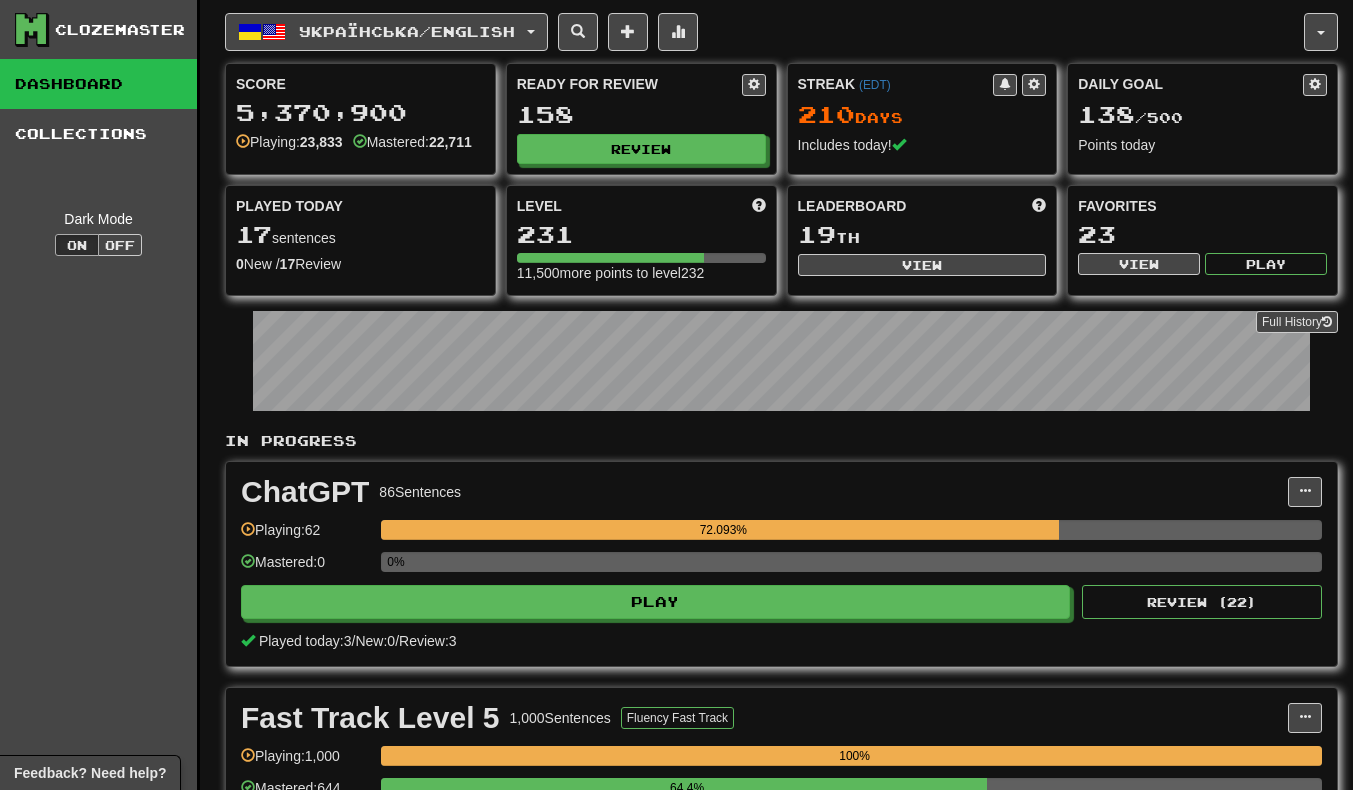 scroll, scrollTop: 0, scrollLeft: 0, axis: both 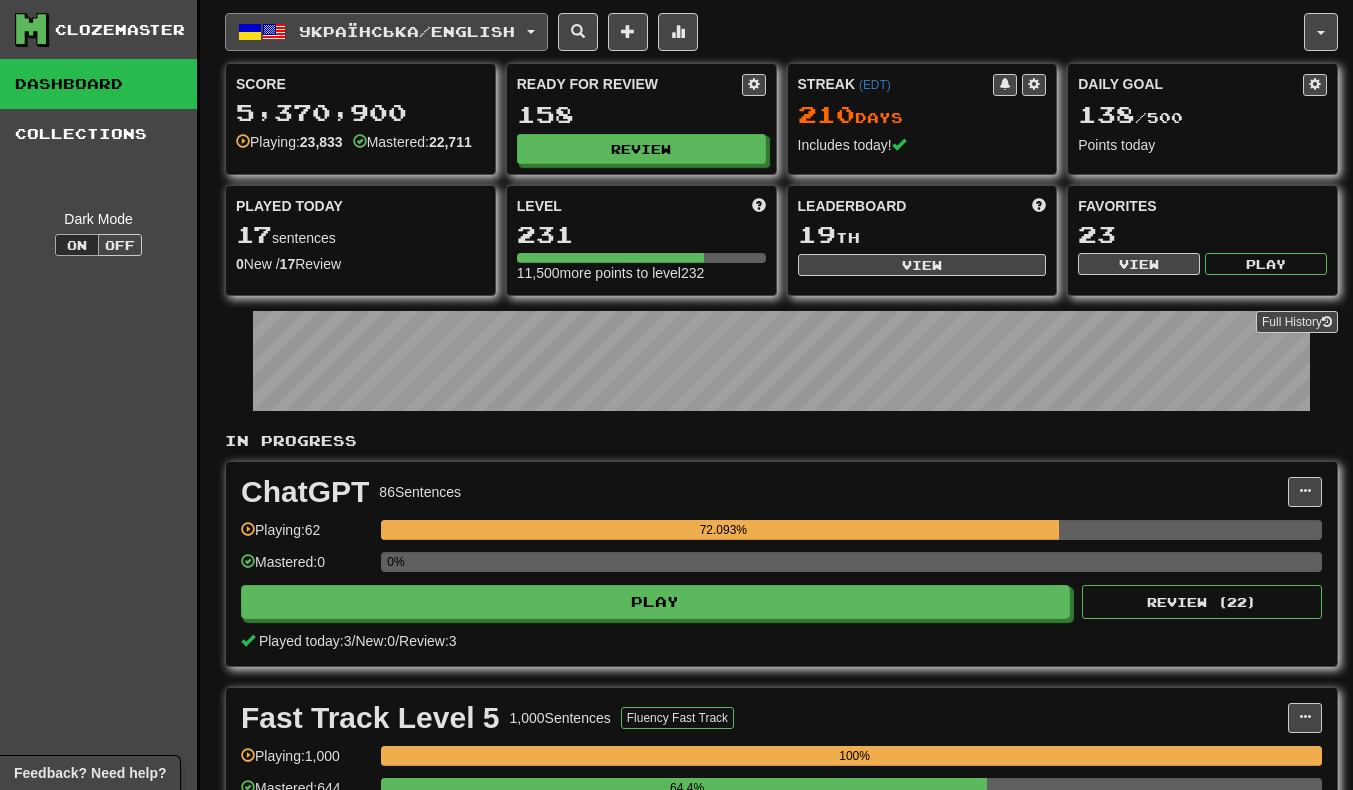 click on "Українська  /  English" 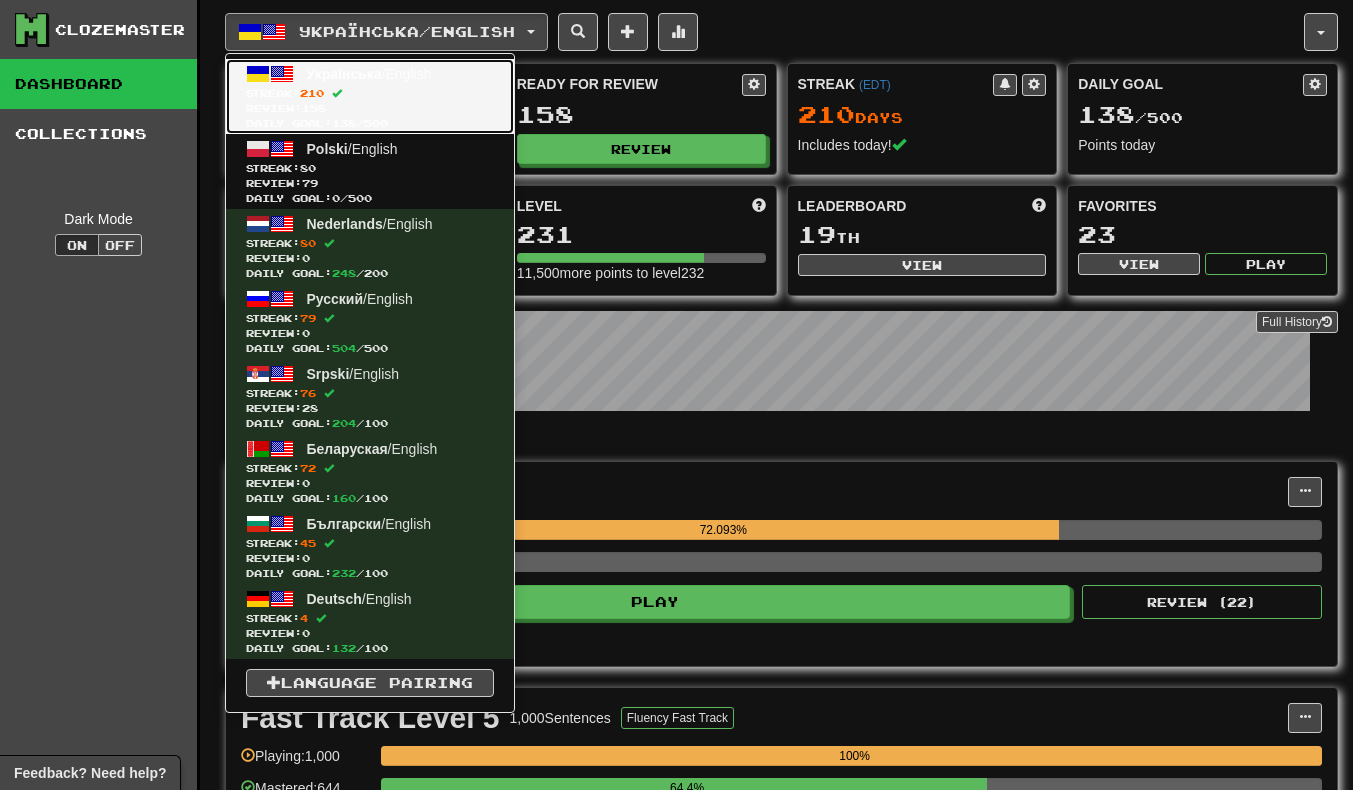 click on "Українська" 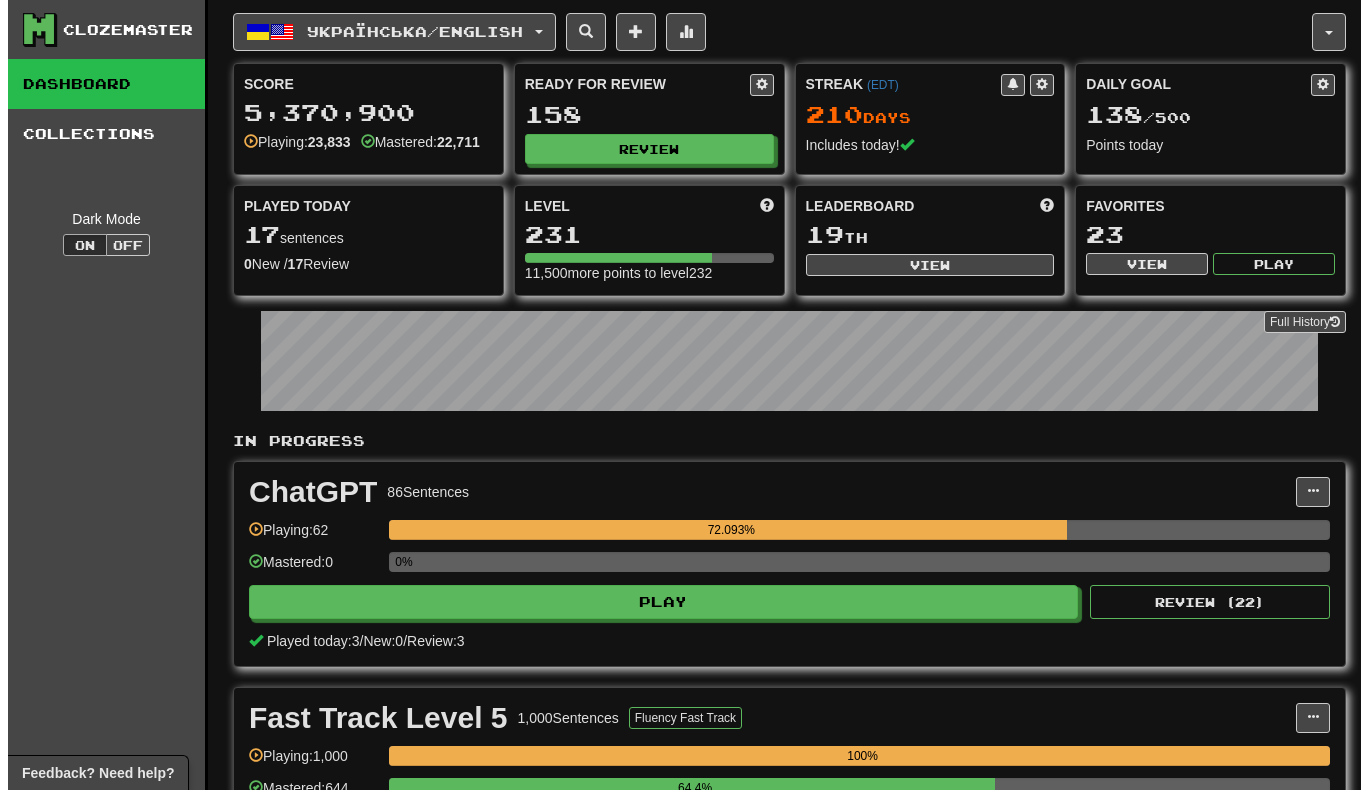 scroll, scrollTop: 0, scrollLeft: 0, axis: both 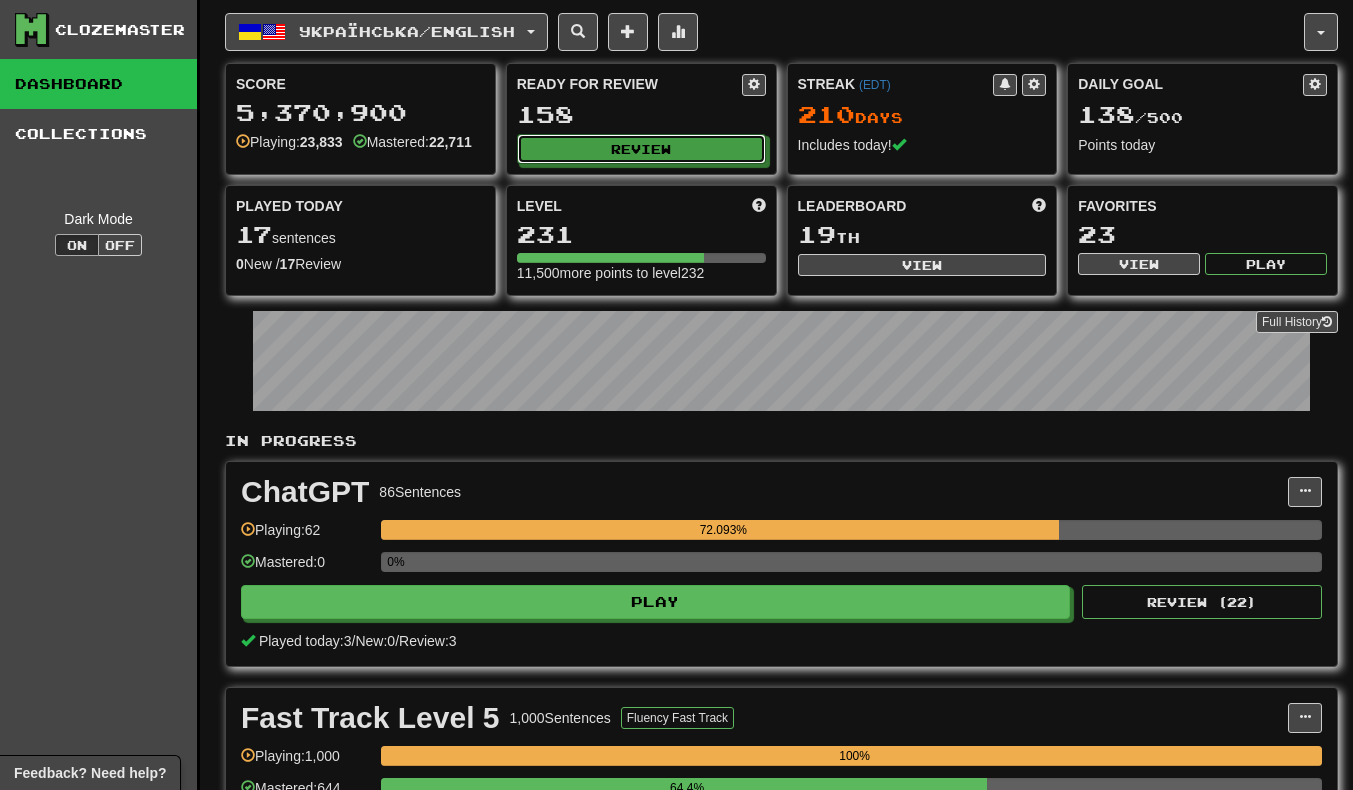 click on "Review" 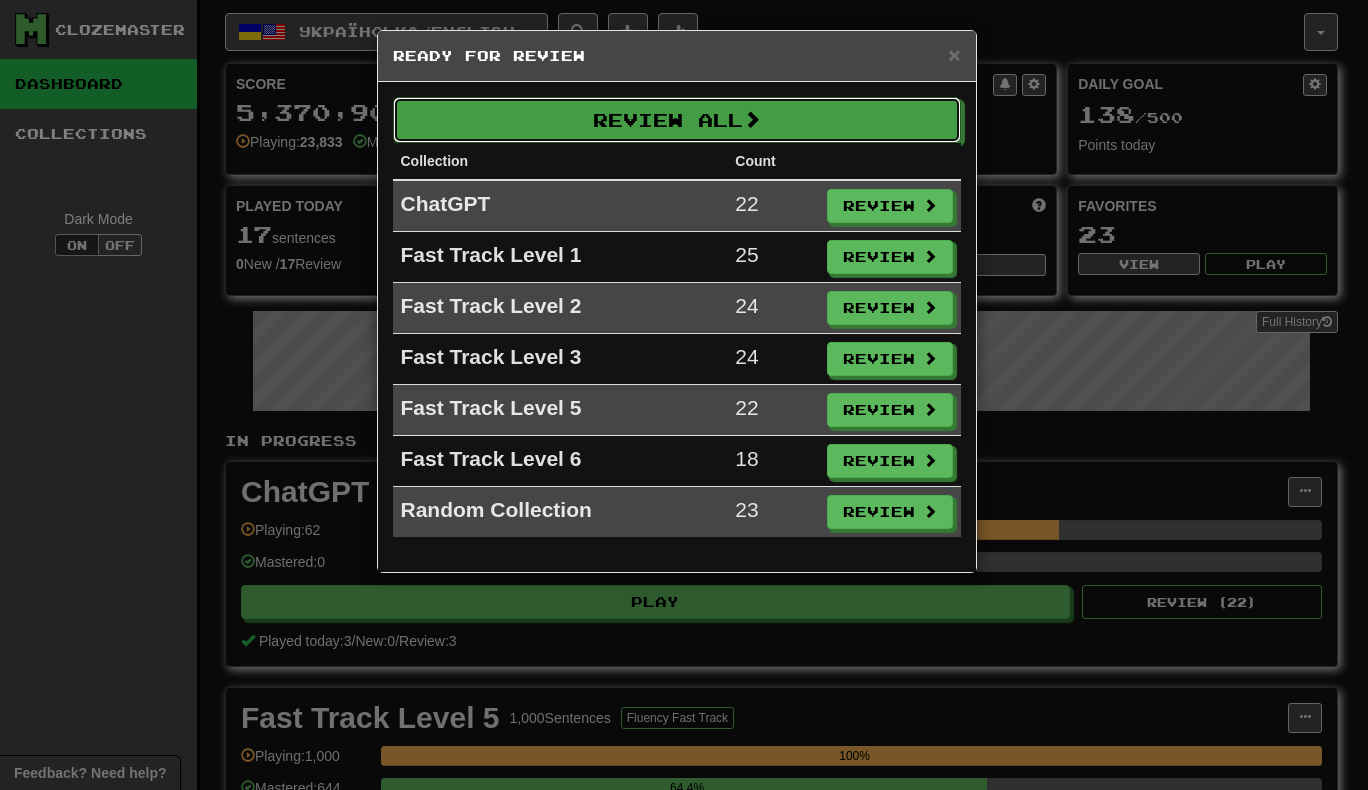 click on "Review All" at bounding box center [677, 120] 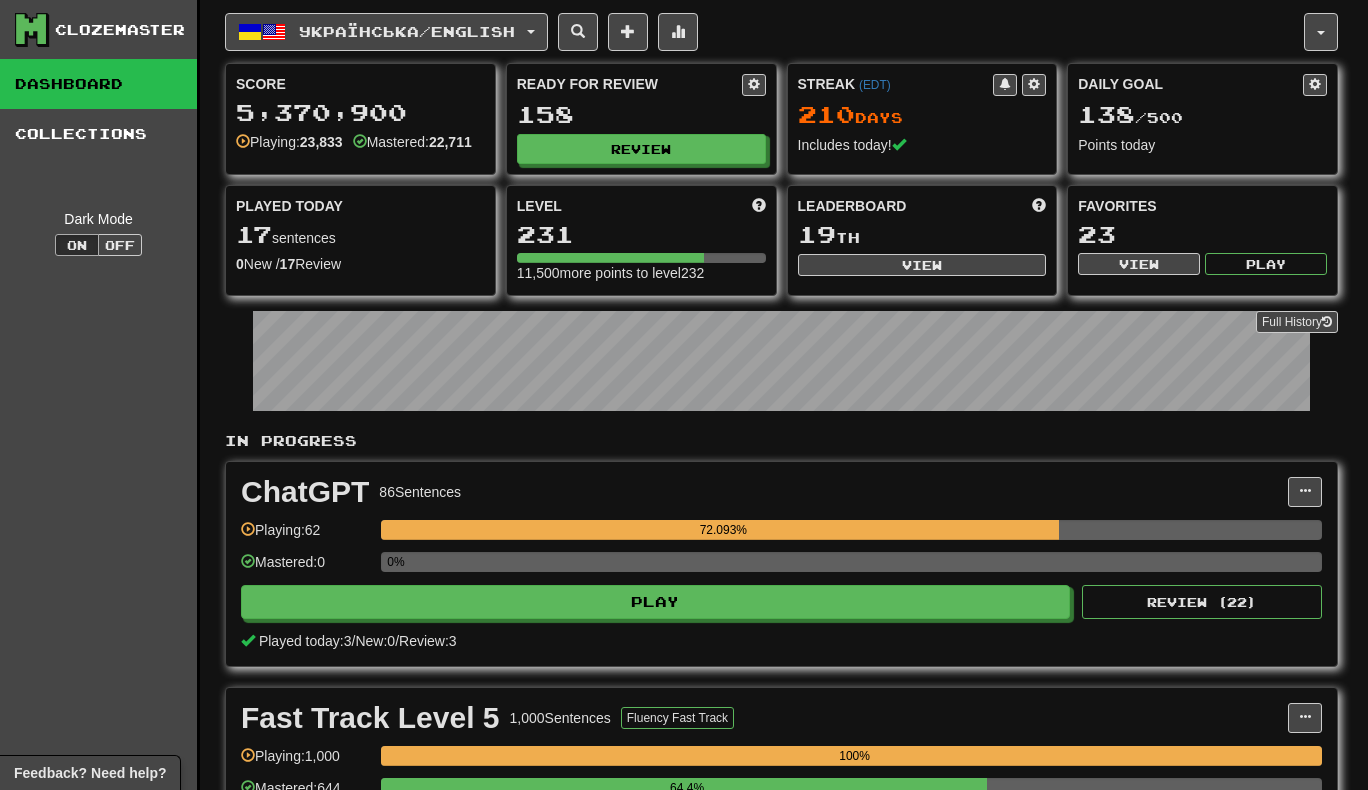 select on "***" 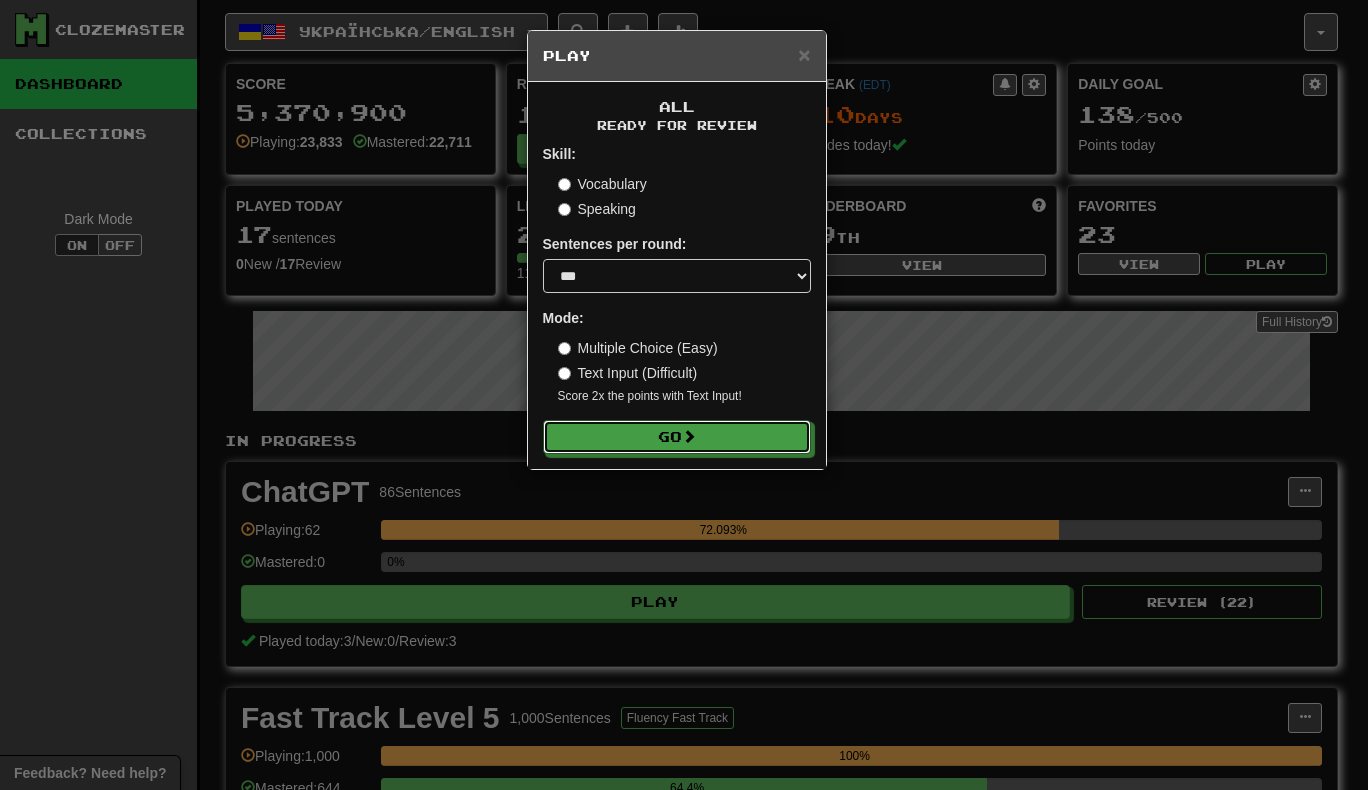 click on "Go" at bounding box center (677, 437) 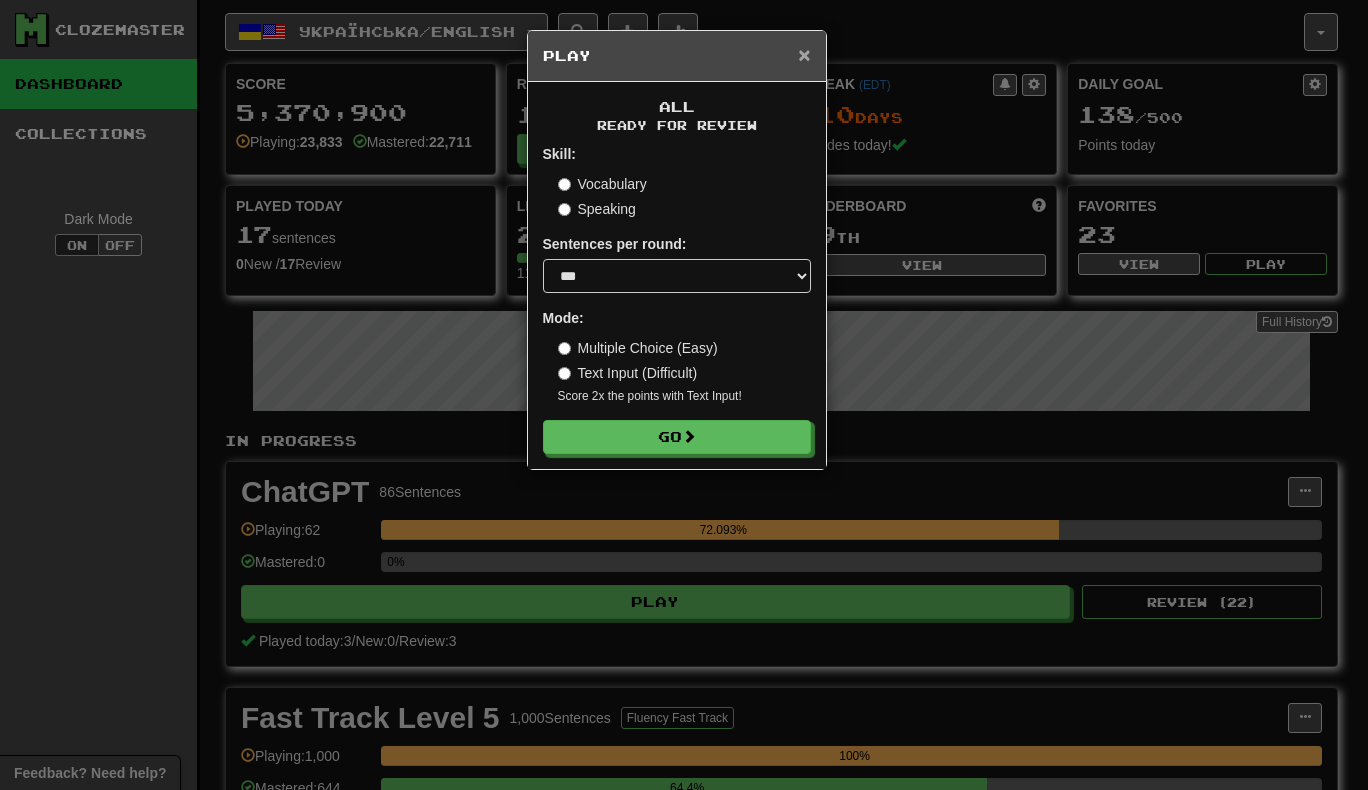 click on "×" at bounding box center (804, 54) 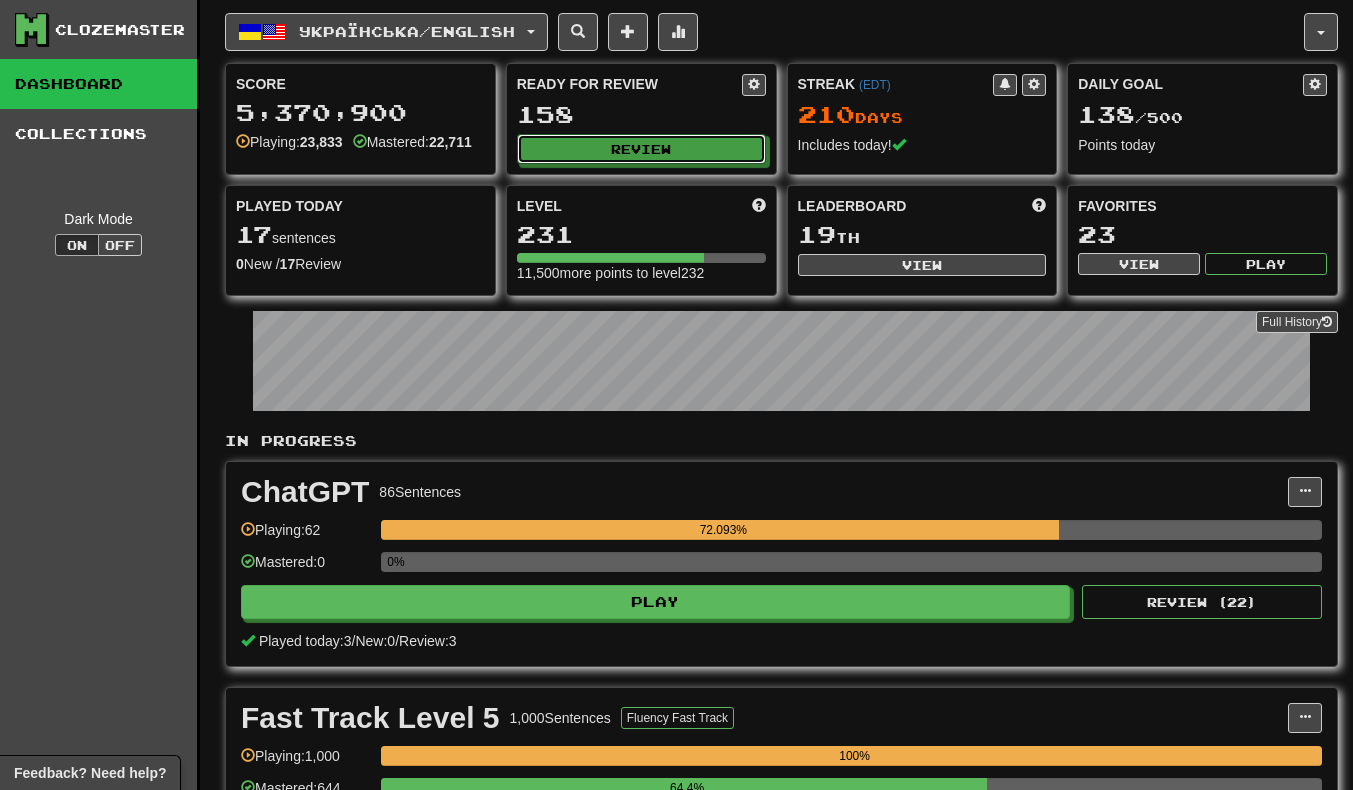 click on "Review" 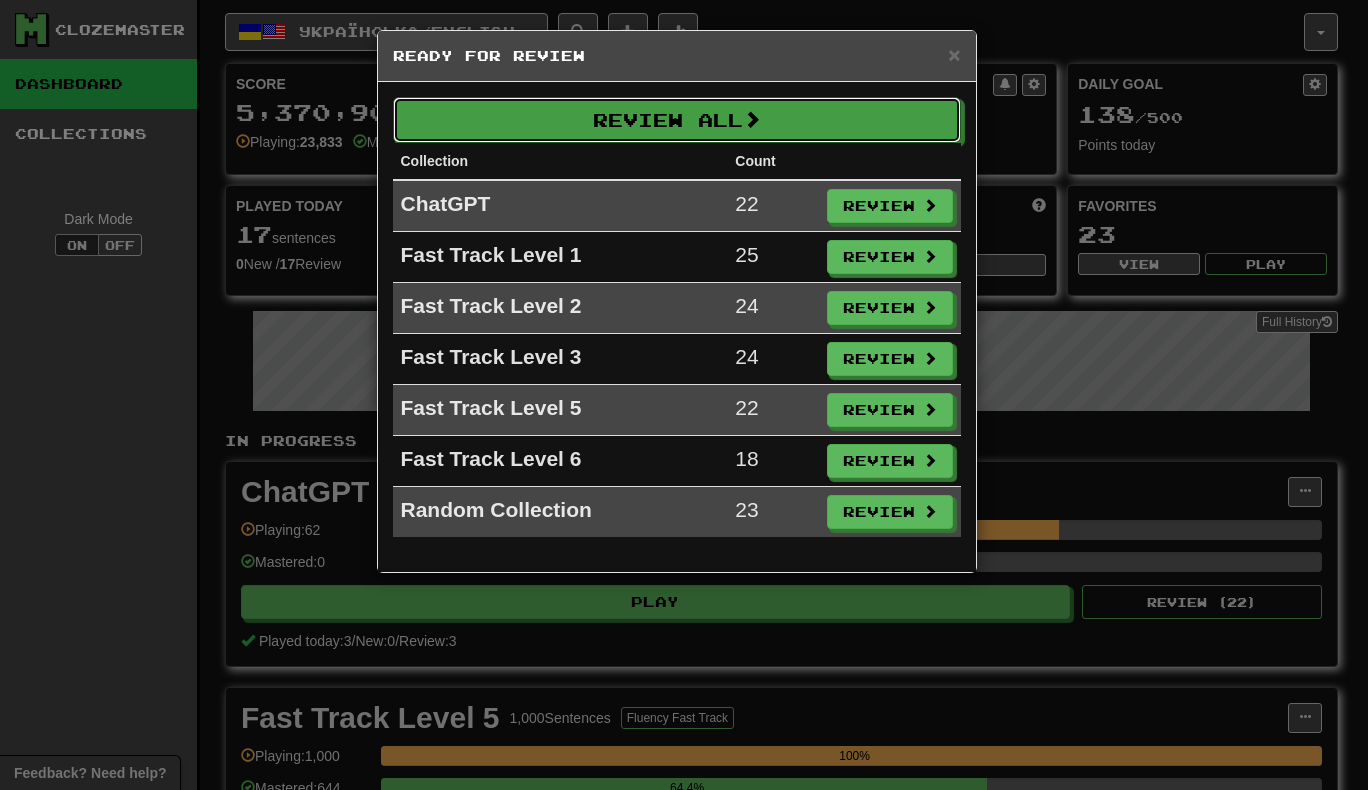 click on "Review All" at bounding box center (677, 120) 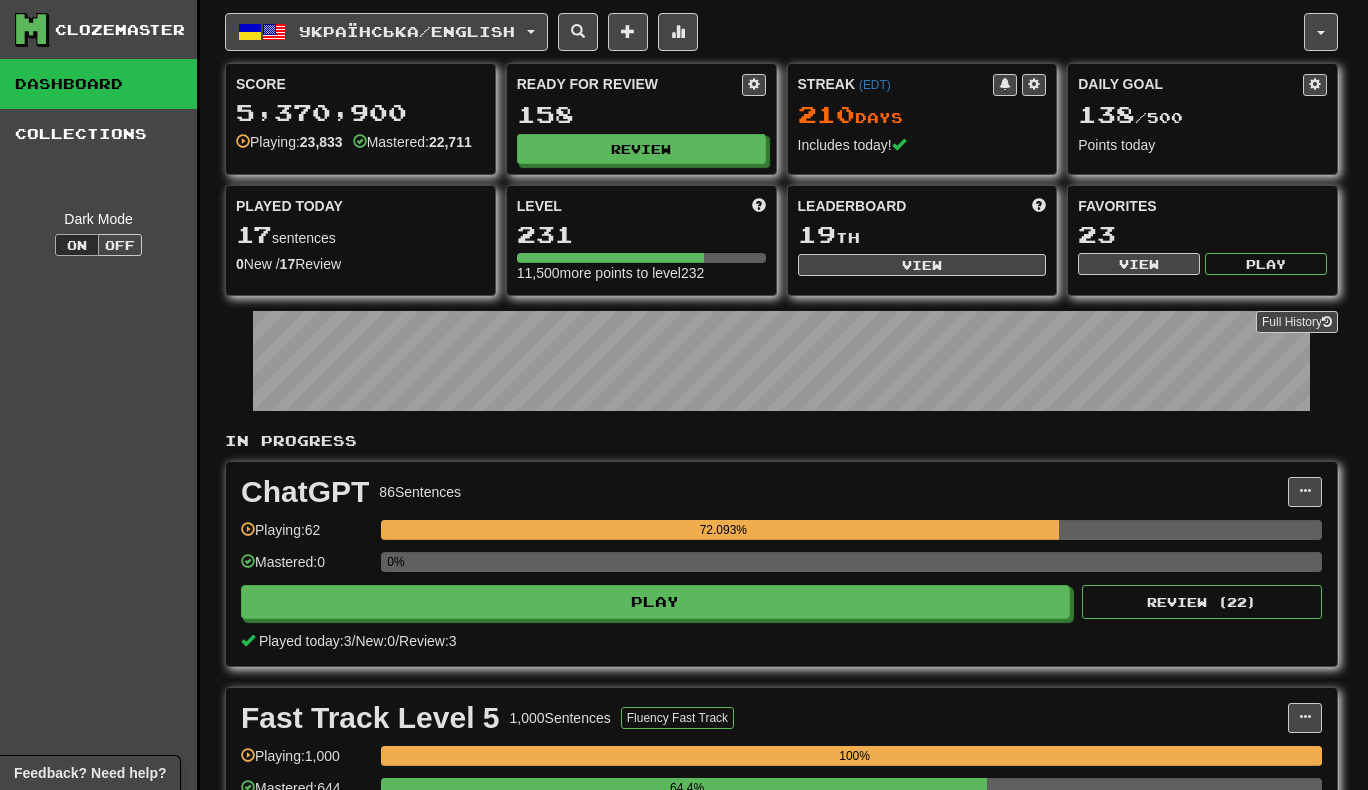 select on "***" 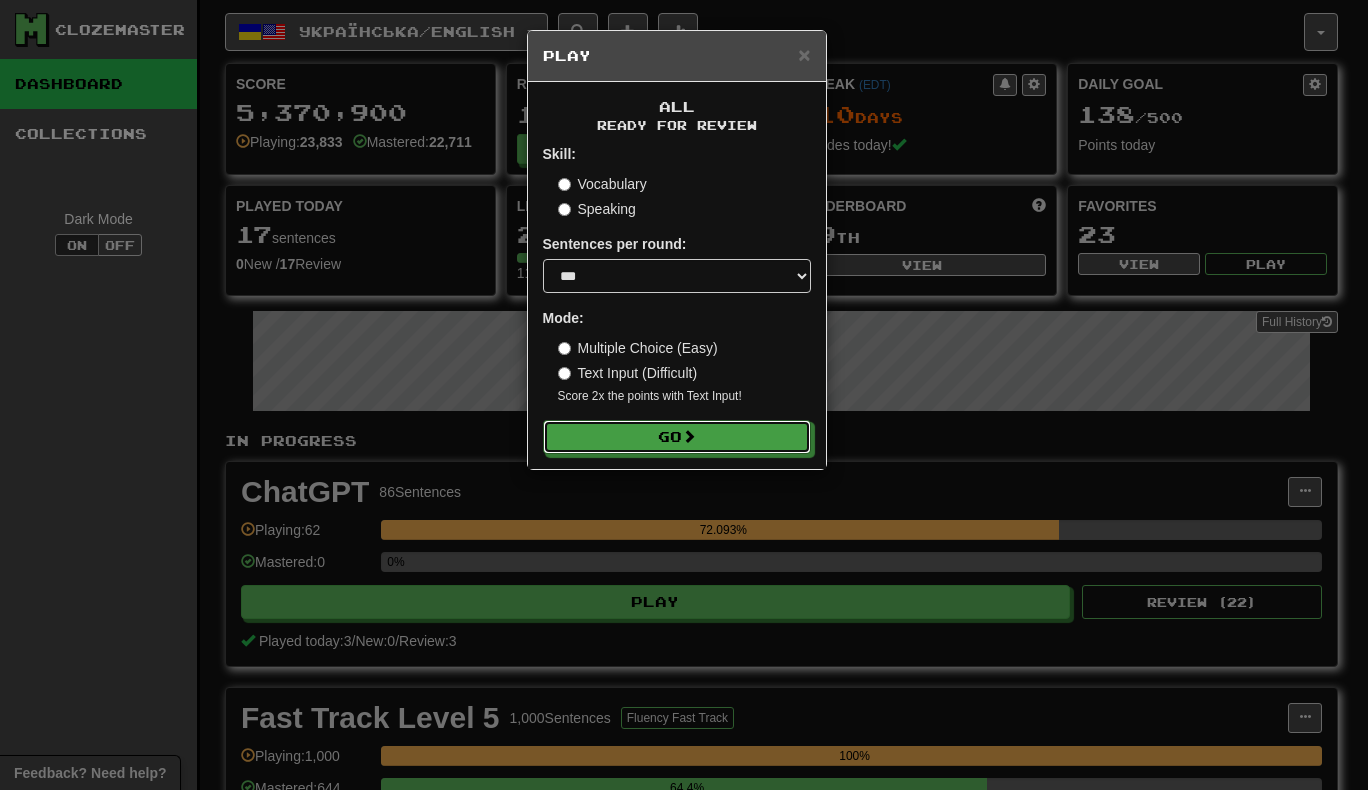 click on "Go" at bounding box center (677, 437) 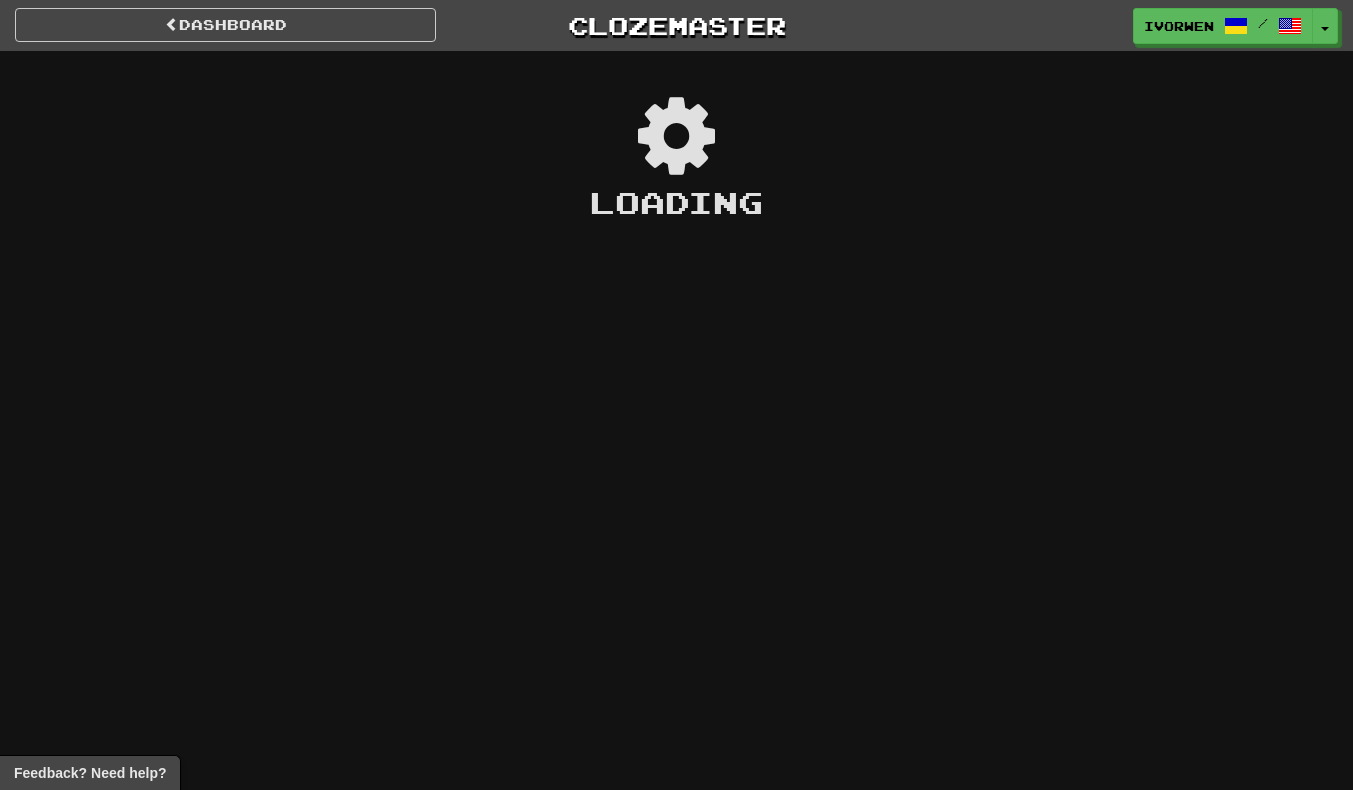 scroll, scrollTop: 0, scrollLeft: 0, axis: both 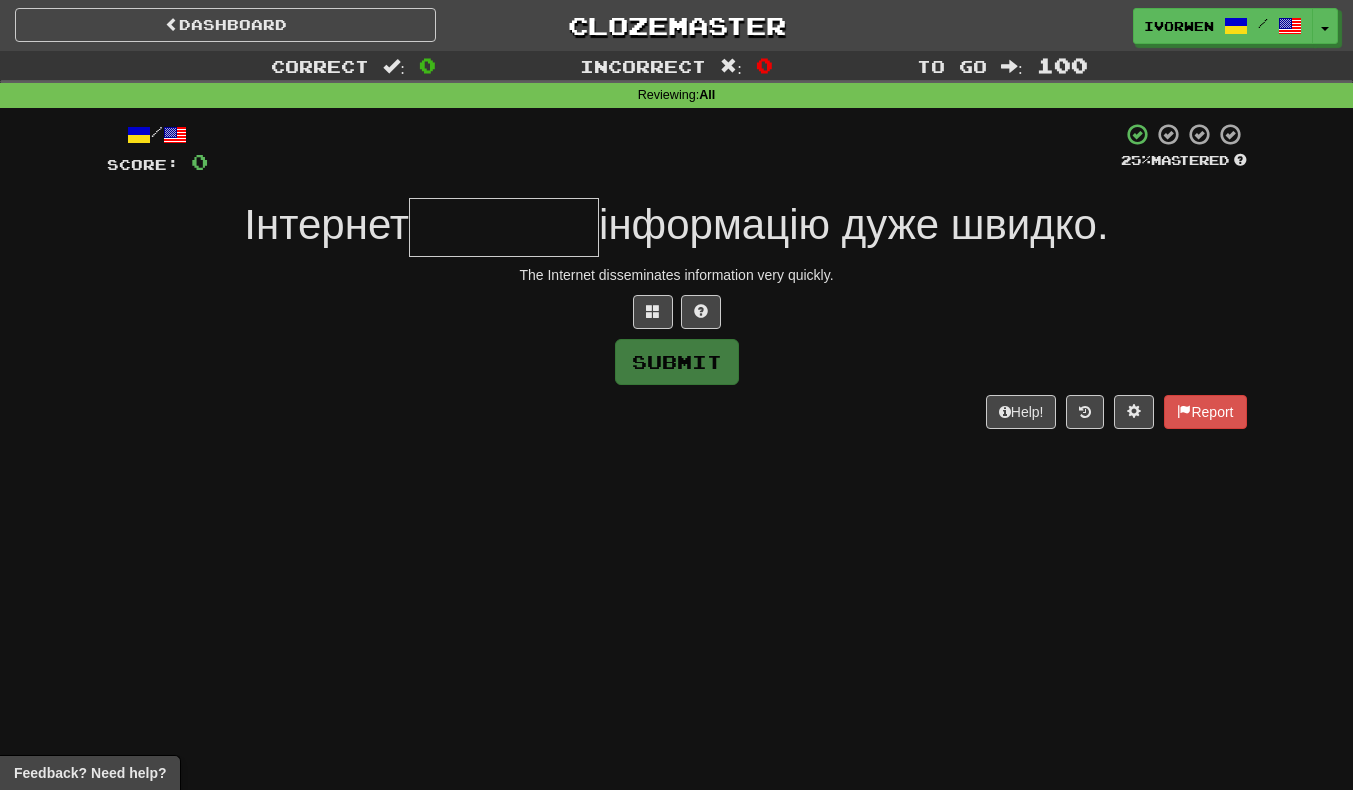 click at bounding box center [504, 227] 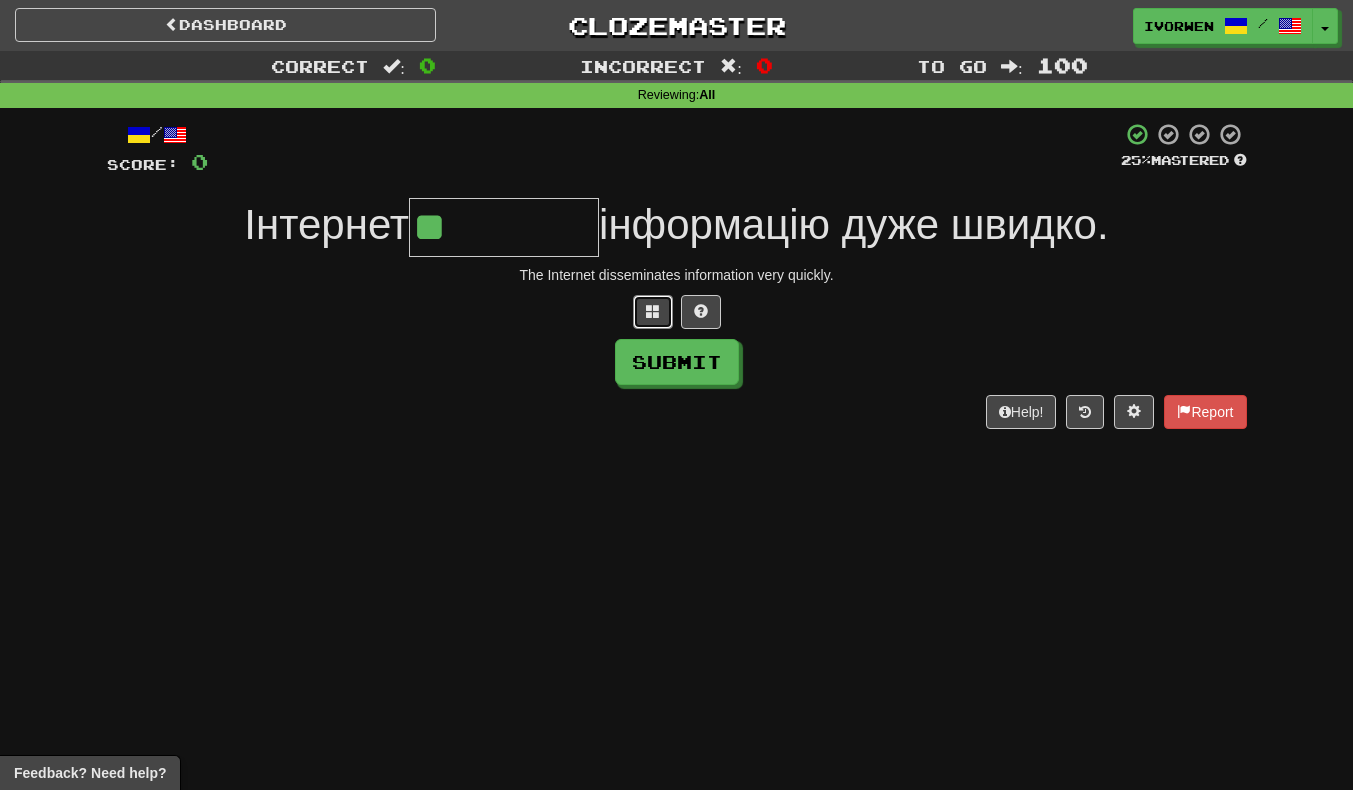 click at bounding box center [653, 311] 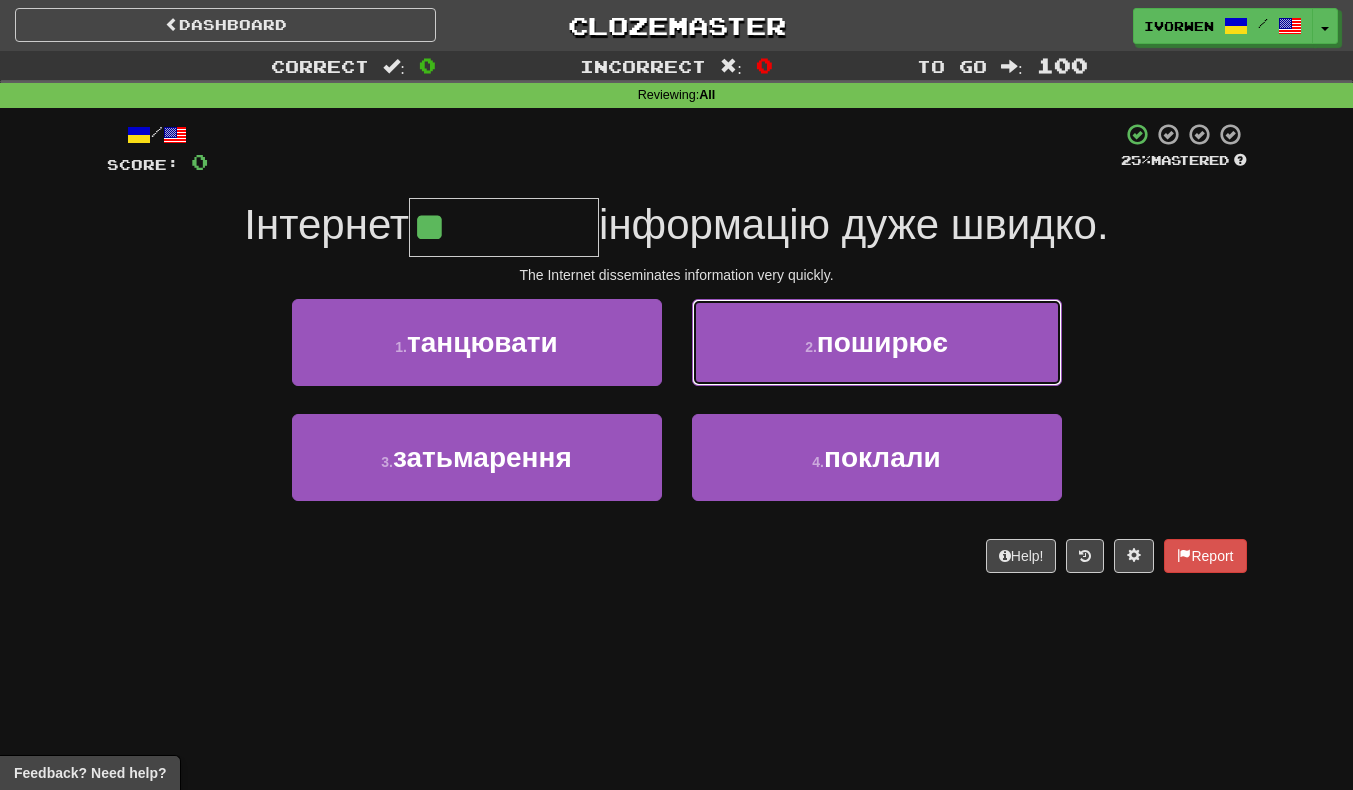 click on "2 .  поширює" at bounding box center [877, 342] 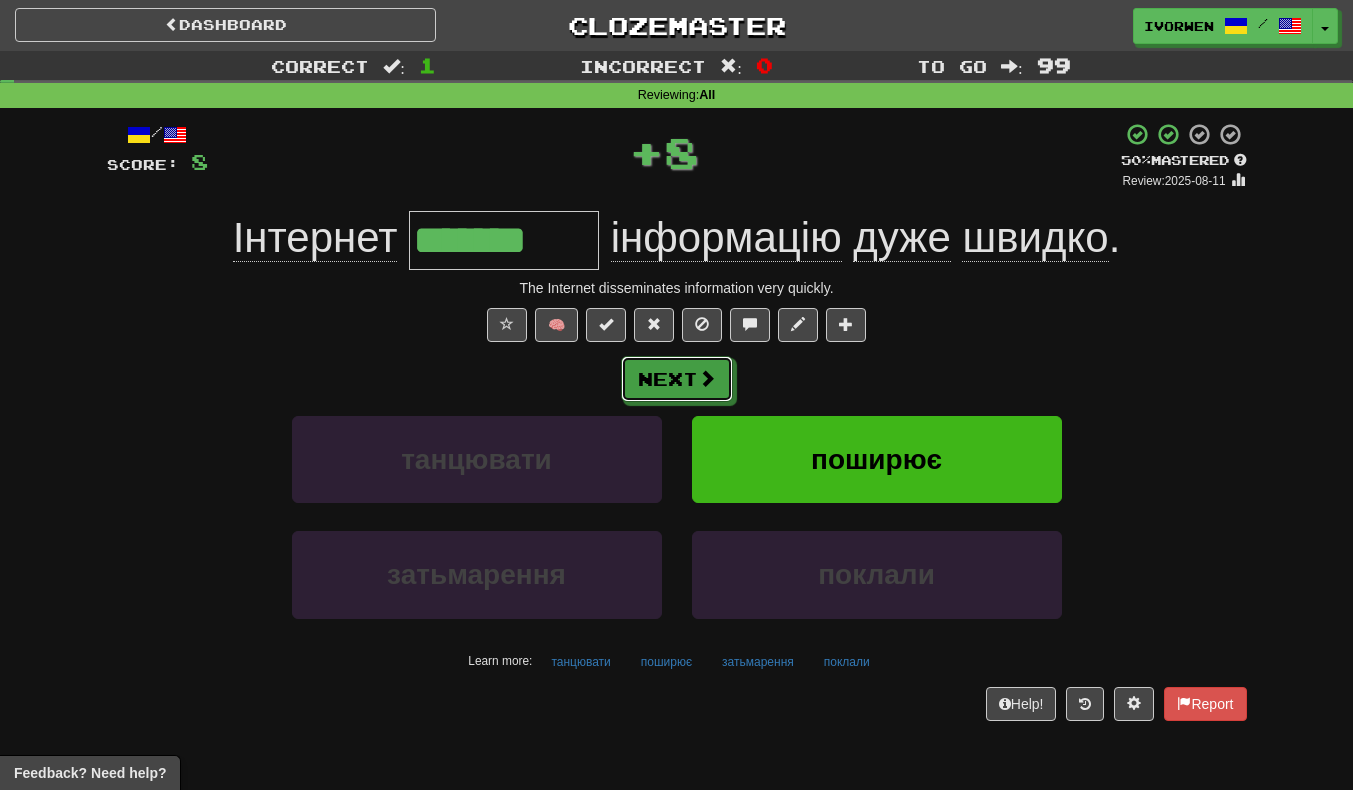 click at bounding box center (707, 378) 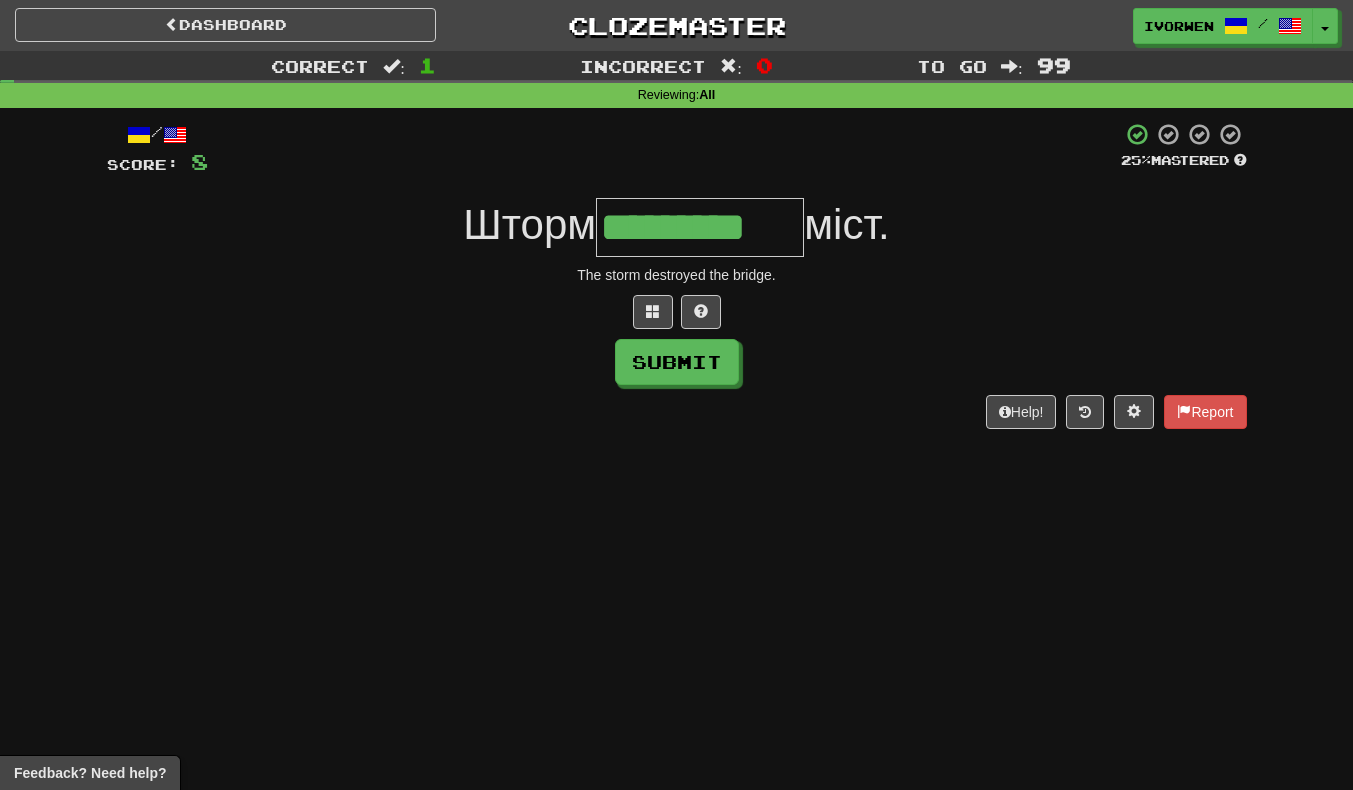 type on "*********" 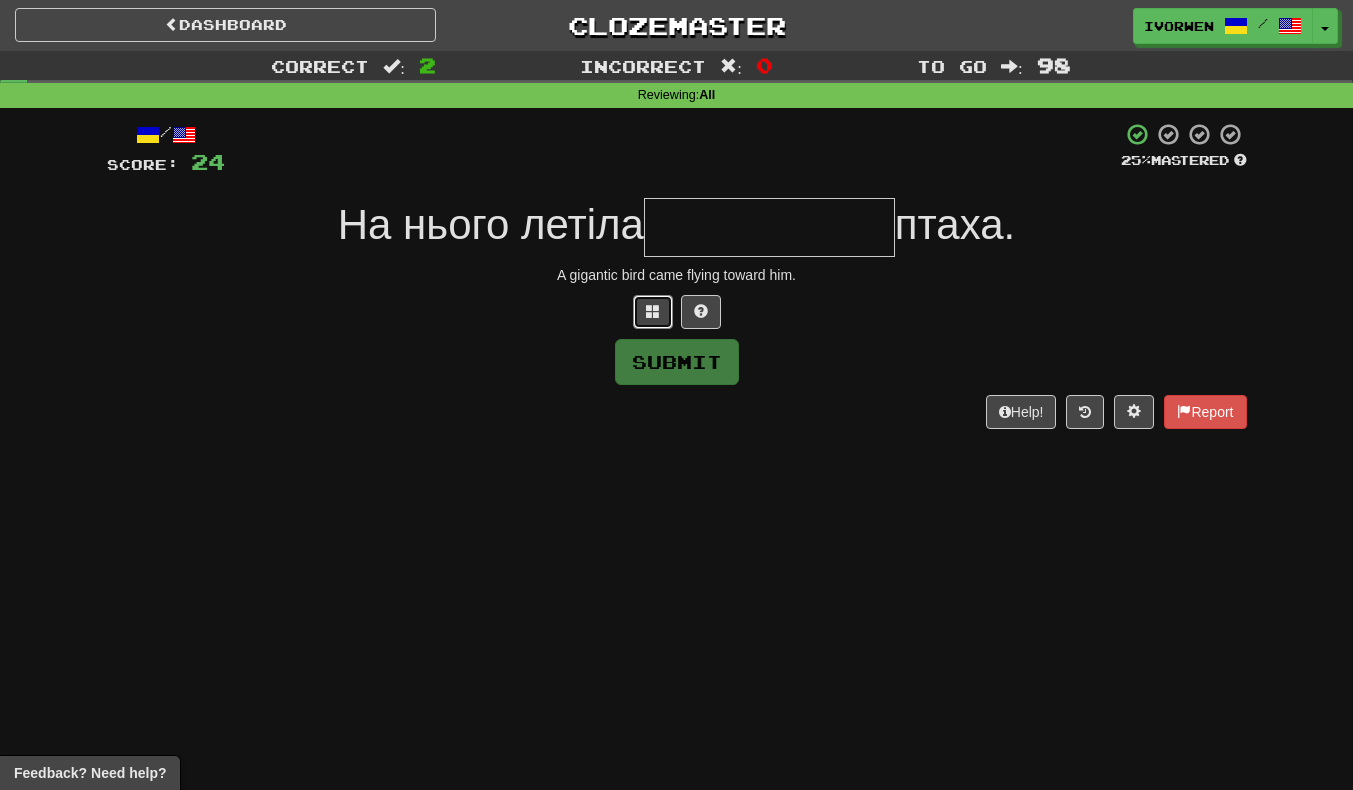click at bounding box center (653, 312) 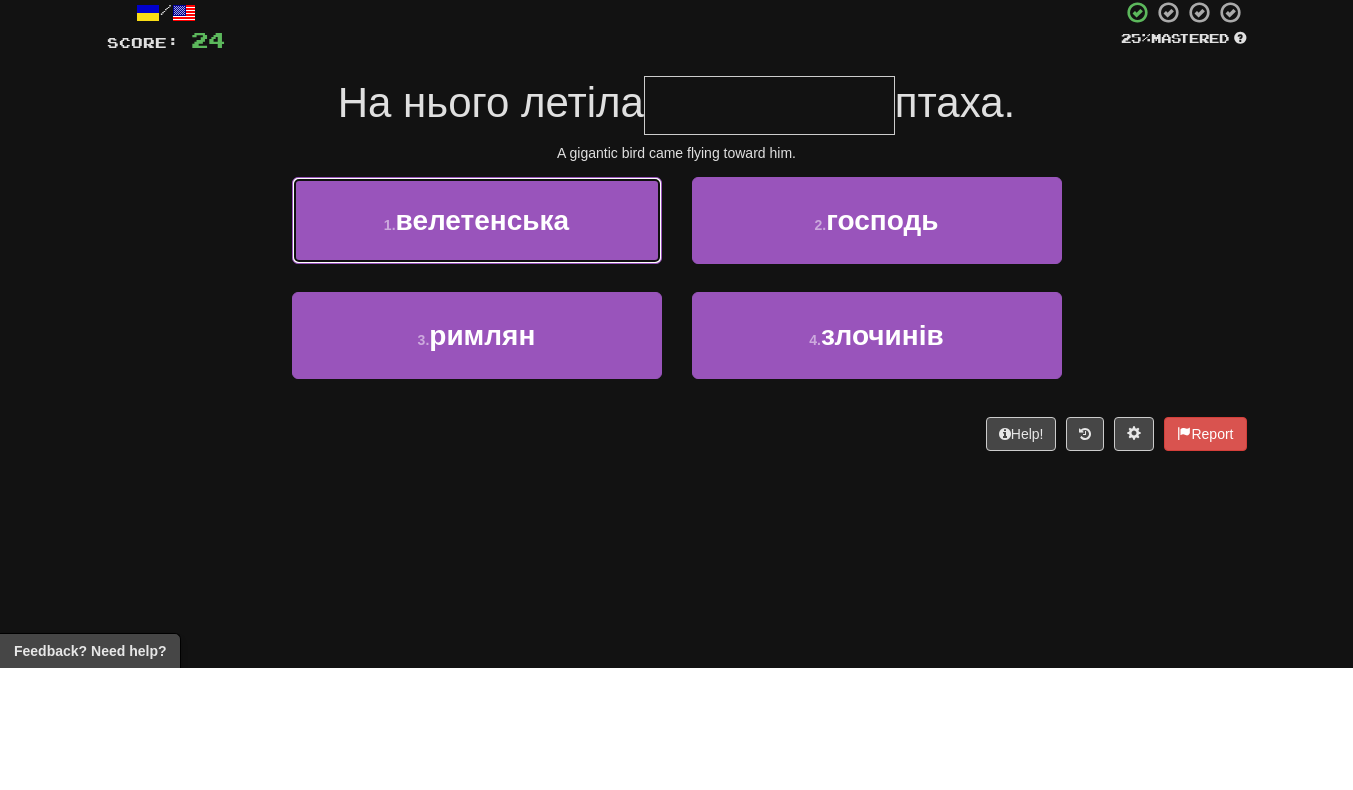 click on "1 .  велетенська" at bounding box center (477, 342) 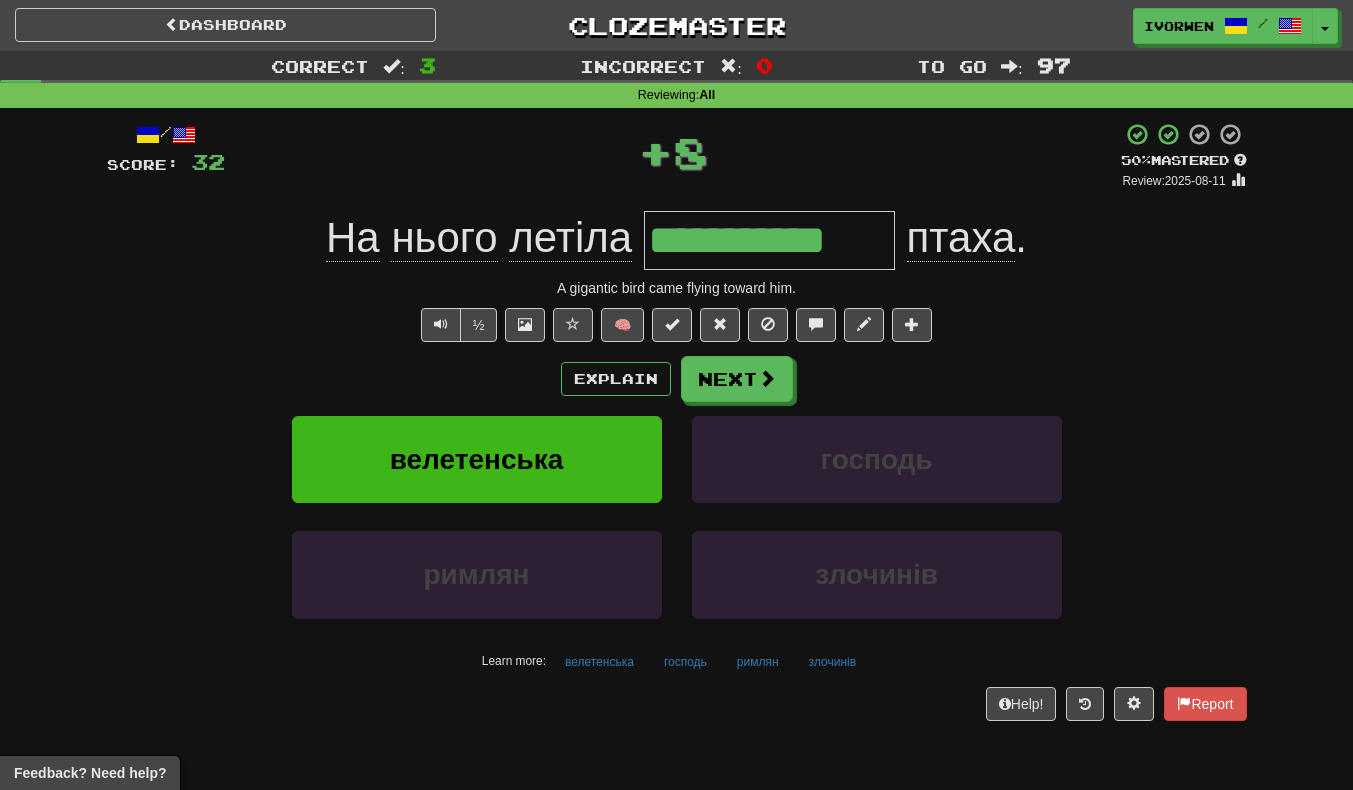 click on "**********" at bounding box center [769, 240] 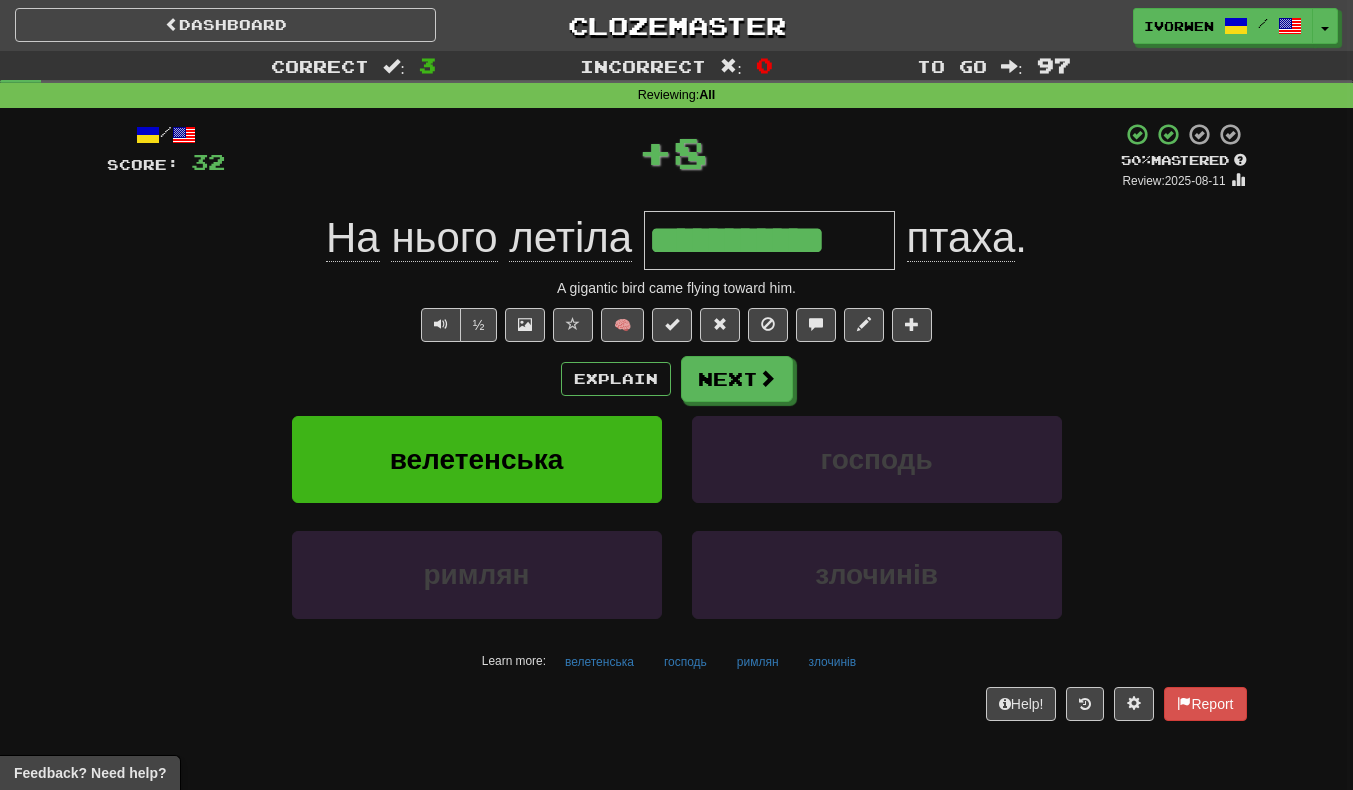 click at bounding box center (676, 395) 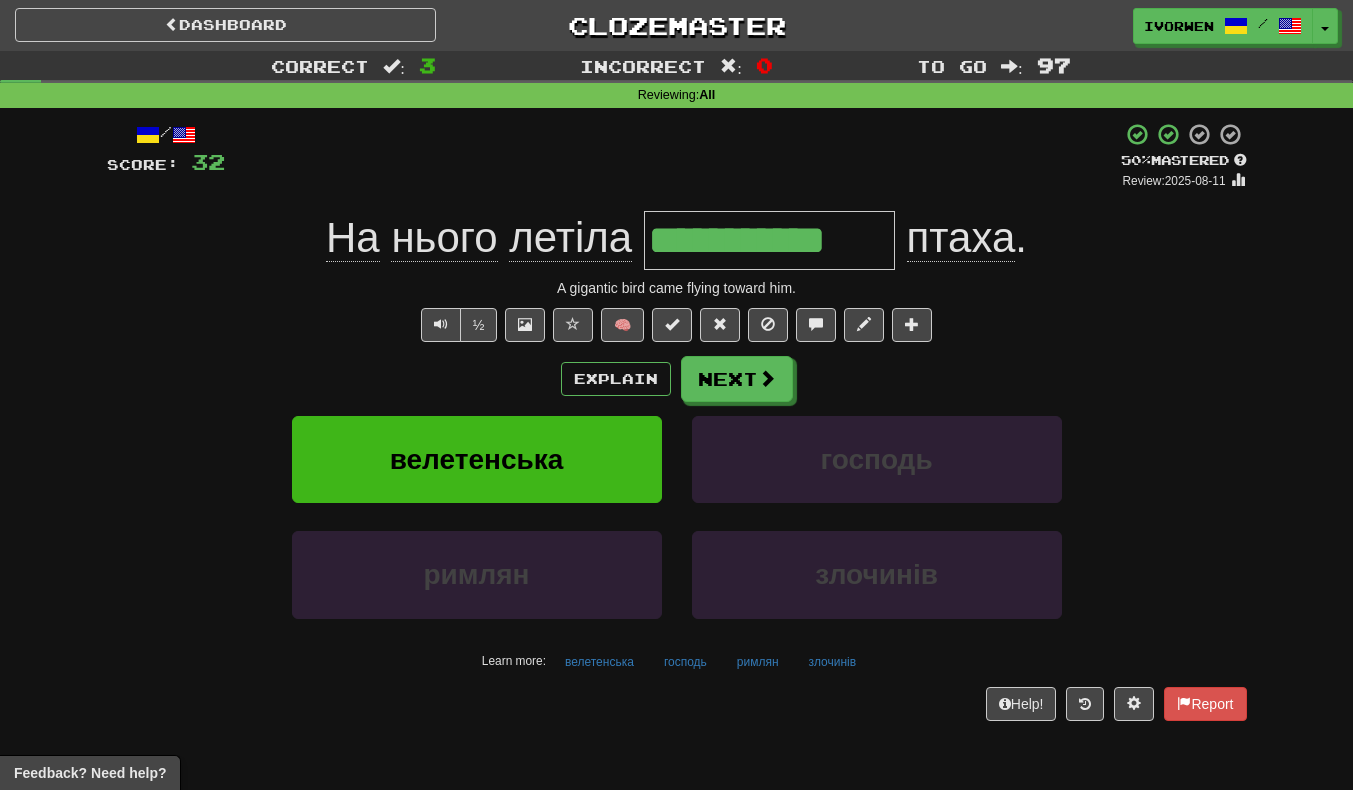 click on "Explain Next" at bounding box center [677, 379] 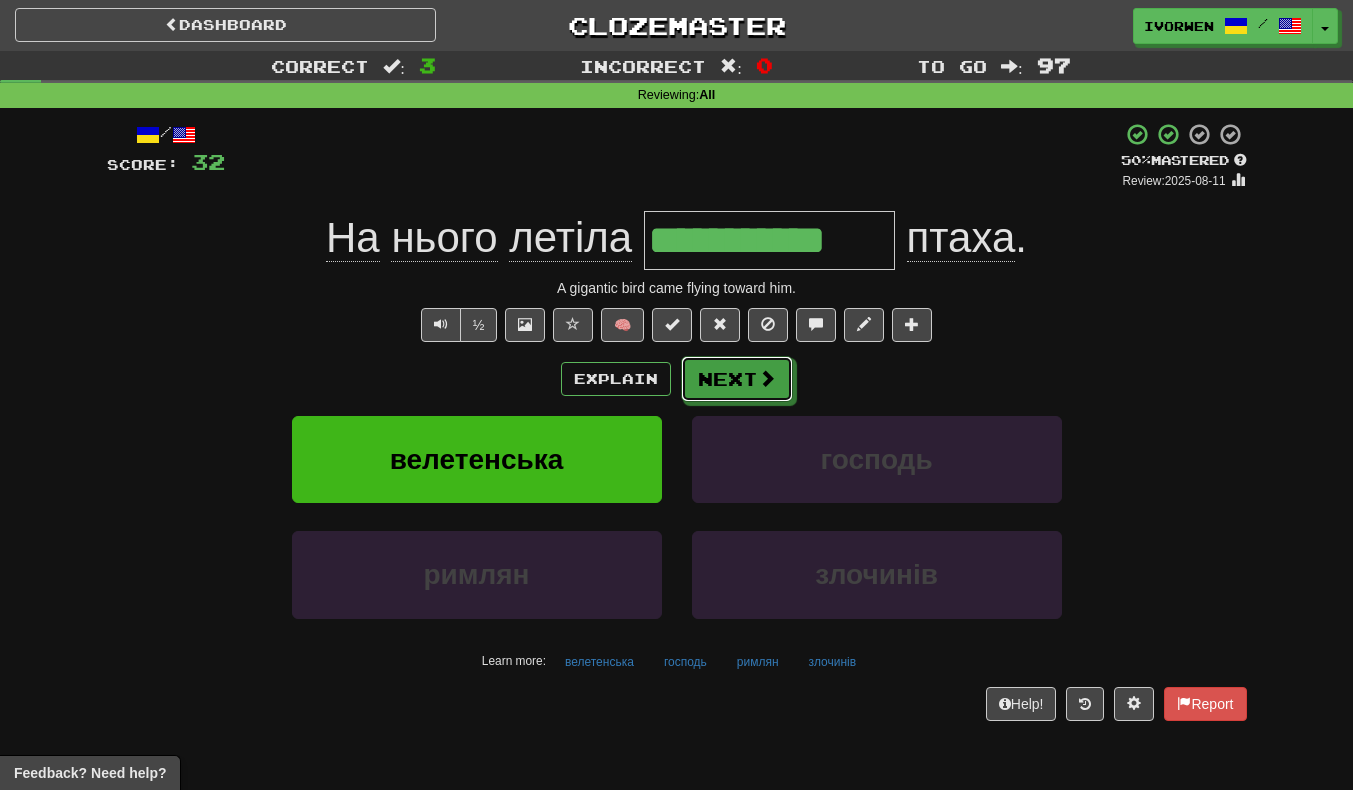 click on "Next" at bounding box center (737, 379) 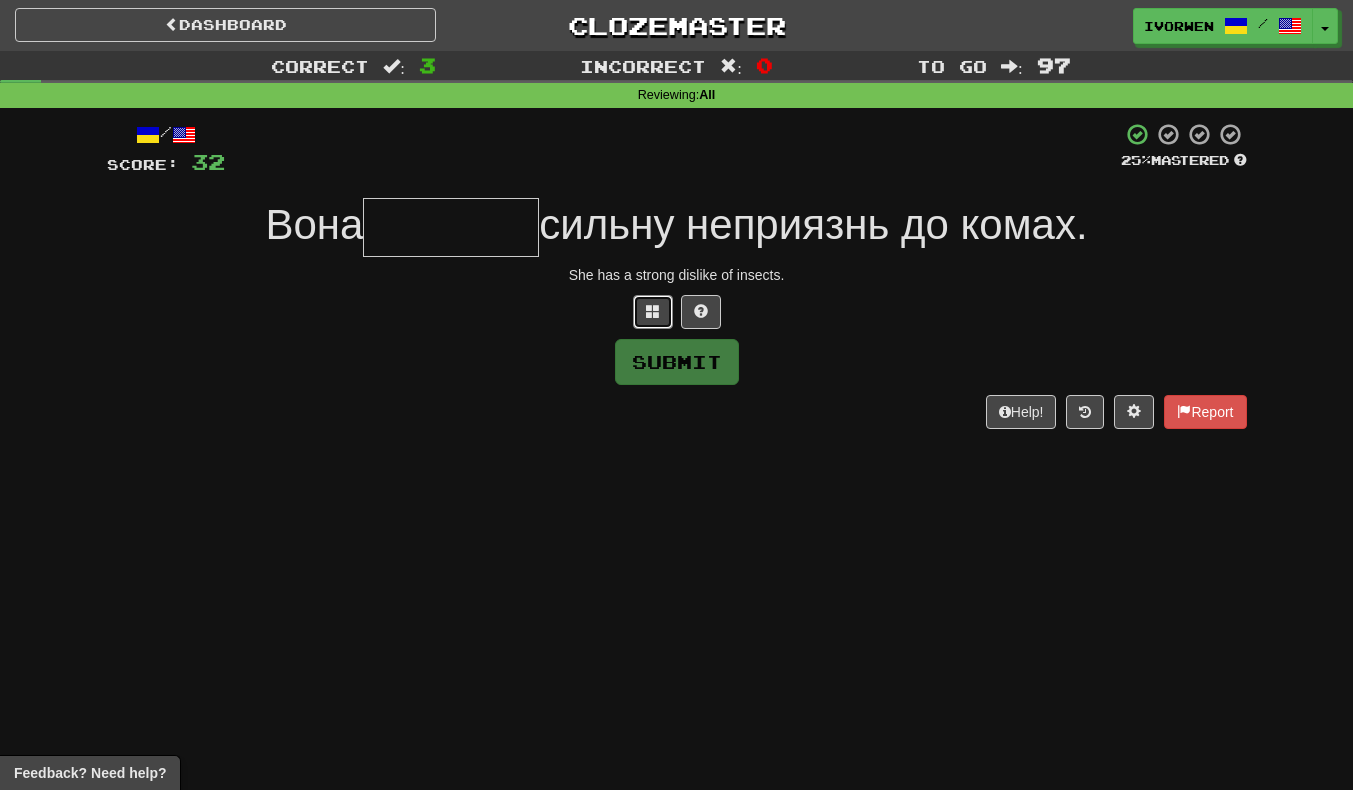 click at bounding box center [653, 311] 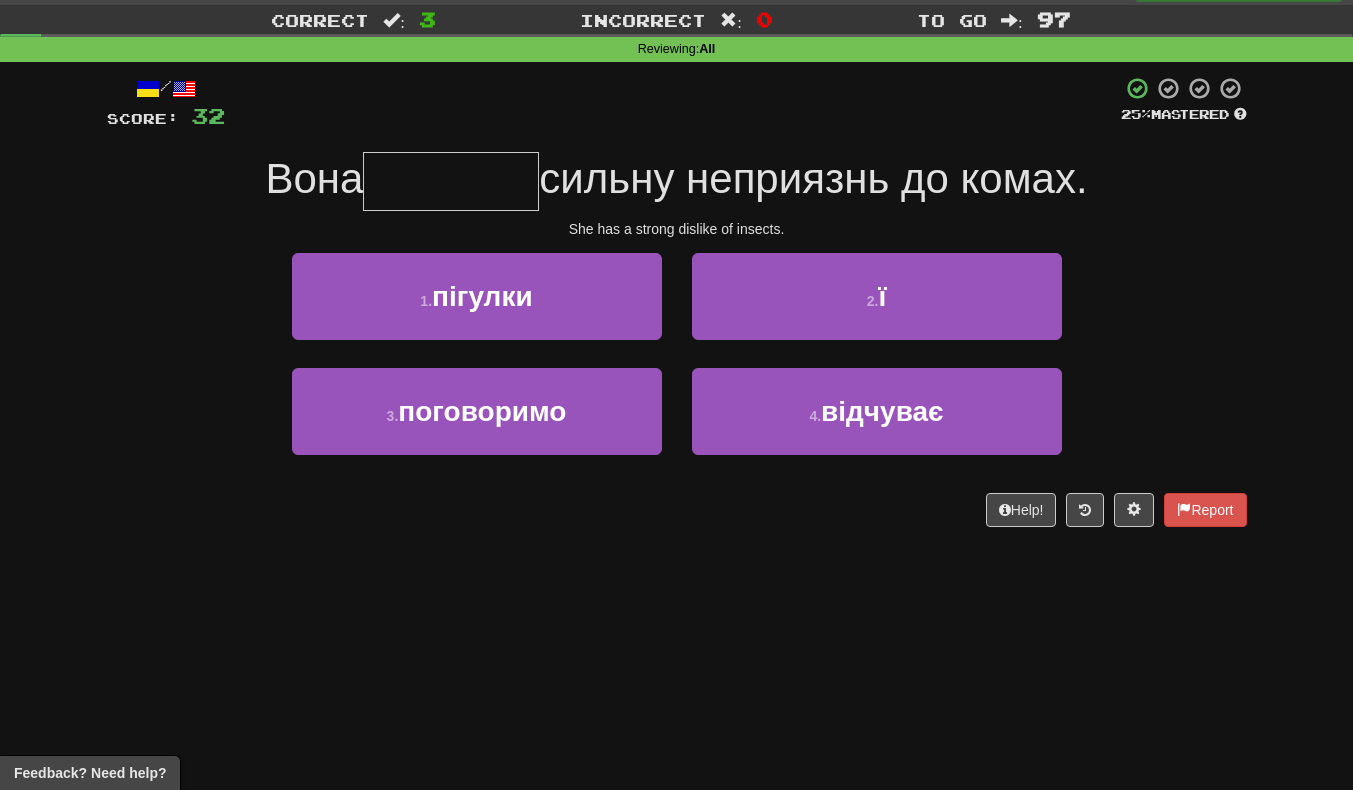 scroll, scrollTop: 93, scrollLeft: 0, axis: vertical 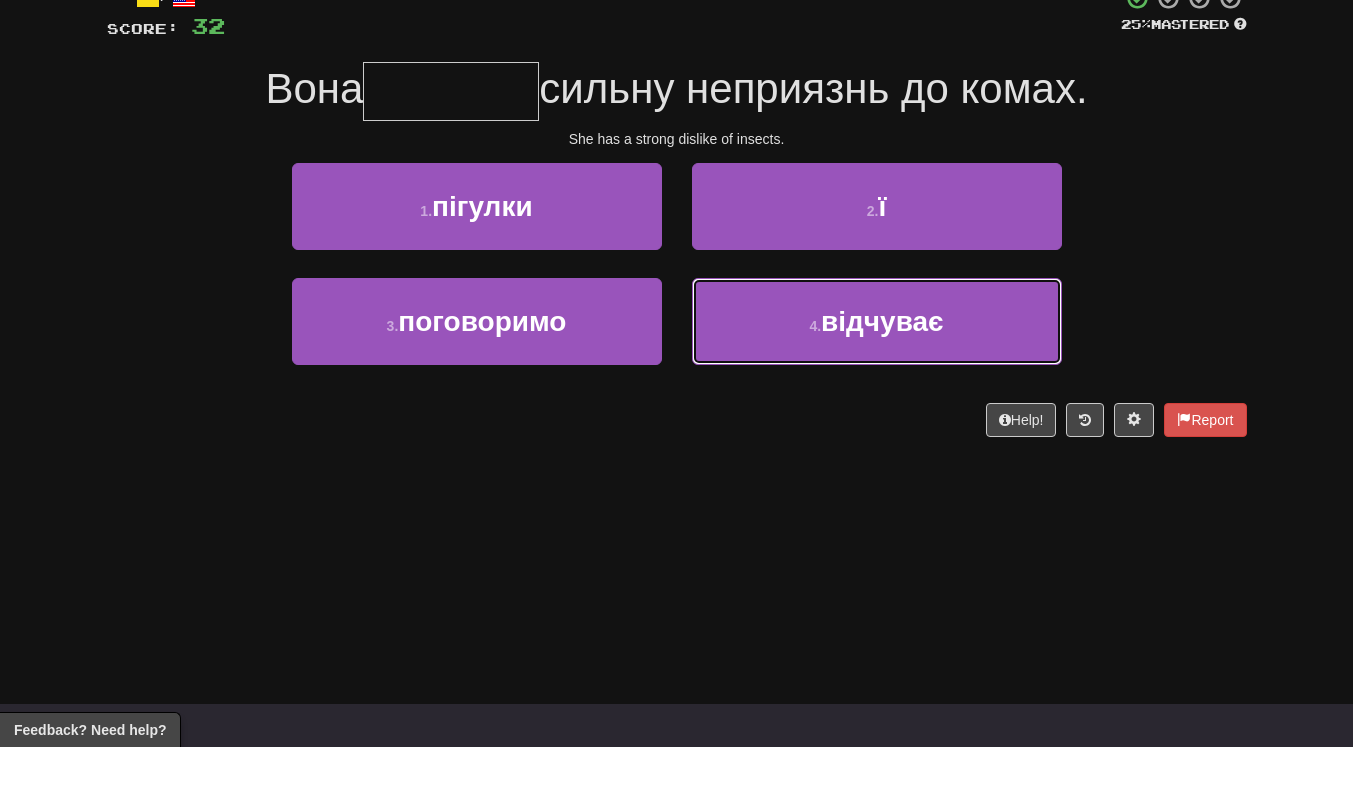 click on "4 .  відчуває" at bounding box center [877, 364] 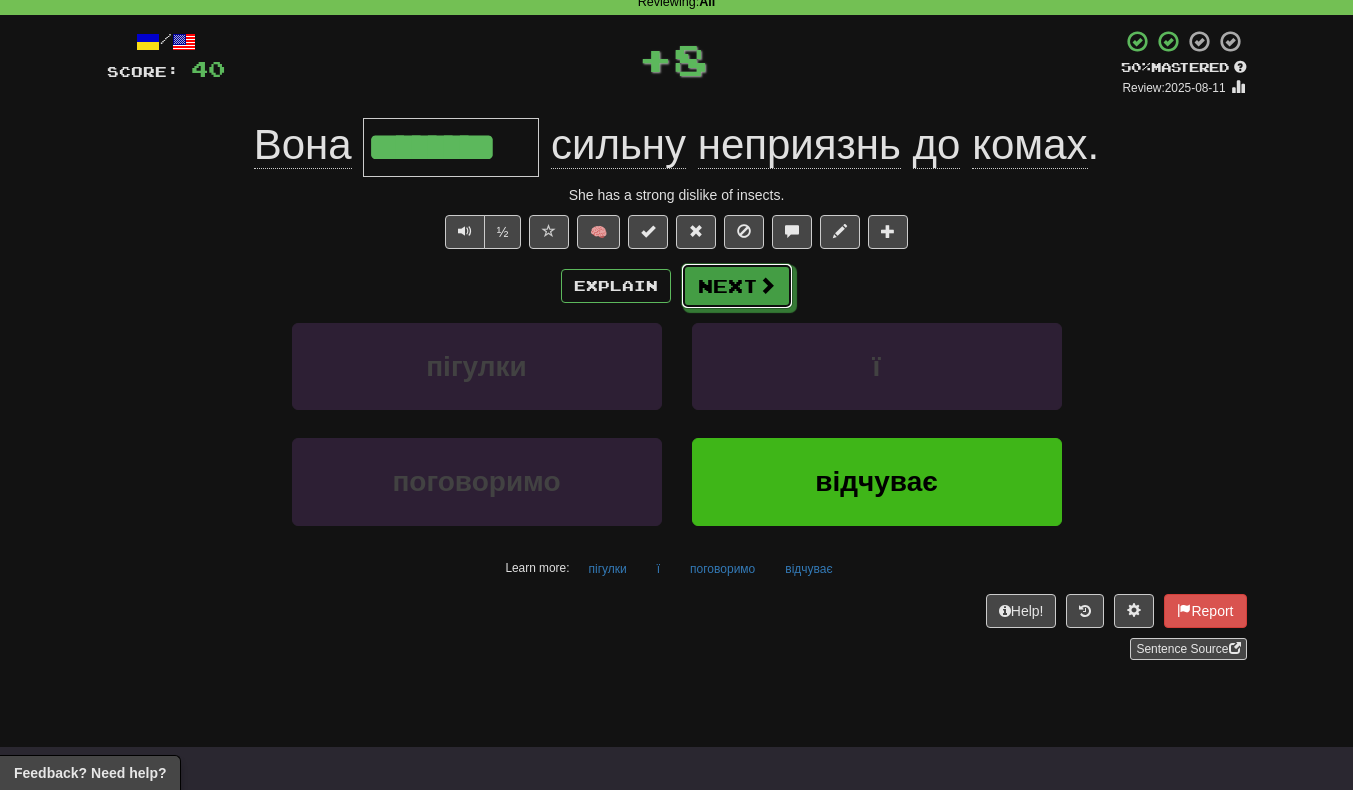 click on "Next" at bounding box center [737, 286] 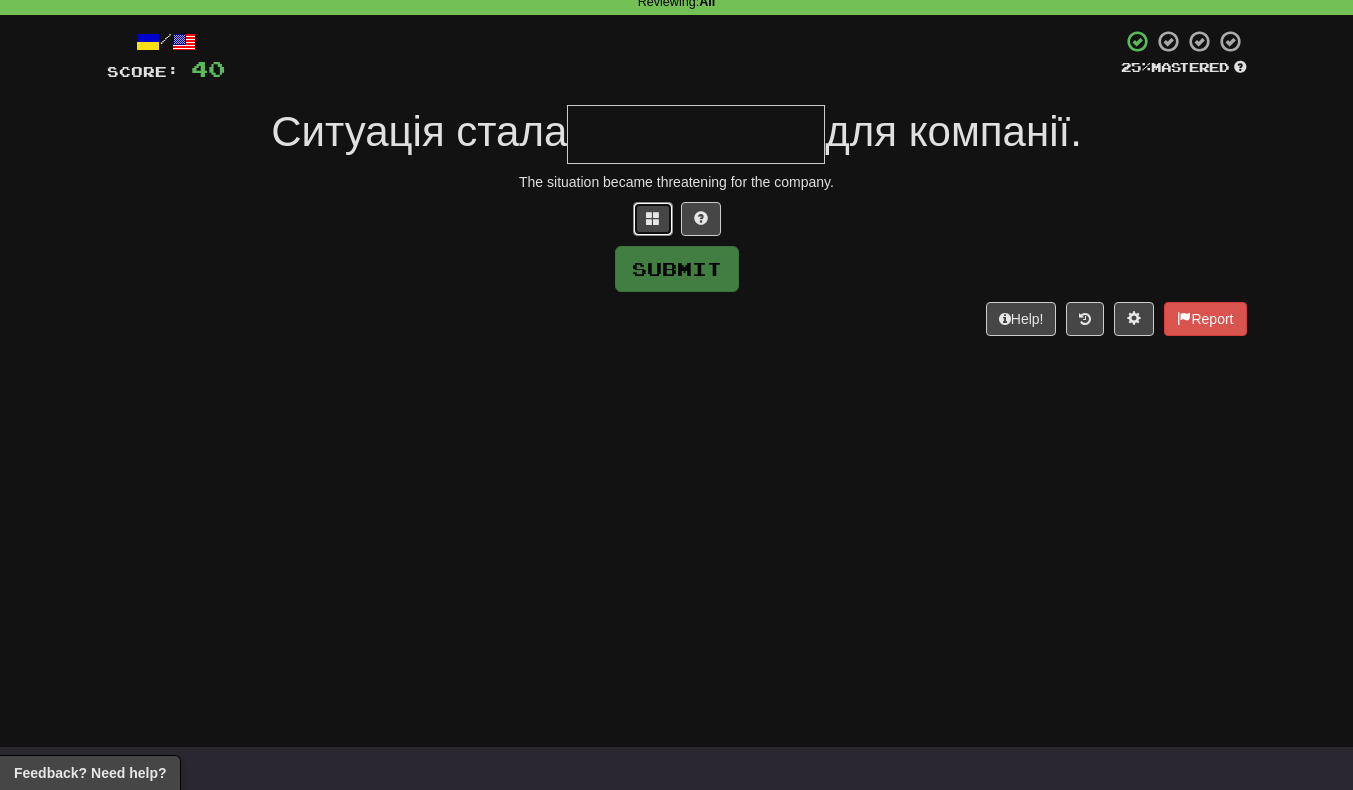 click at bounding box center (653, 218) 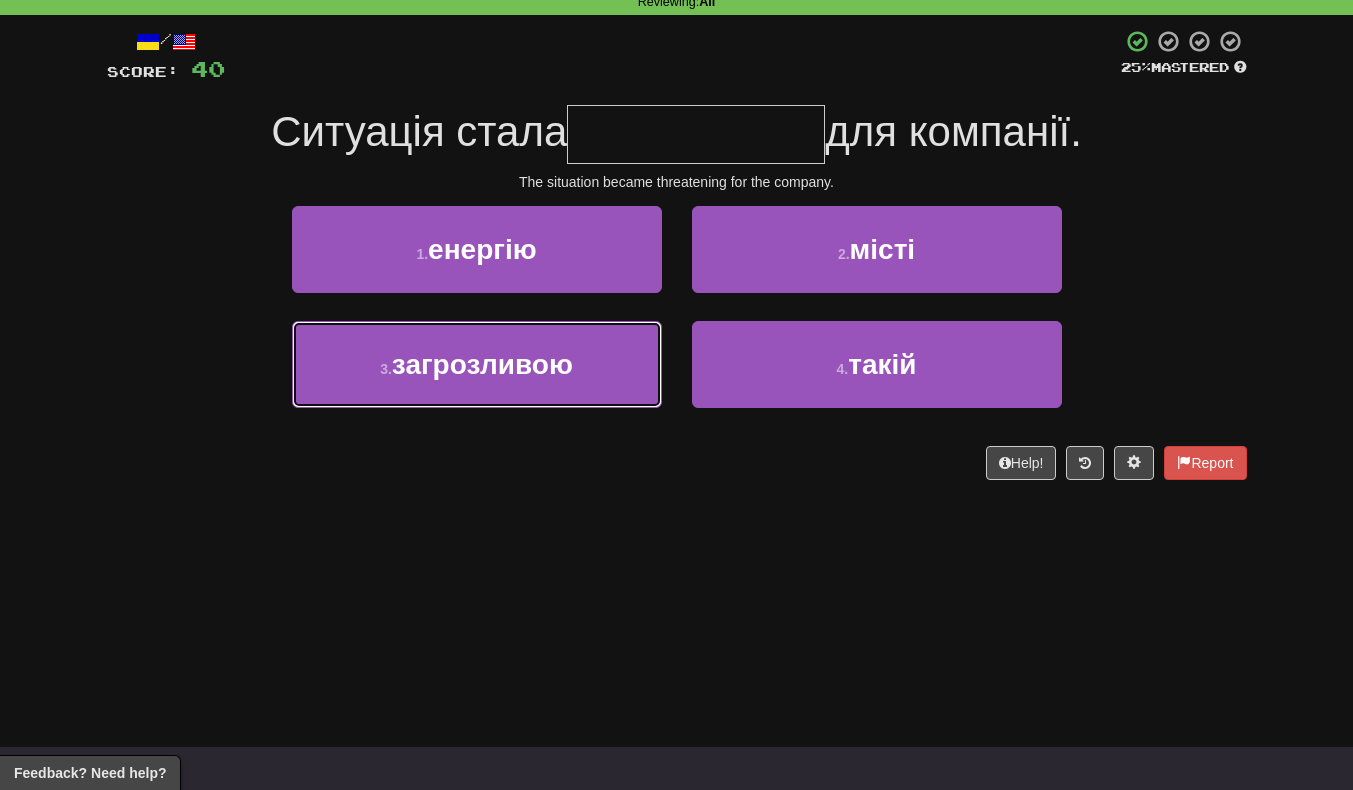 click on "3 .  загрозливою" at bounding box center (477, 364) 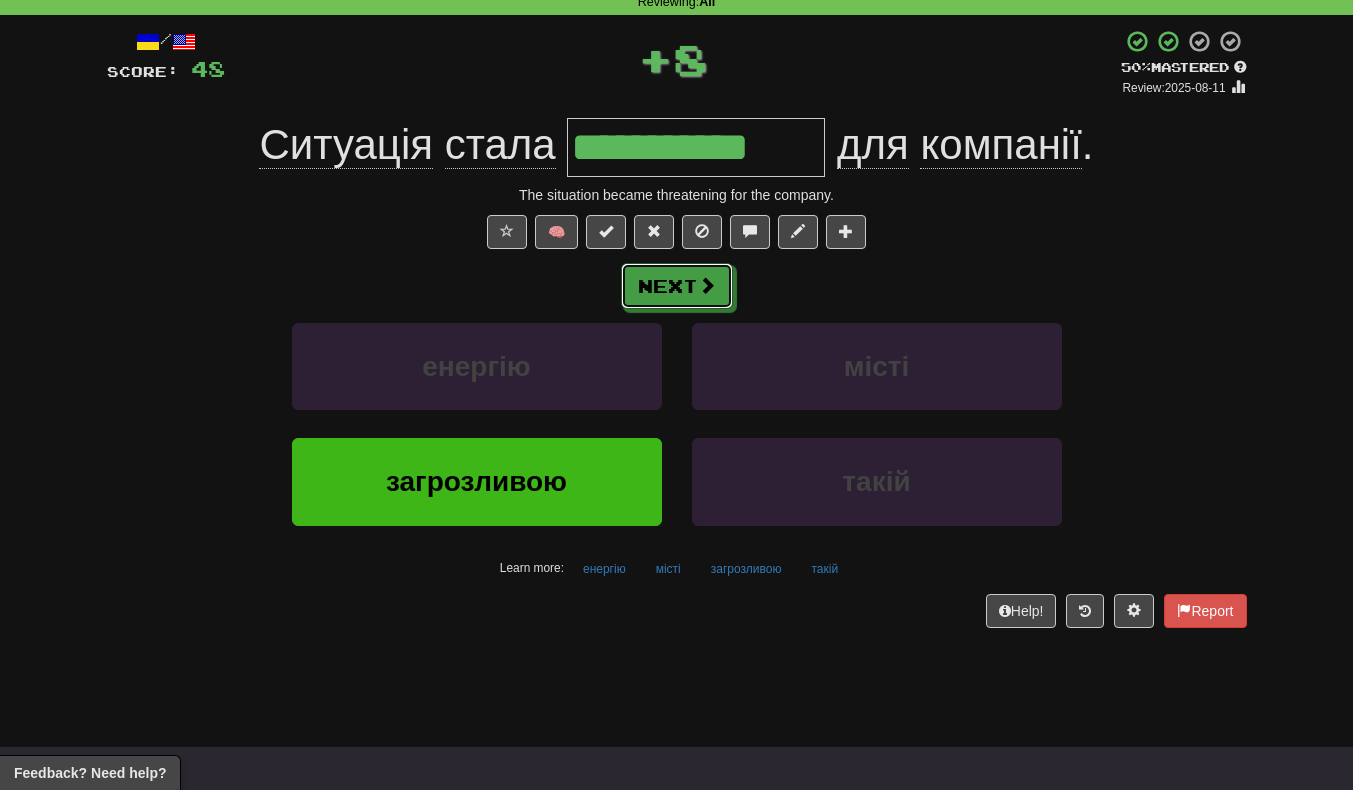 click on "Next" at bounding box center (677, 286) 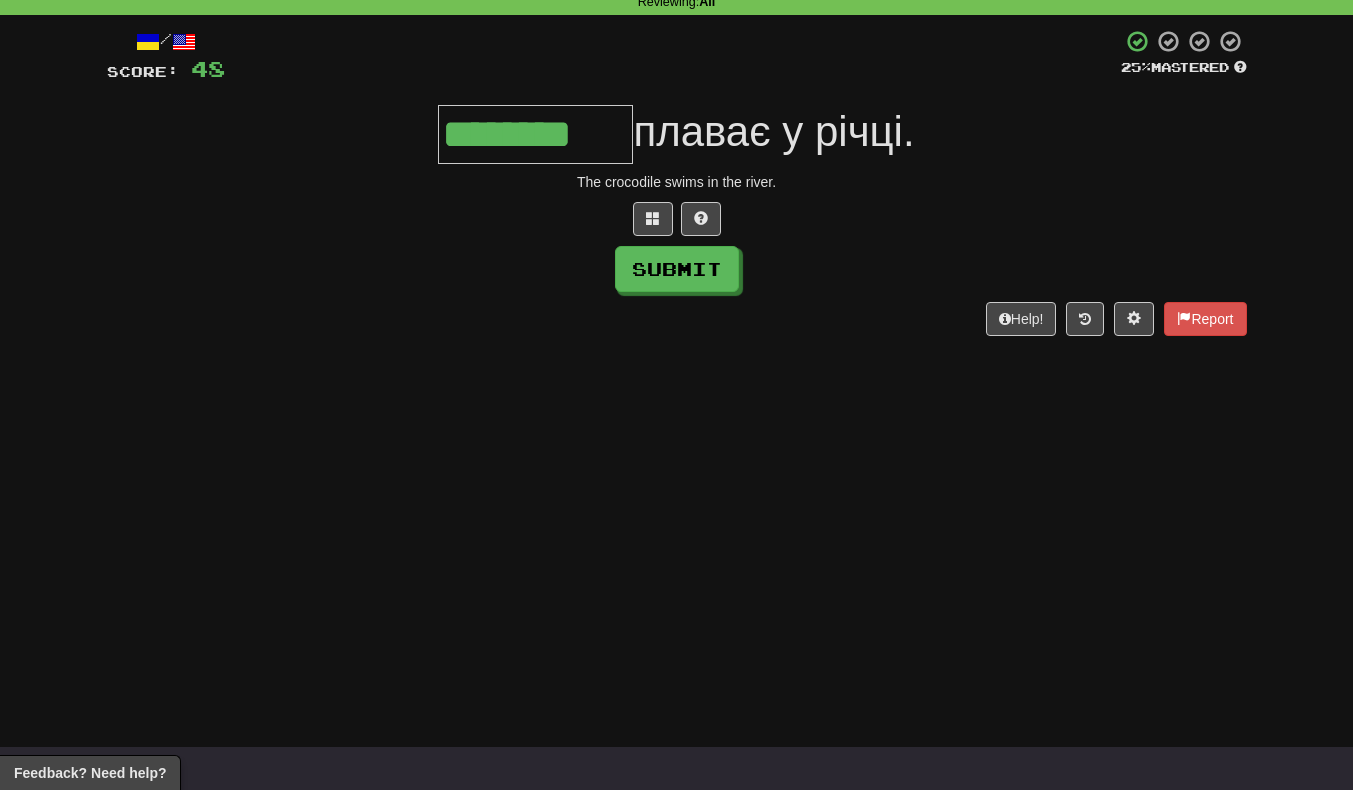 type on "********" 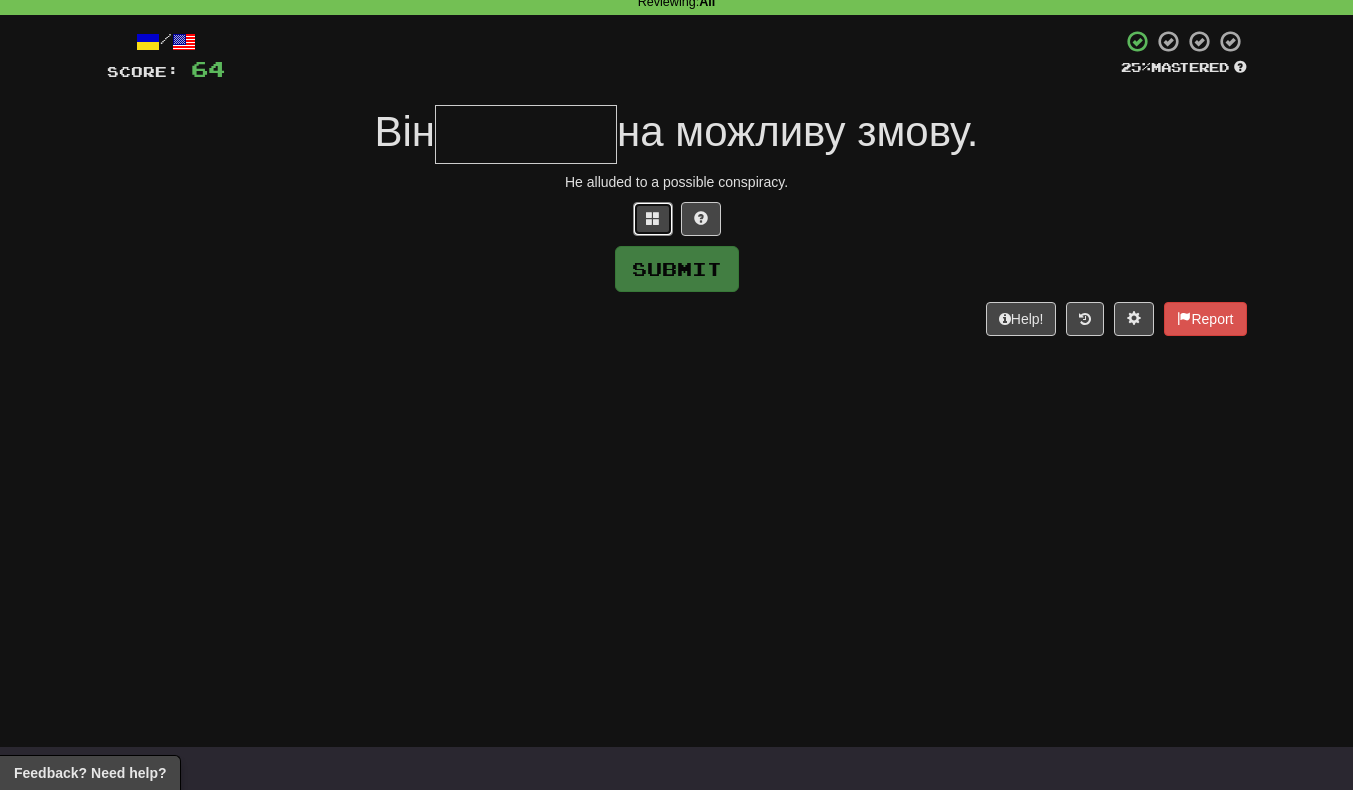 click at bounding box center (653, 218) 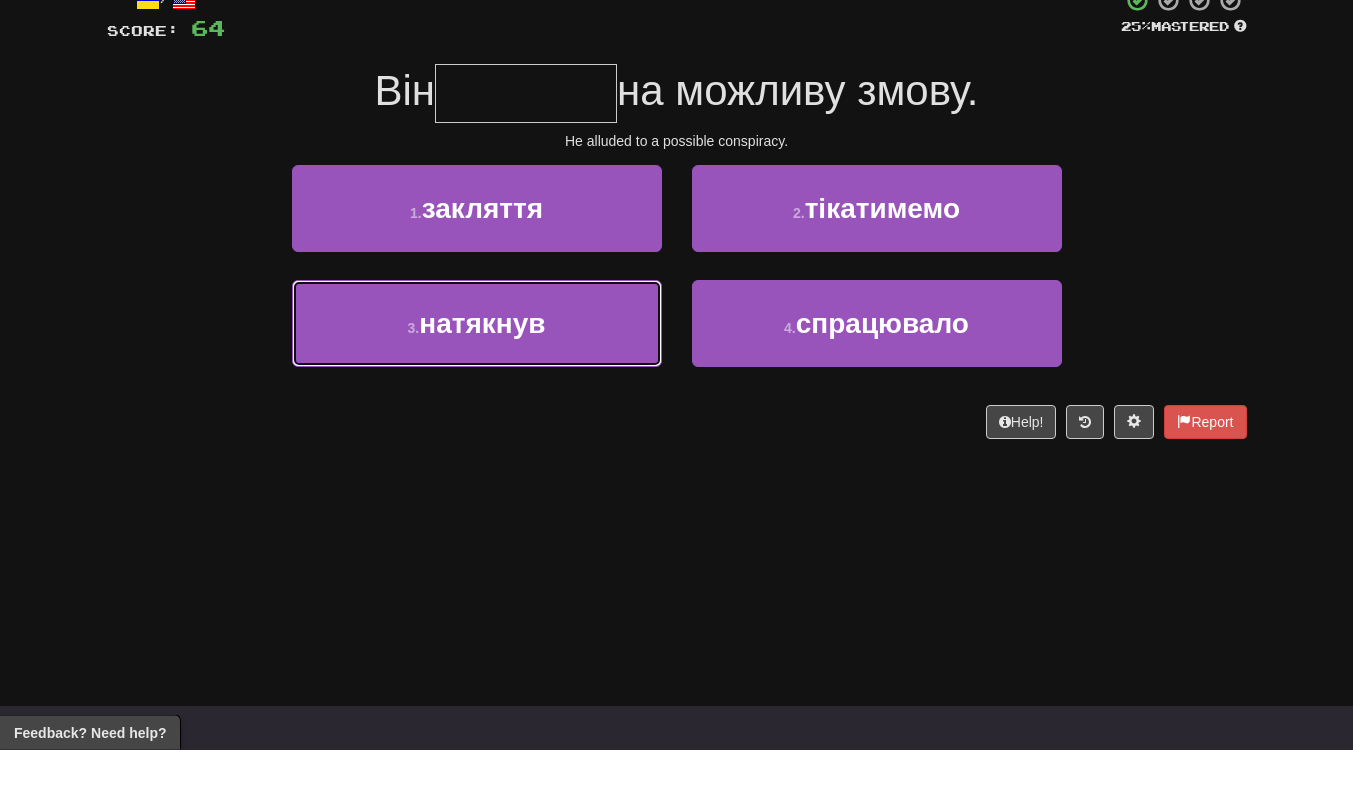 click on "3 .  натякнув" at bounding box center [477, 364] 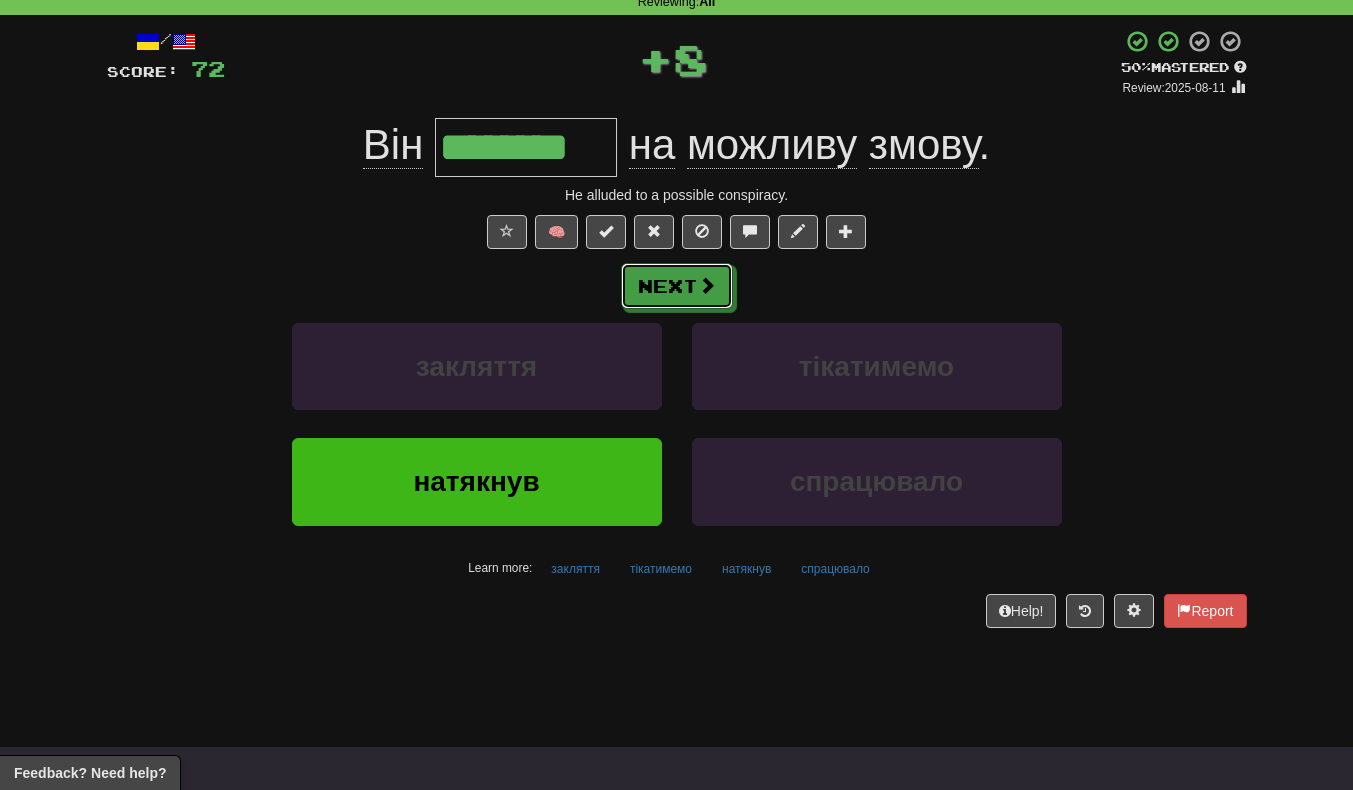 click at bounding box center [707, 285] 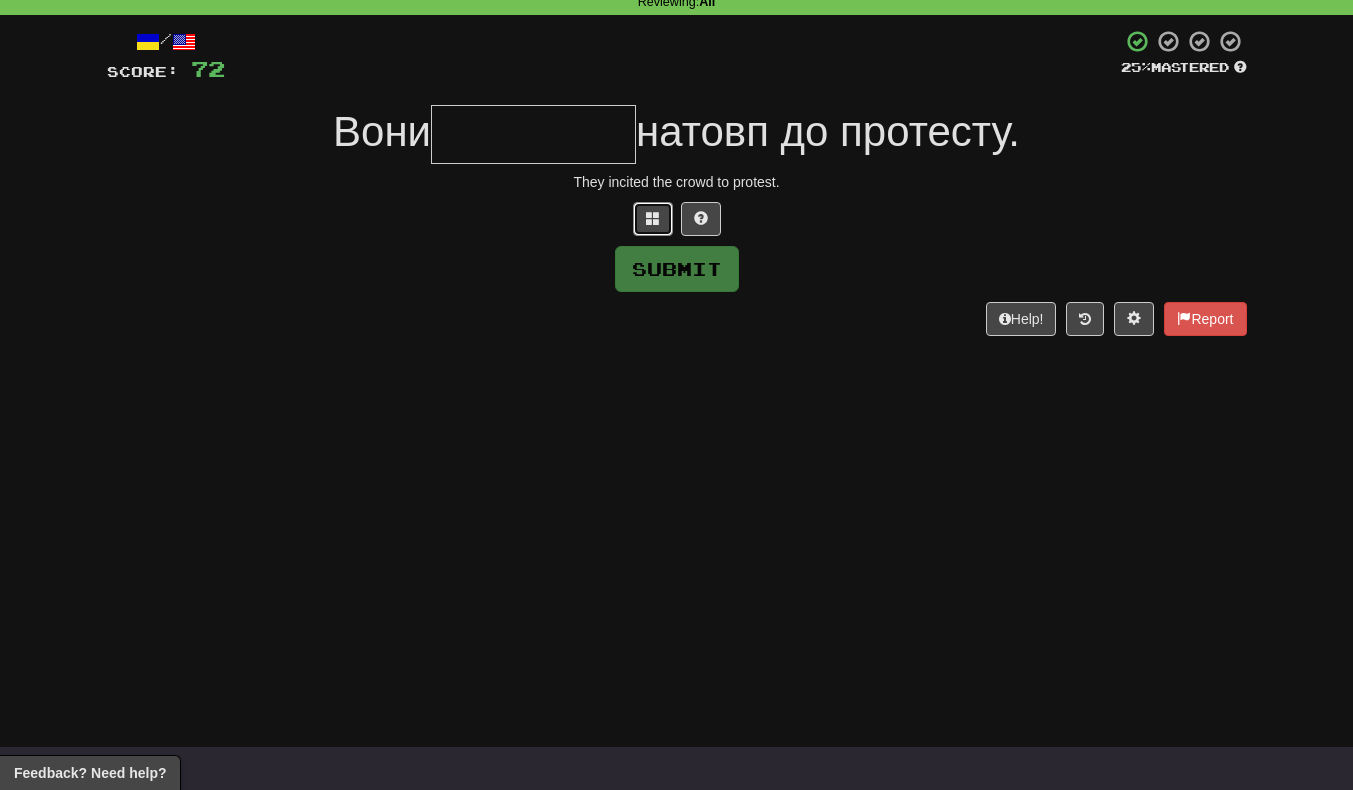 click at bounding box center (653, 219) 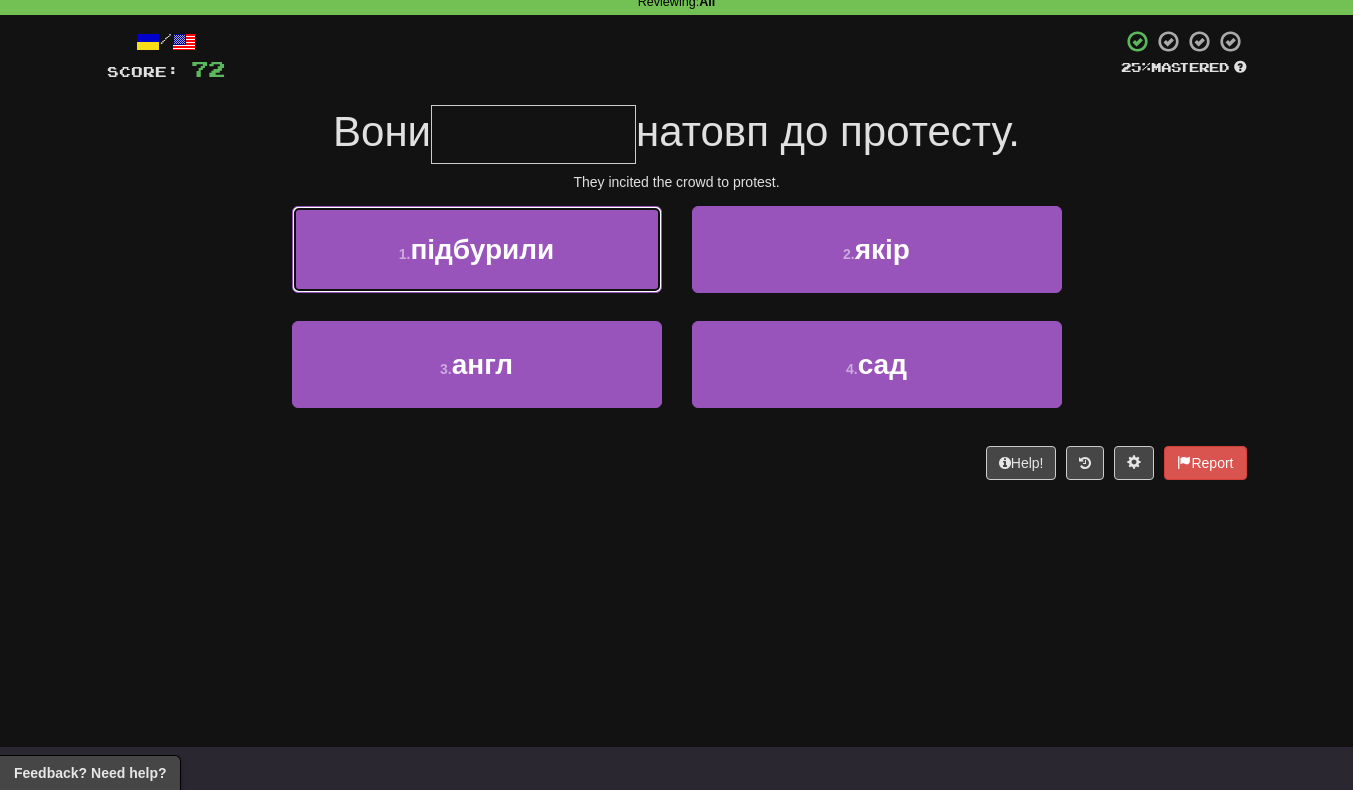 click on "1 .  підбурили" at bounding box center (477, 249) 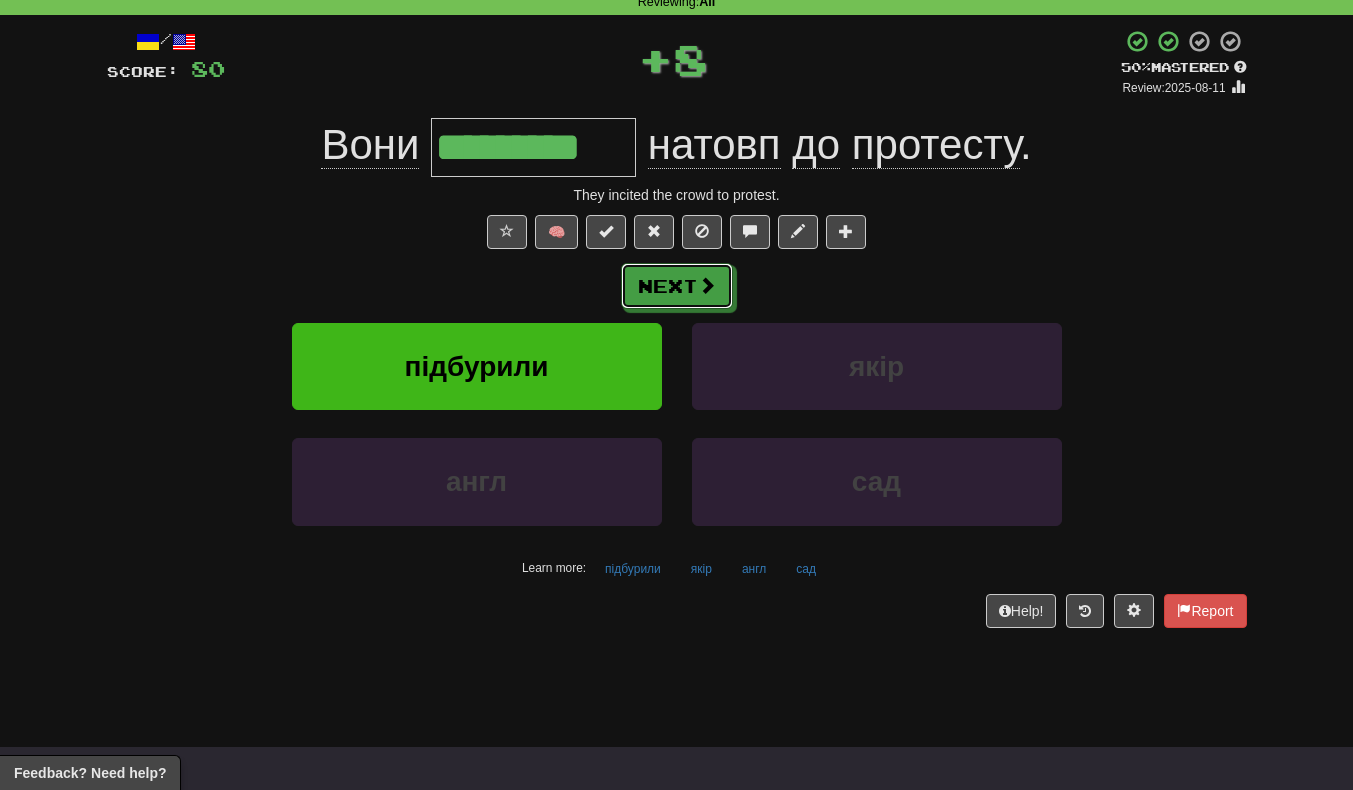 click at bounding box center (707, 285) 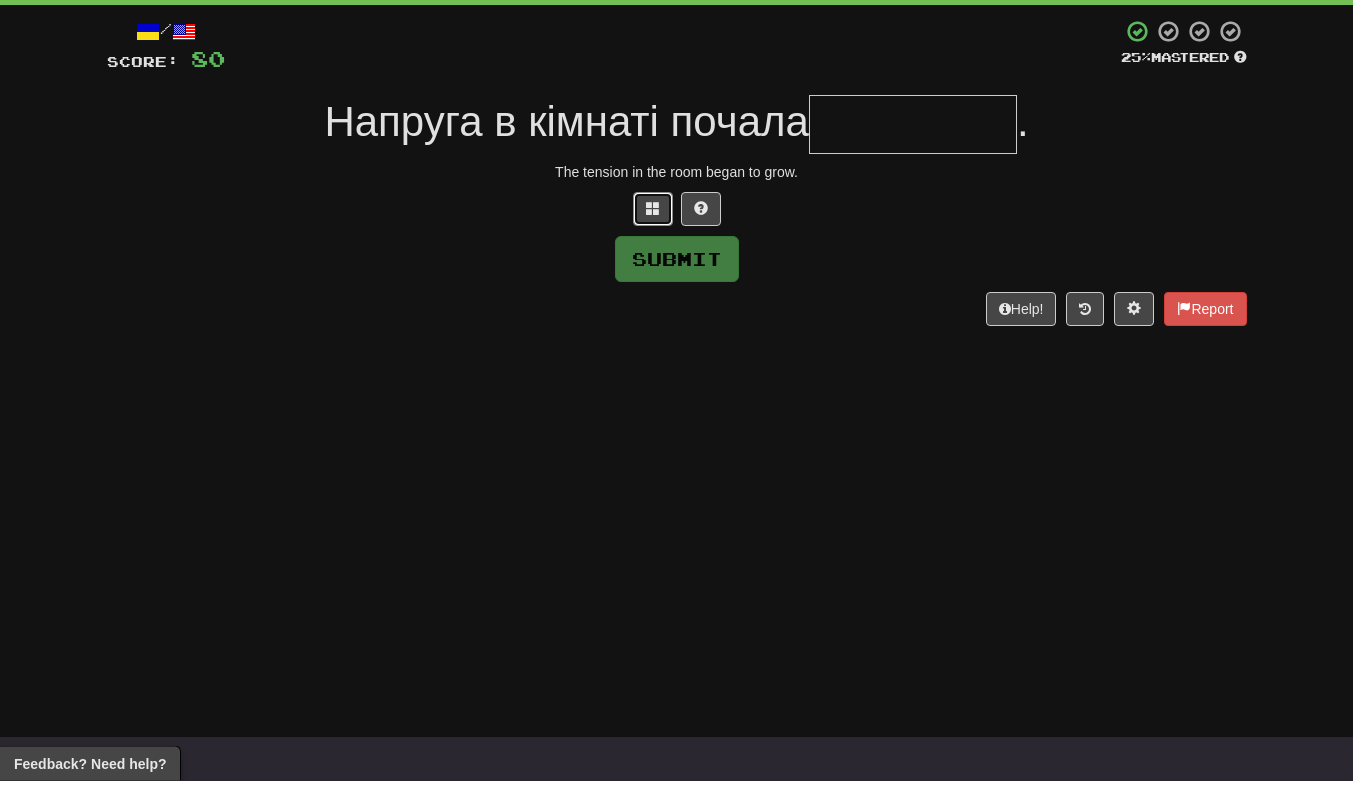 click at bounding box center [653, 219] 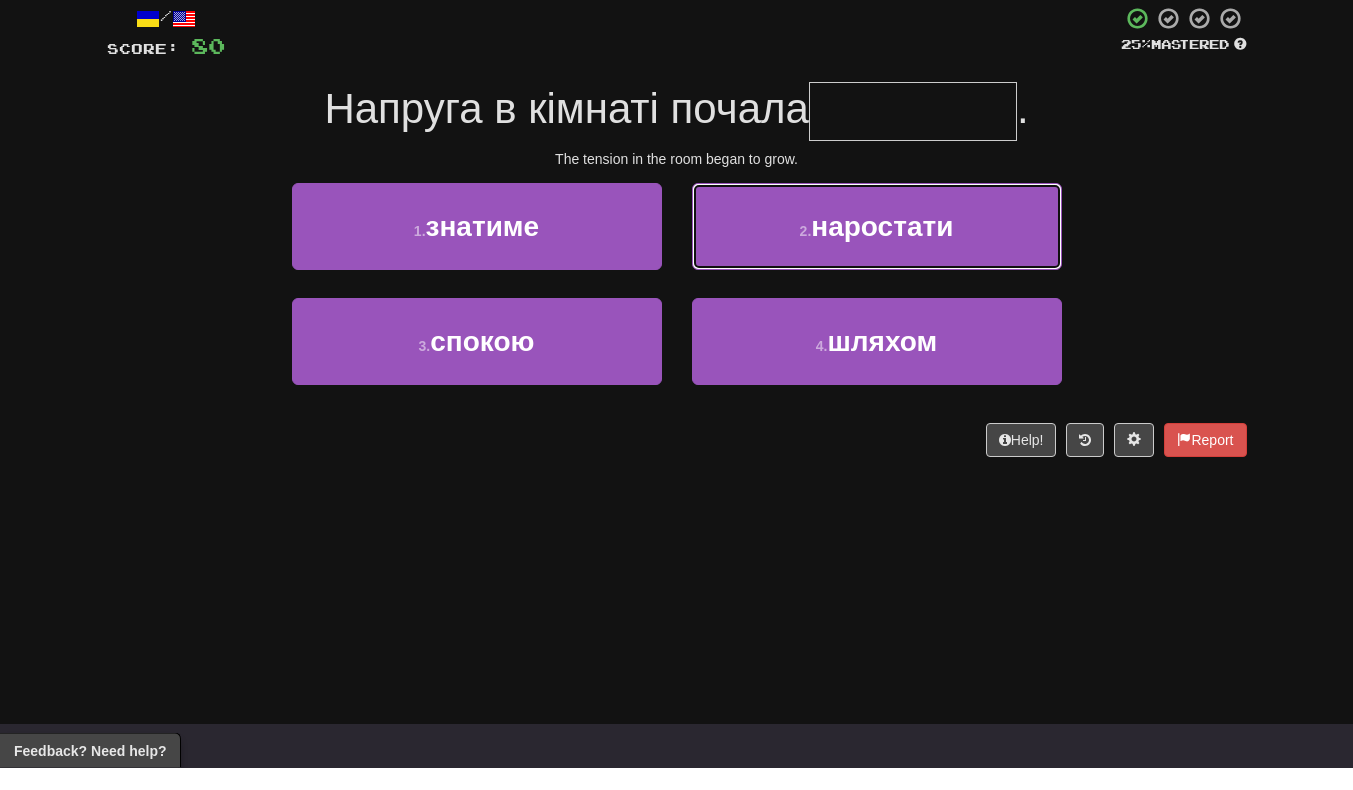 click on "2 .  наростати" at bounding box center (877, 249) 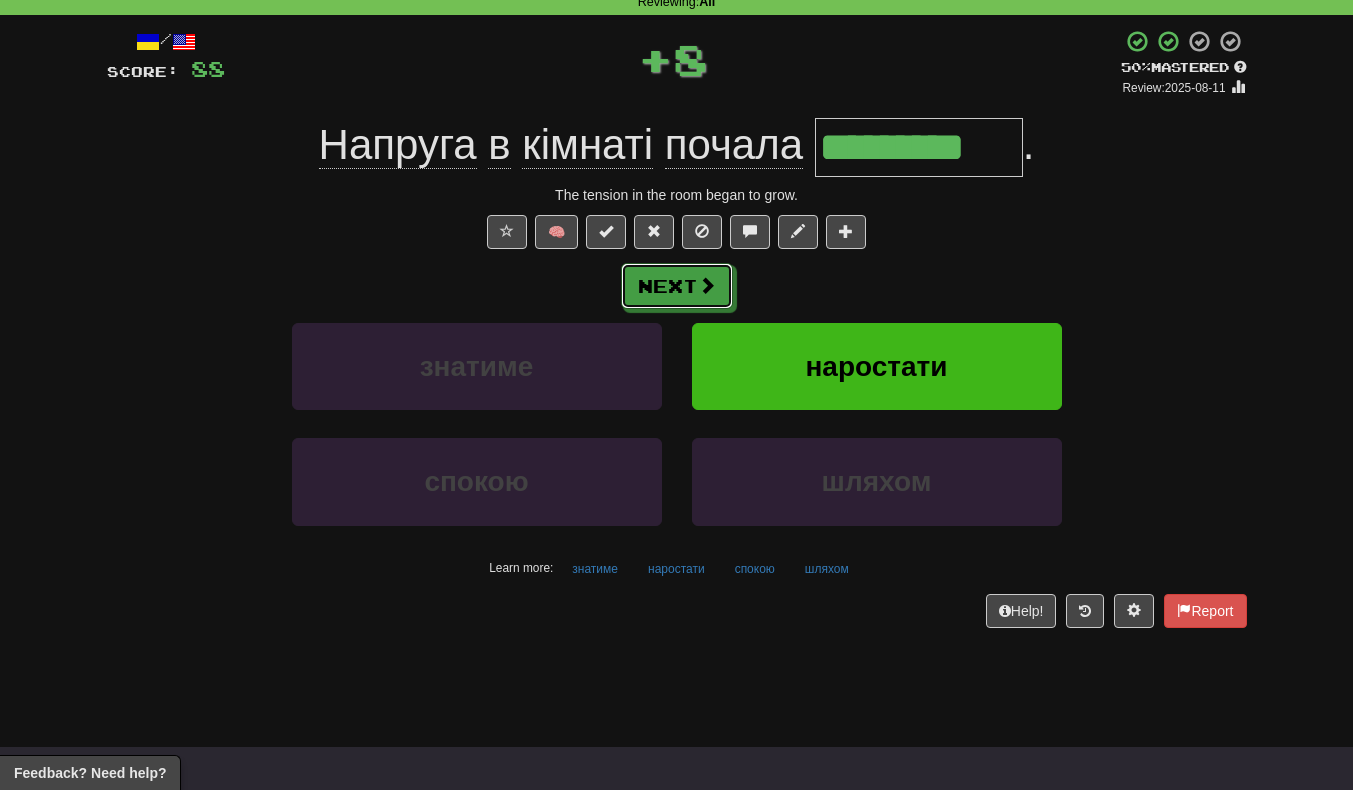 click on "Next" at bounding box center [677, 286] 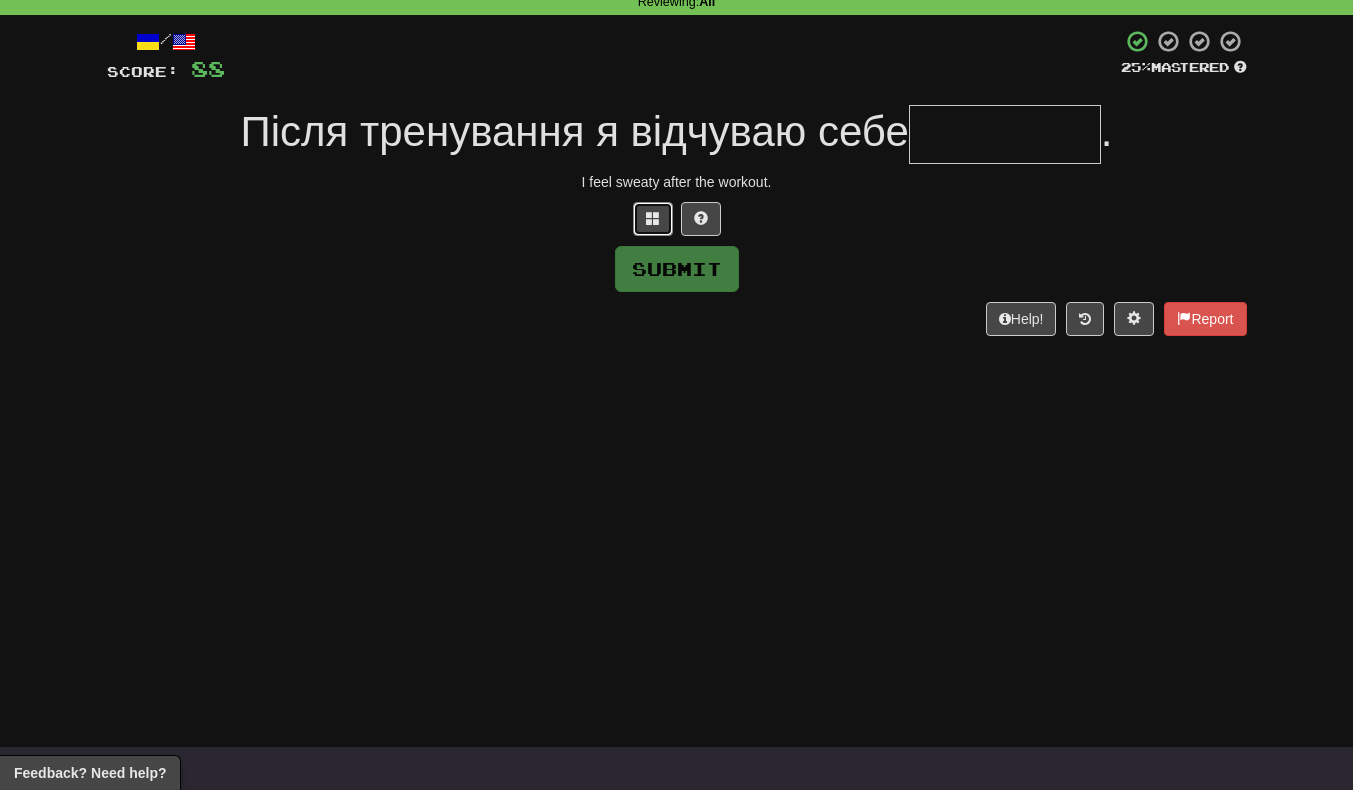 click at bounding box center [653, 219] 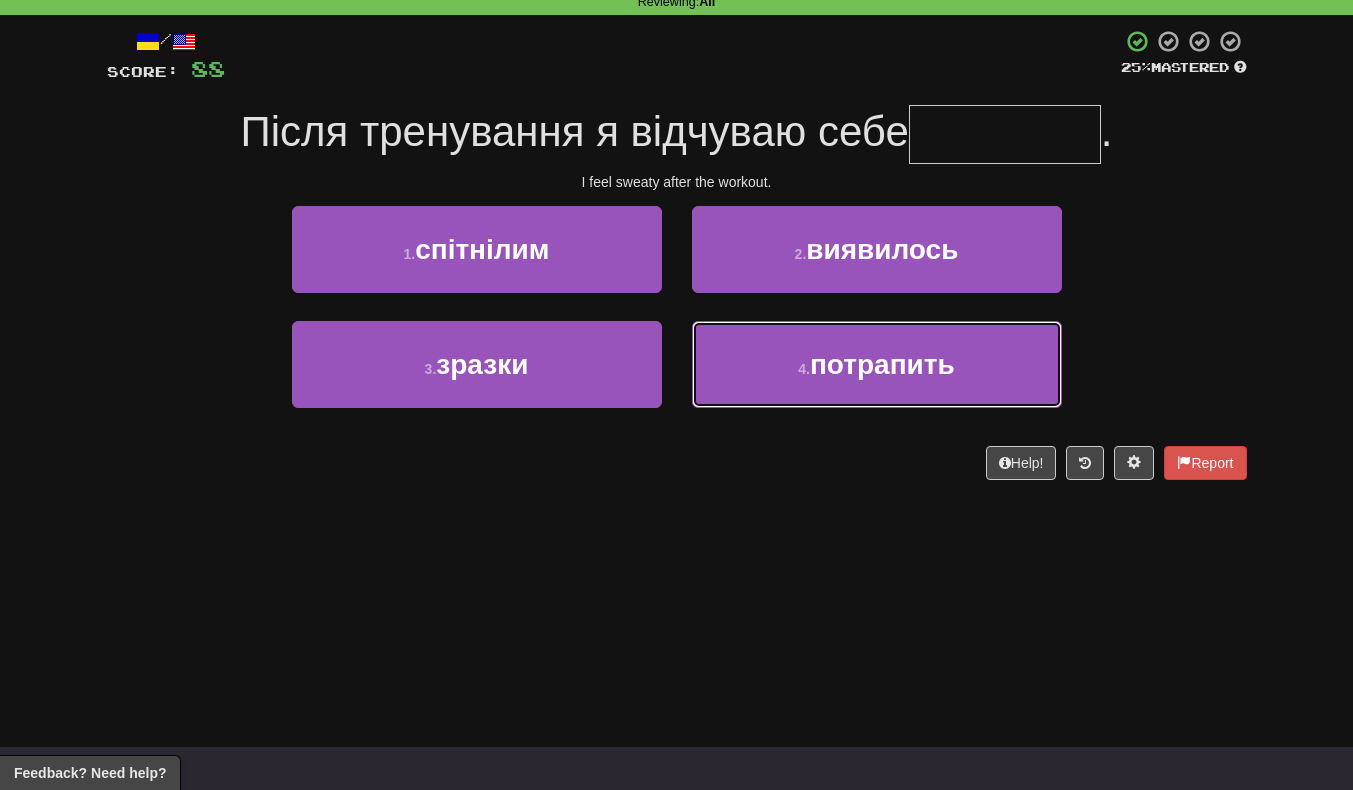 click on "4 .  потрапить" at bounding box center (877, 364) 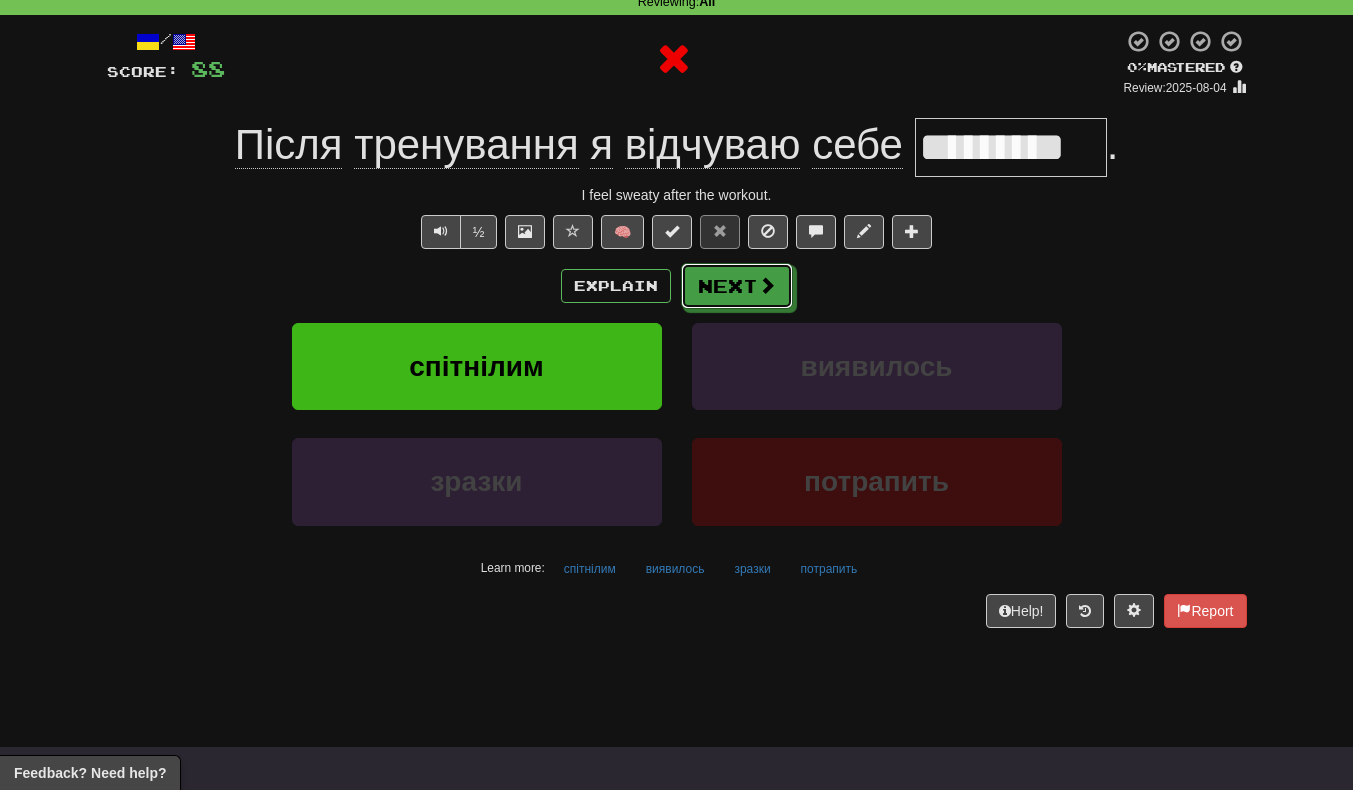 click on "Next" at bounding box center (737, 286) 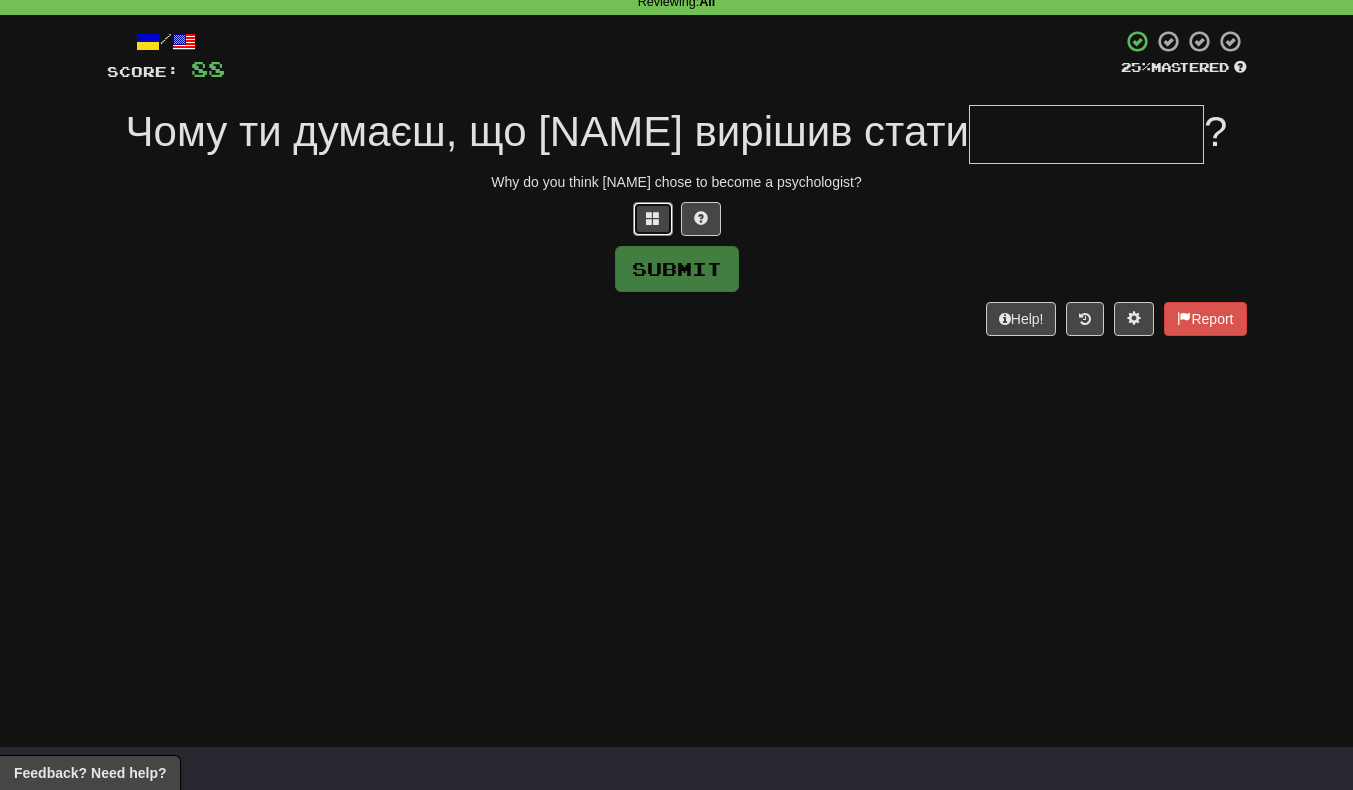click at bounding box center [653, 219] 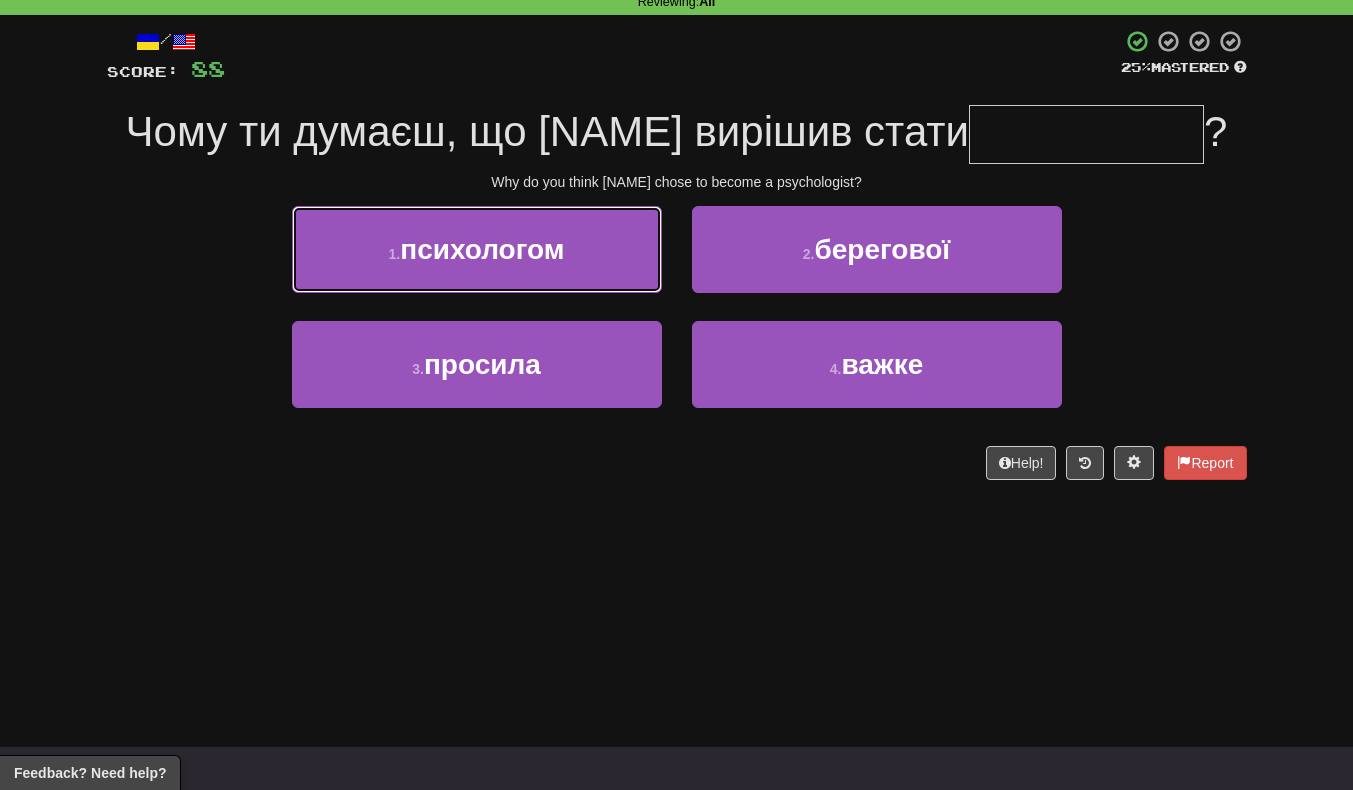 click on "1 .  психологом" at bounding box center [477, 249] 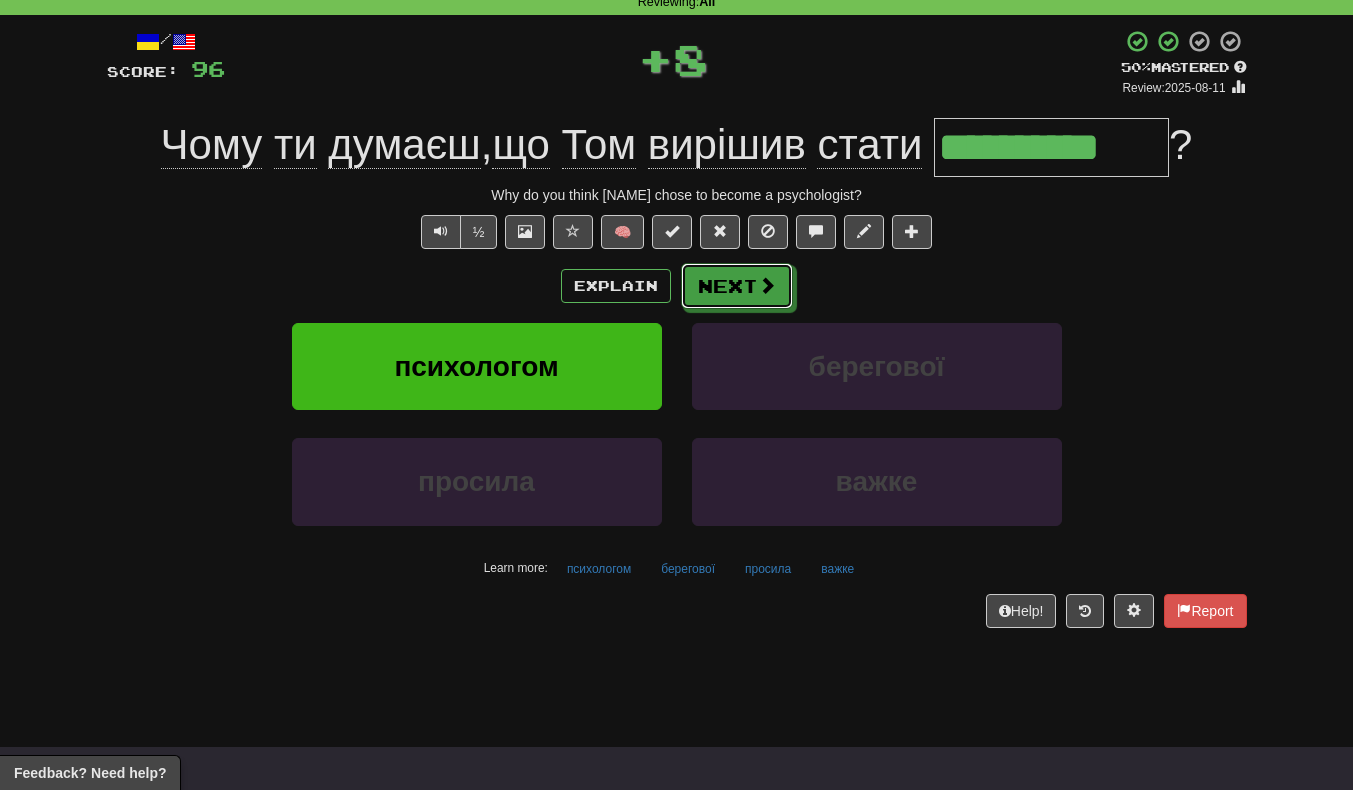 click on "Next" at bounding box center (737, 286) 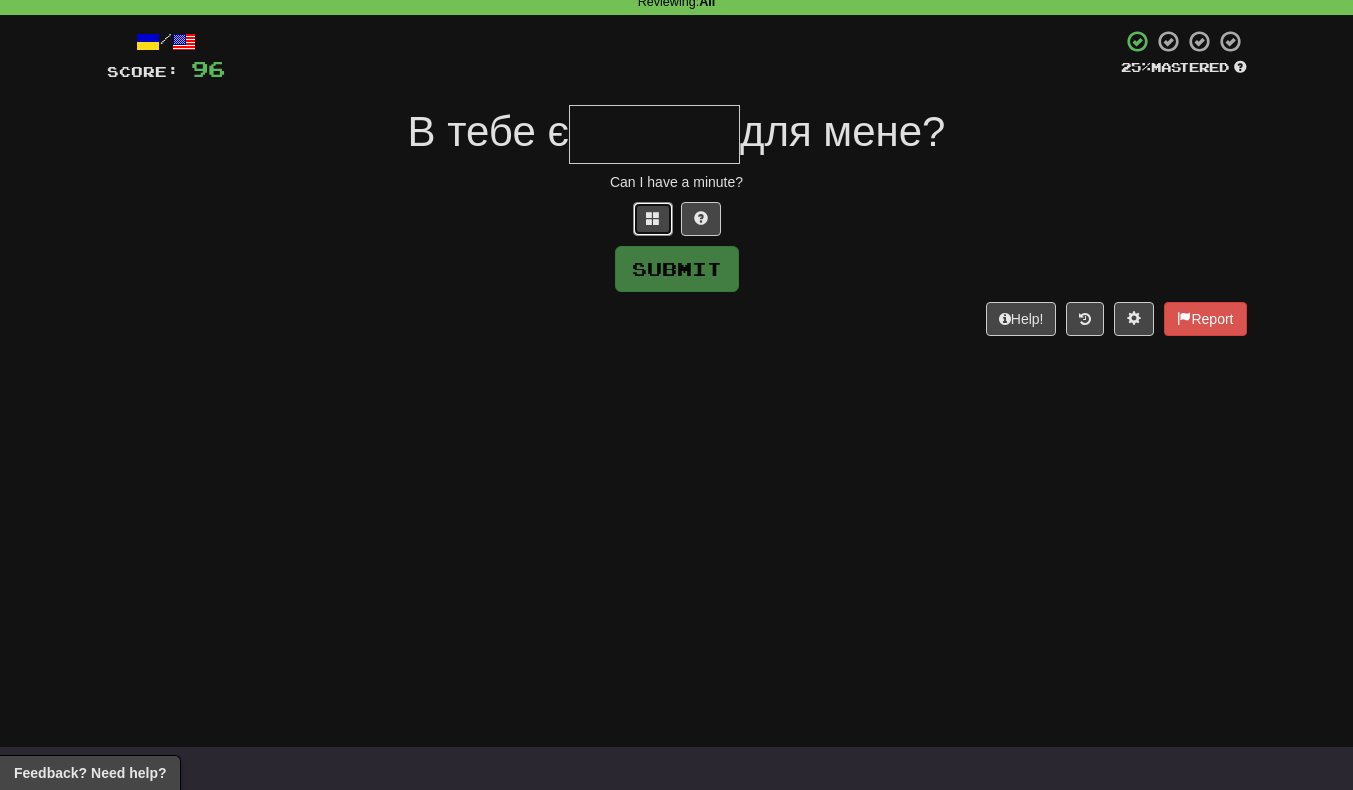 click at bounding box center [653, 218] 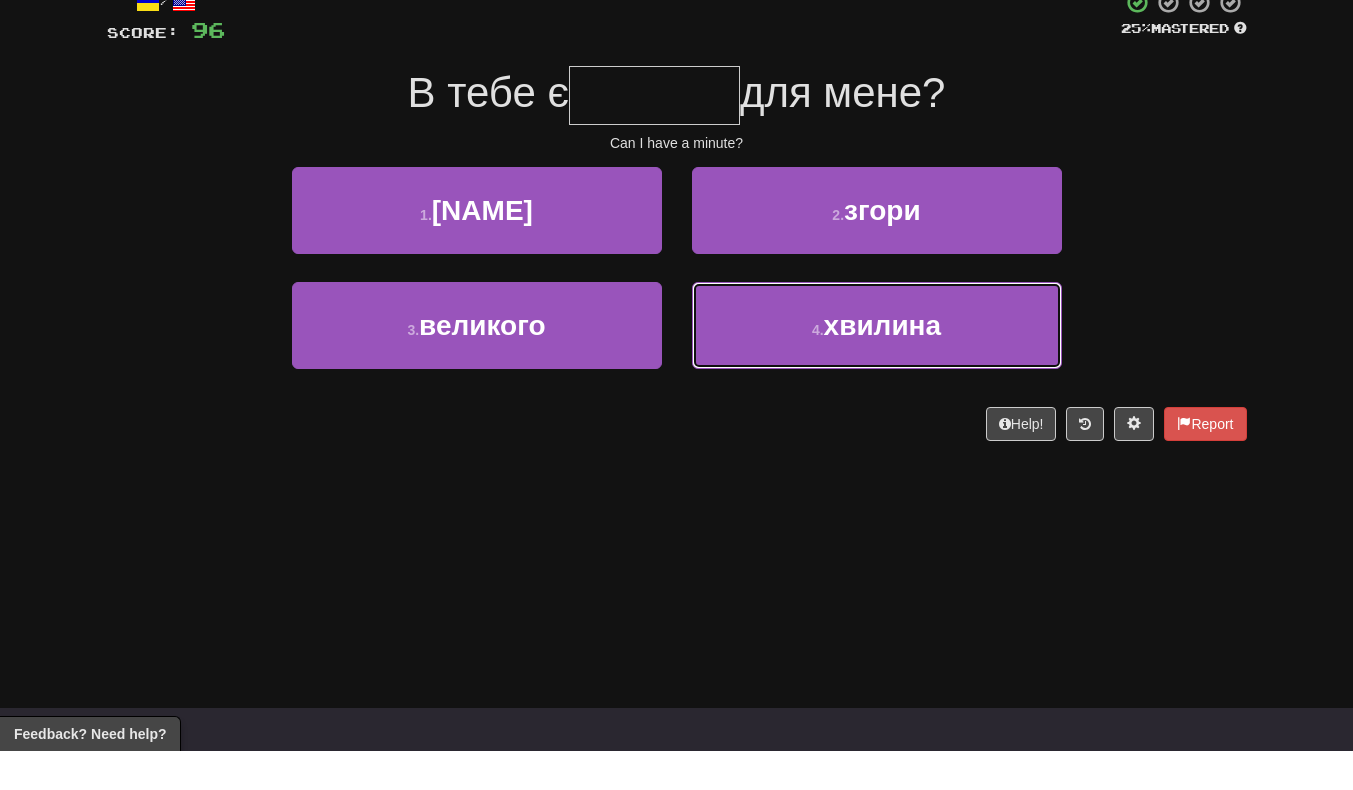 click on "4 .  хвилина" at bounding box center (877, 364) 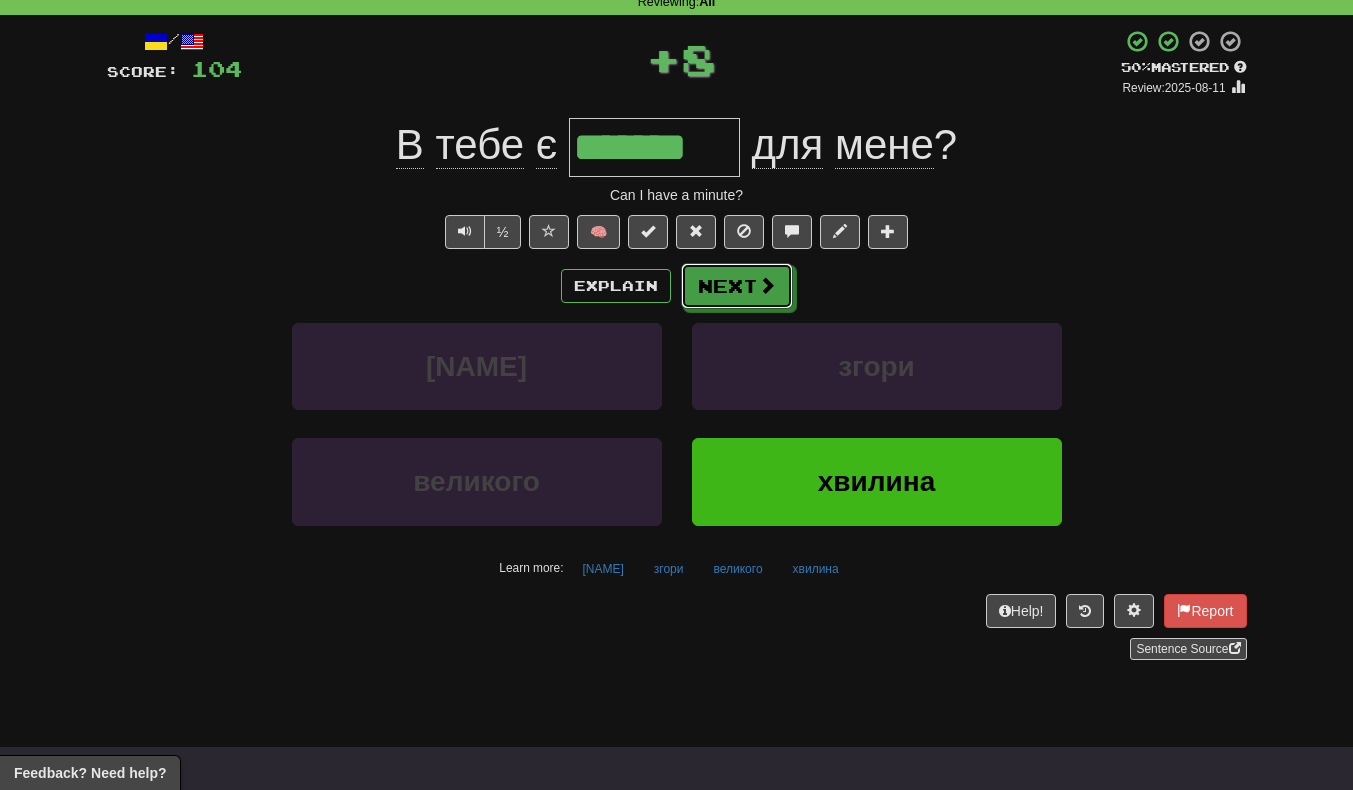 click on "Next" at bounding box center (737, 286) 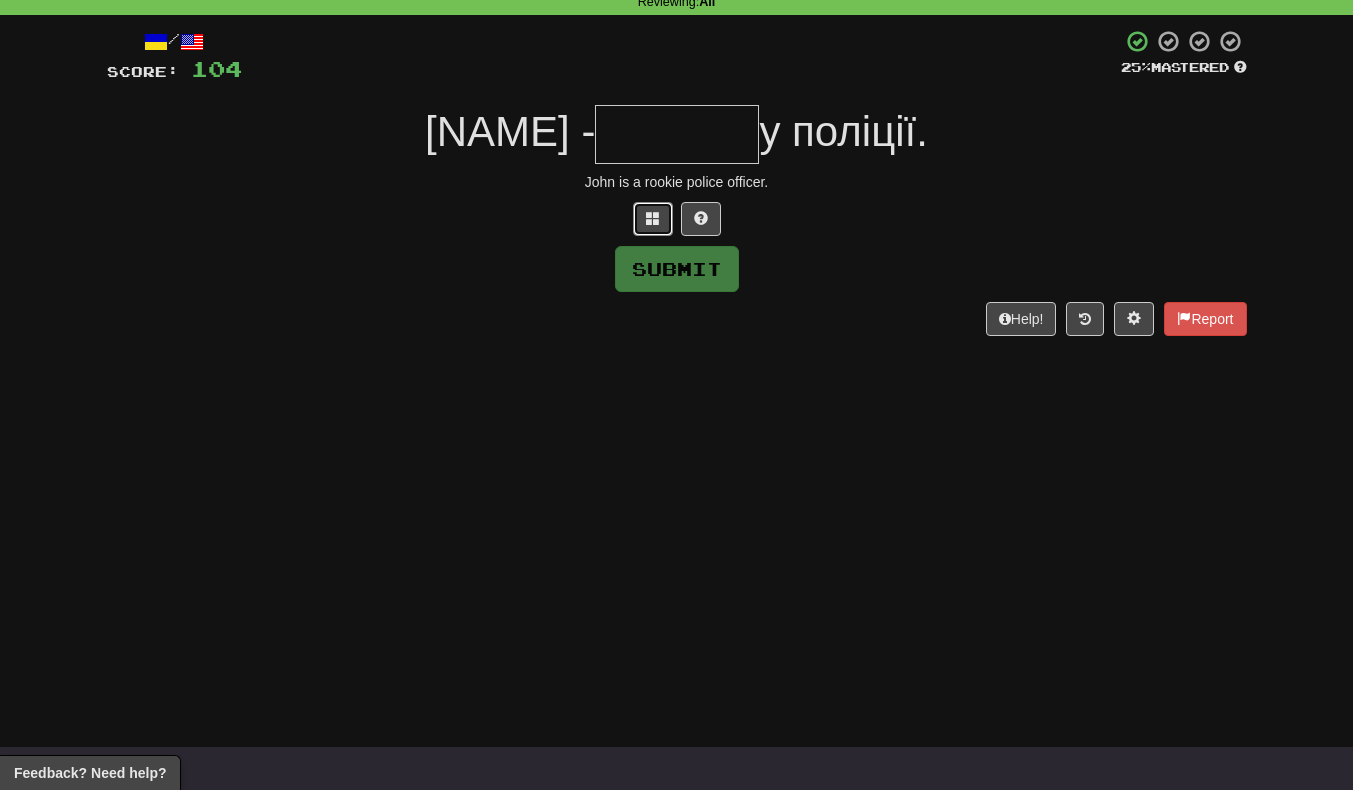 click at bounding box center (653, 218) 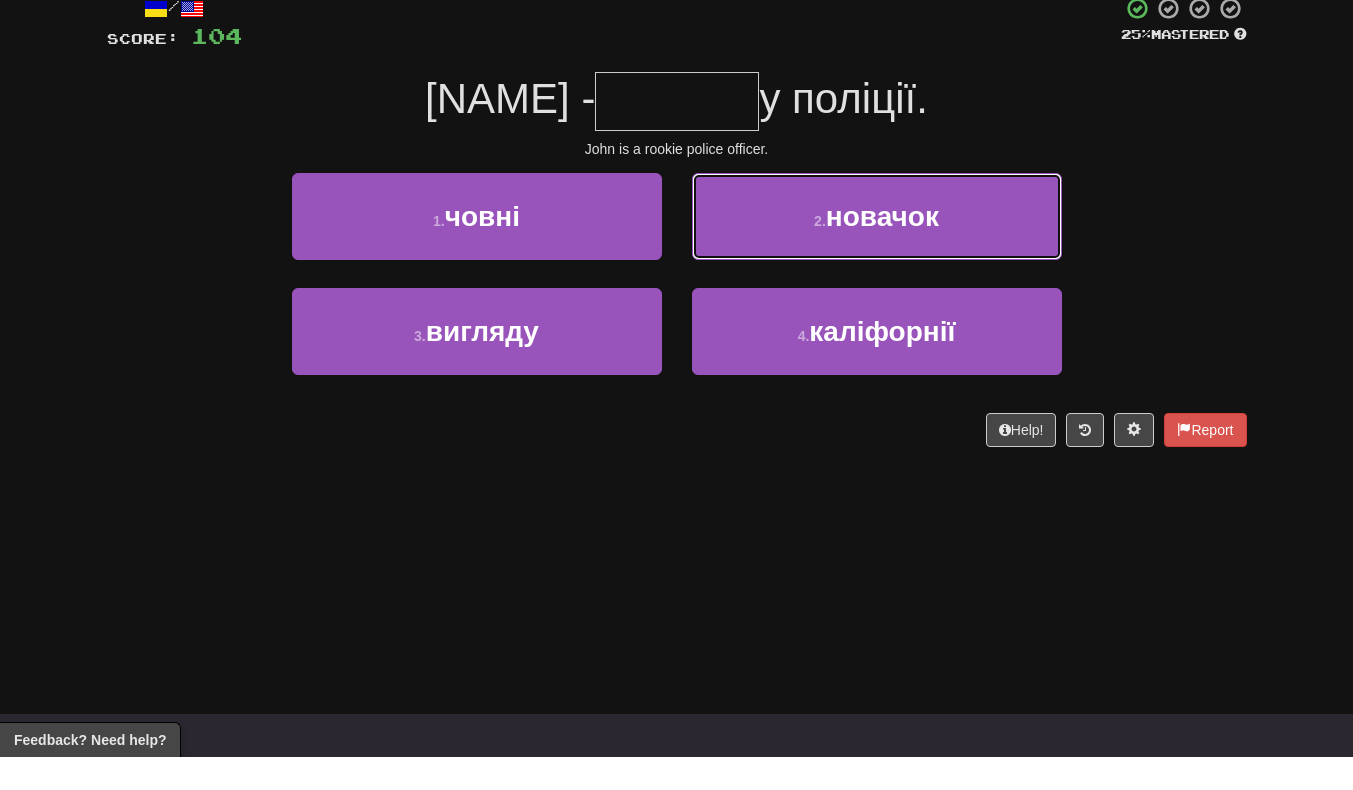 click on "2 .  новачок" at bounding box center (877, 249) 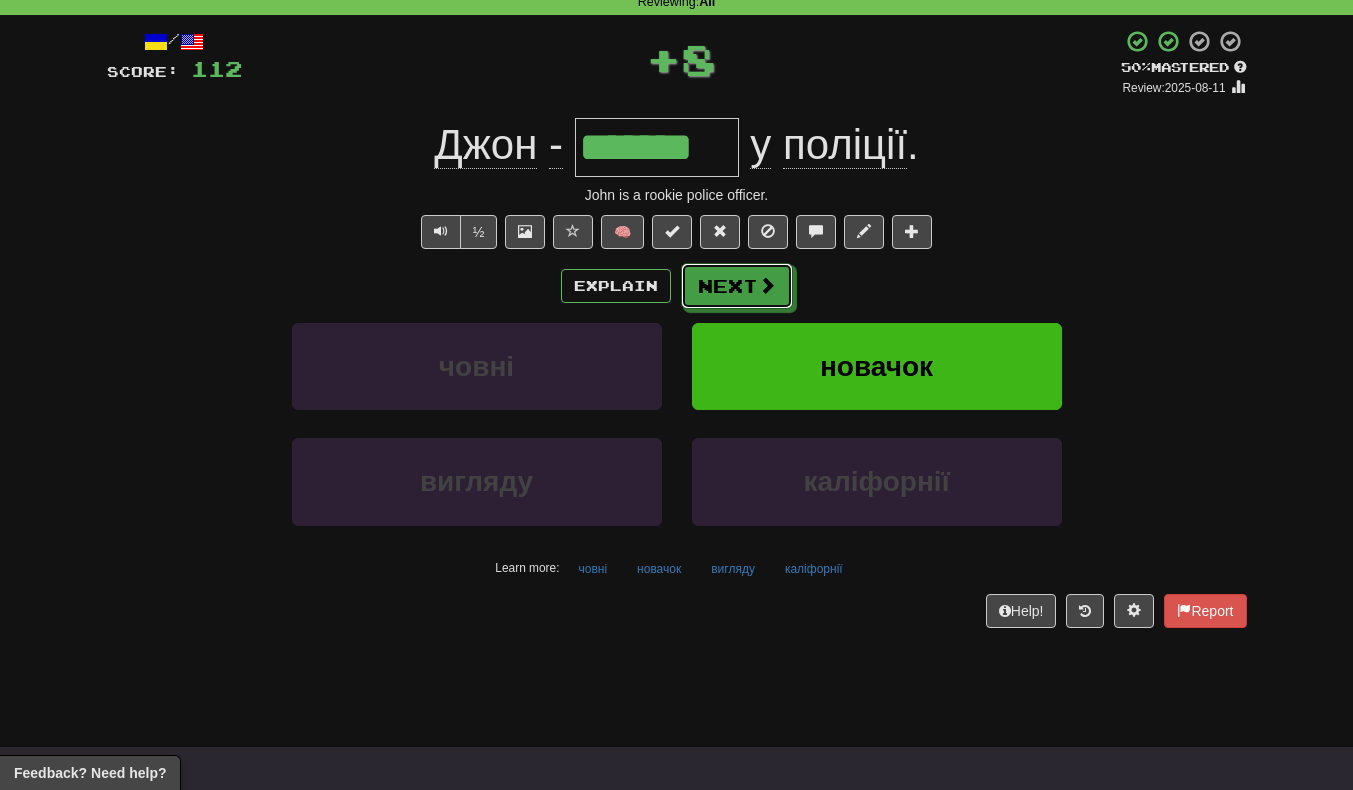 click at bounding box center (767, 285) 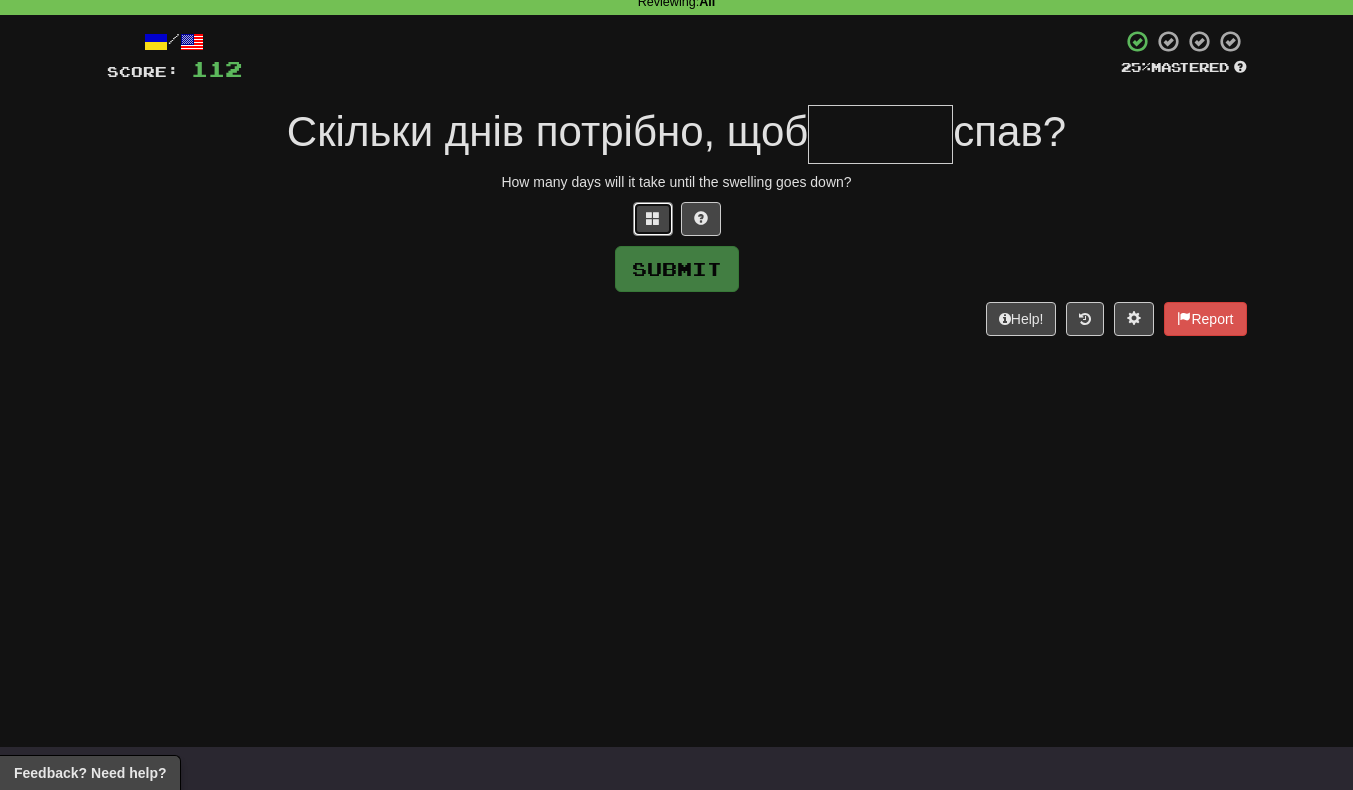click at bounding box center [653, 218] 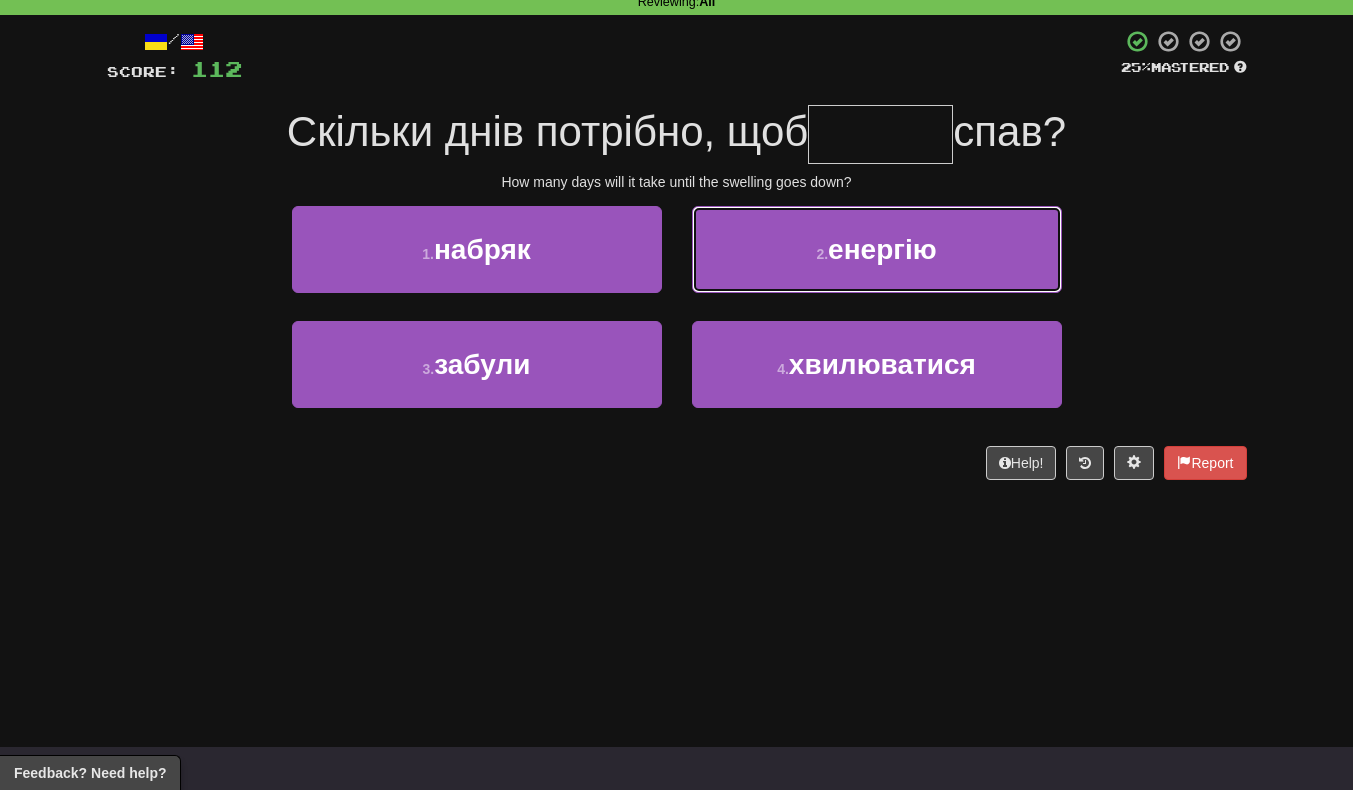 click on "2 .  енергію" at bounding box center [877, 249] 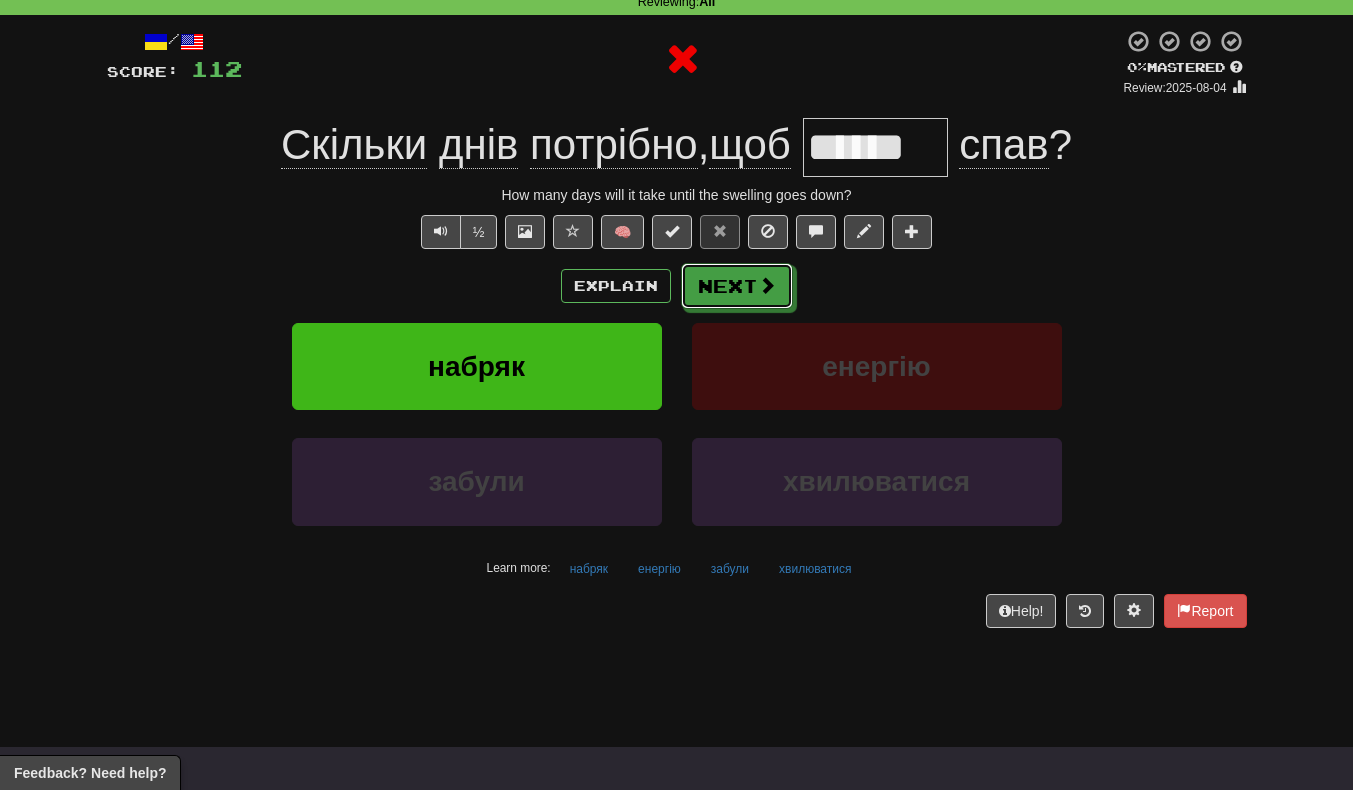 click on "Next" at bounding box center (737, 286) 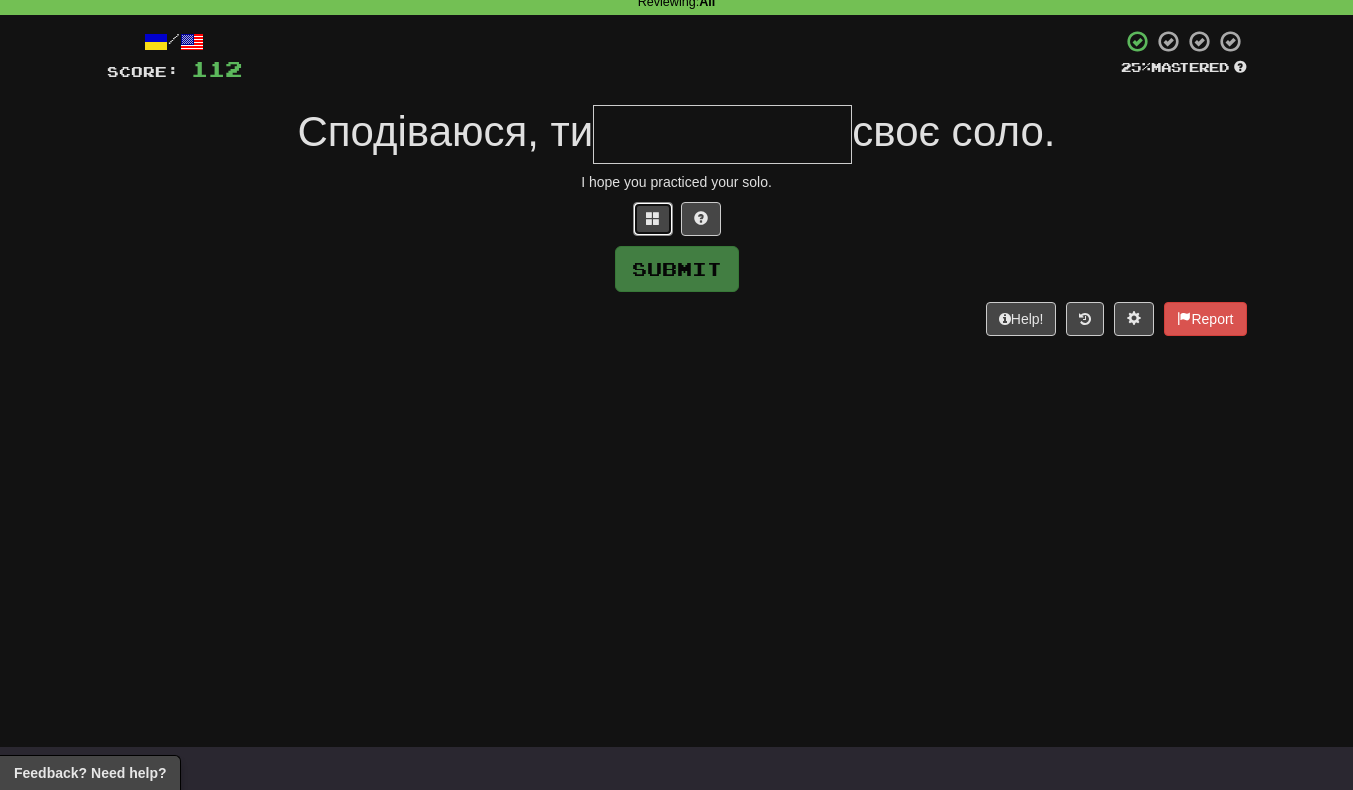 click at bounding box center [653, 218] 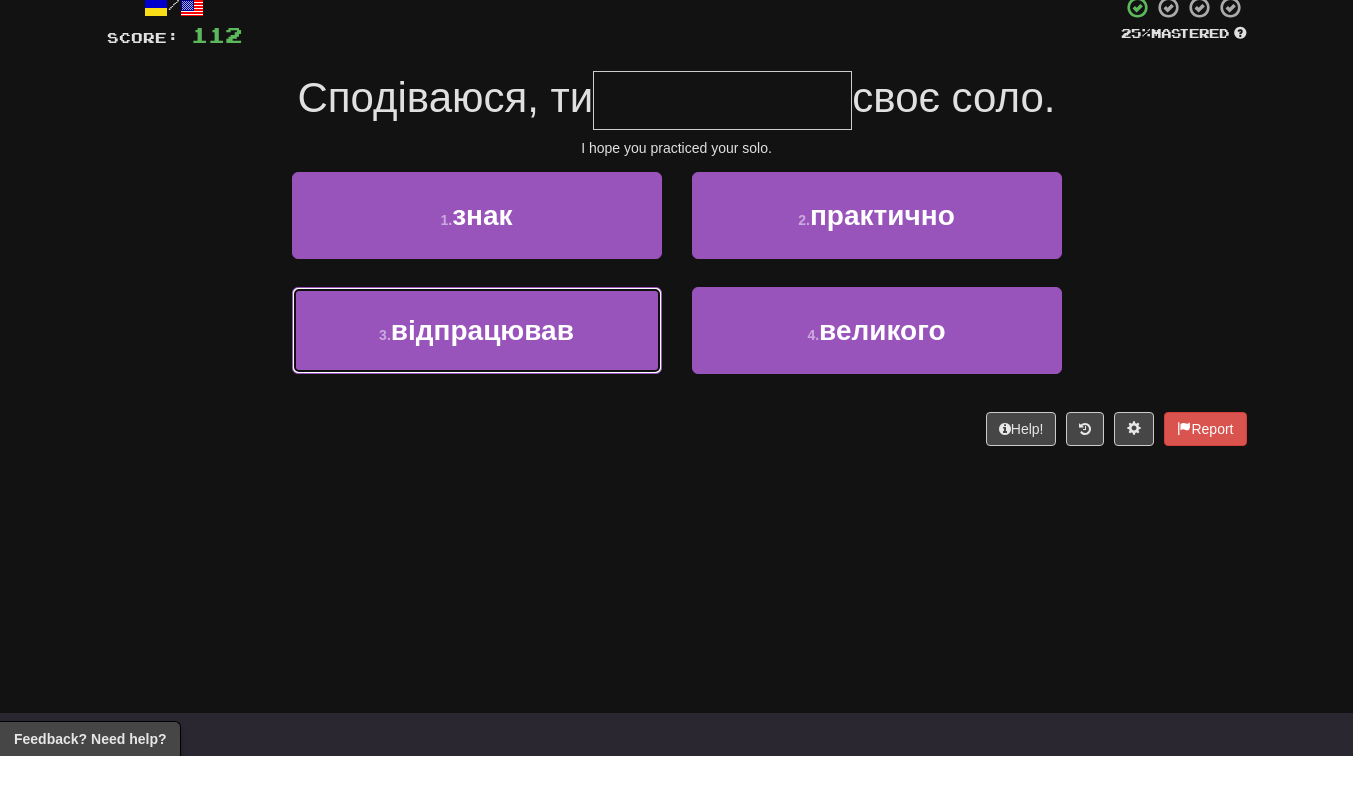 click on "відпрацював" at bounding box center (482, 364) 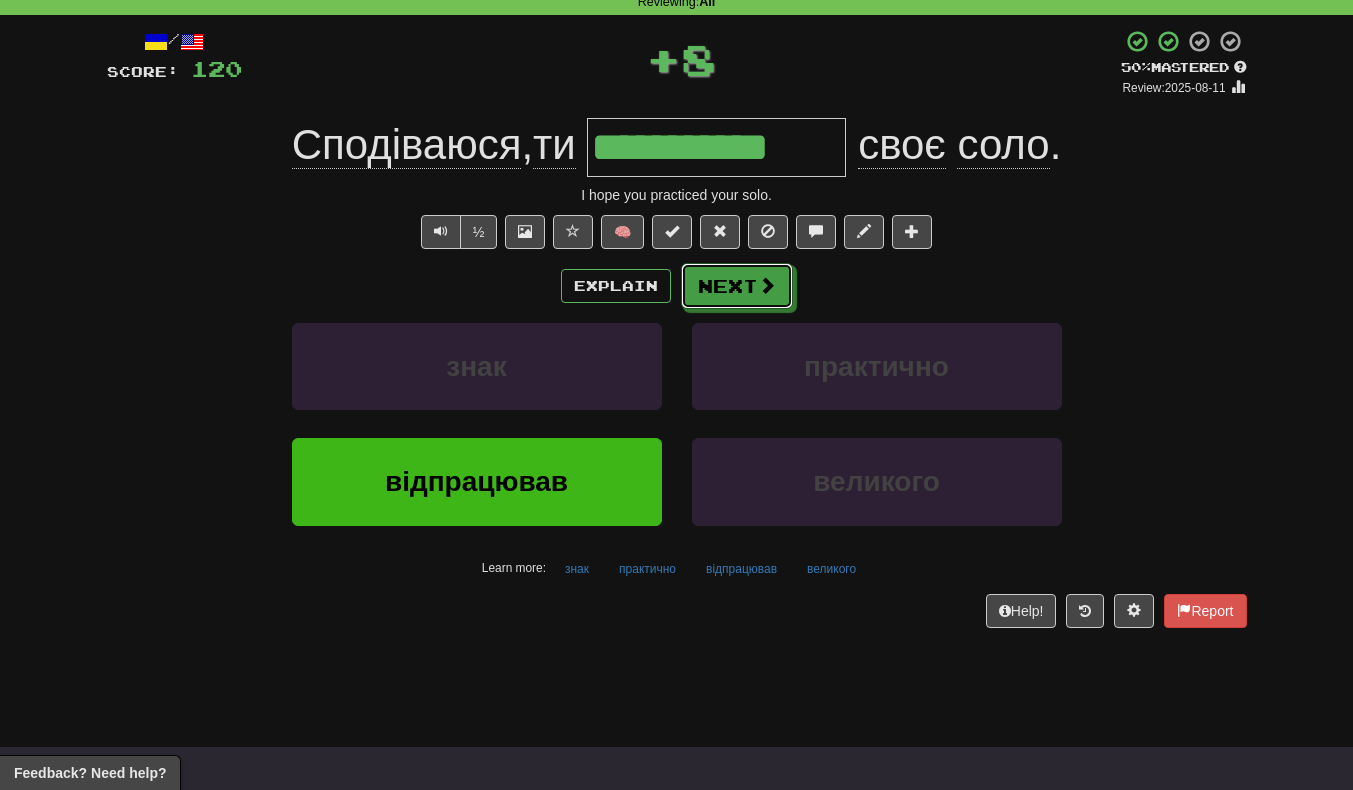 click on "Next" at bounding box center [737, 286] 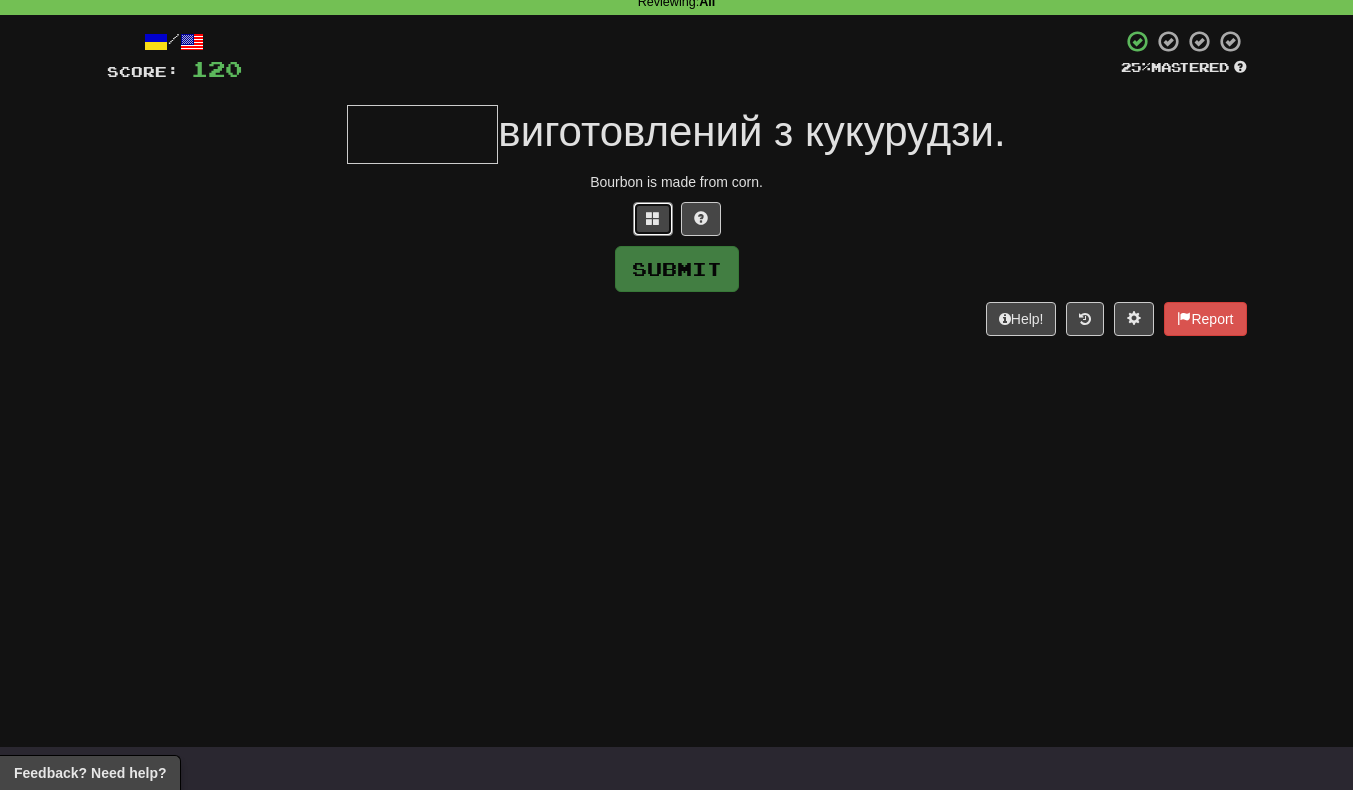 click at bounding box center [653, 219] 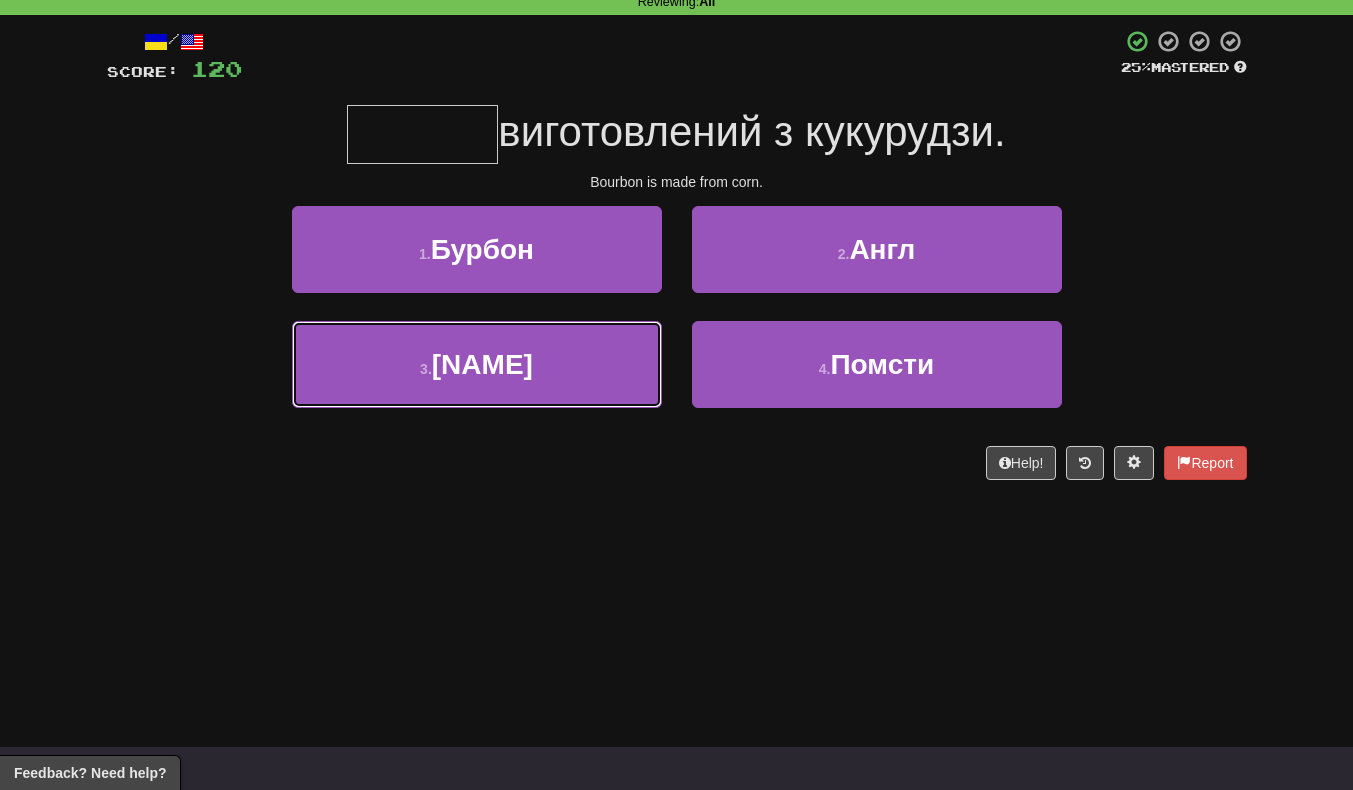 click on "3 .  Кролики" at bounding box center (477, 364) 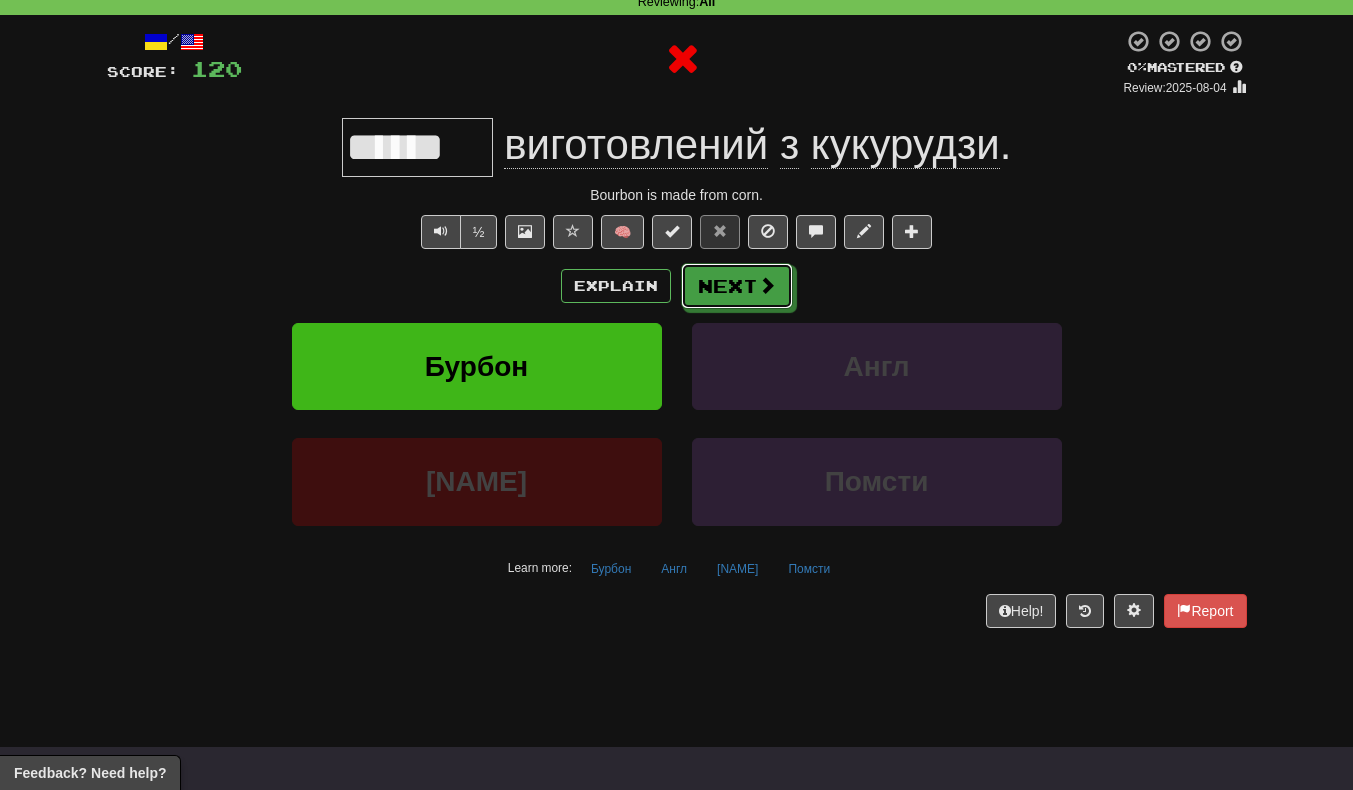 click on "Next" at bounding box center [737, 286] 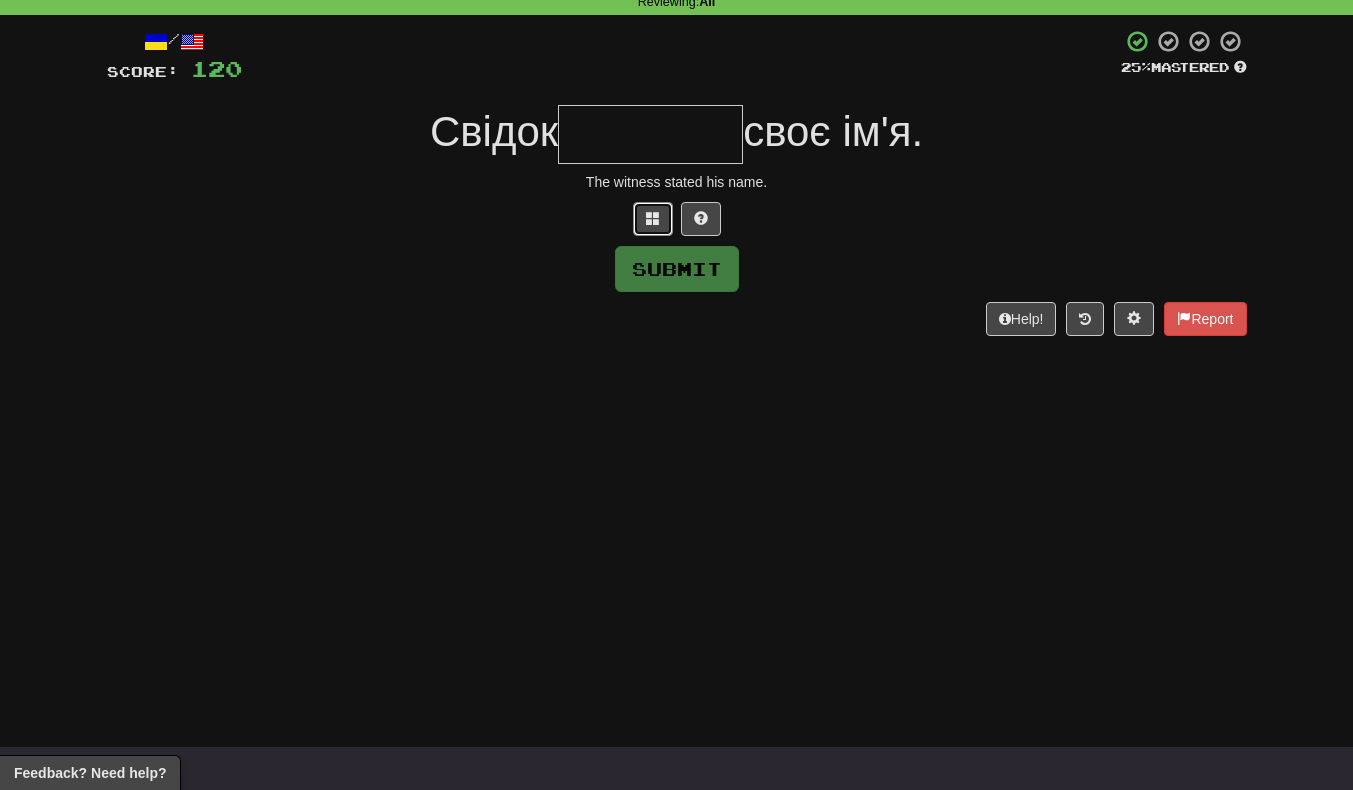click at bounding box center (653, 219) 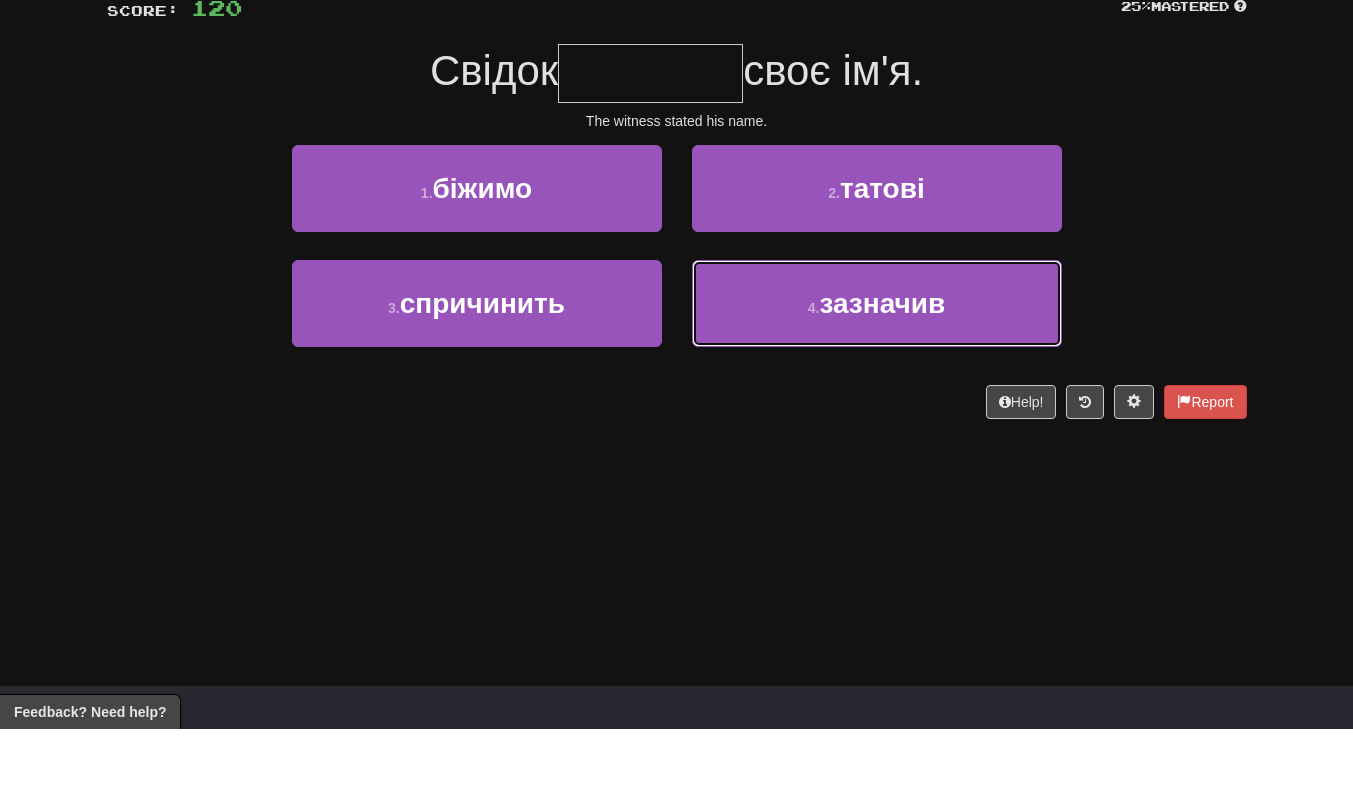 click on "4 .  зазначив" at bounding box center [877, 364] 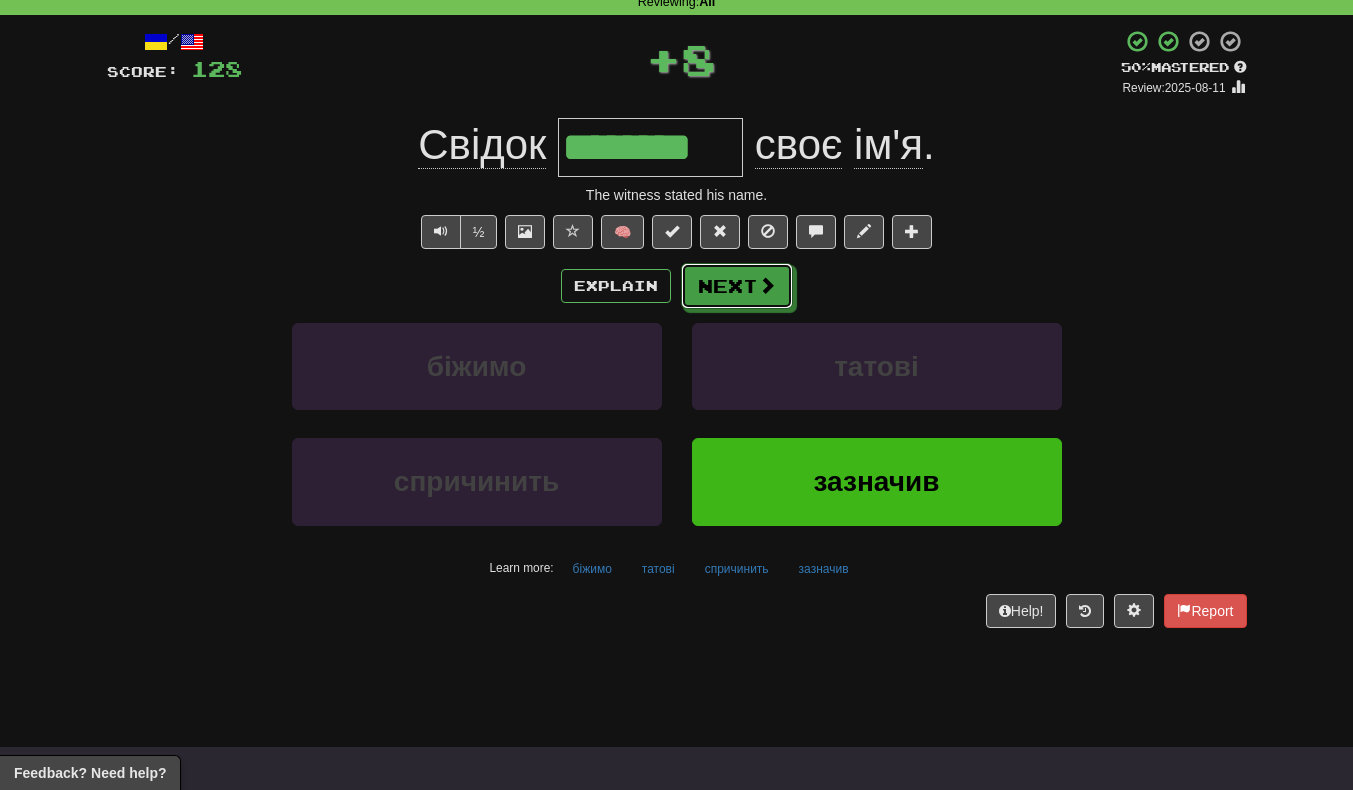 click at bounding box center [767, 285] 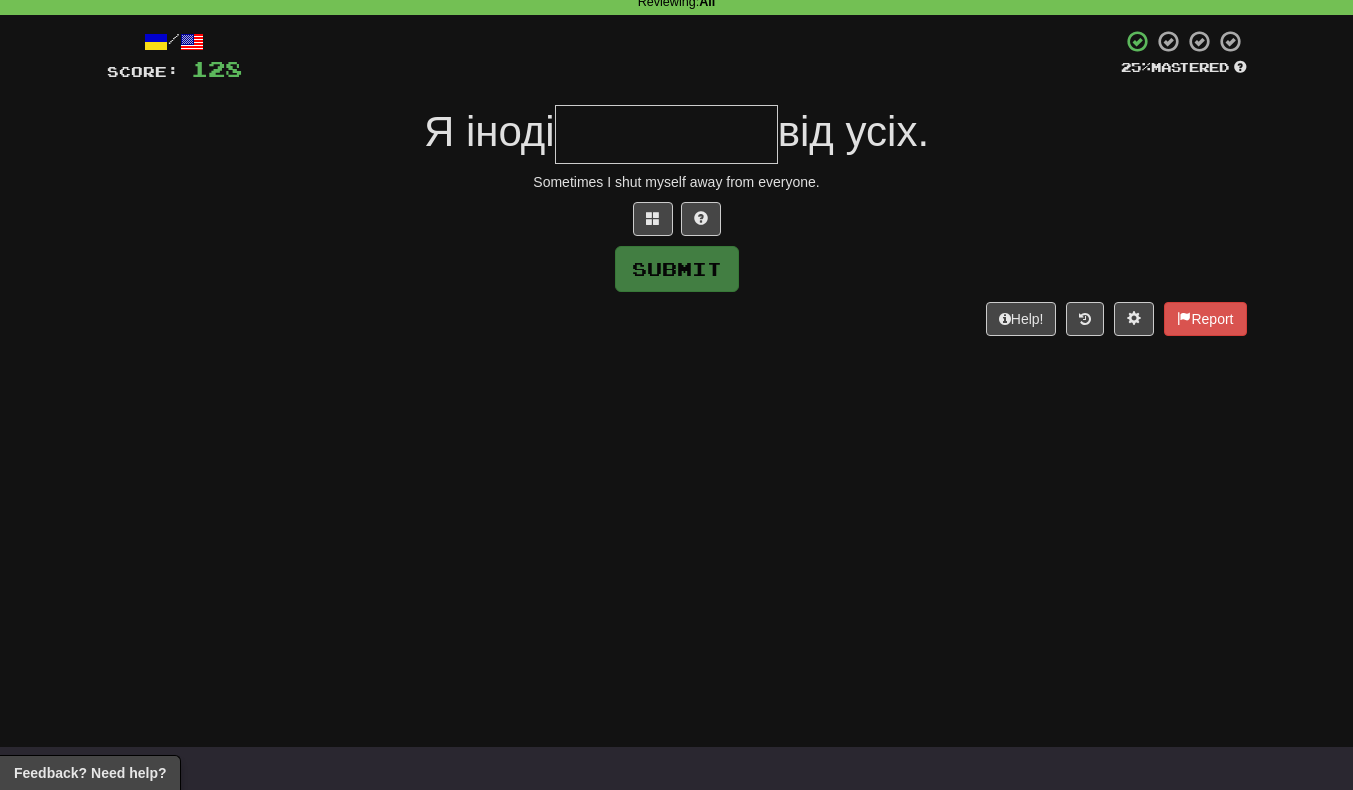 click at bounding box center [666, 134] 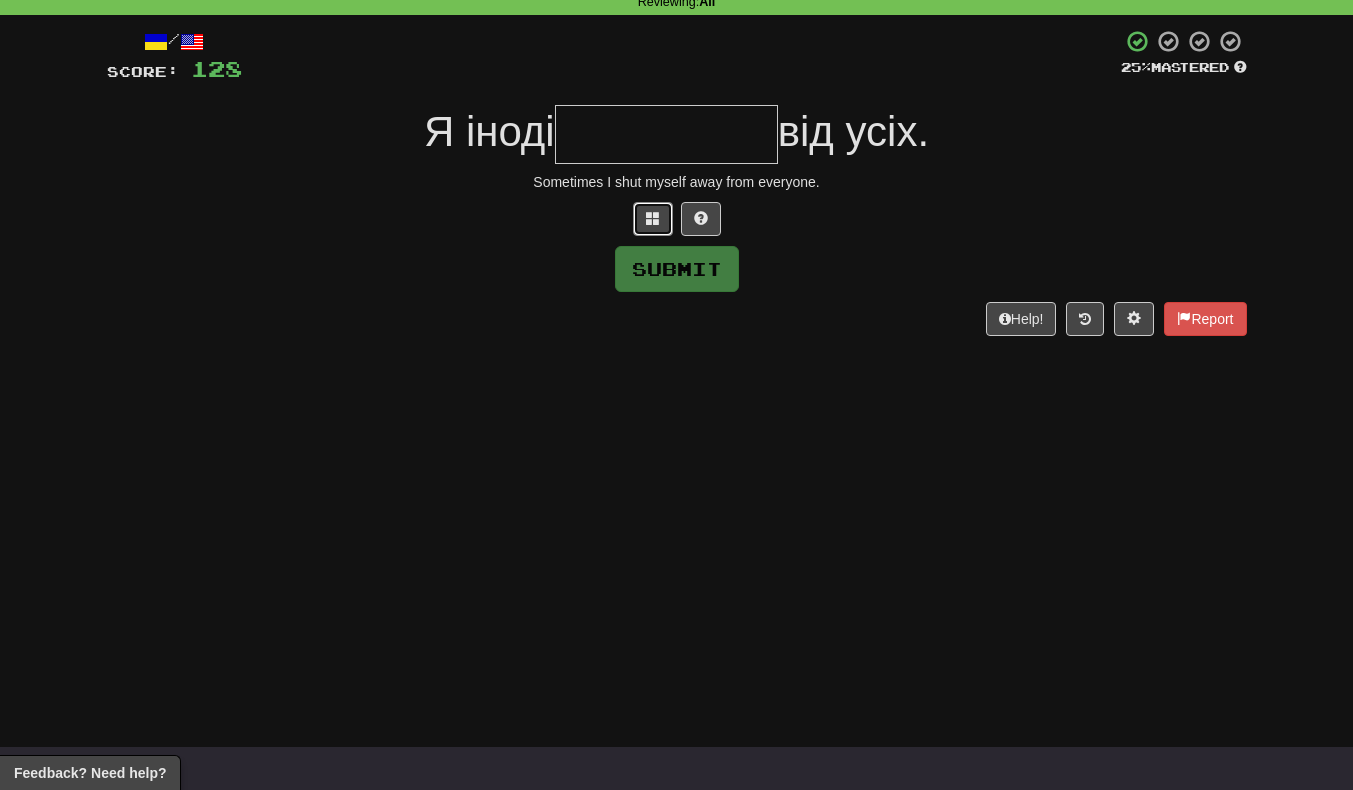 click at bounding box center [653, 218] 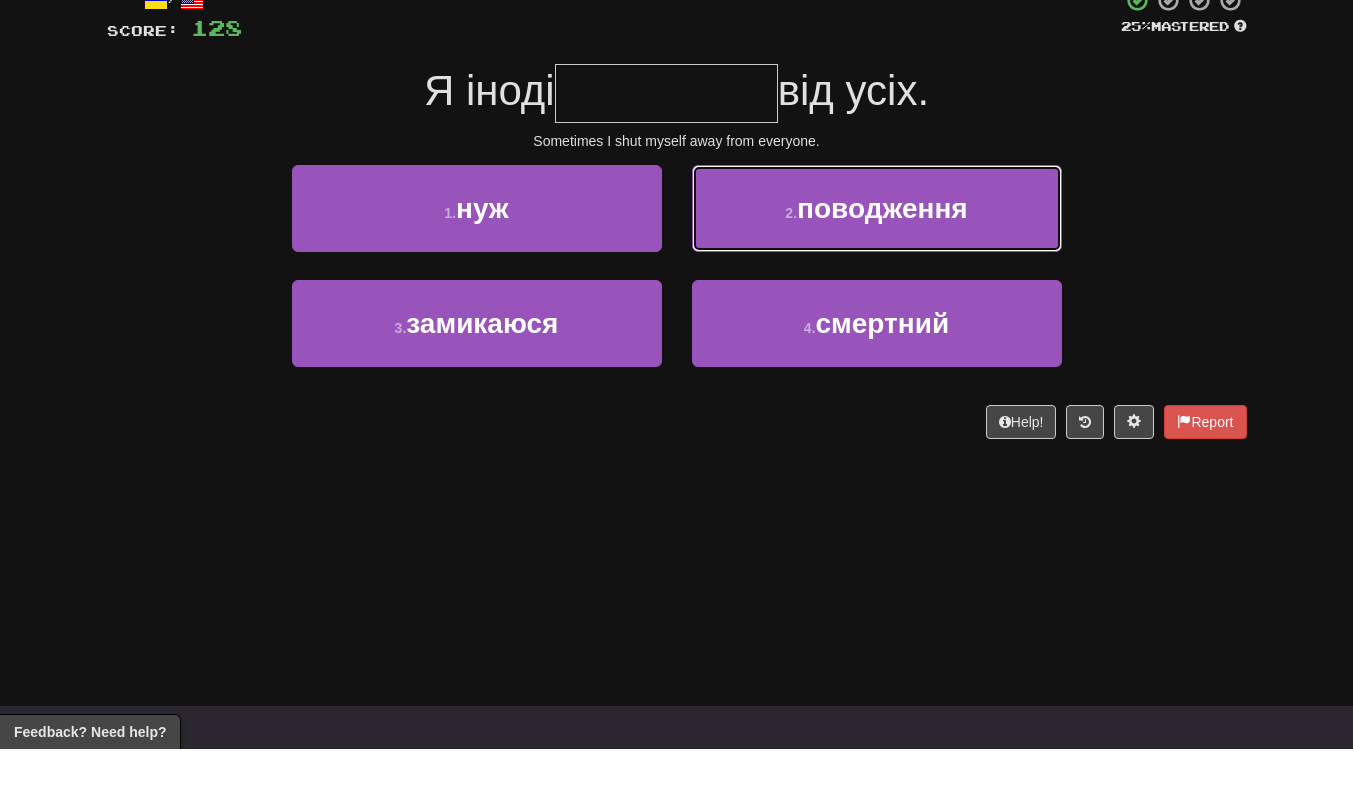 click on "поводження" at bounding box center (882, 249) 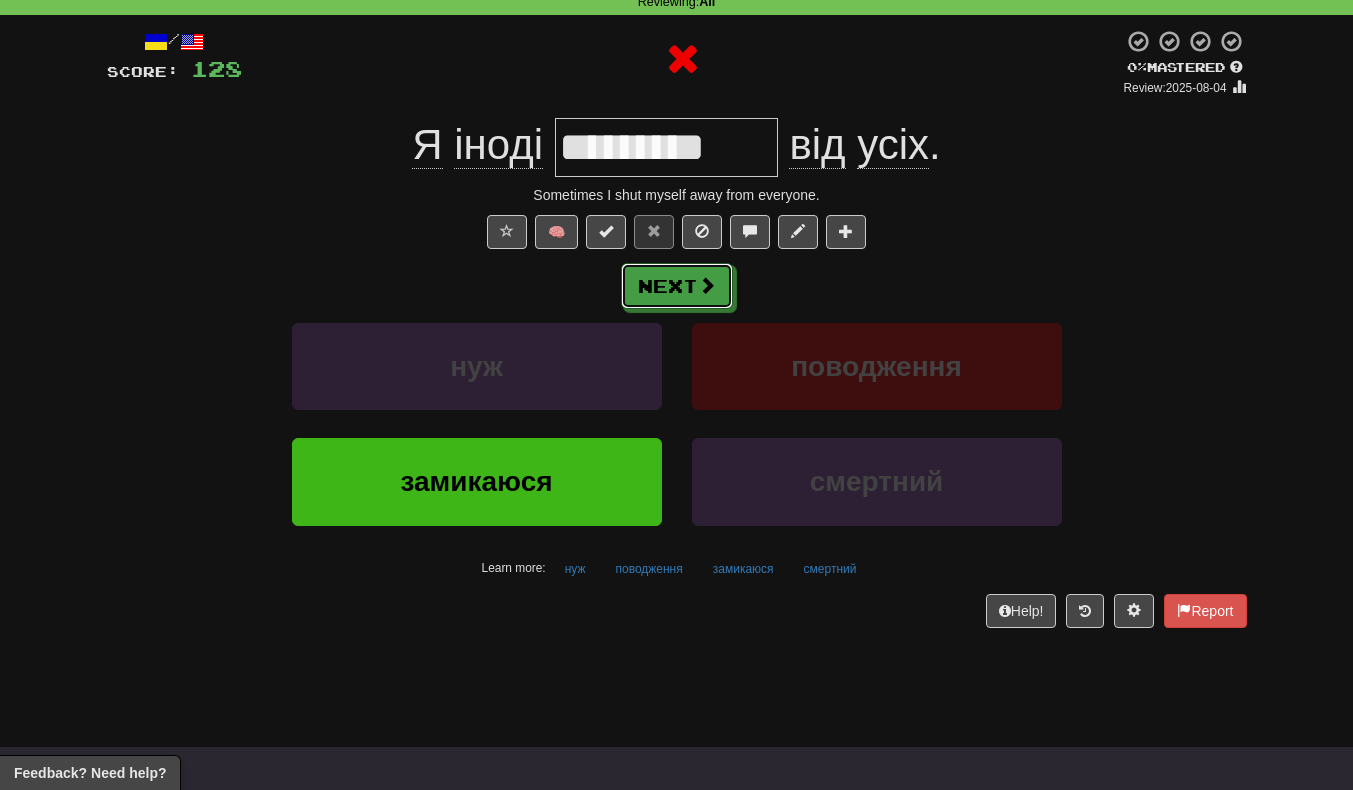 click on "Next" at bounding box center (677, 286) 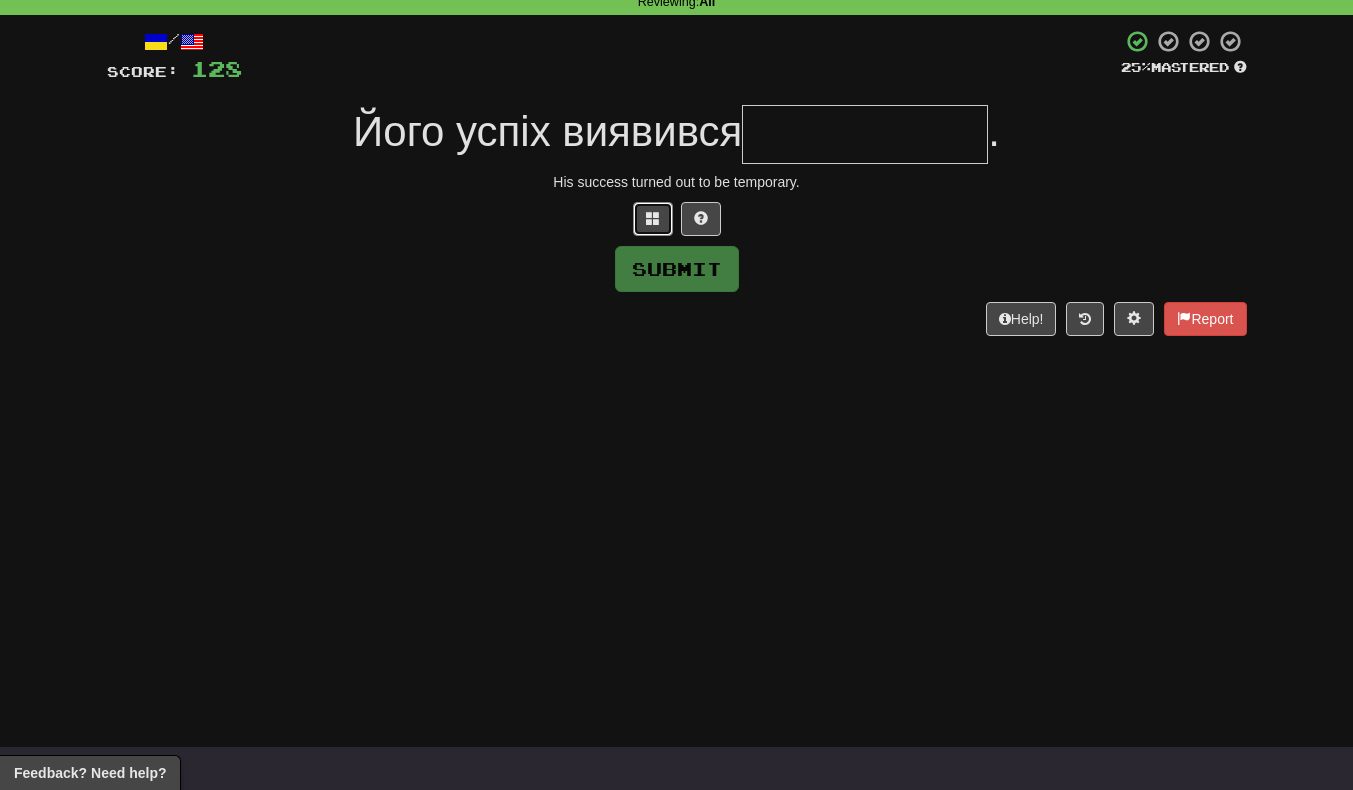 click at bounding box center (653, 219) 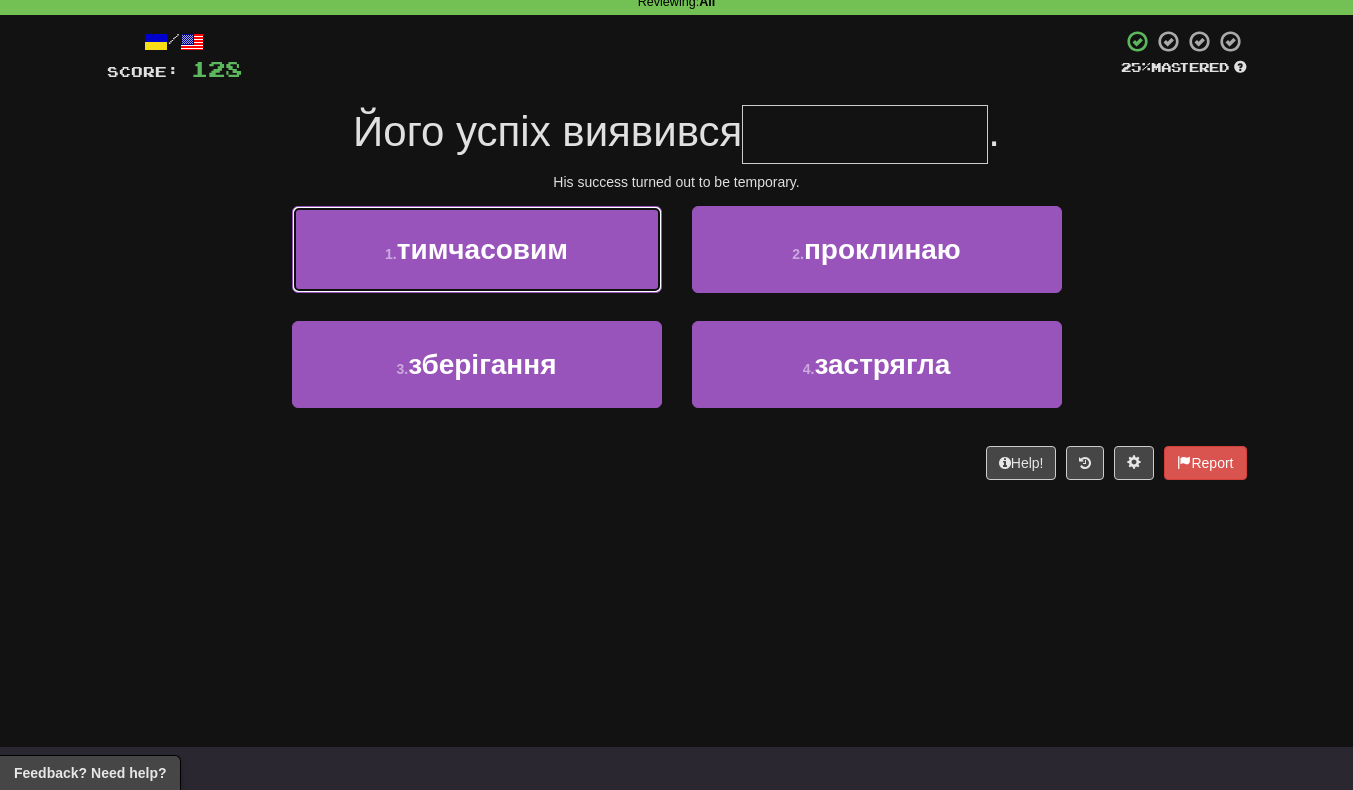 click on "1 ." at bounding box center [391, 254] 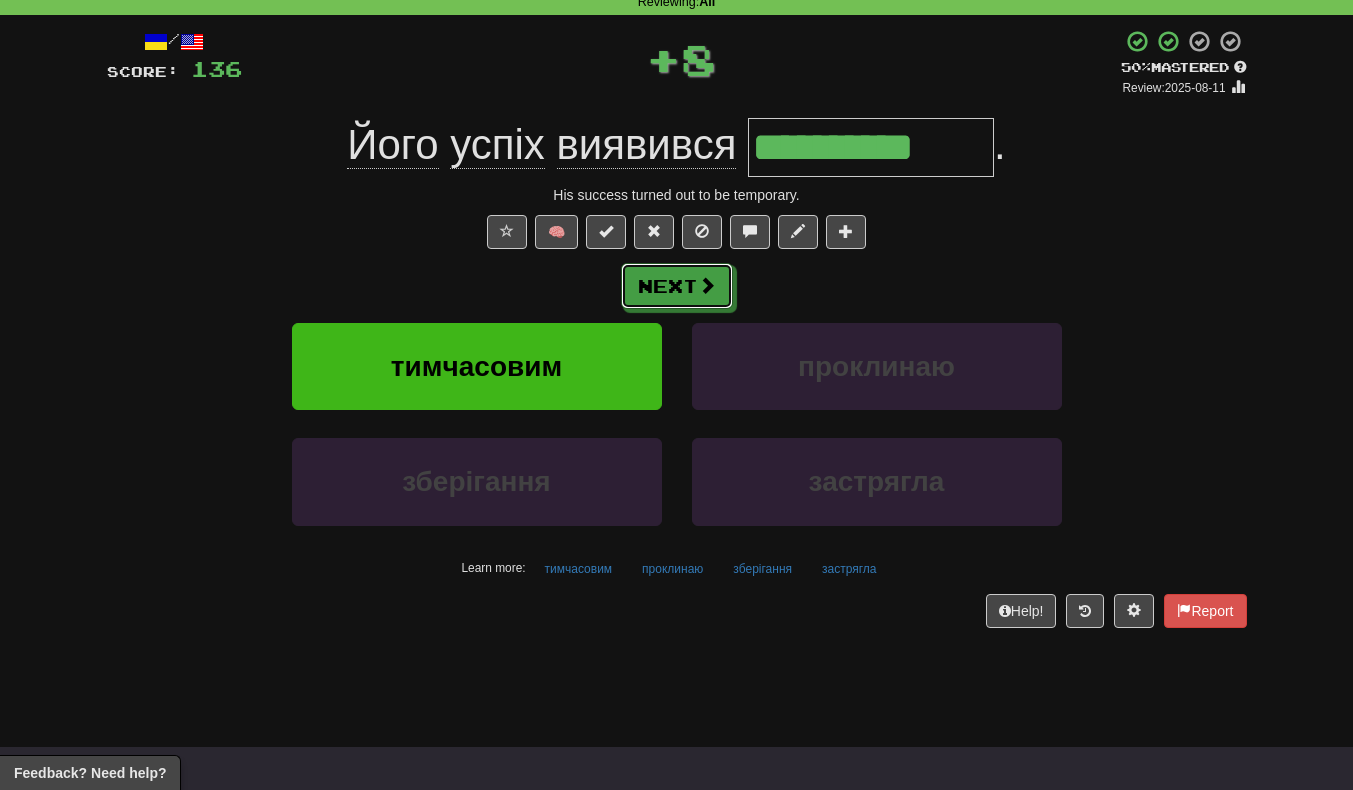 click on "Next" at bounding box center [677, 286] 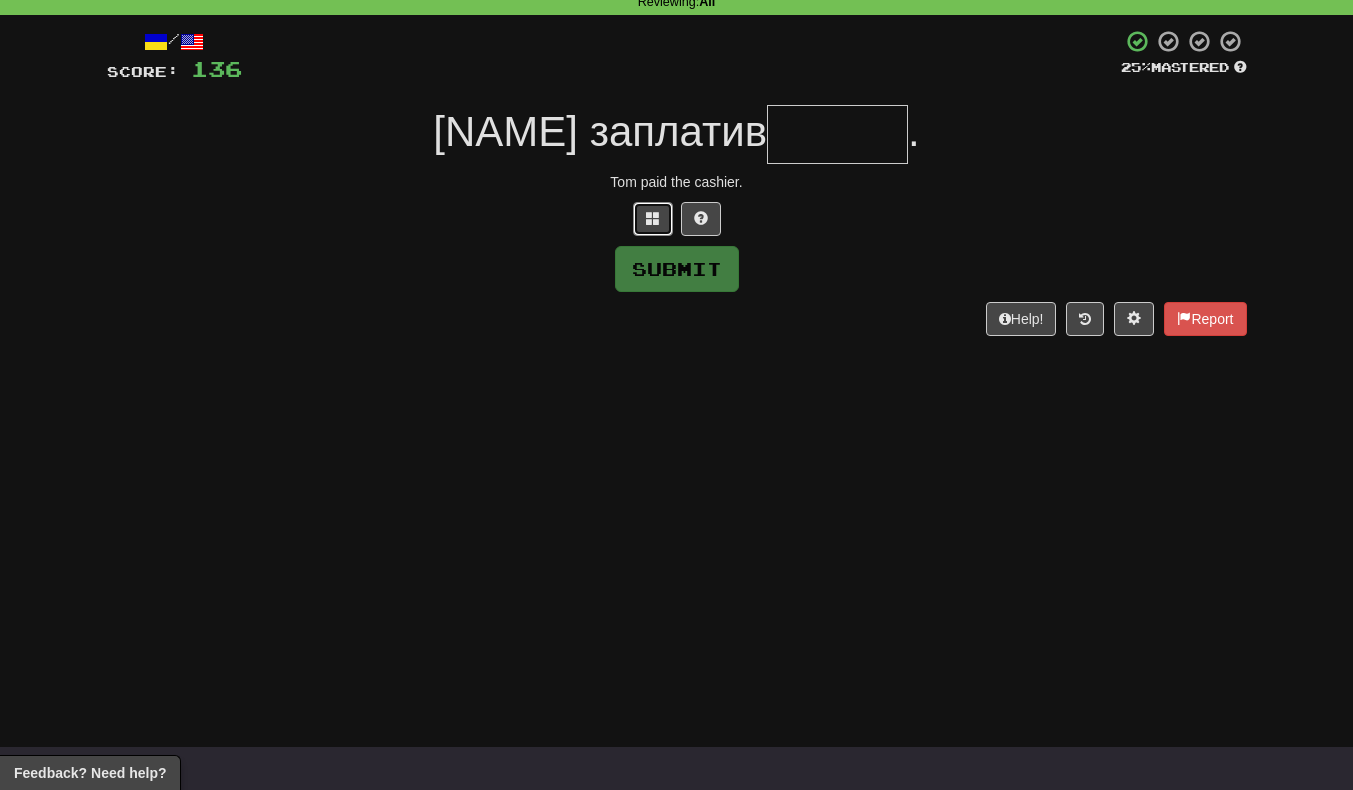 click at bounding box center [653, 219] 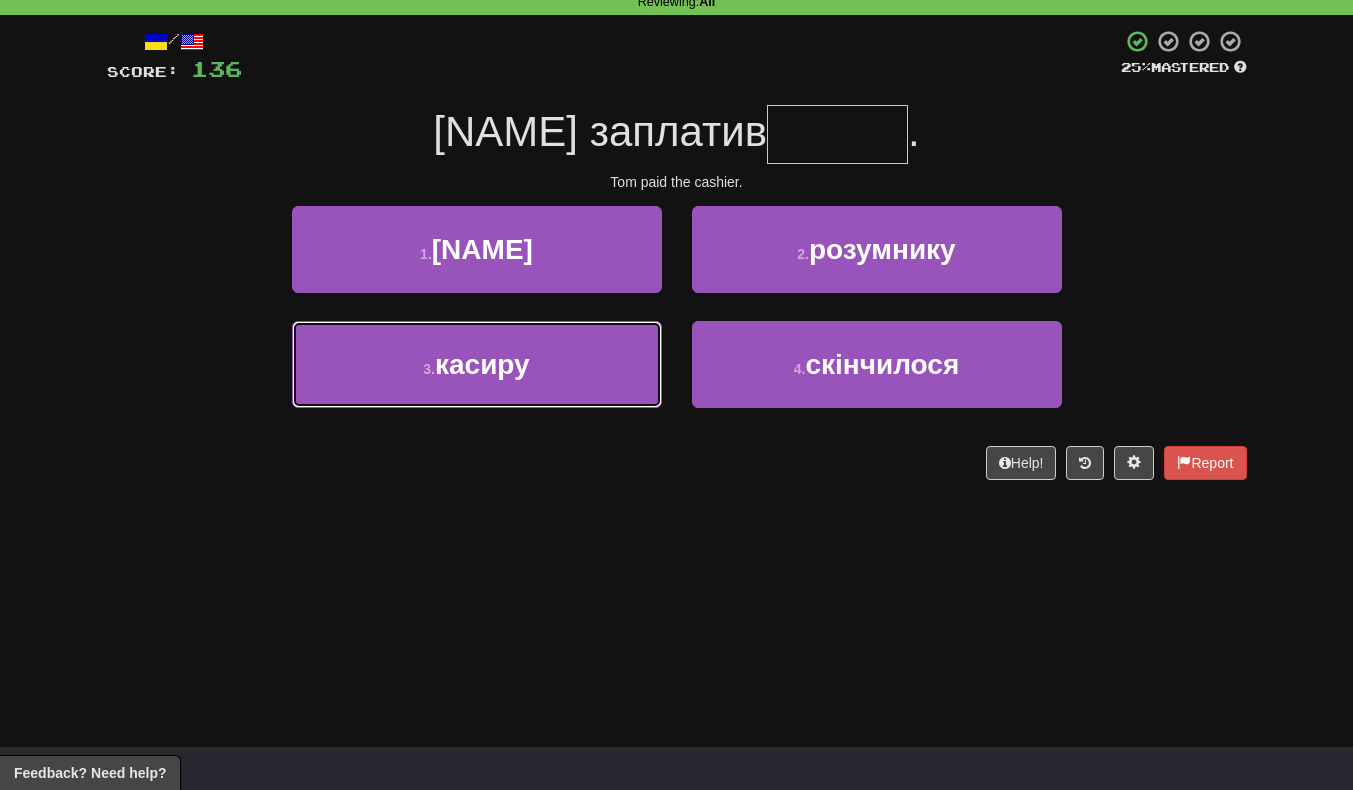 click on "3 .  касиру" at bounding box center (477, 364) 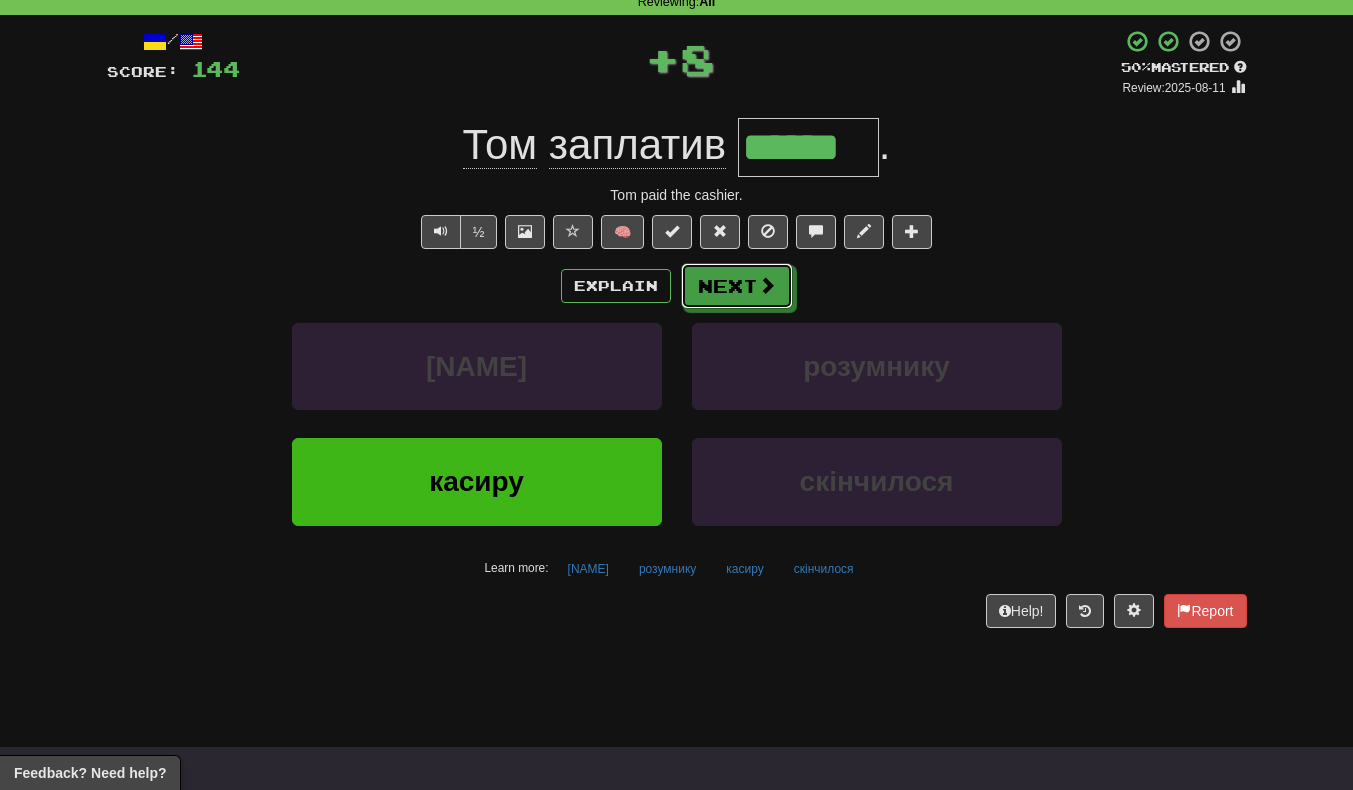 click on "Next" at bounding box center [737, 286] 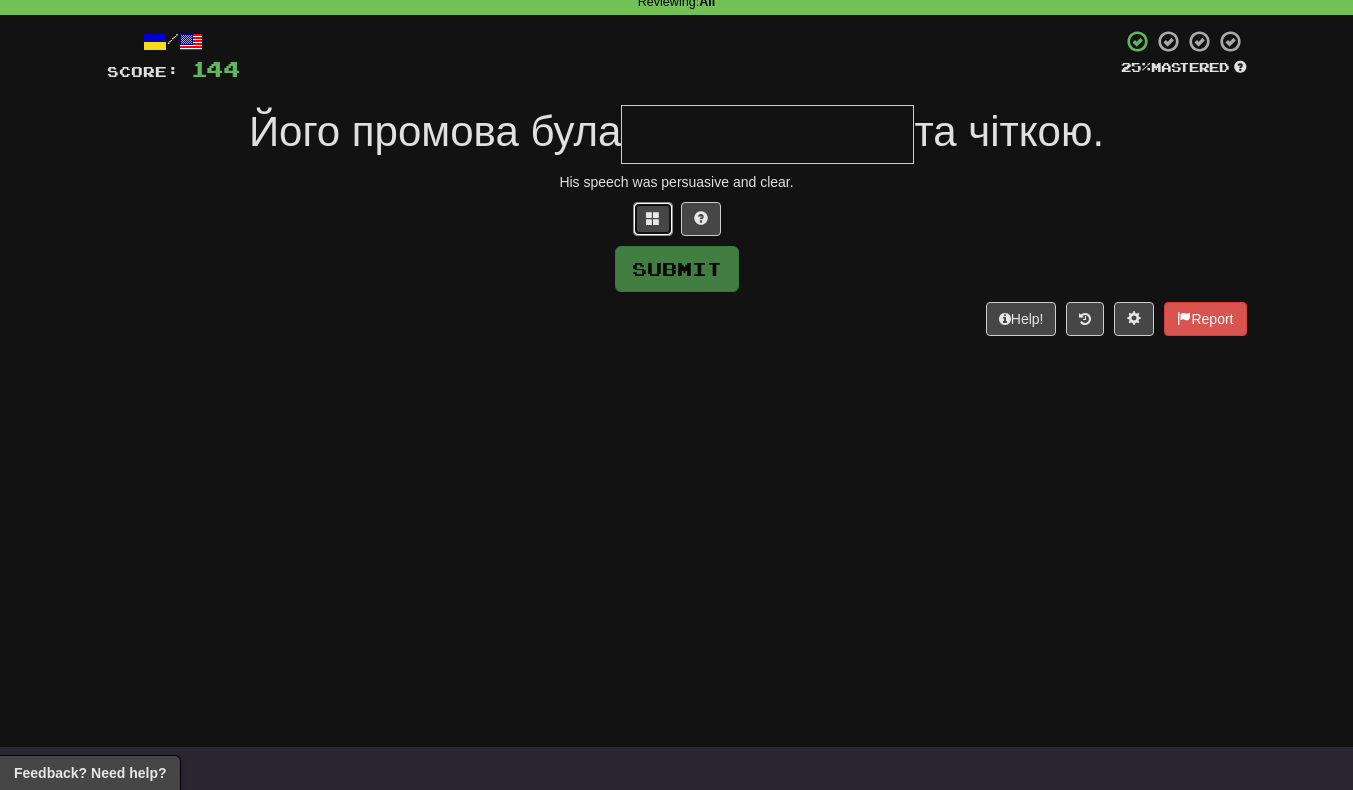 click at bounding box center (653, 219) 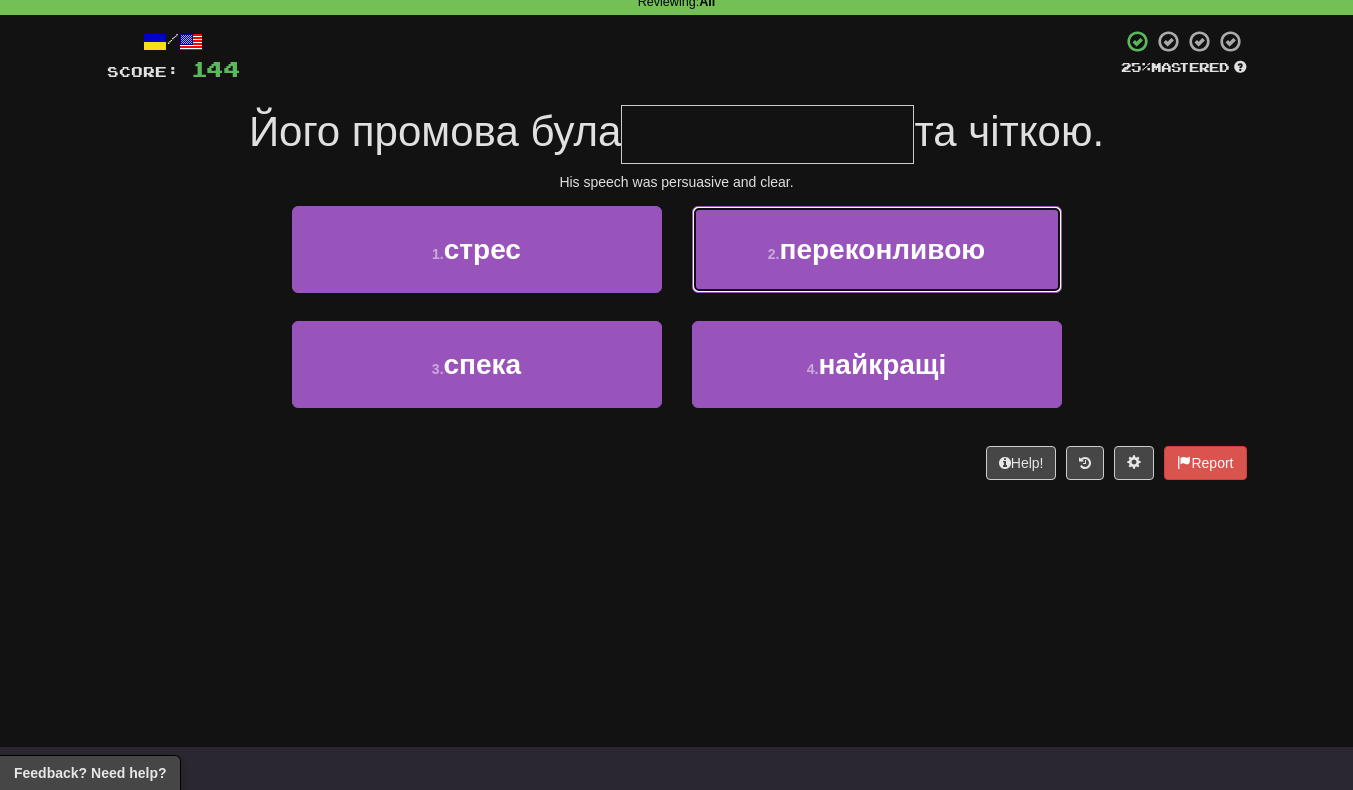click on "2 .  переконливою" at bounding box center [877, 249] 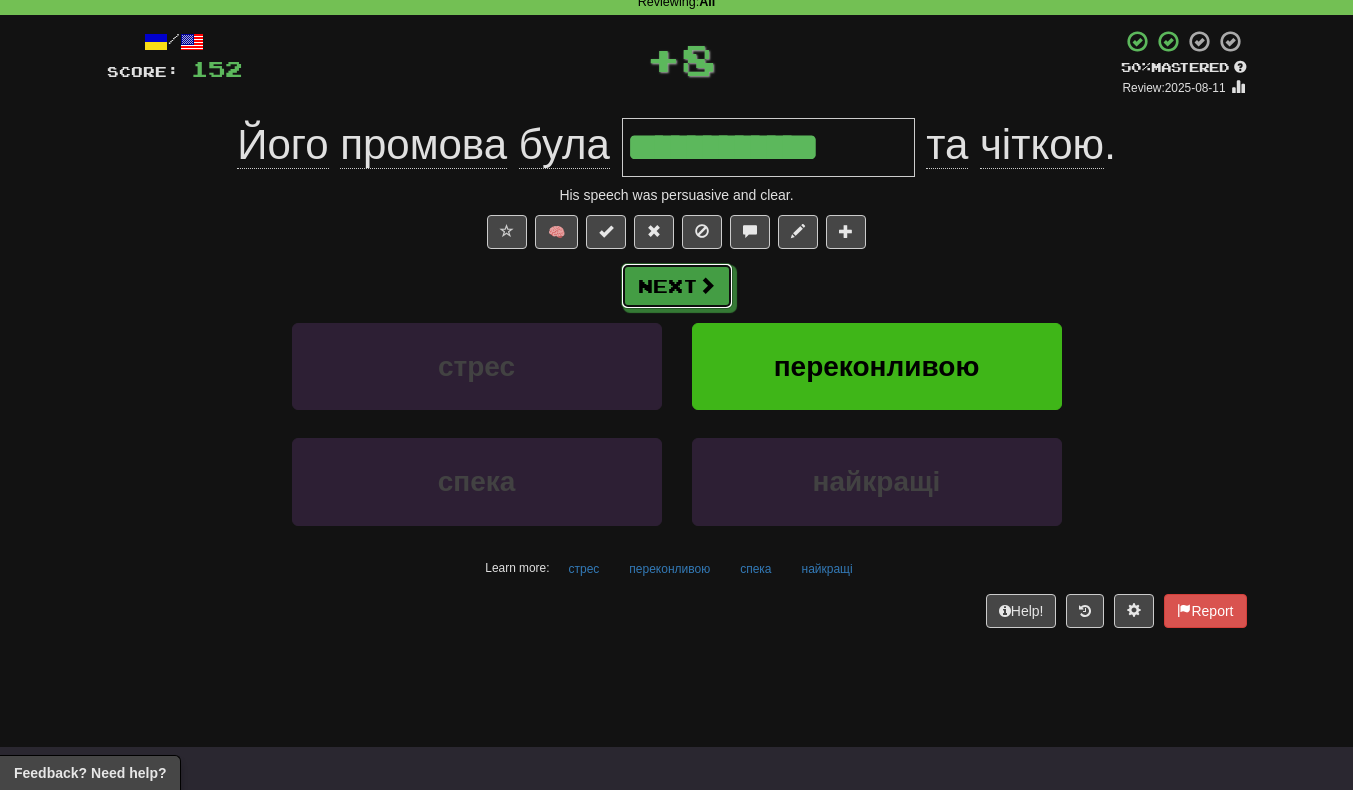 click on "Next" at bounding box center [677, 286] 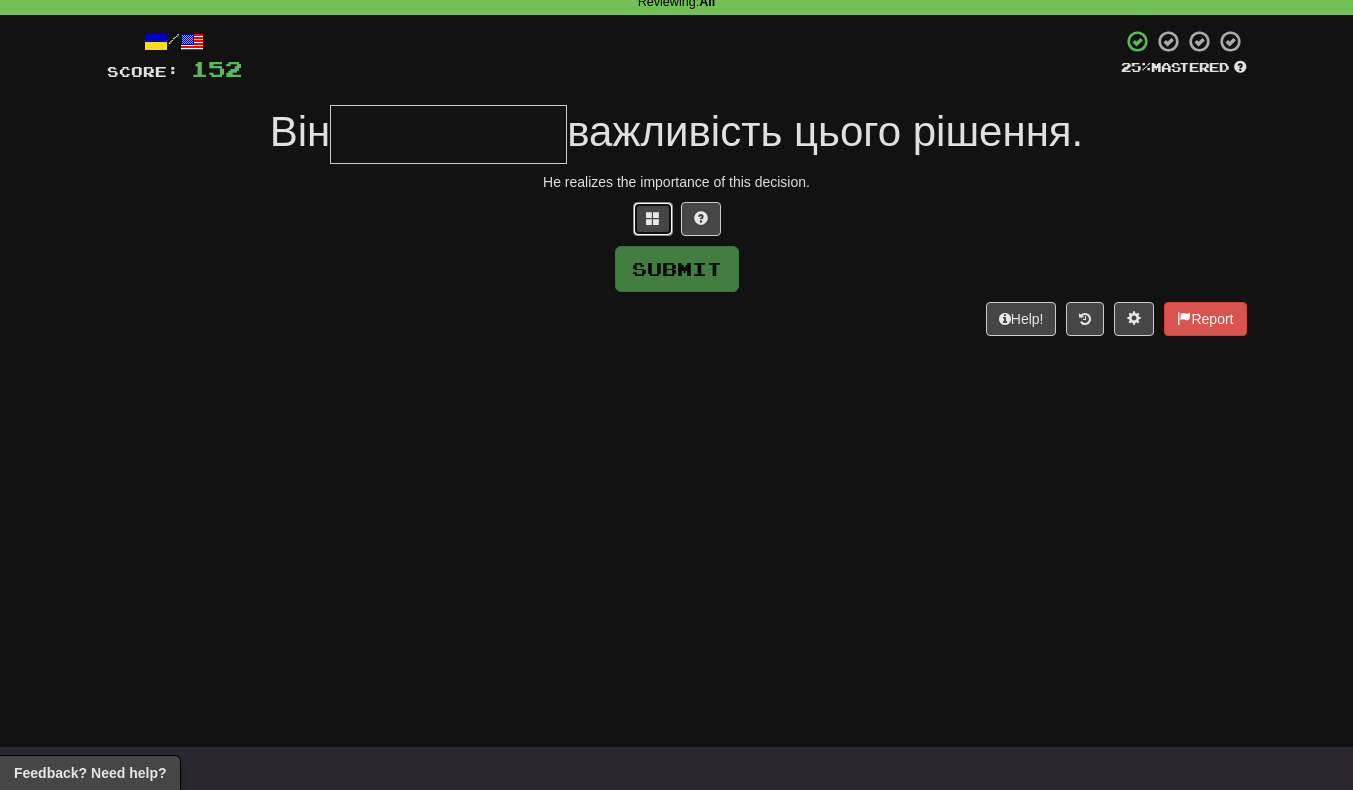 click at bounding box center (653, 219) 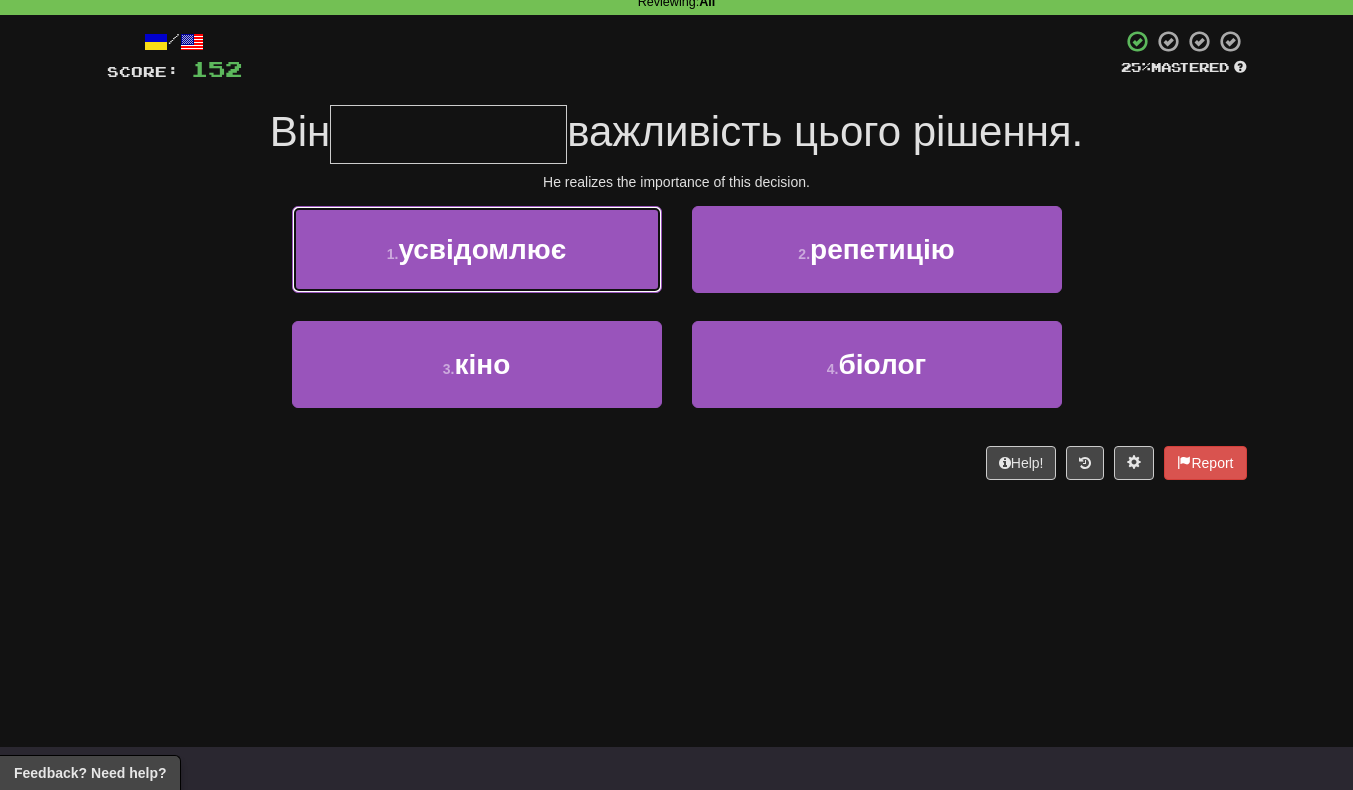 click on "1 .  усвідомлює" at bounding box center (477, 249) 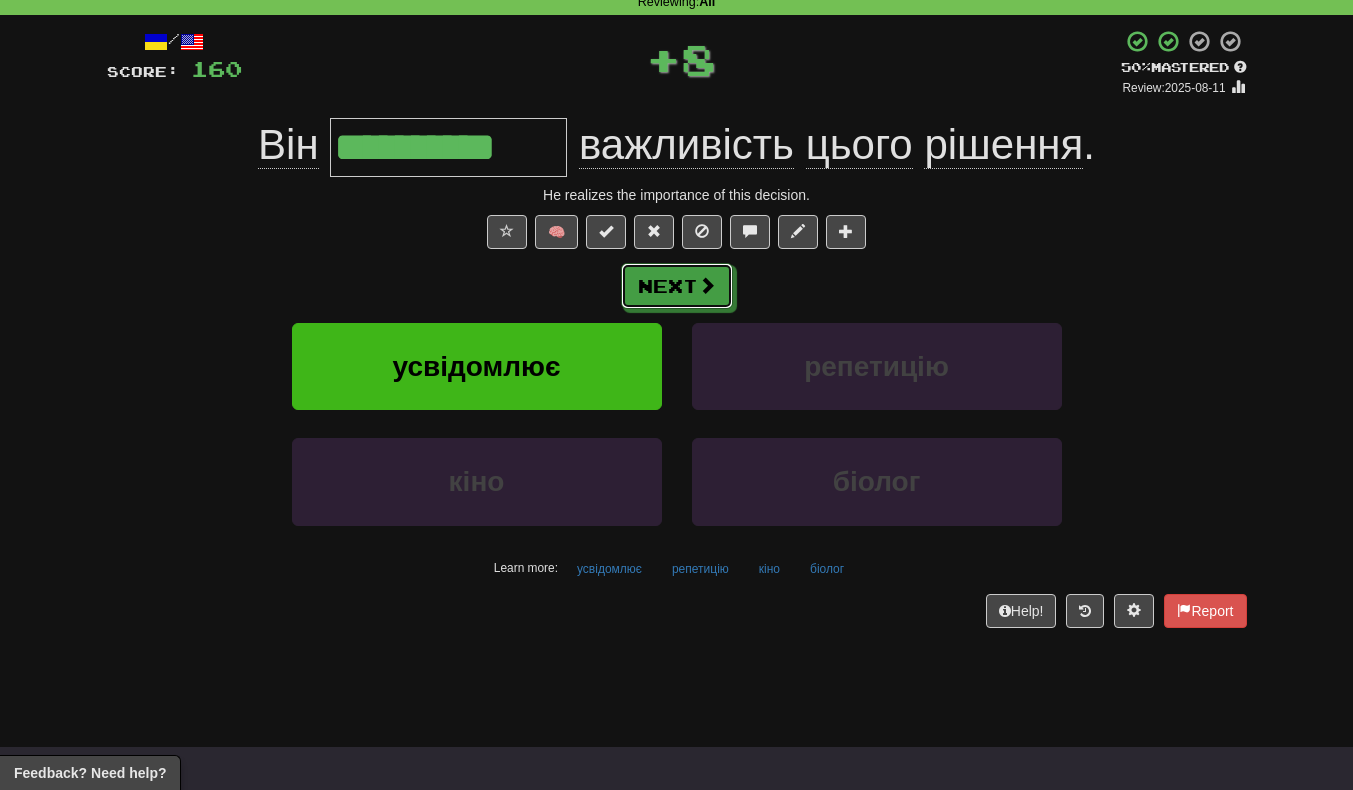 click on "Next" at bounding box center [677, 286] 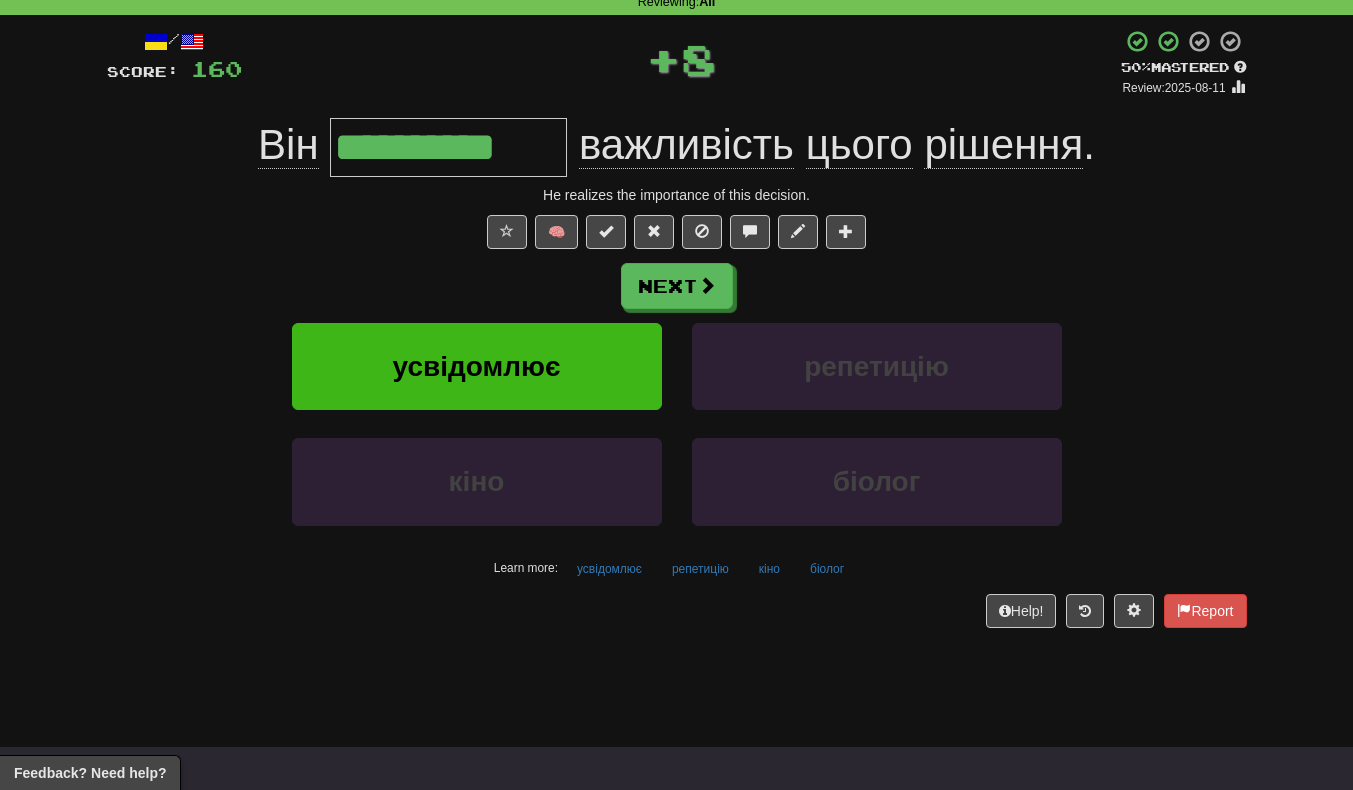 type 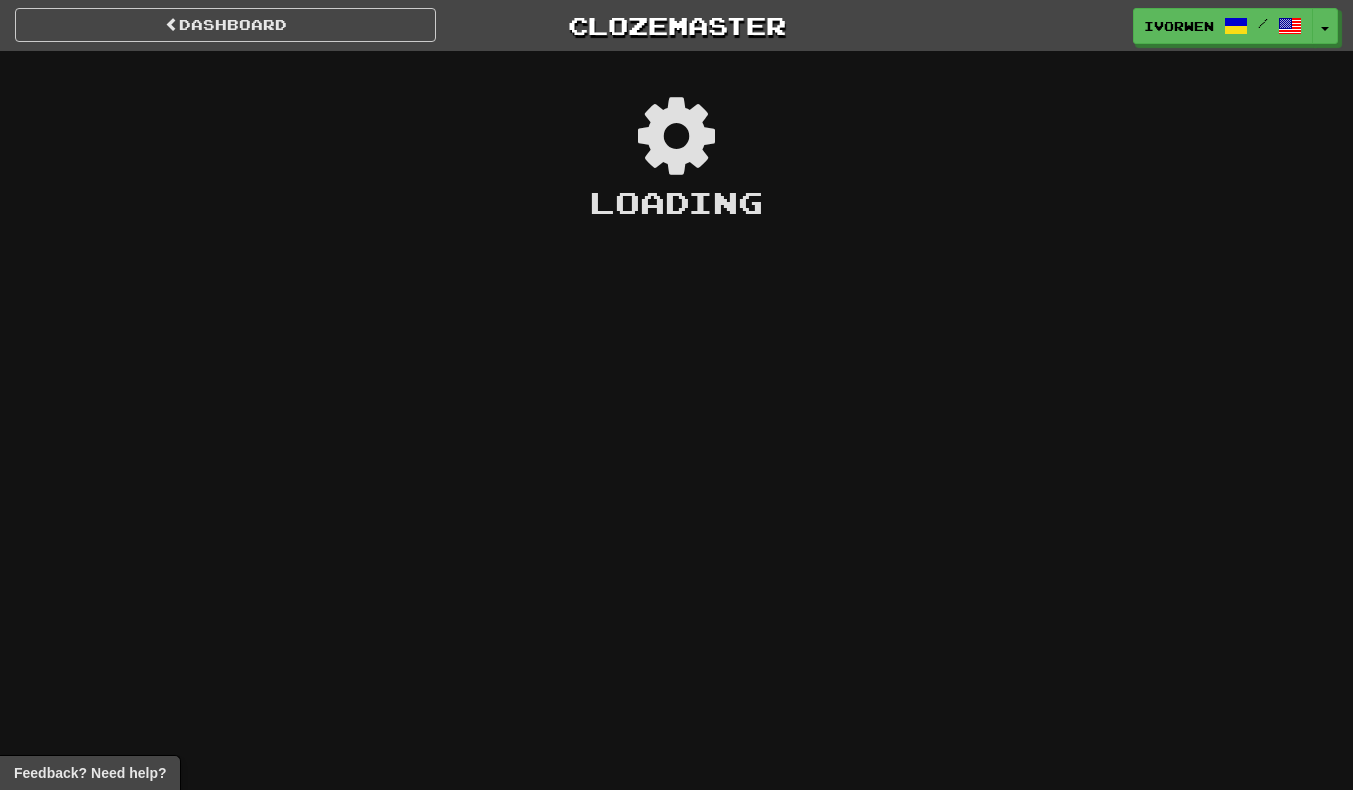 scroll, scrollTop: 0, scrollLeft: 0, axis: both 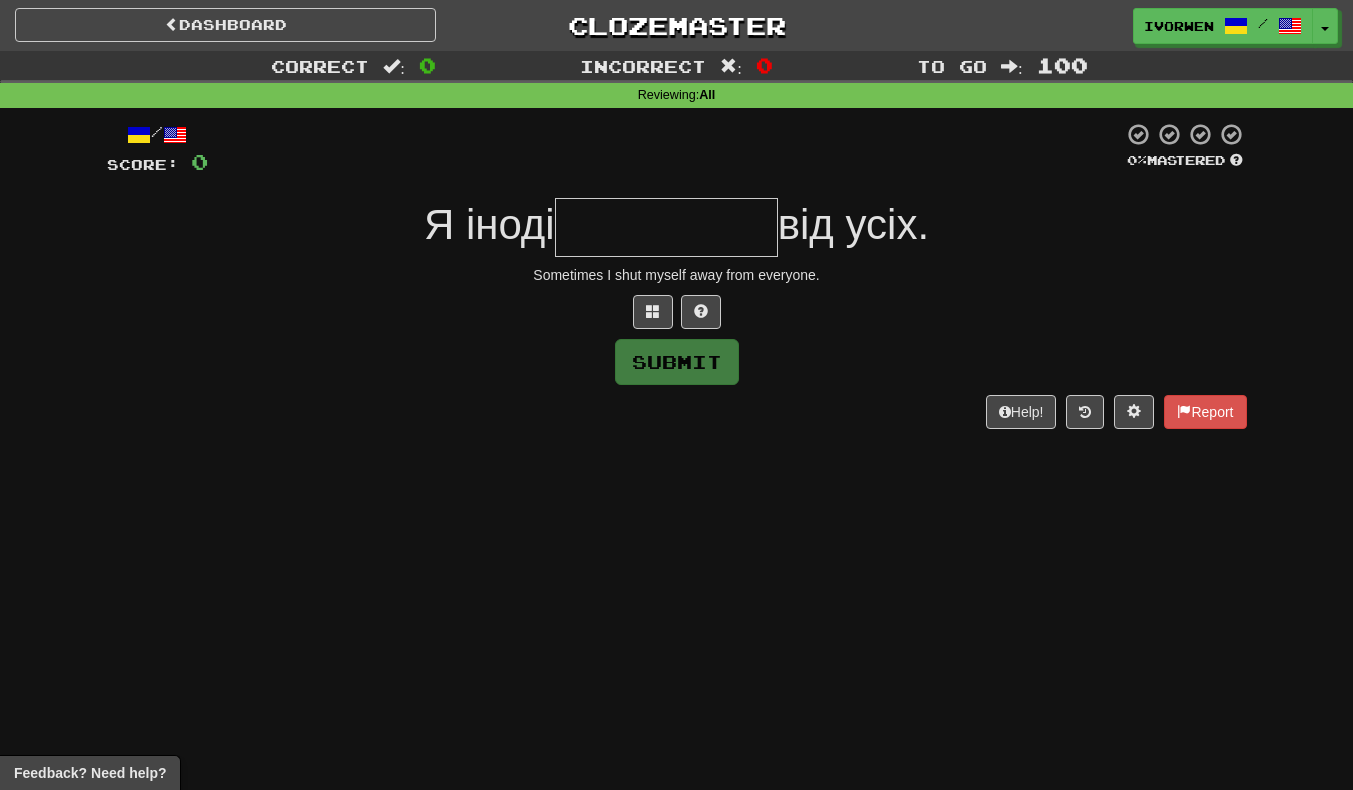 click at bounding box center [666, 227] 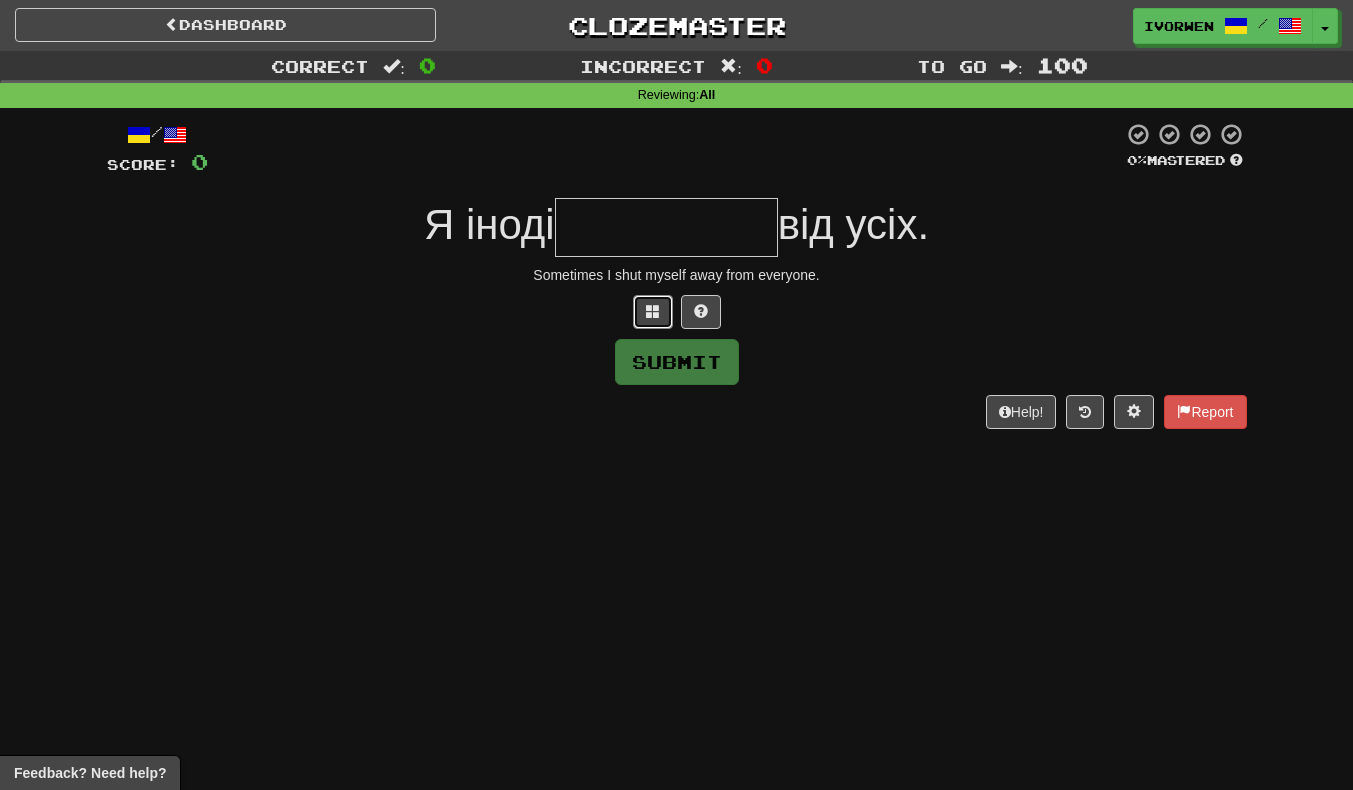 click at bounding box center (653, 312) 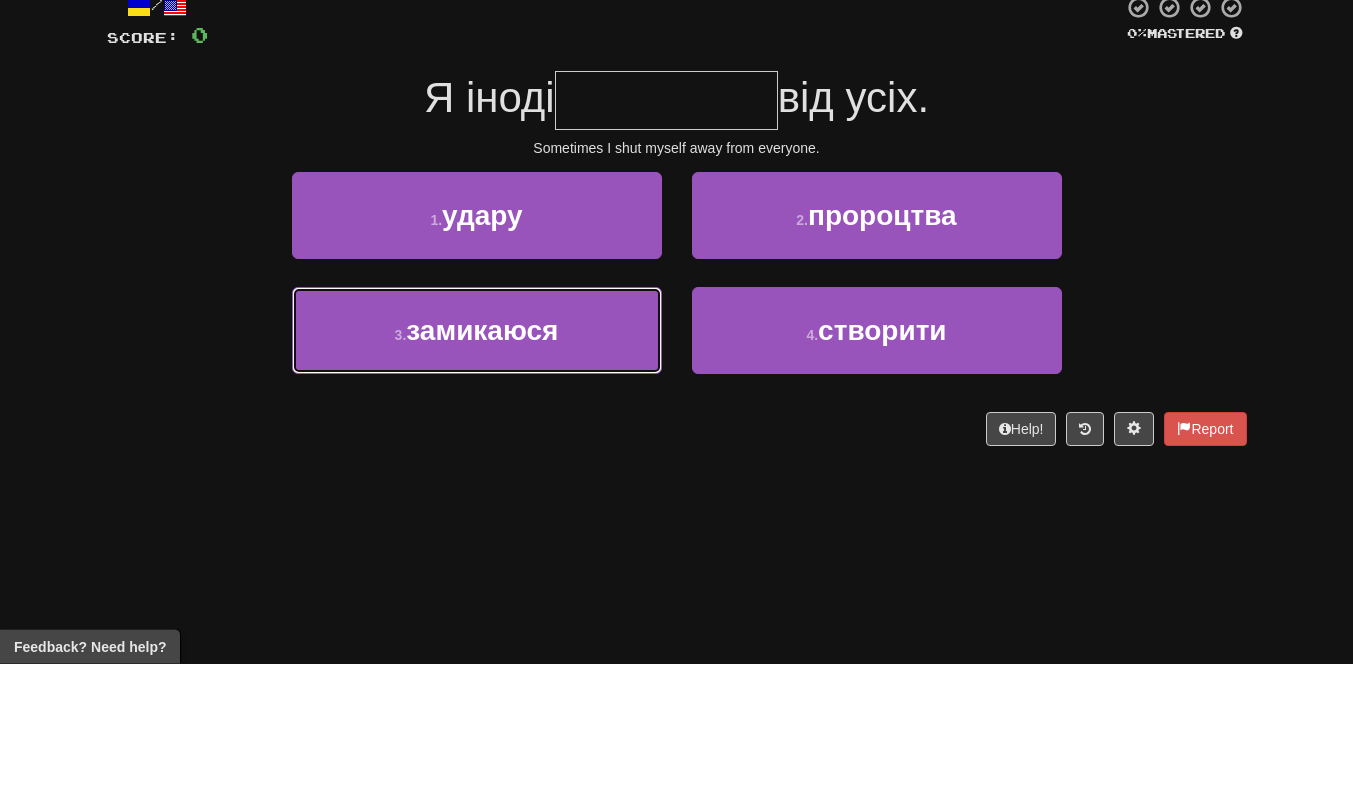 click on "3 .  замикаюся" at bounding box center [477, 457] 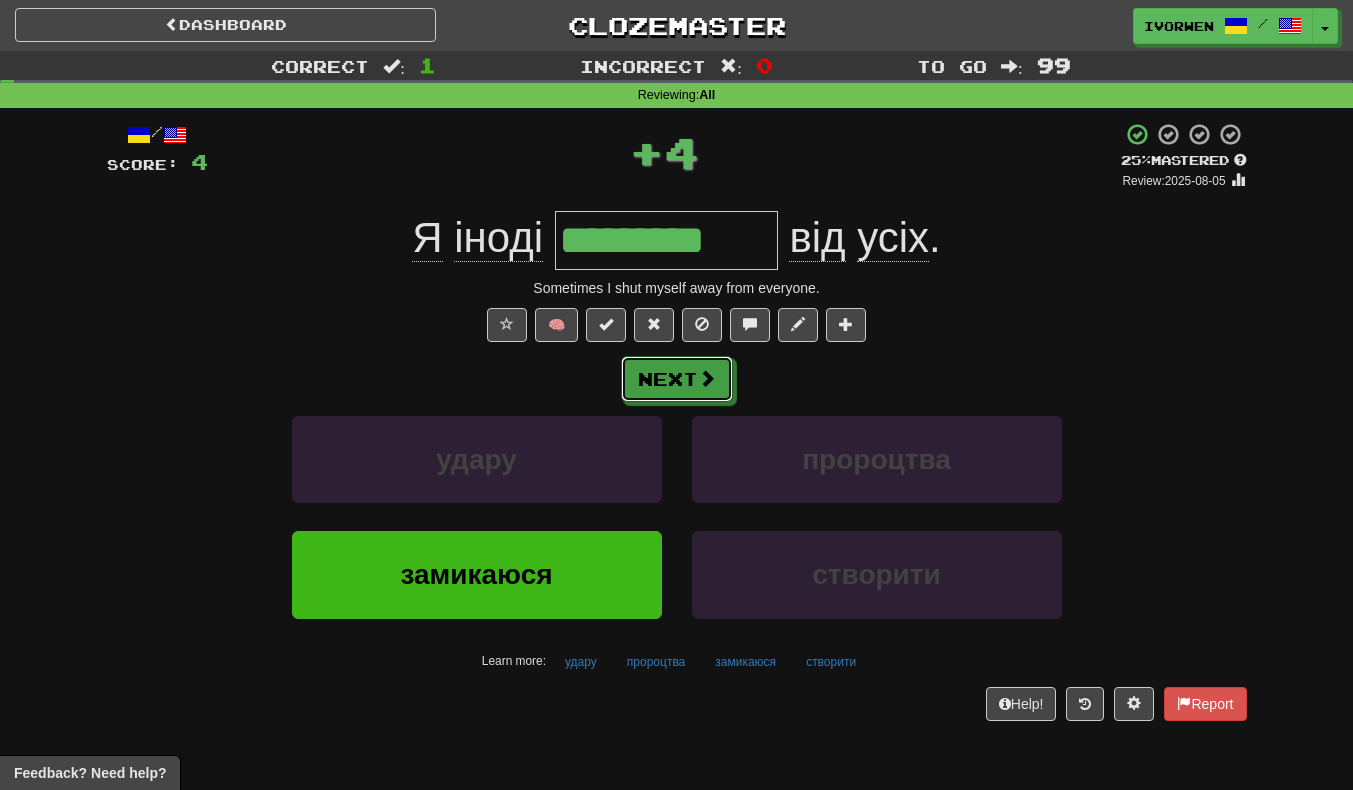 click at bounding box center (707, 378) 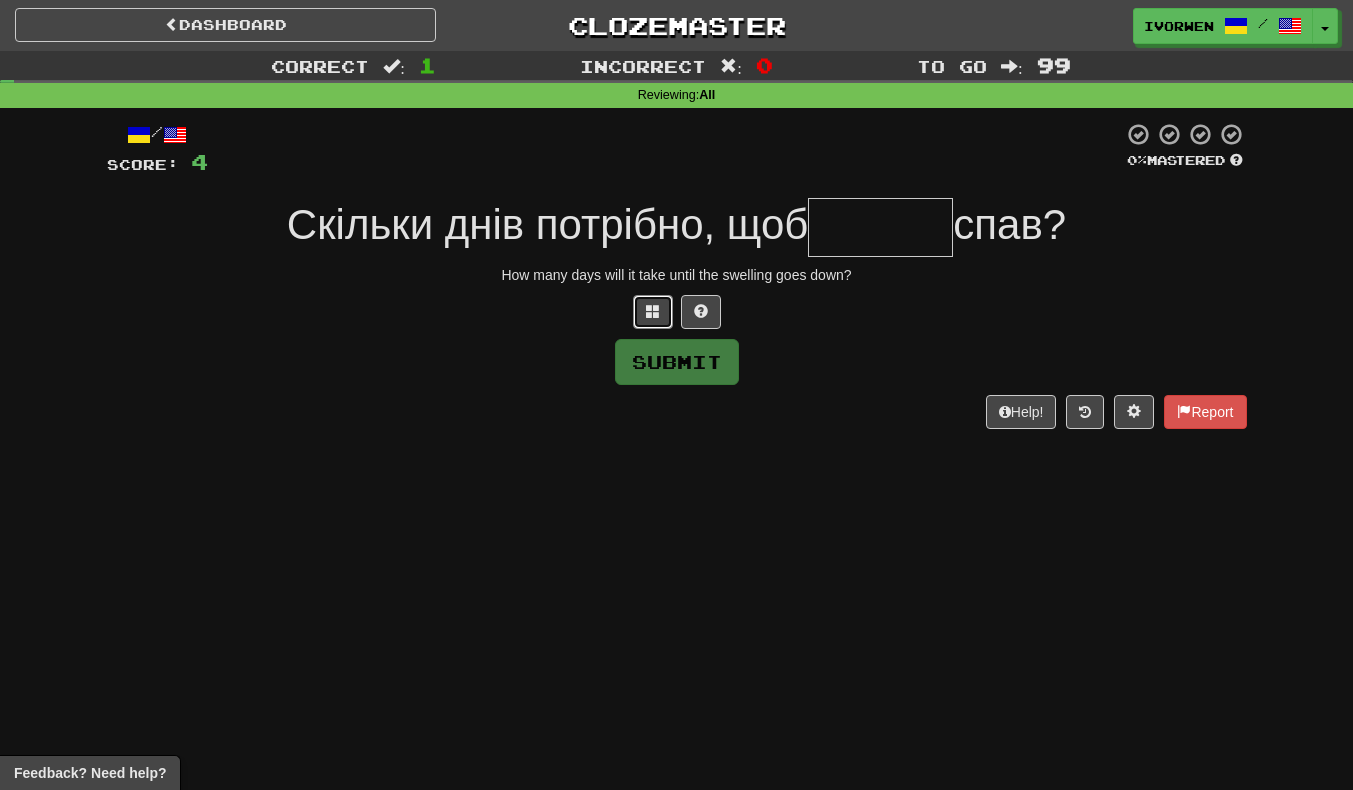 click at bounding box center (653, 311) 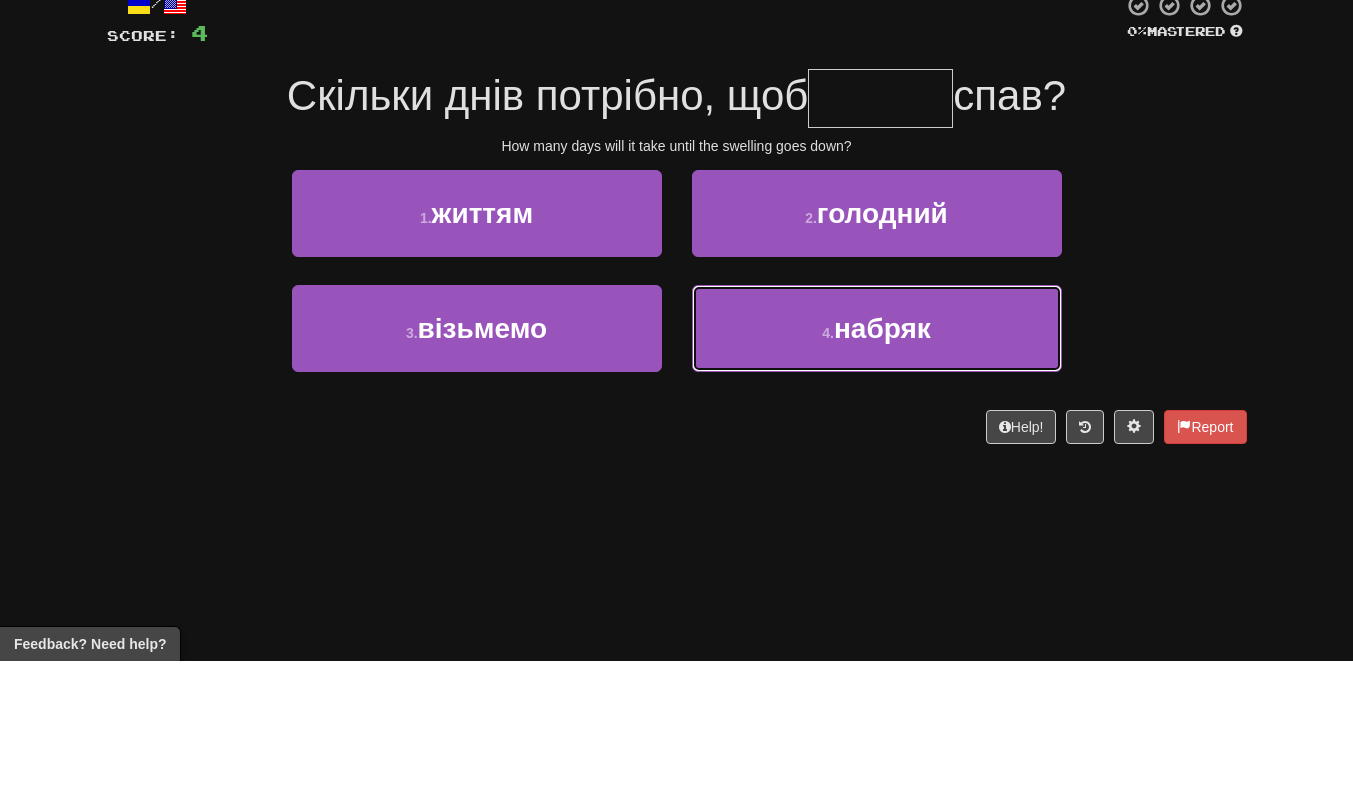 click on "4 .  набряк" at bounding box center (877, 457) 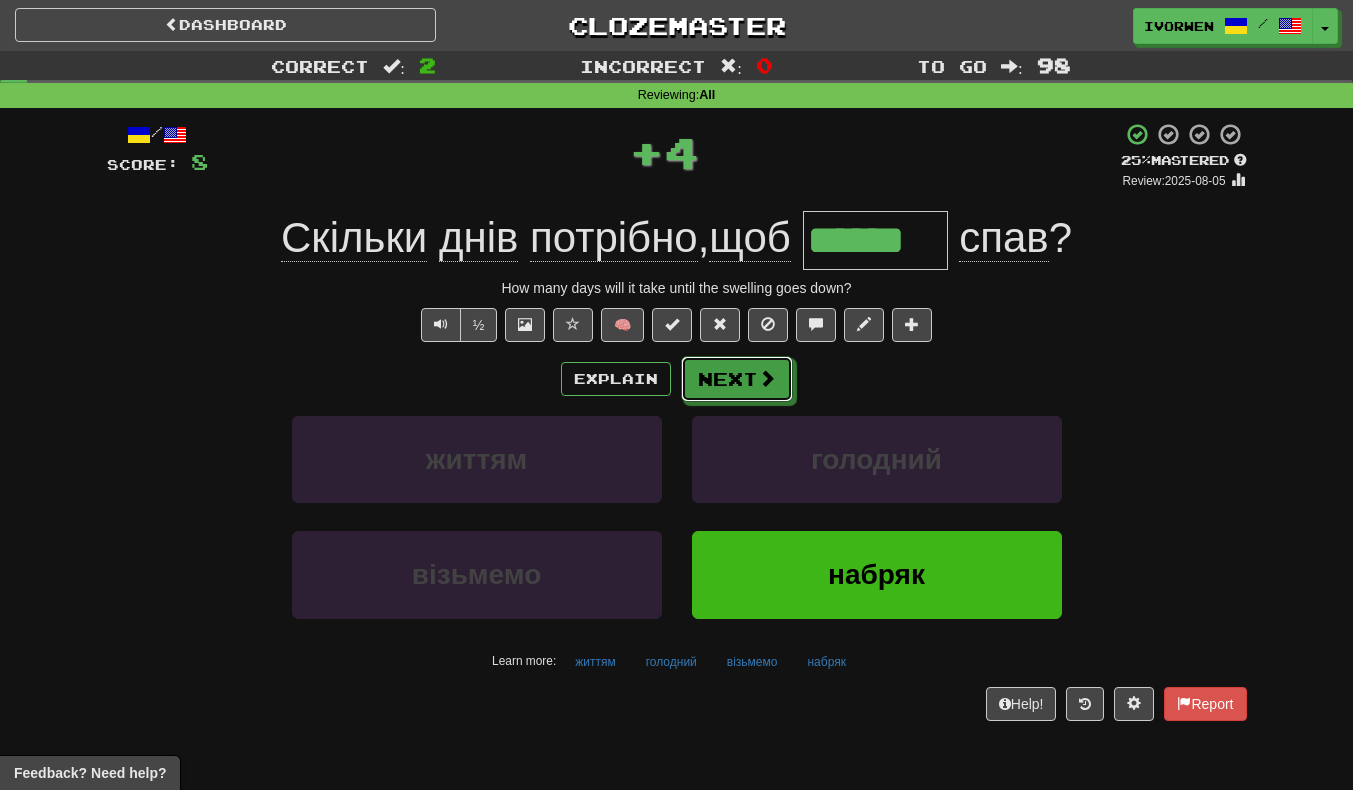click on "Next" at bounding box center (737, 379) 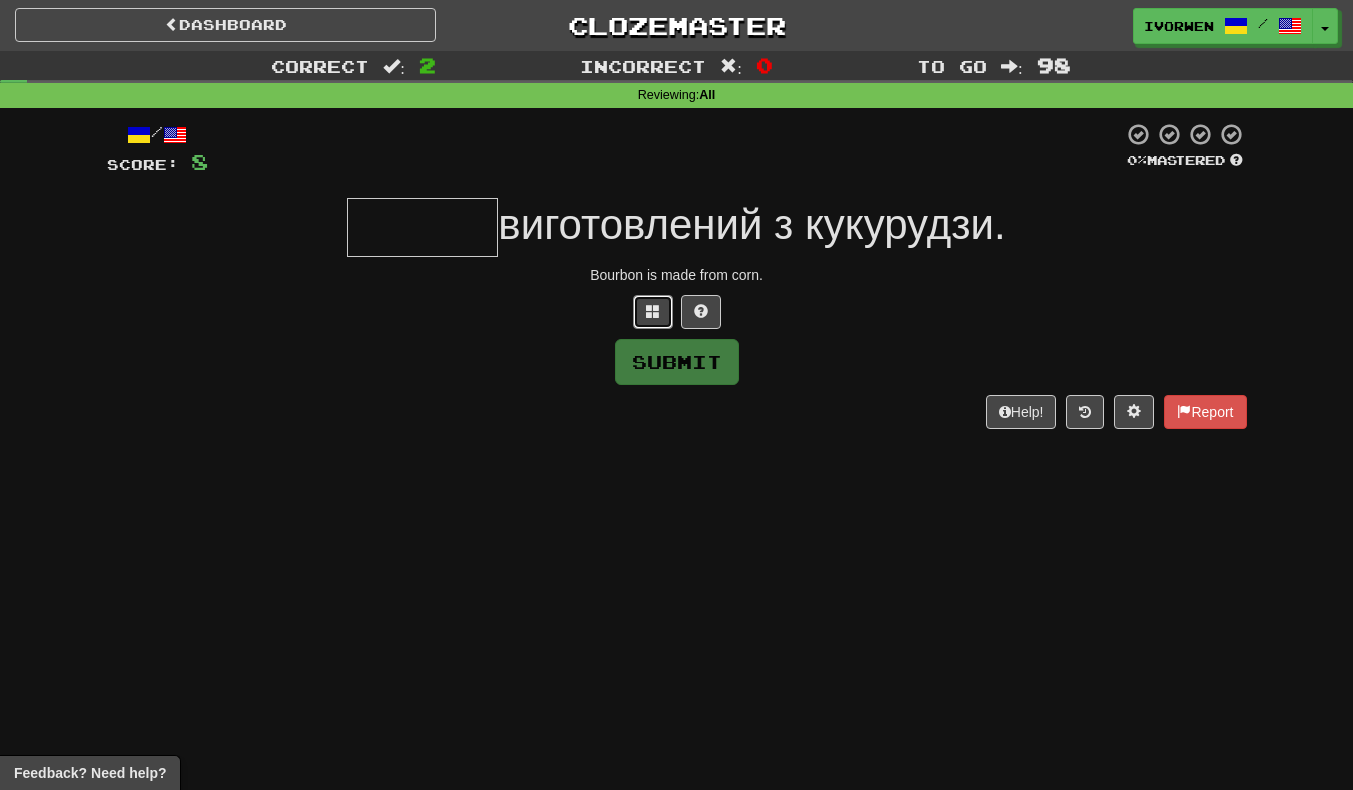 click at bounding box center [653, 311] 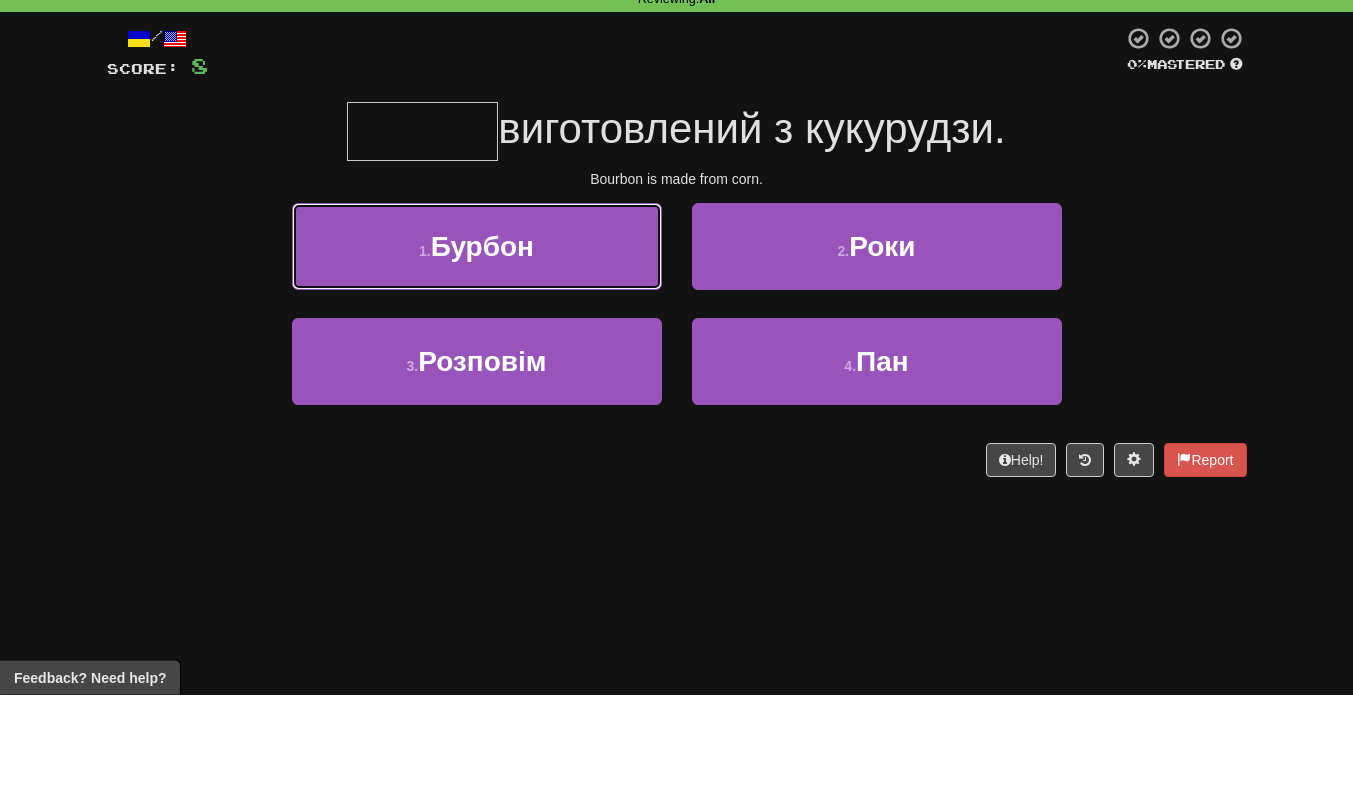 click on "1 .  Бурбон" at bounding box center (477, 342) 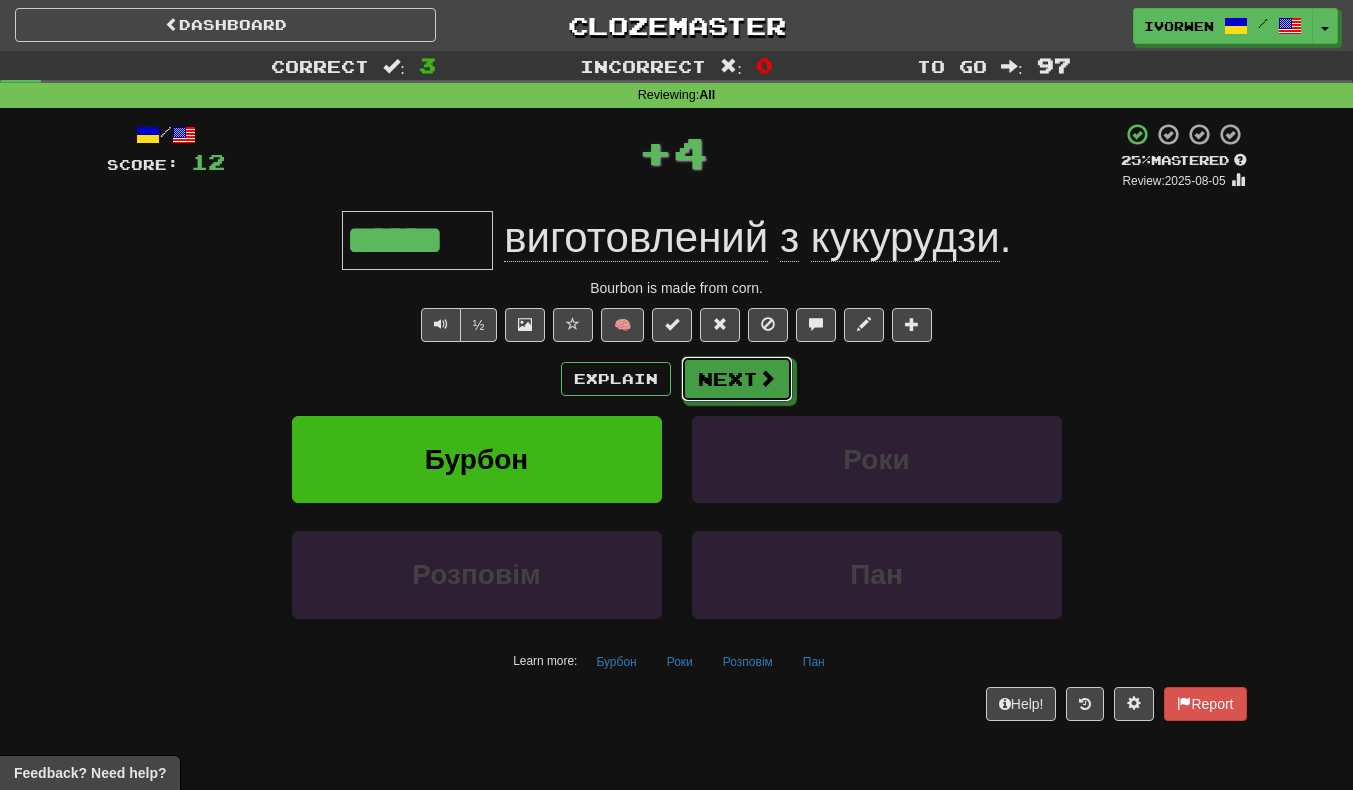 click on "Next" at bounding box center (737, 379) 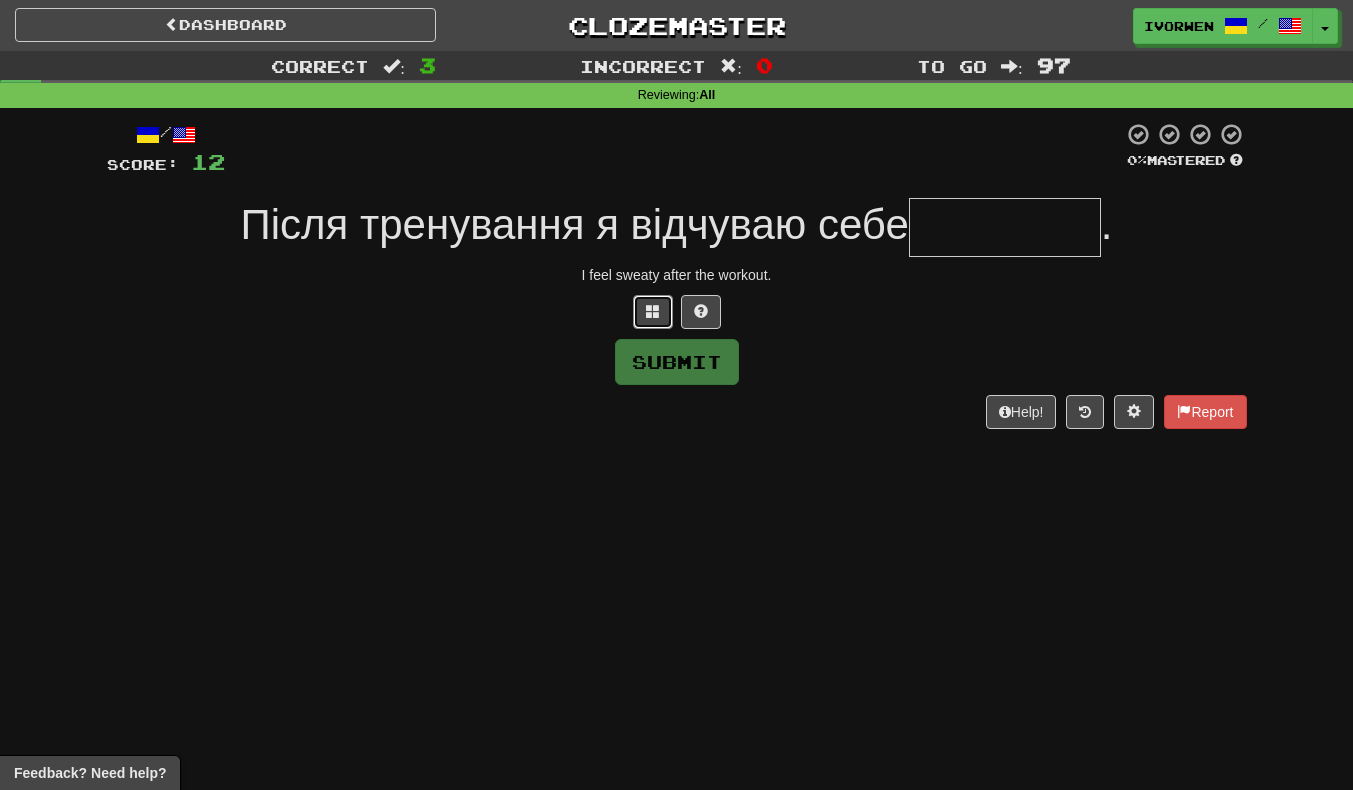 click at bounding box center (653, 311) 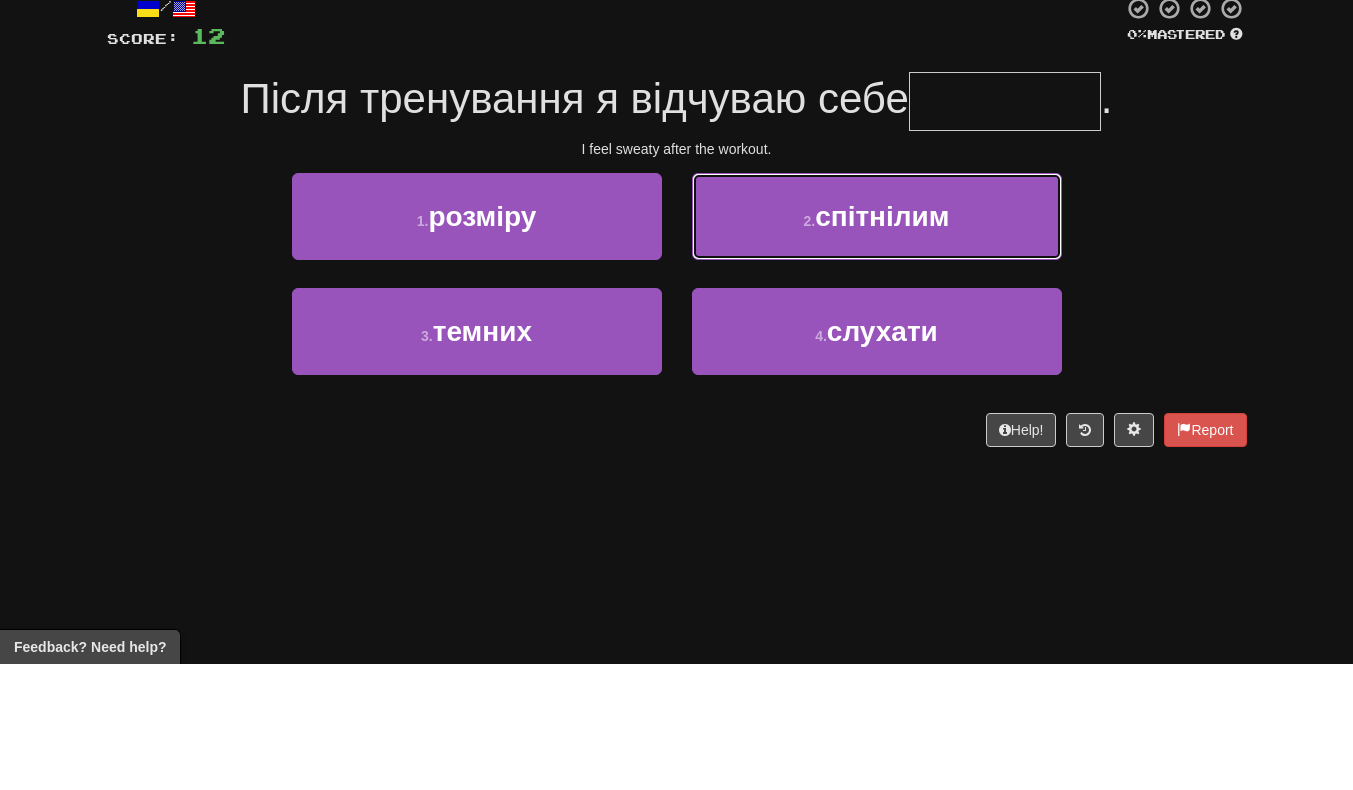 click on "2 .  спітнілим" at bounding box center [877, 342] 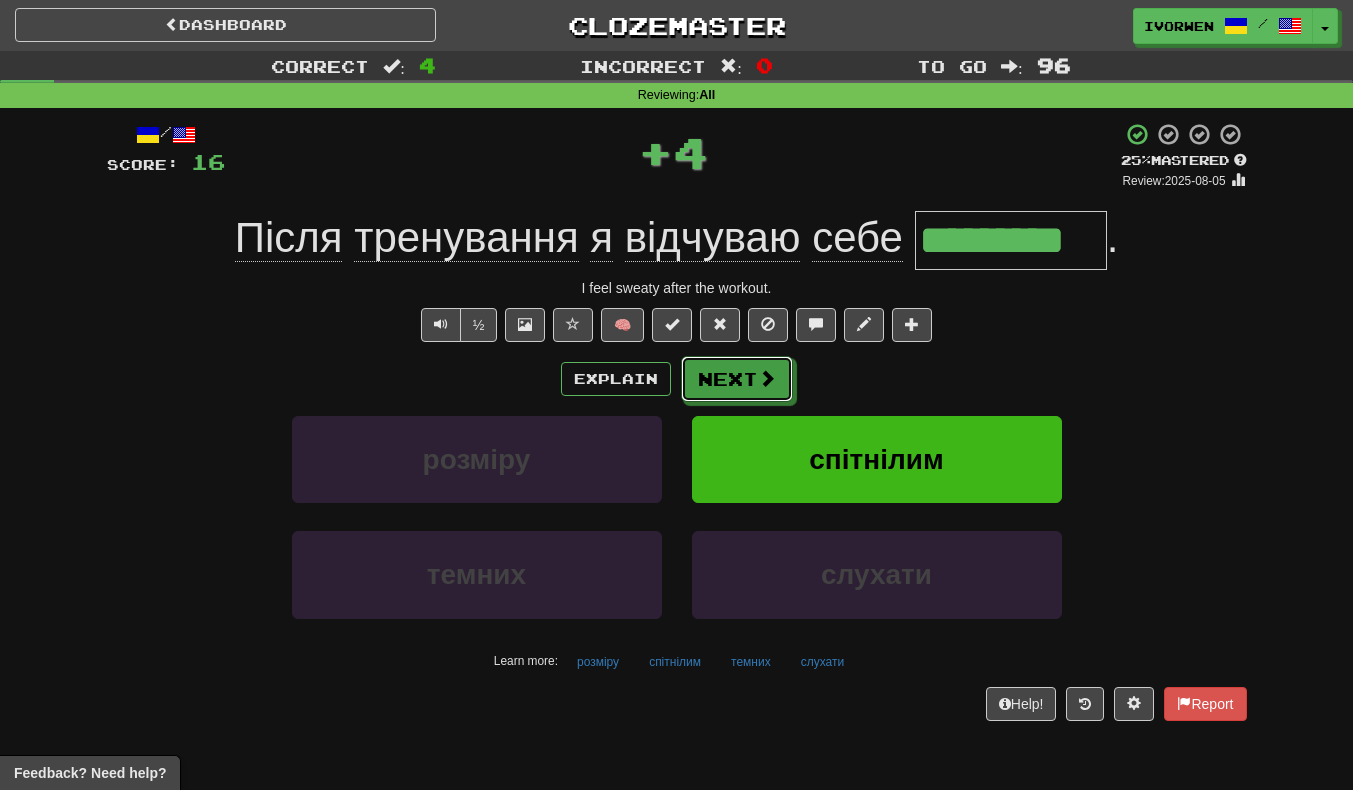 click on "Next" at bounding box center [737, 379] 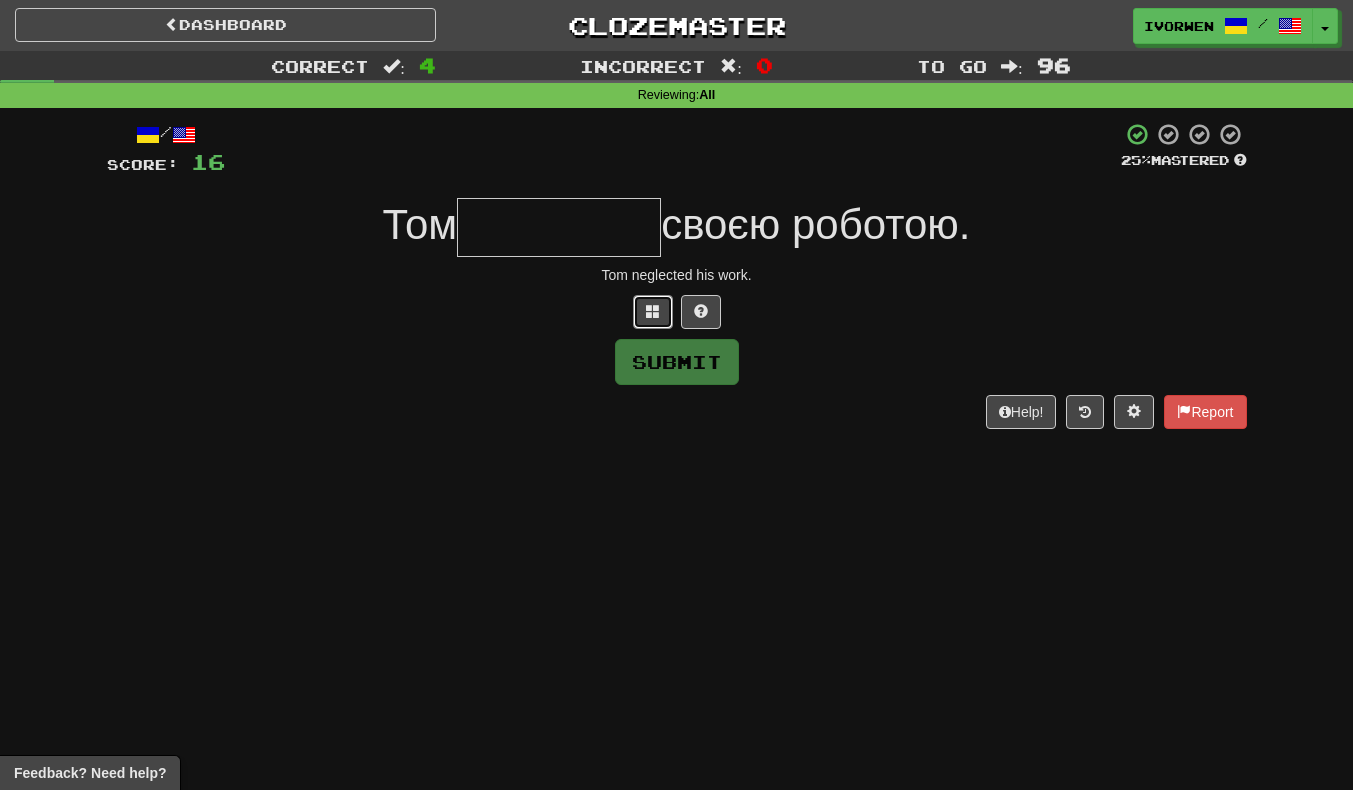 click at bounding box center (653, 311) 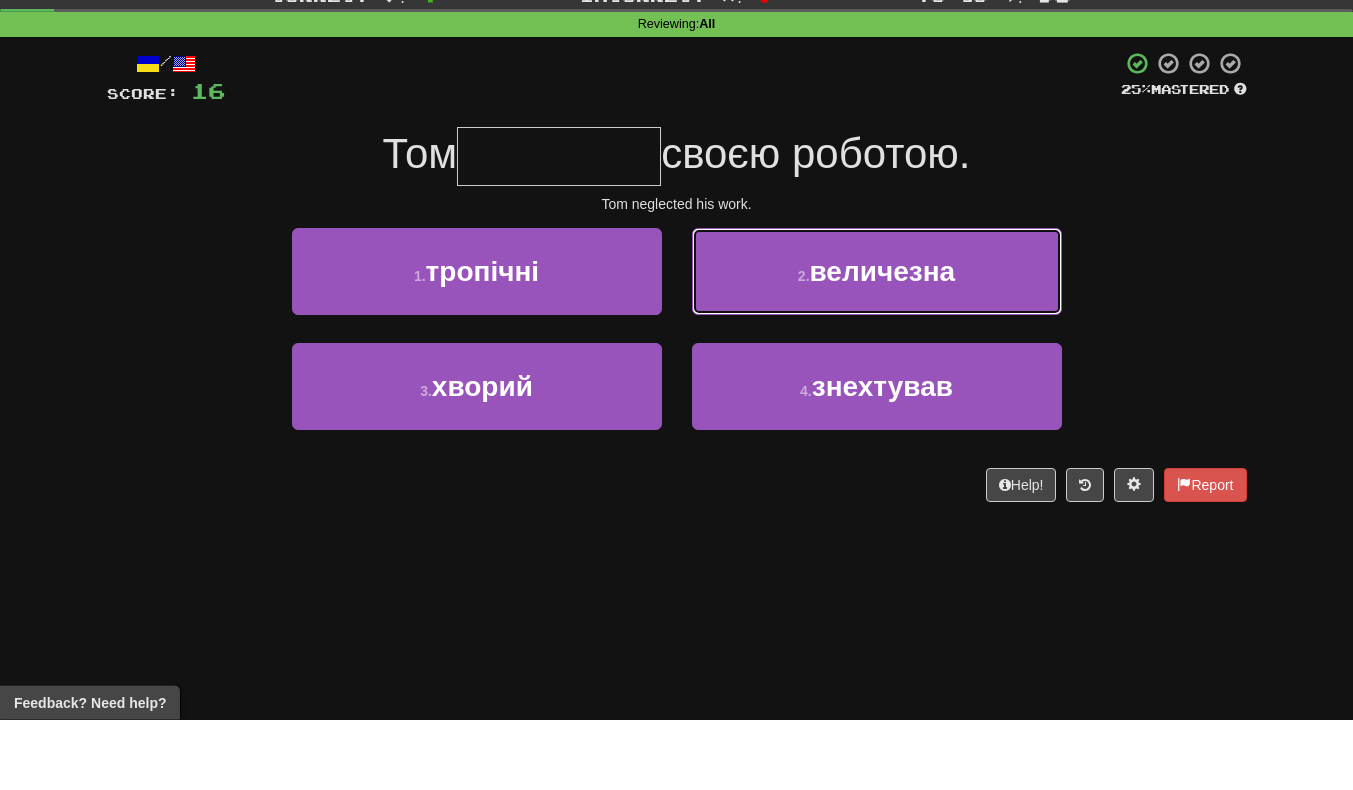 click on "величезна" at bounding box center [883, 342] 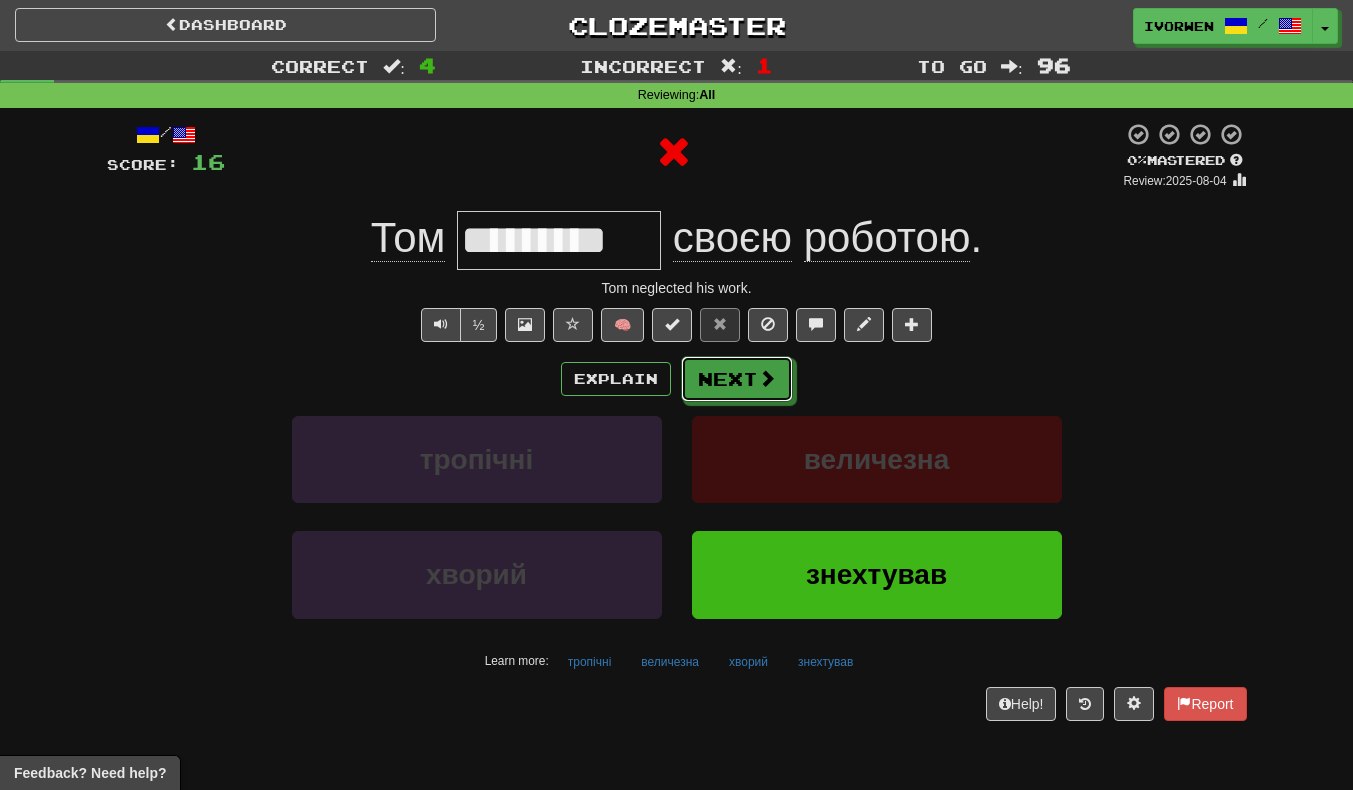 click on "Next" at bounding box center (737, 379) 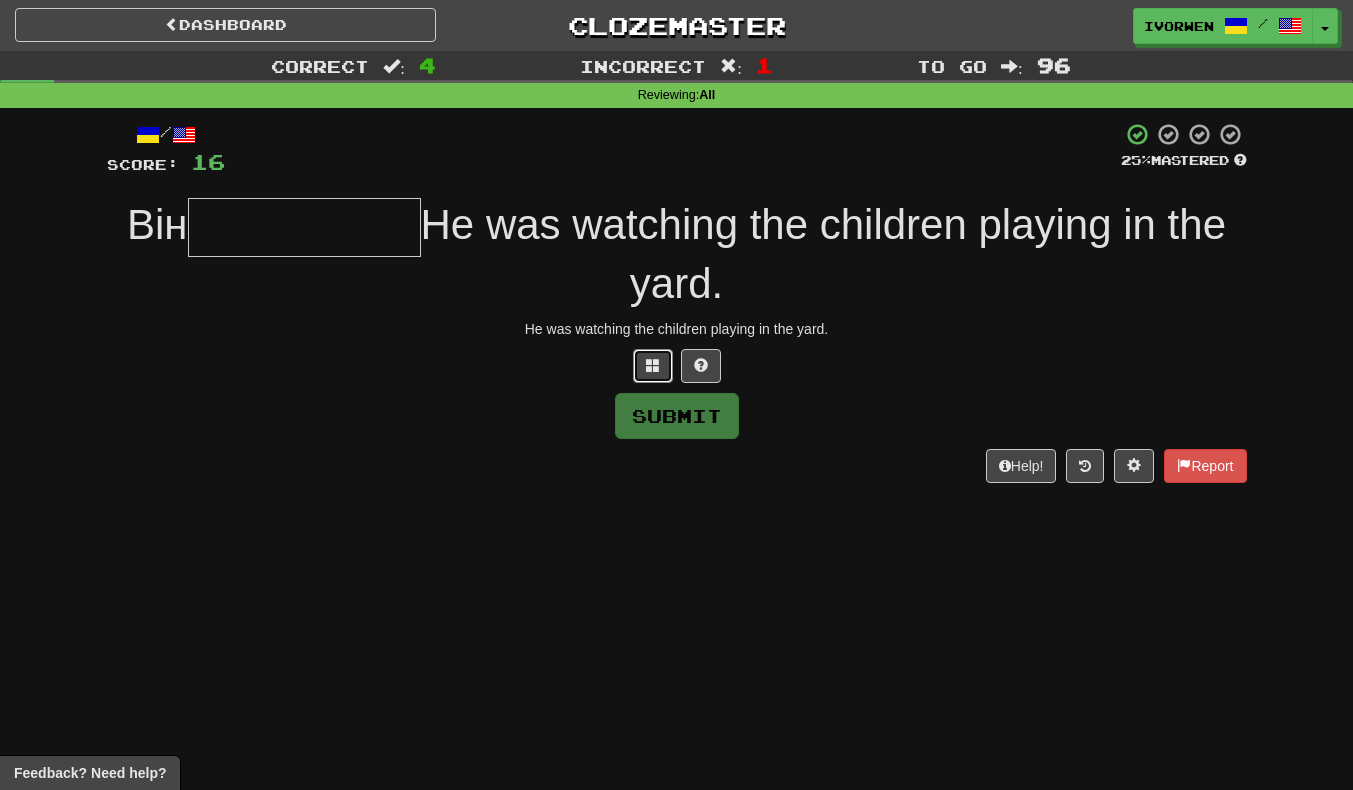 click at bounding box center [653, 365] 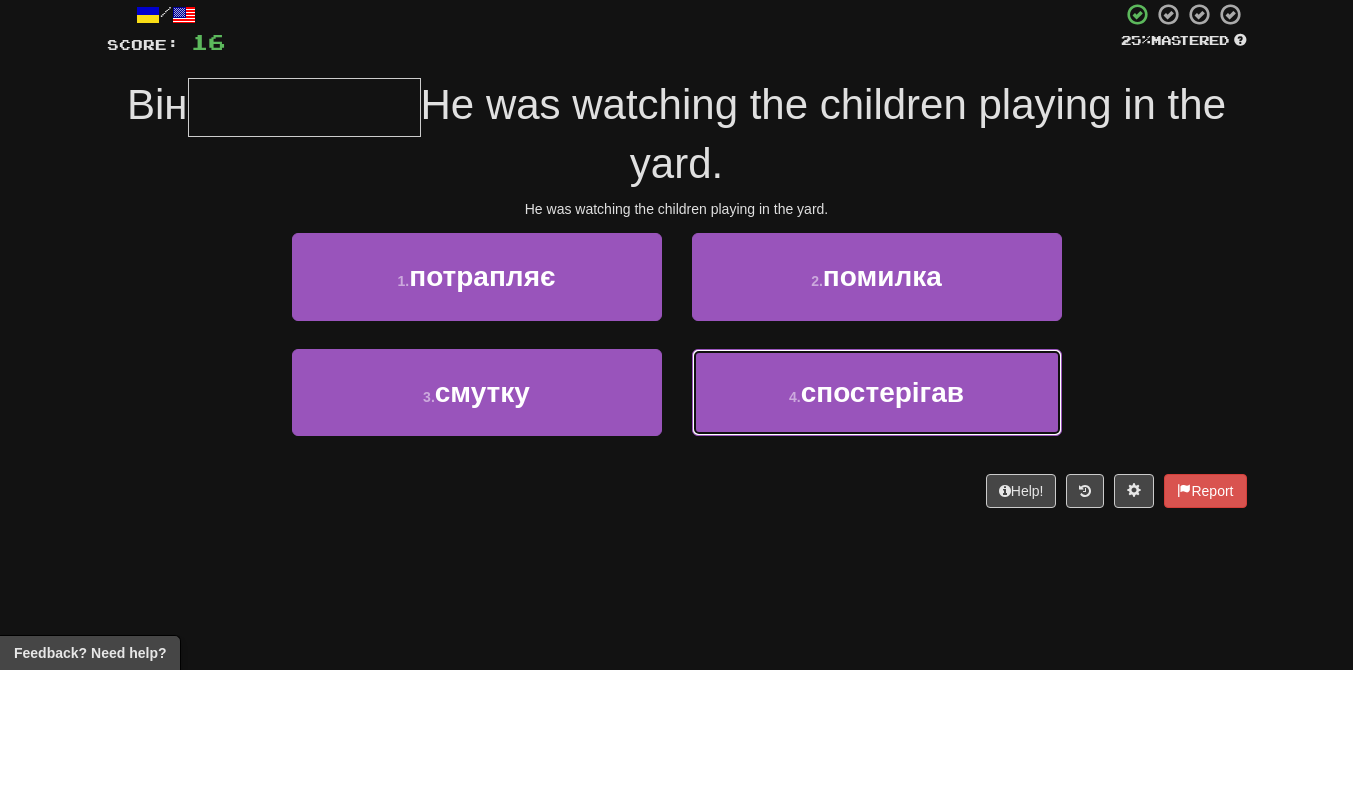 click on "4 .  спостерігав" at bounding box center [877, 512] 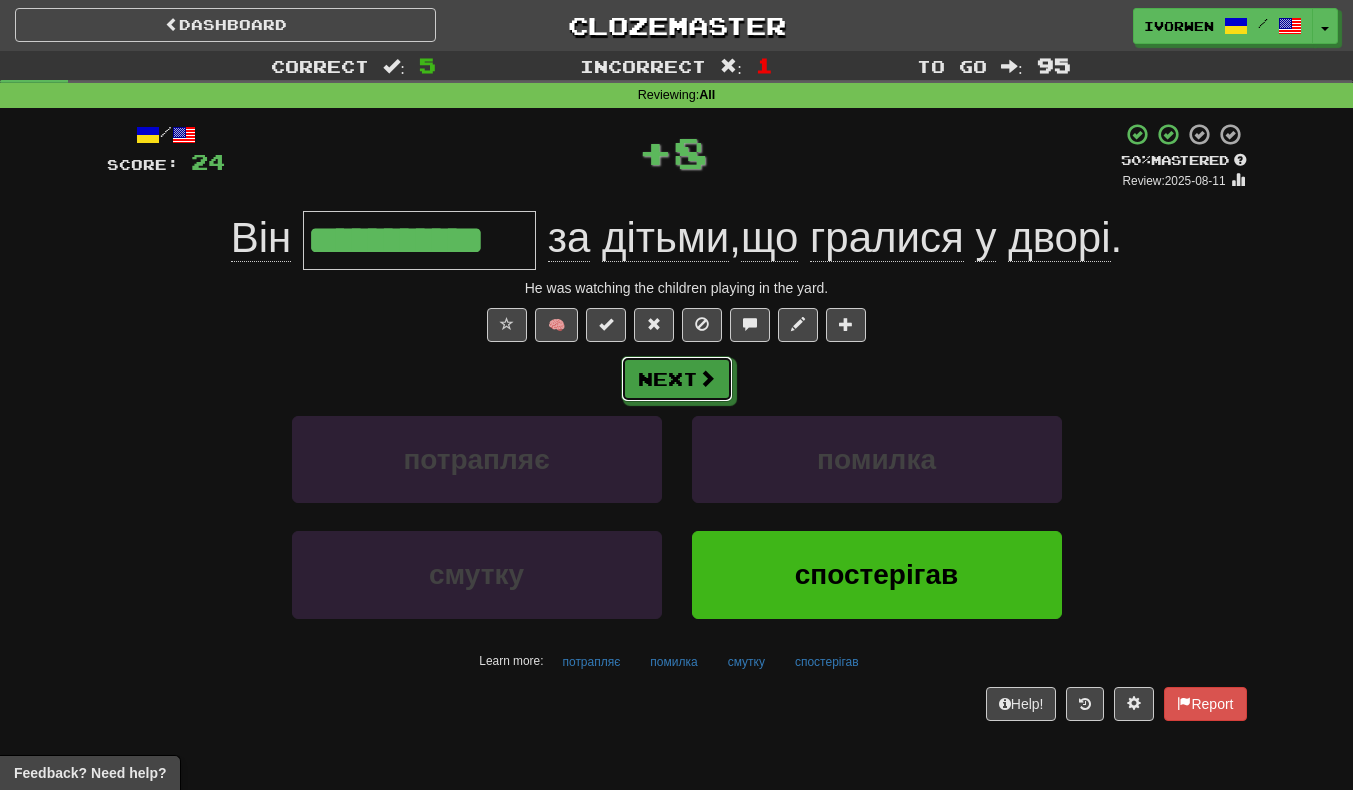 click at bounding box center [707, 378] 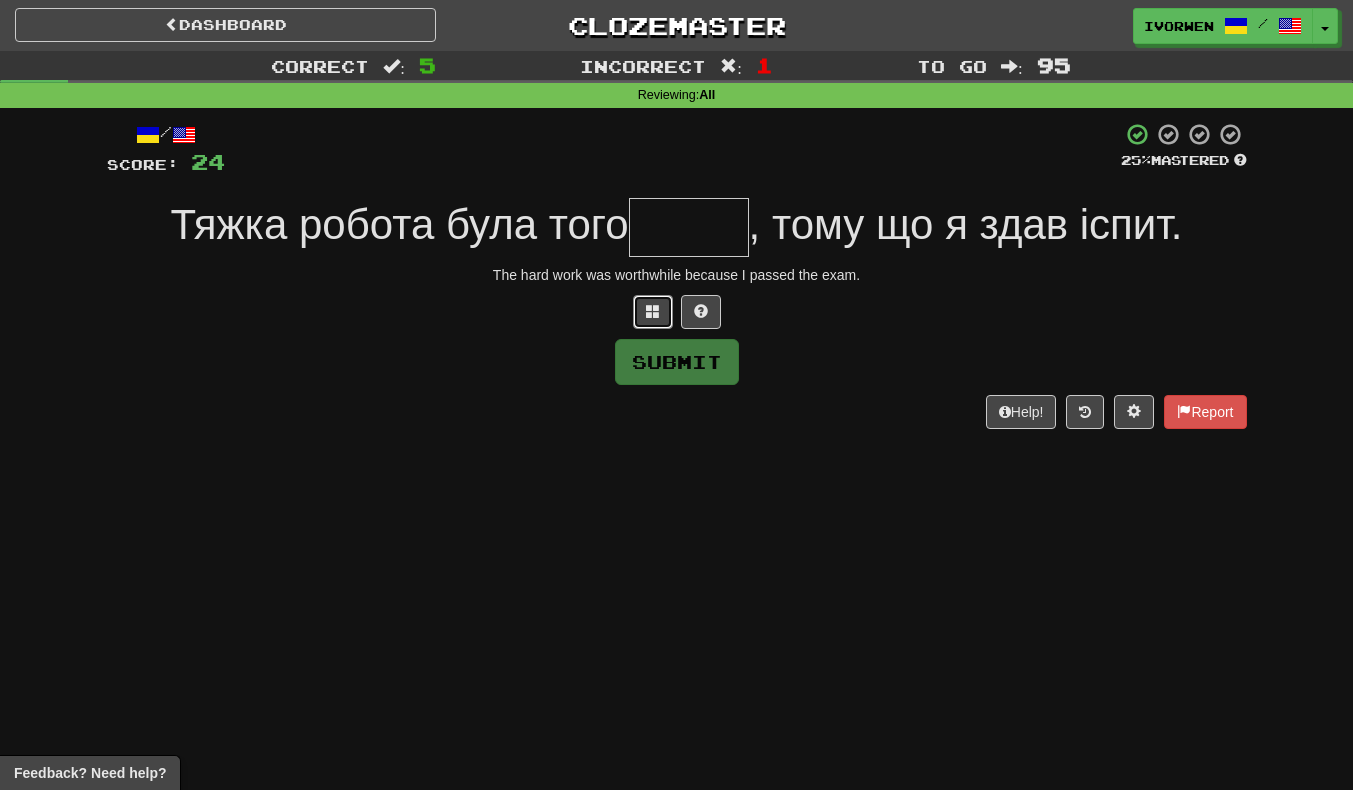 click at bounding box center [653, 312] 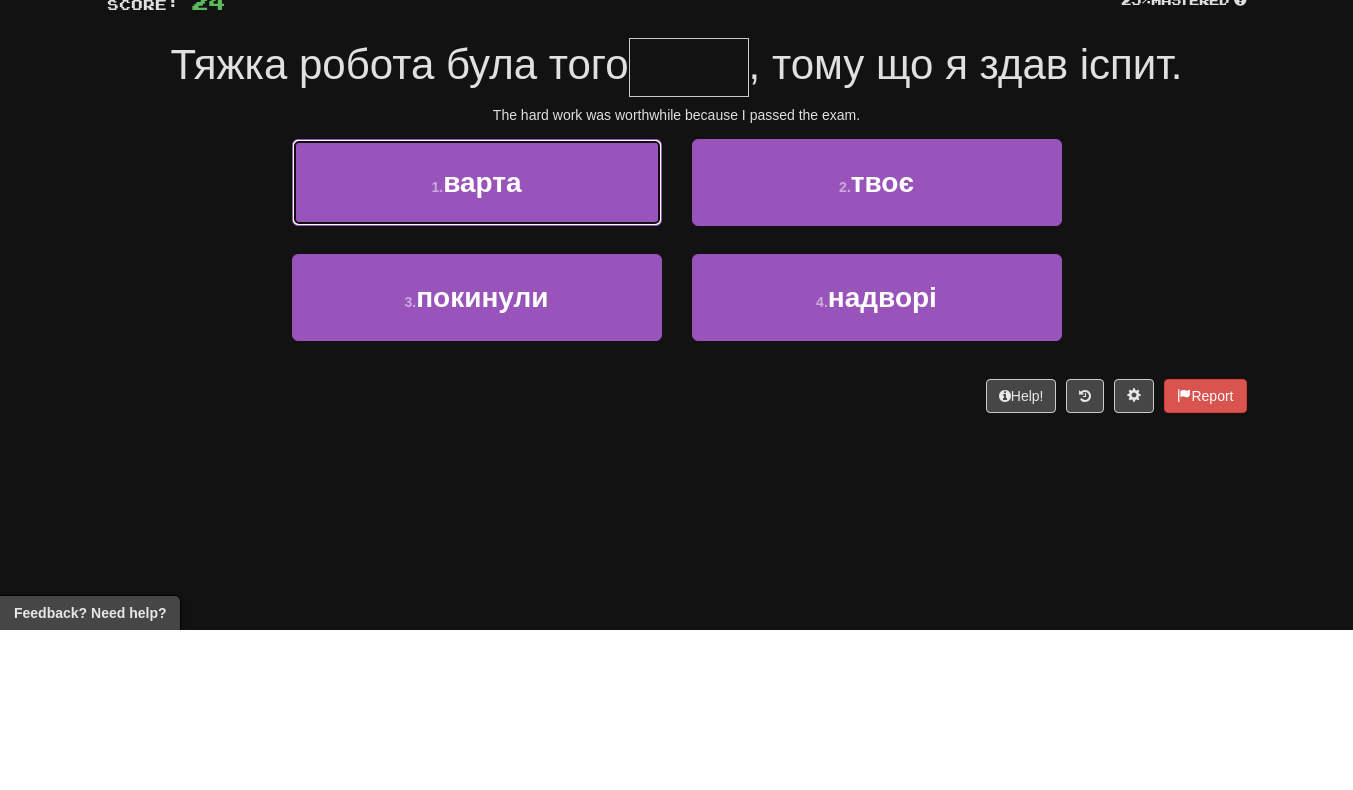 click on "1 .  варта" at bounding box center [477, 342] 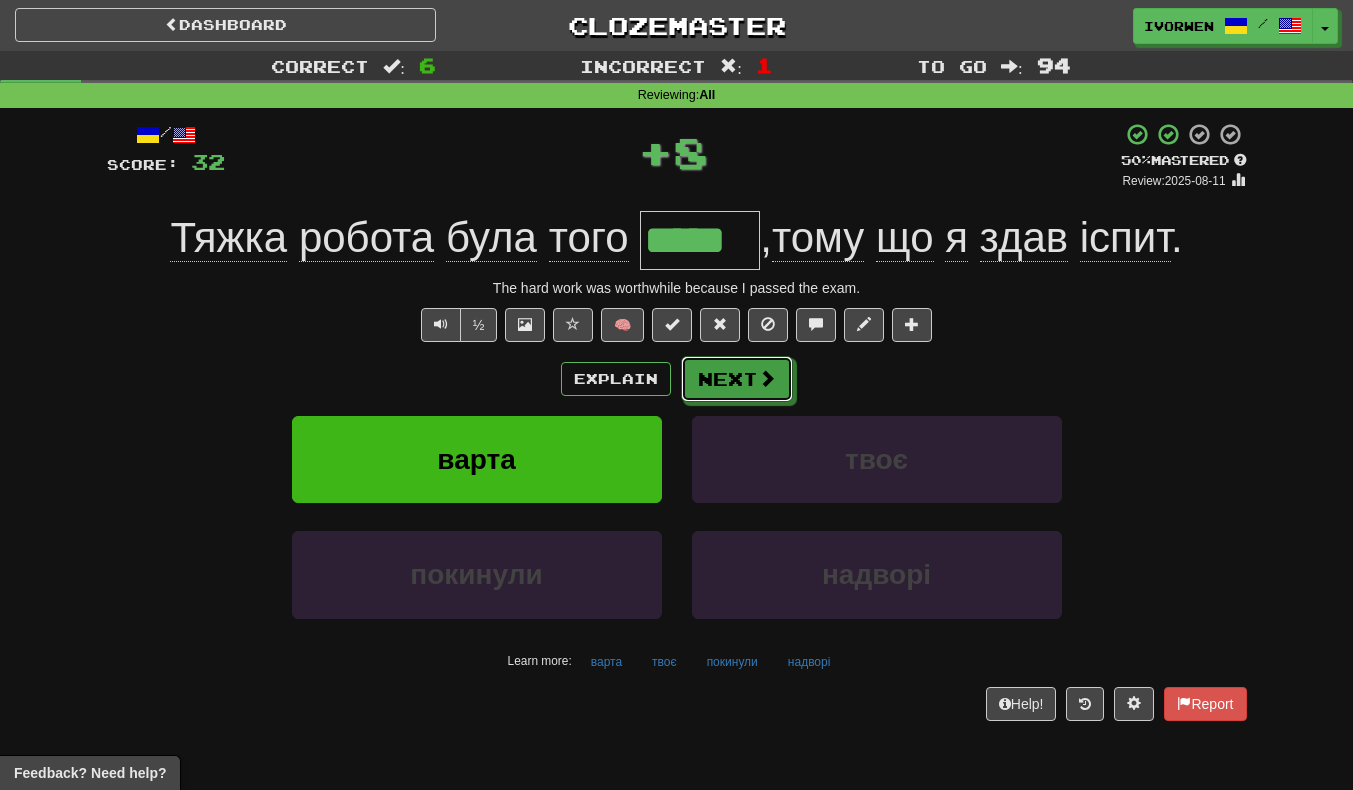 click at bounding box center (767, 378) 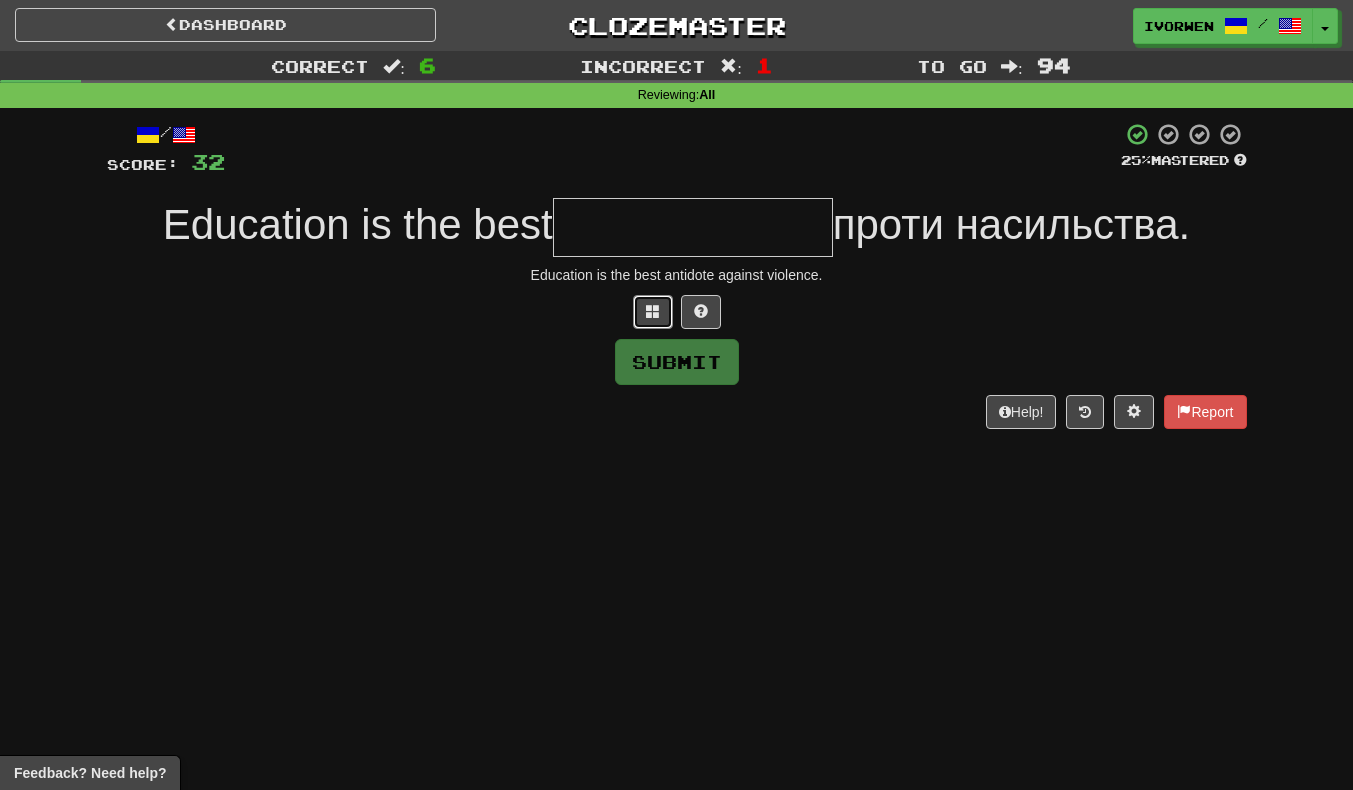 click at bounding box center [653, 311] 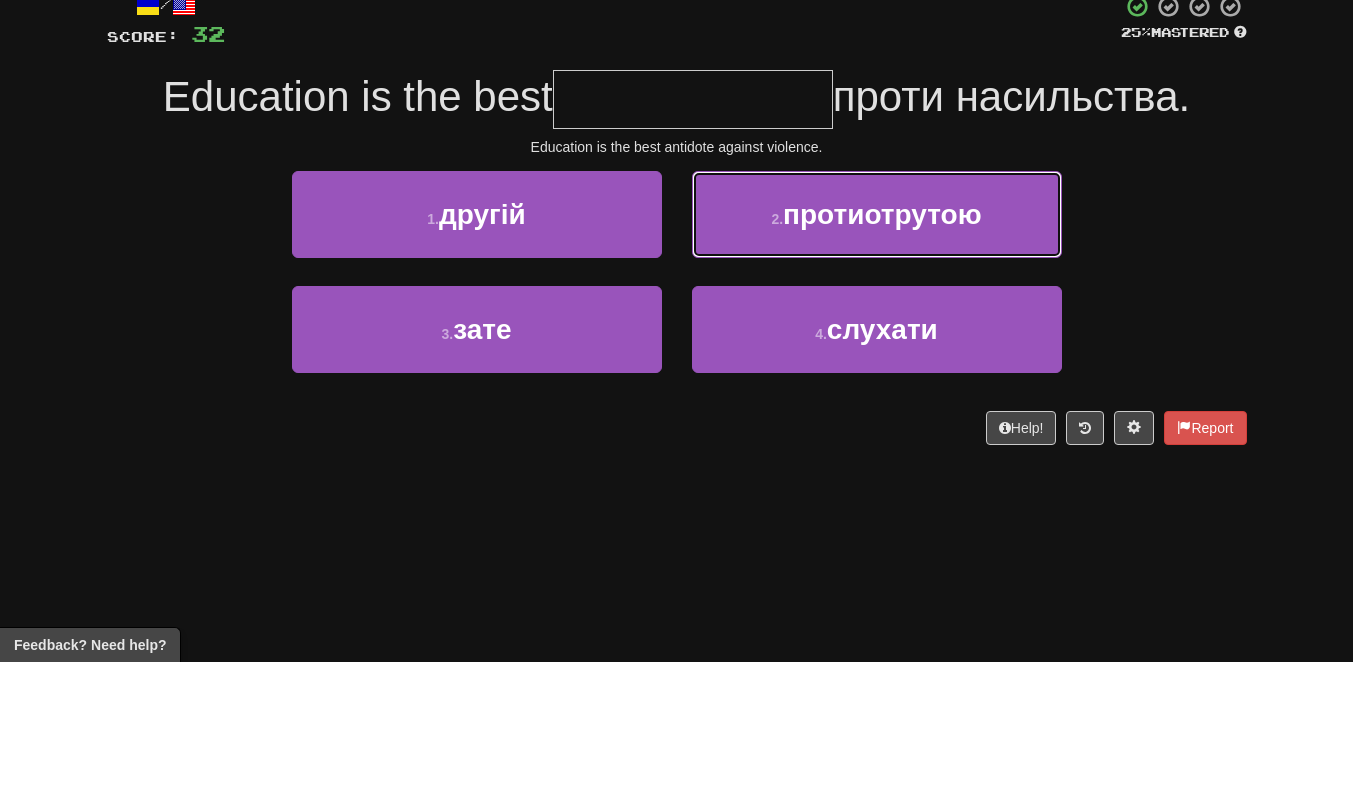 click on "протиотрутою" at bounding box center [882, 342] 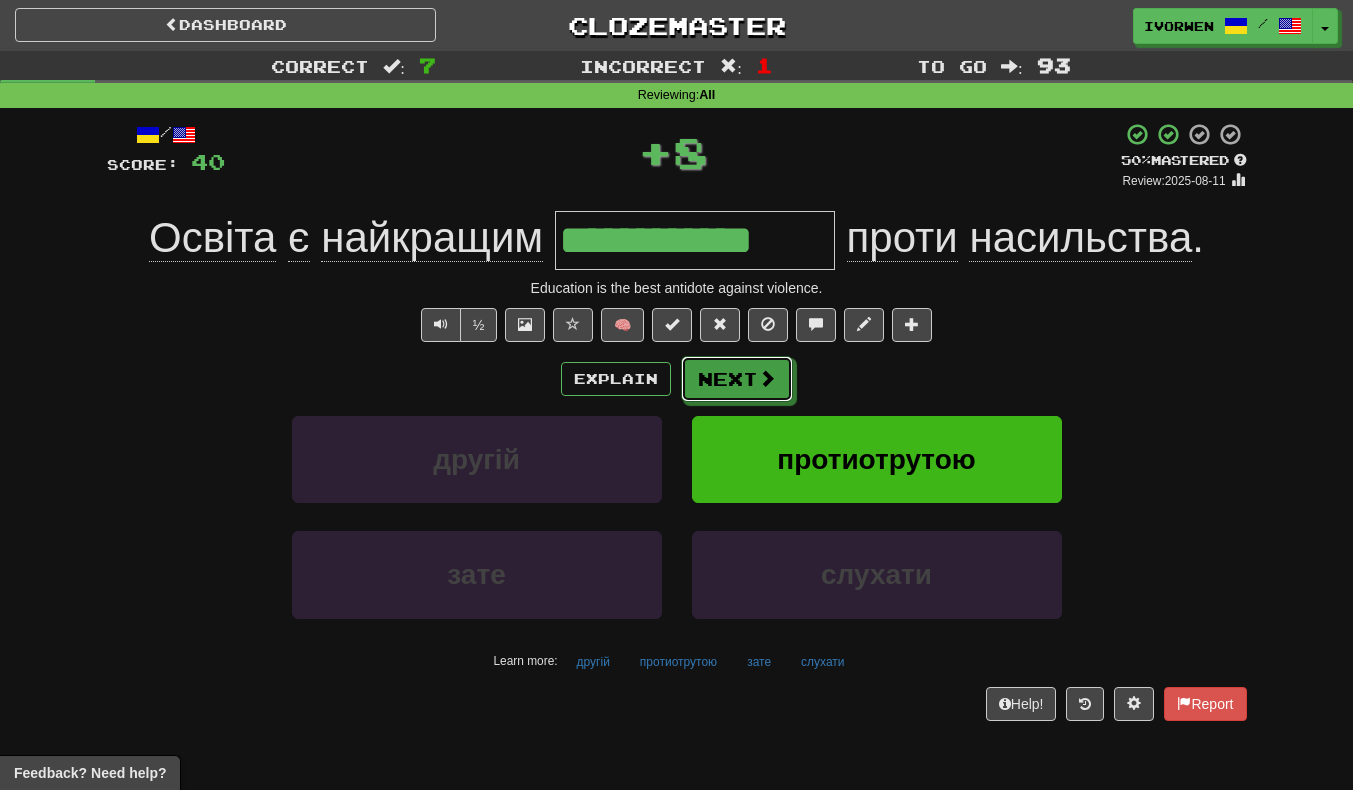 click on "Next" at bounding box center (737, 379) 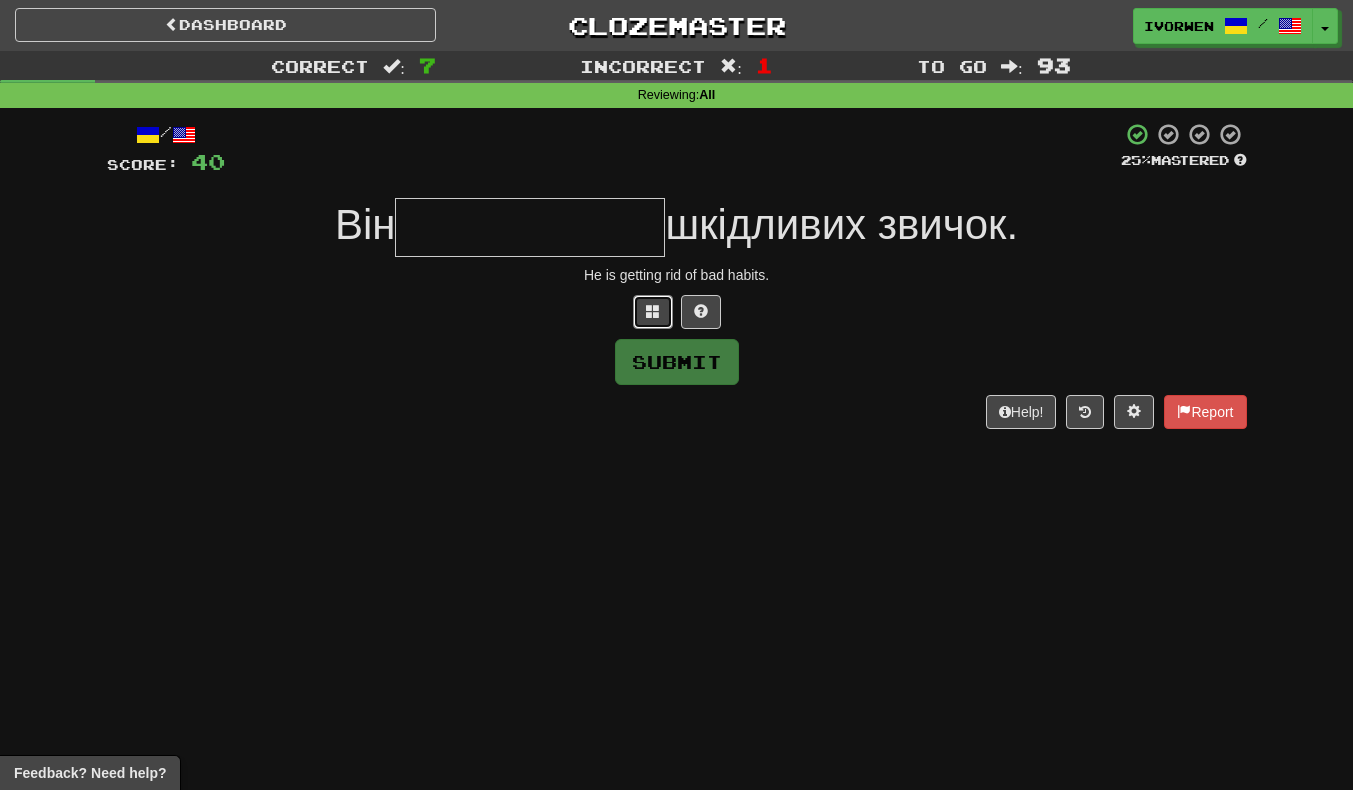 click at bounding box center (653, 312) 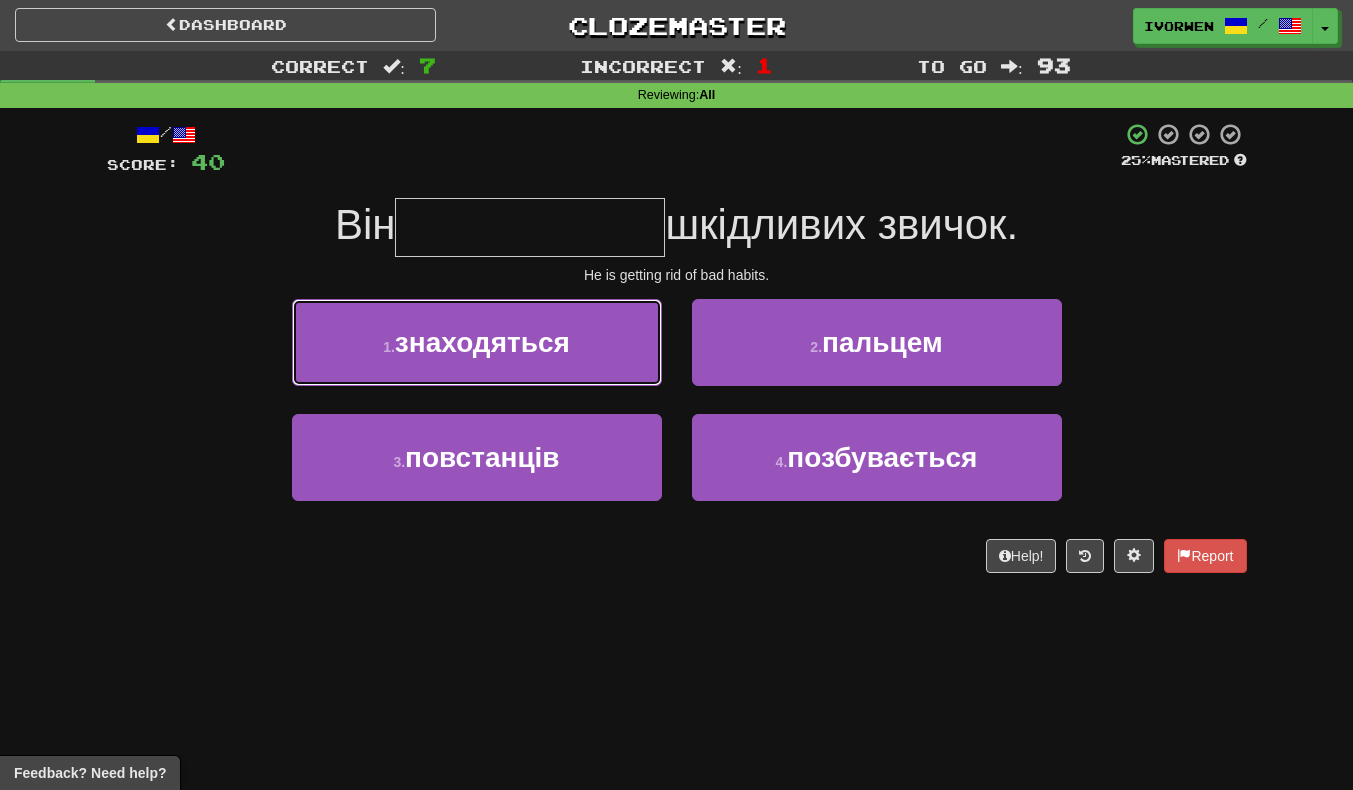 click on "1 .  знаходяться" at bounding box center (477, 342) 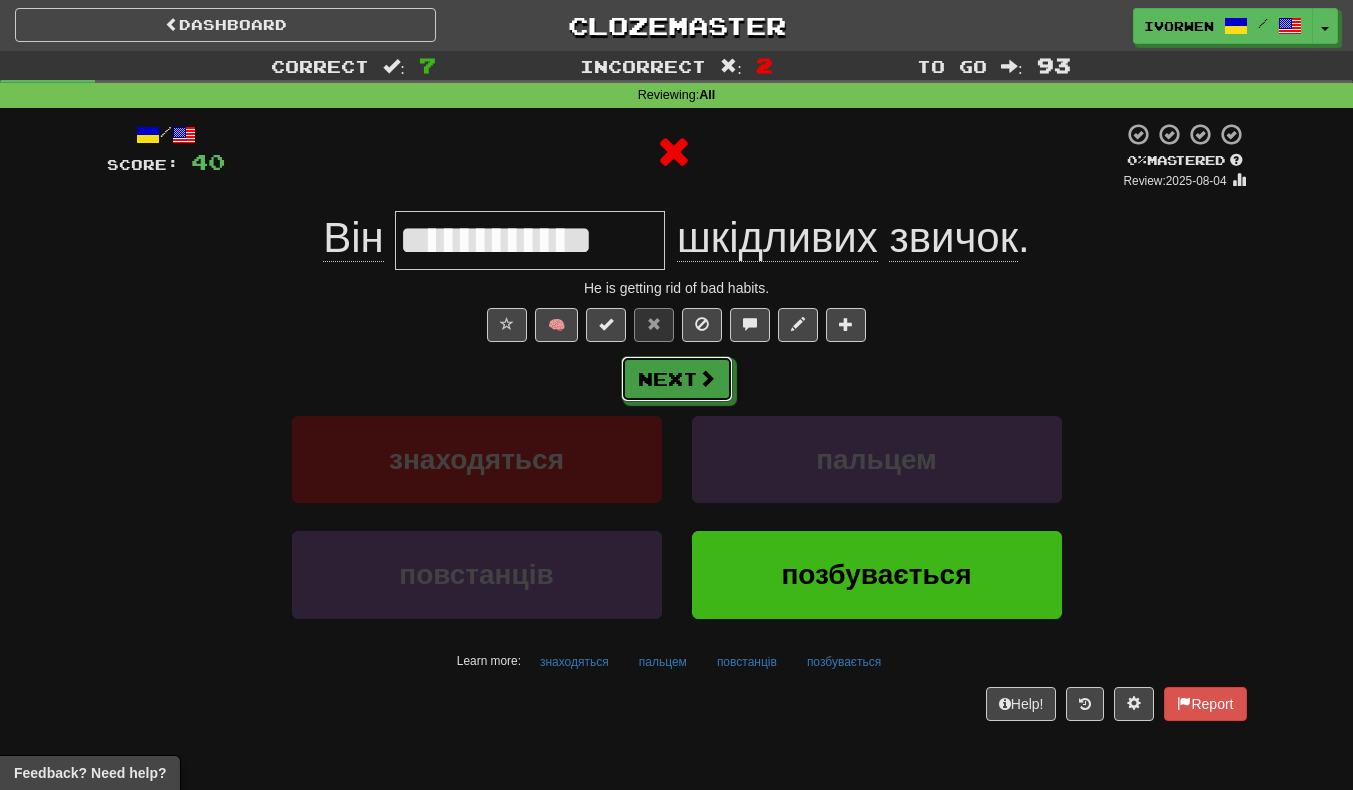 click at bounding box center [707, 378] 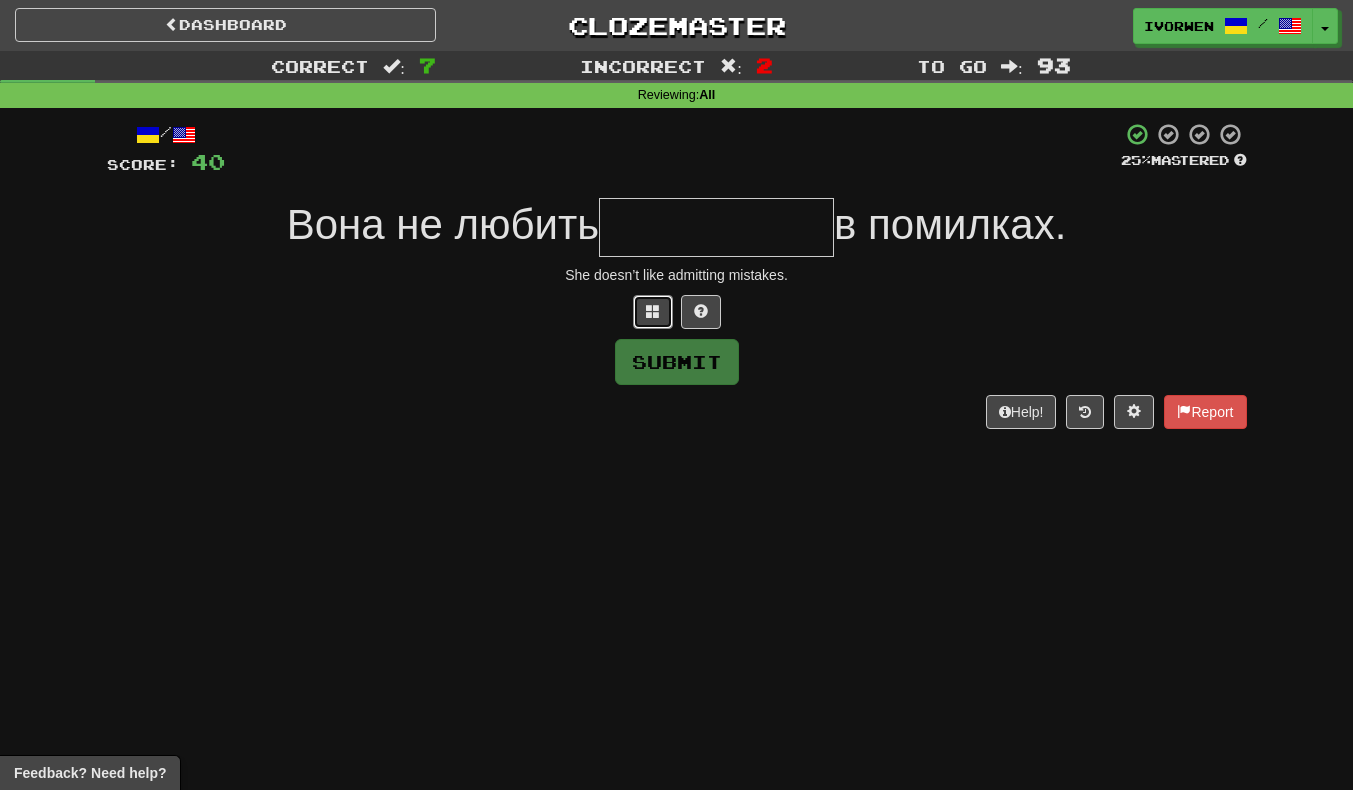 click at bounding box center [653, 312] 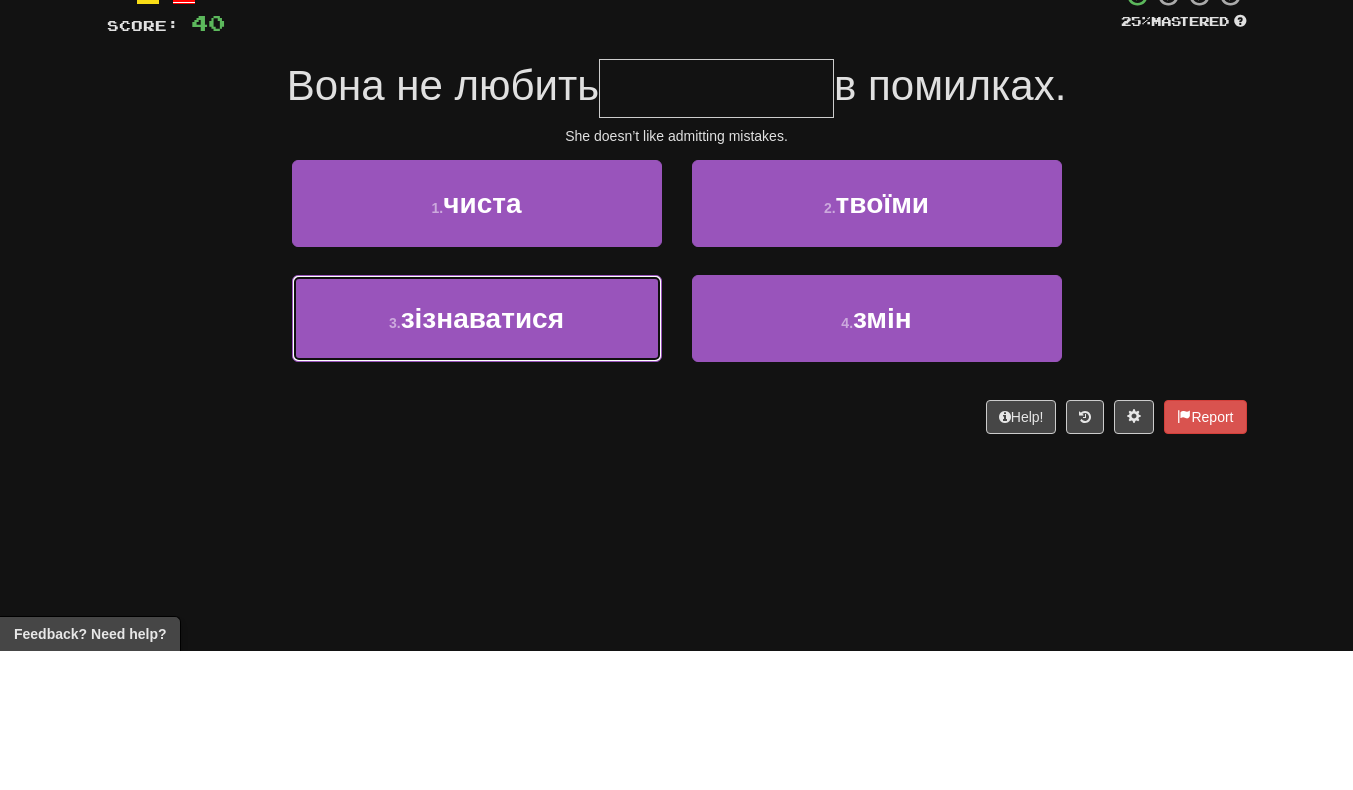 click on "3 .  зізнаватися" at bounding box center (477, 457) 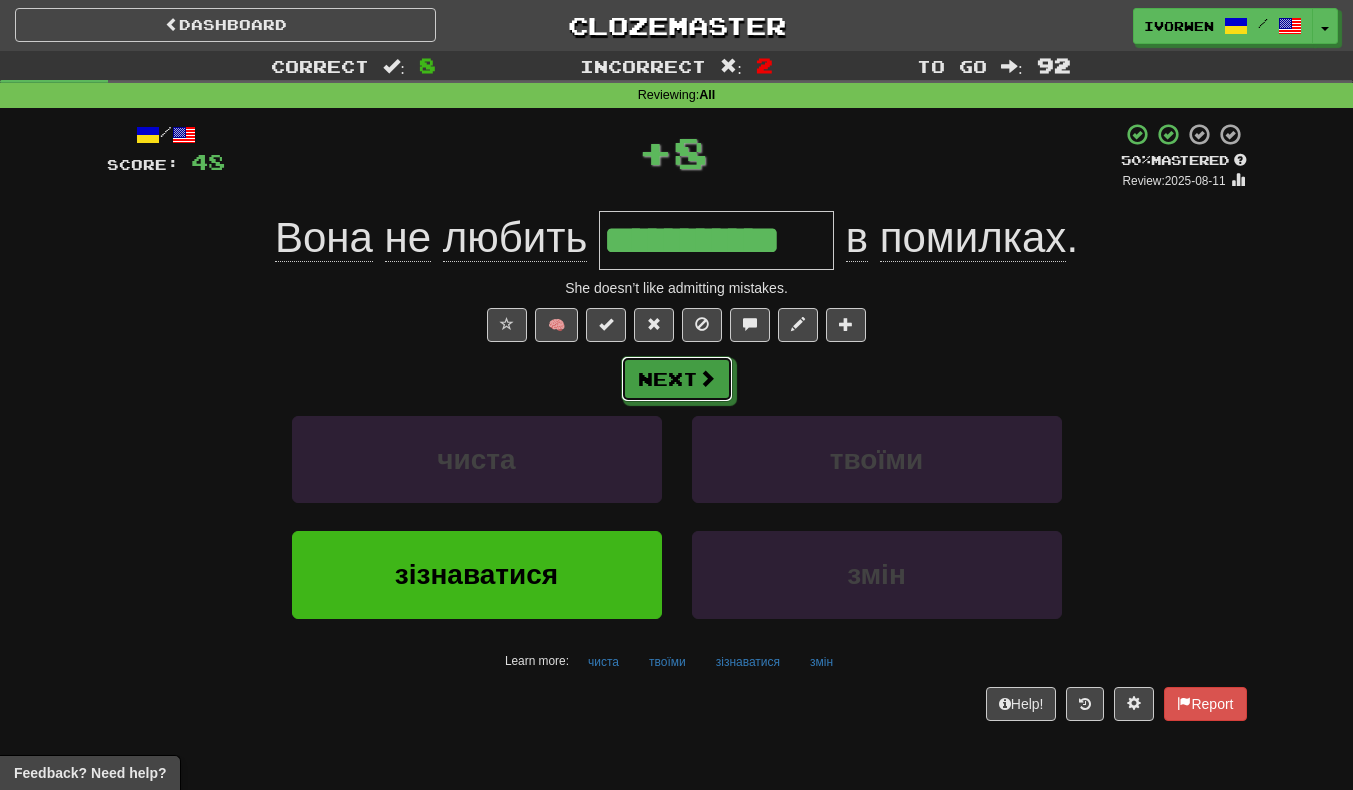 click on "Next" at bounding box center (677, 379) 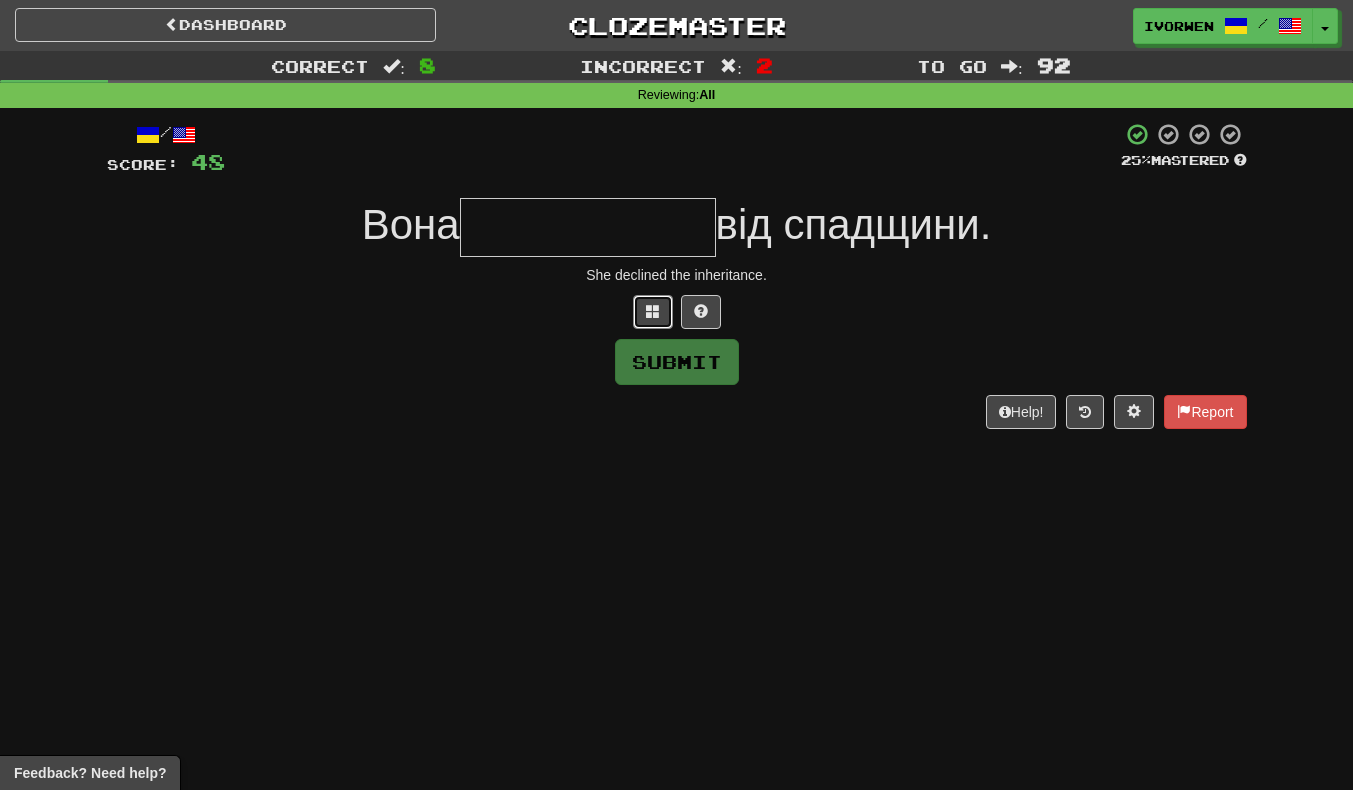 click at bounding box center (653, 312) 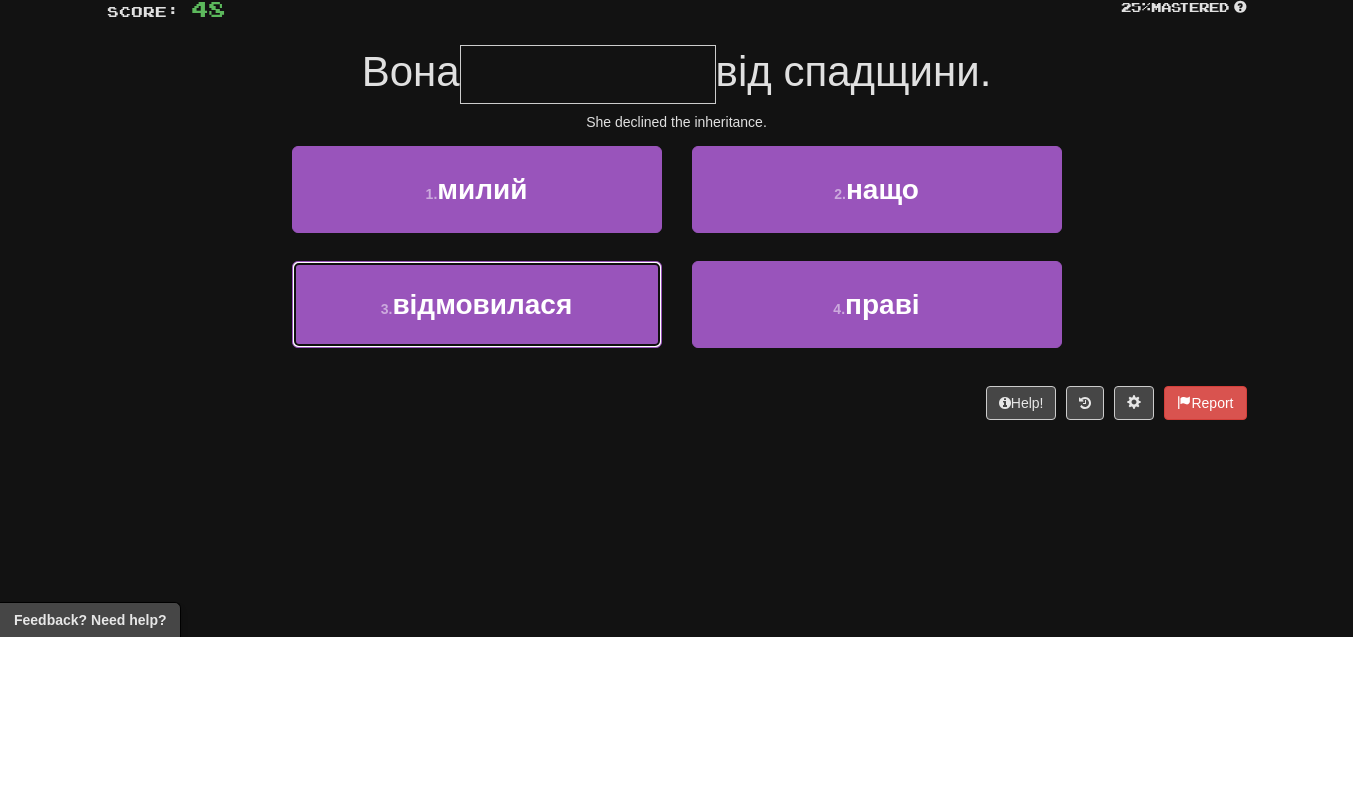 click on "3 .  відмовилася" at bounding box center [477, 457] 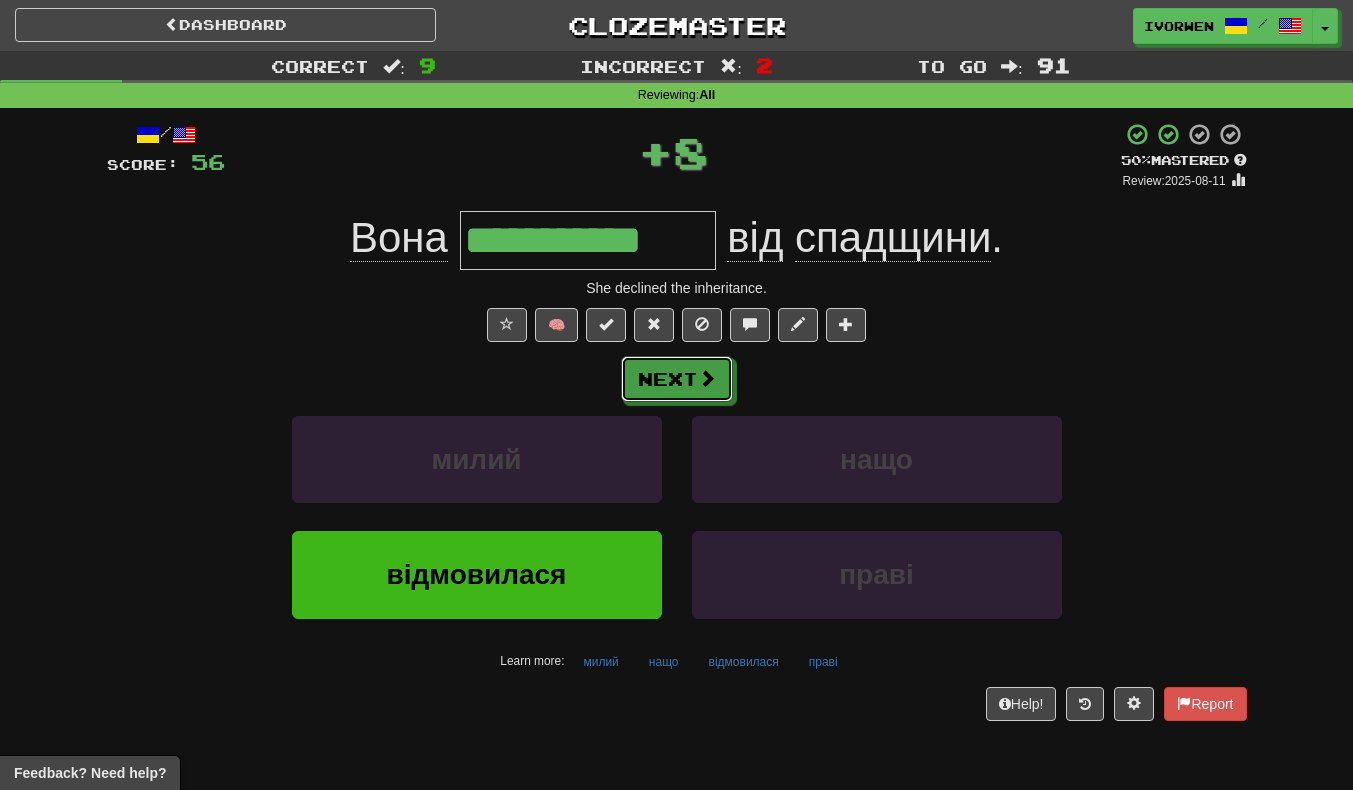 click on "Next" at bounding box center (677, 379) 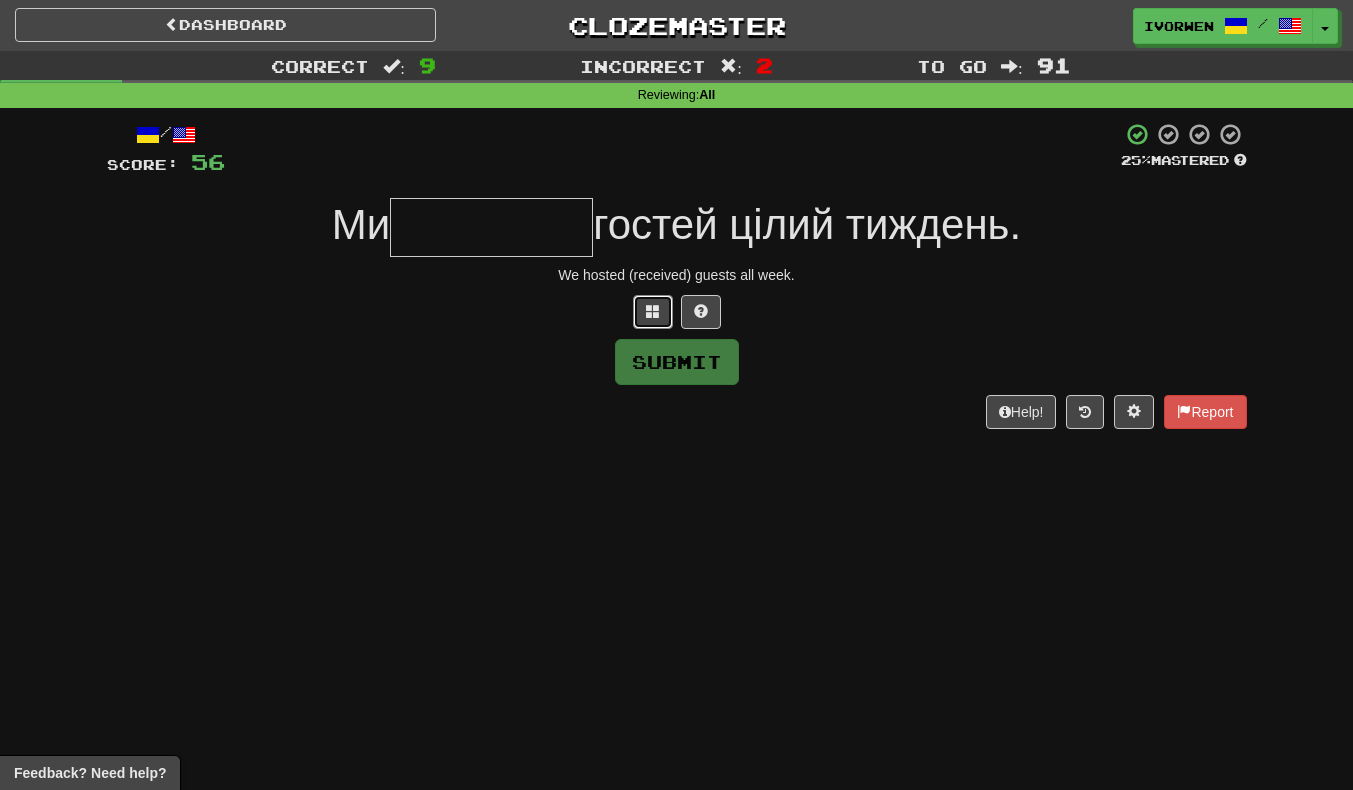 click at bounding box center [653, 312] 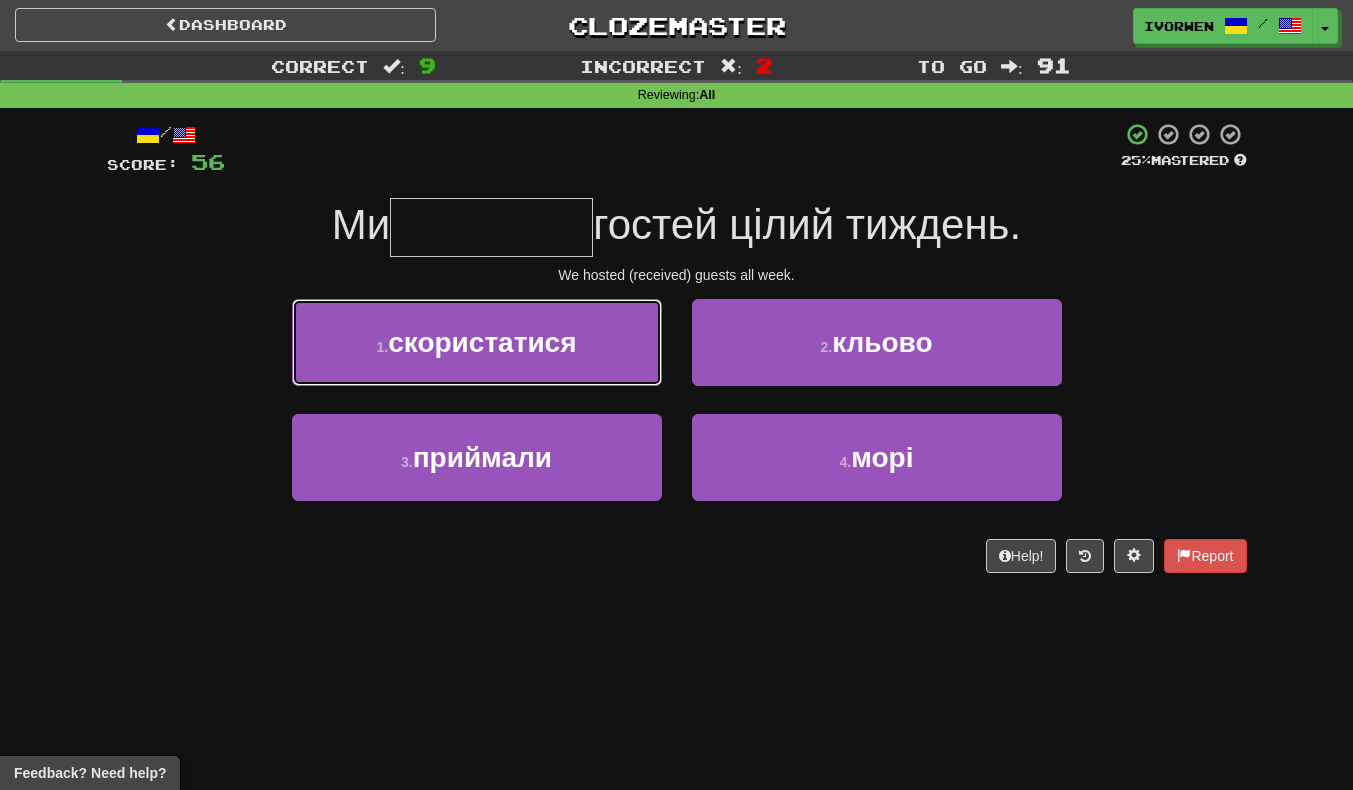 click on "1 .  скористатися" at bounding box center (477, 342) 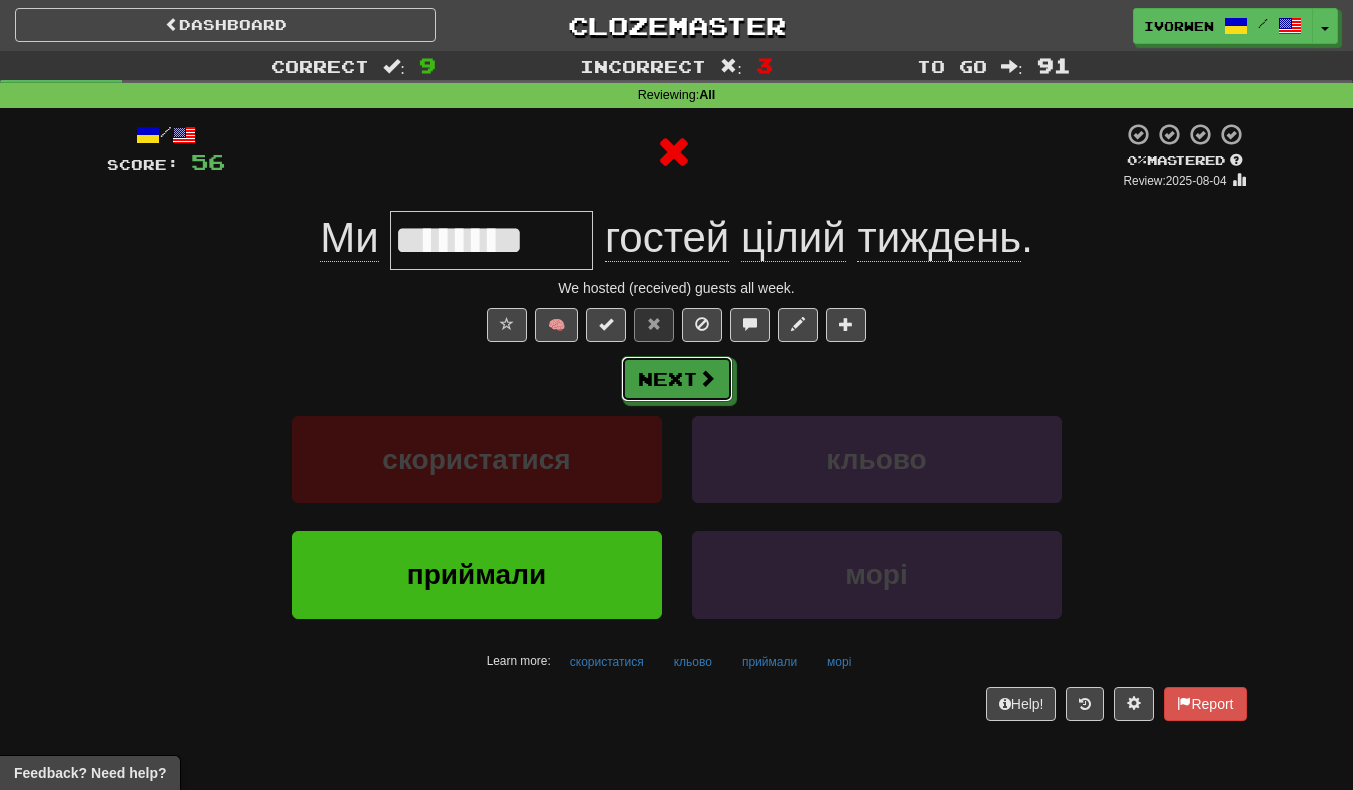 click on "Next" at bounding box center [677, 379] 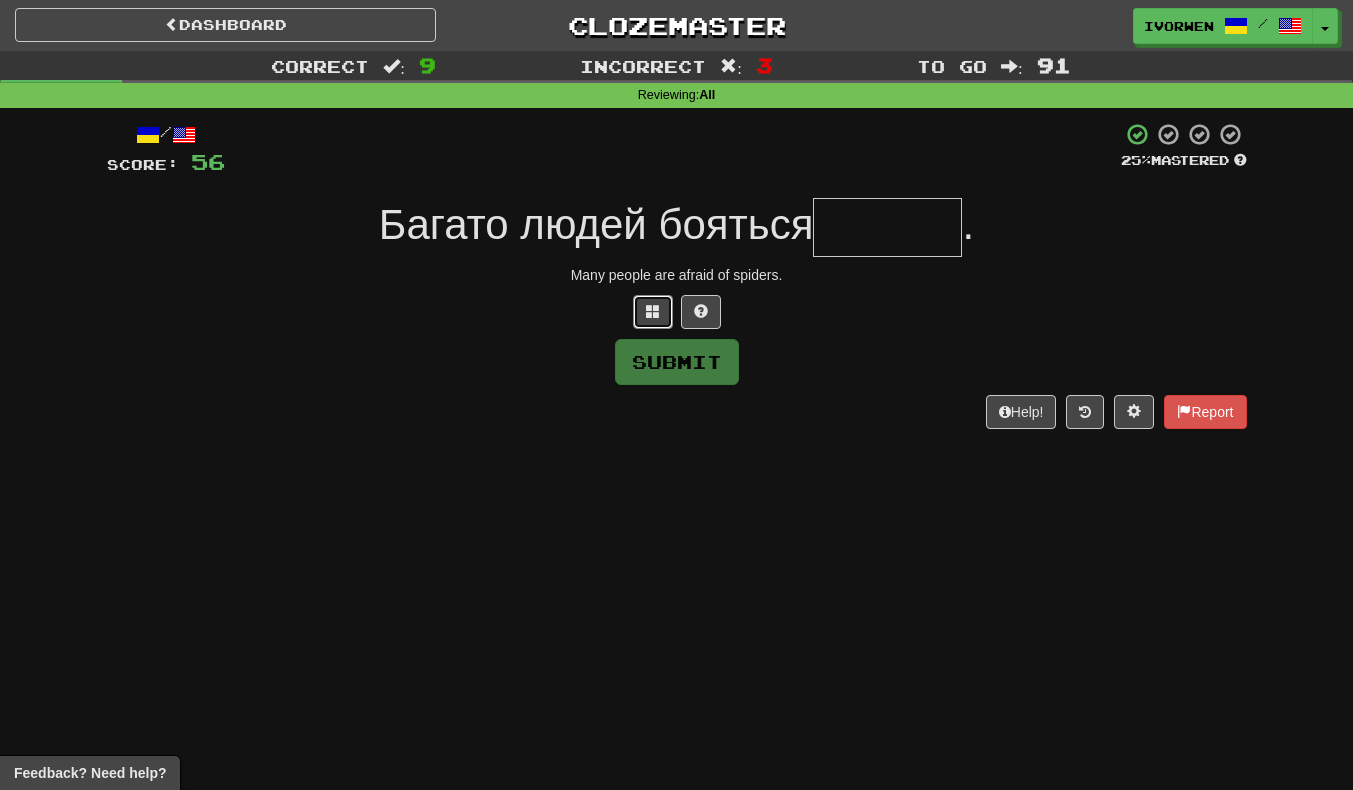 click at bounding box center (653, 311) 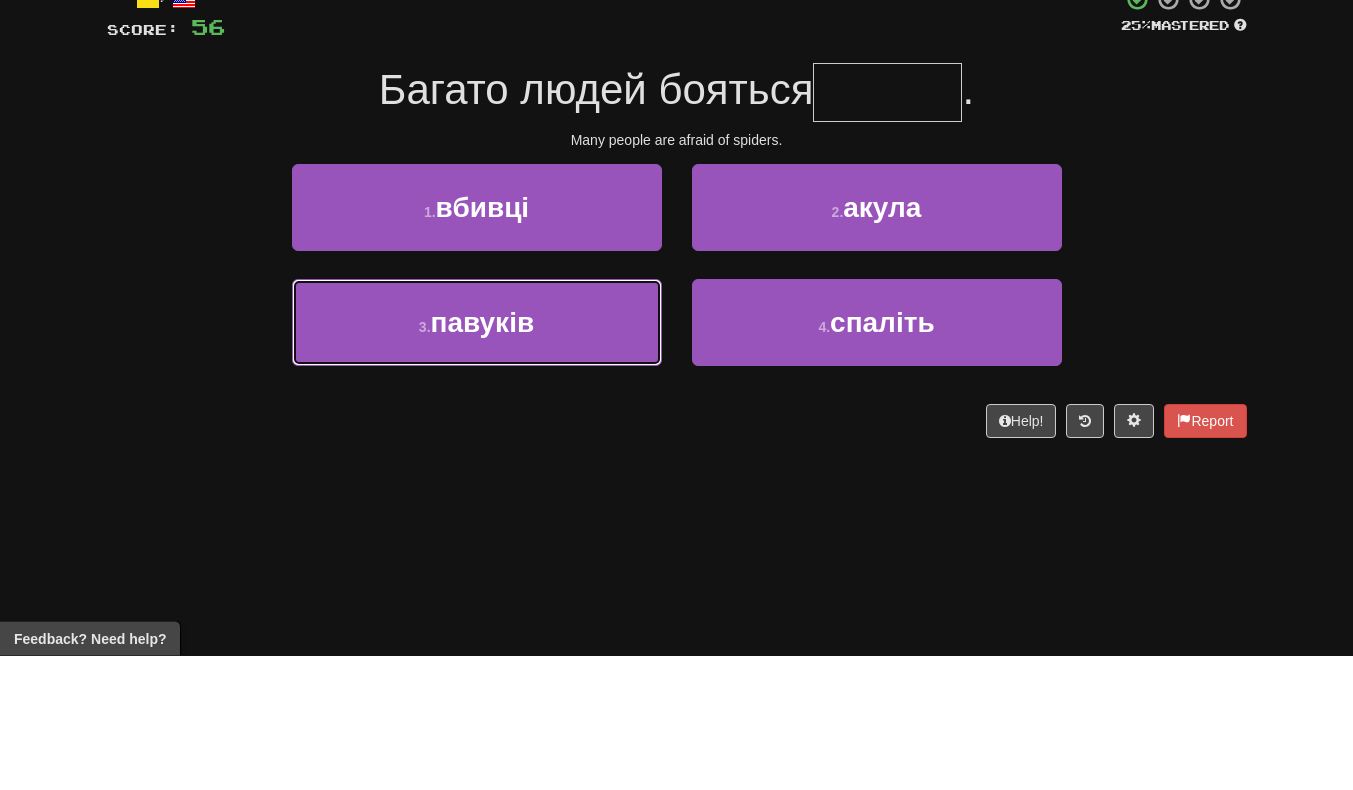 click on "3 .  павуків" at bounding box center (477, 457) 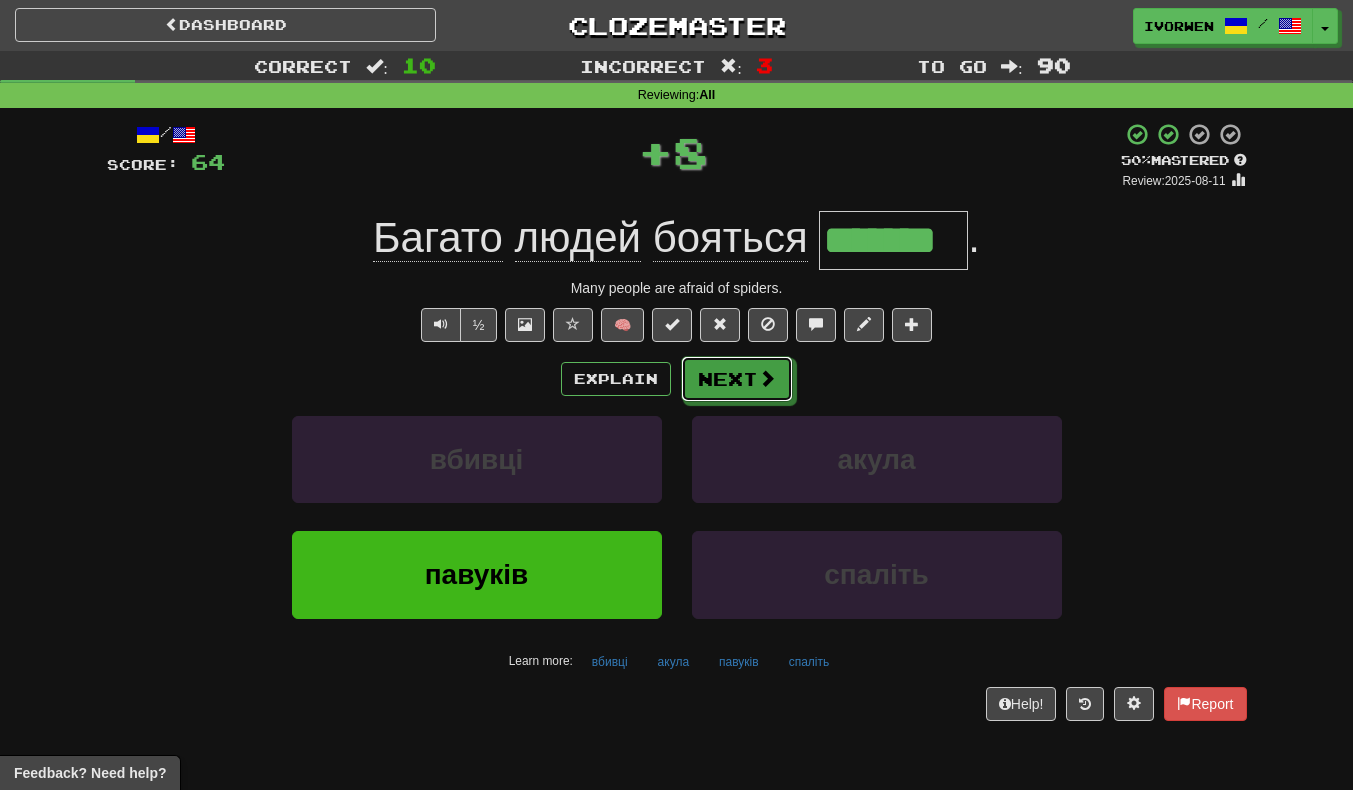 click on "Next" at bounding box center [737, 379] 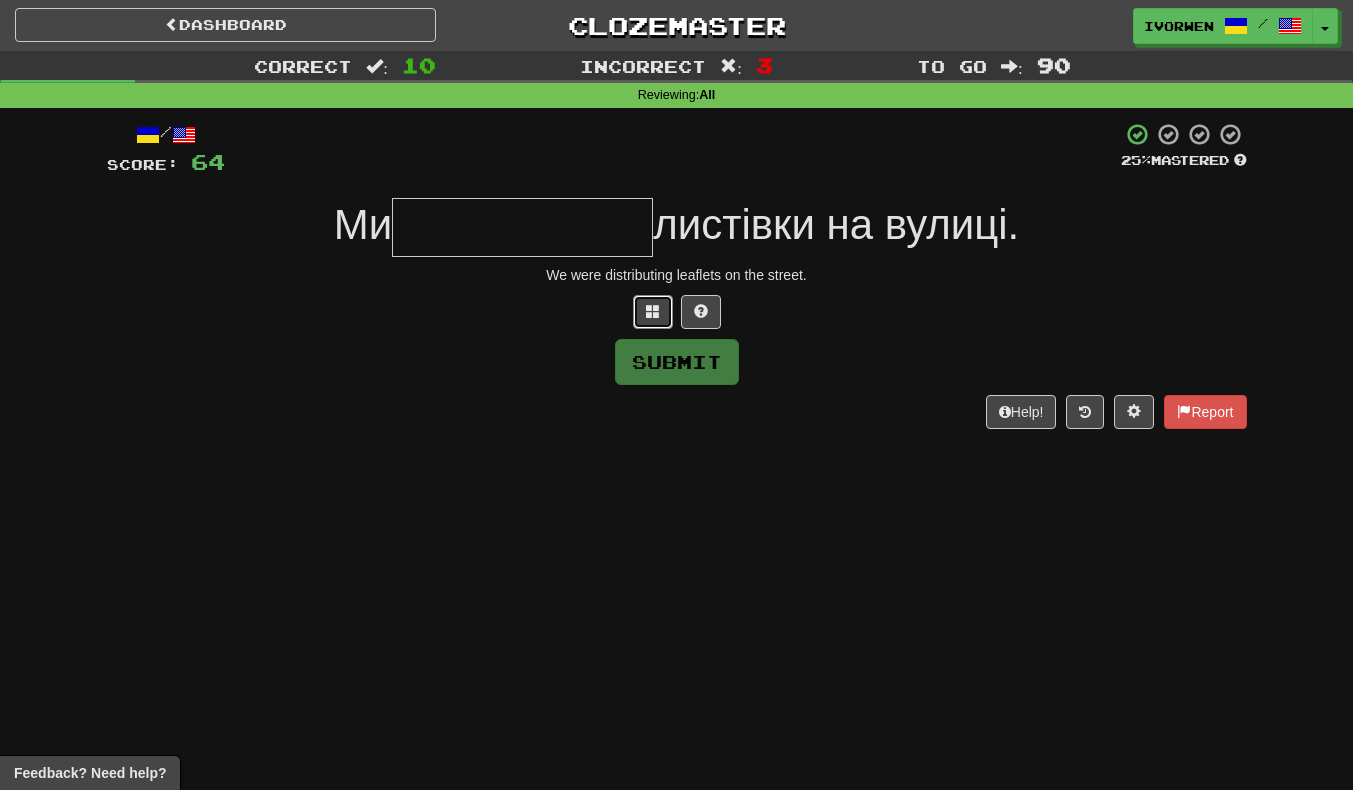 click at bounding box center [653, 311] 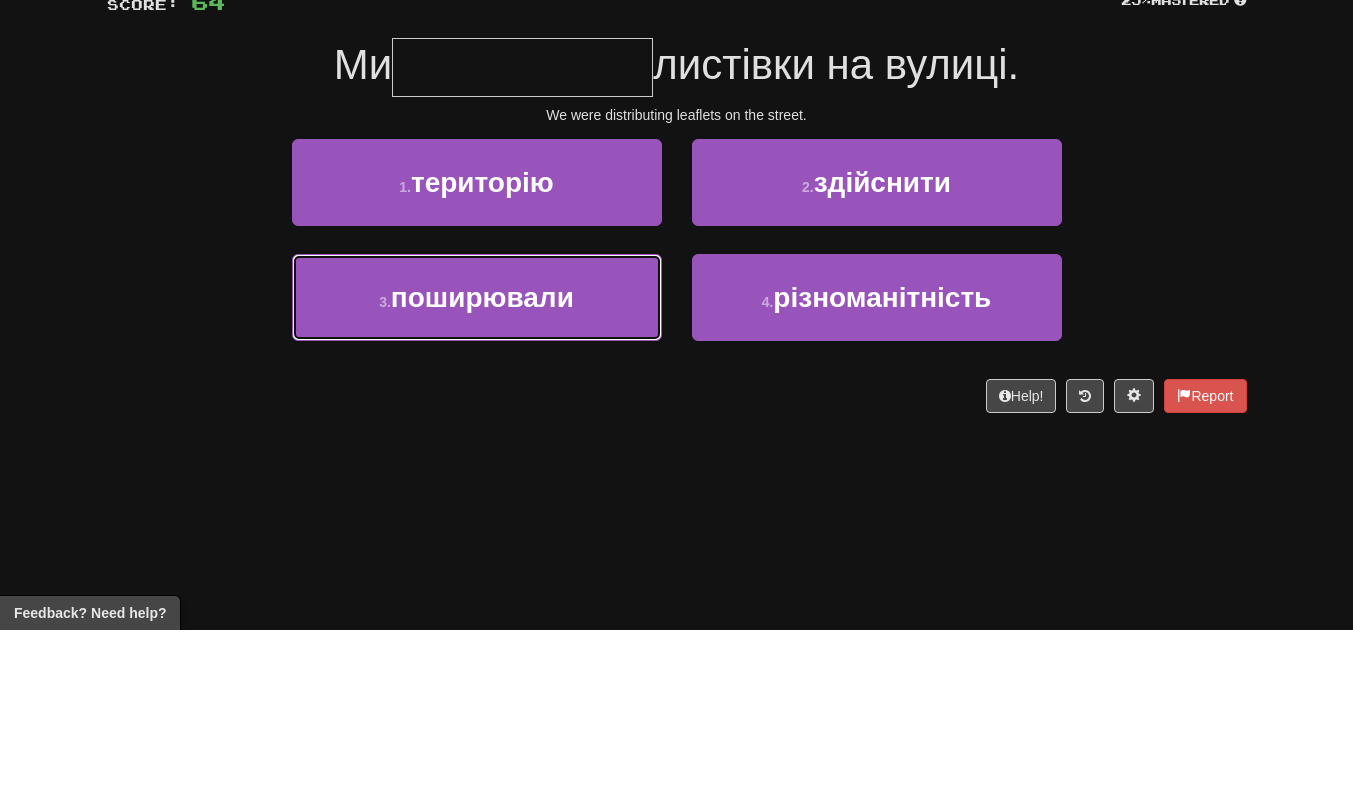 click on "3 .  поширювали" at bounding box center (477, 457) 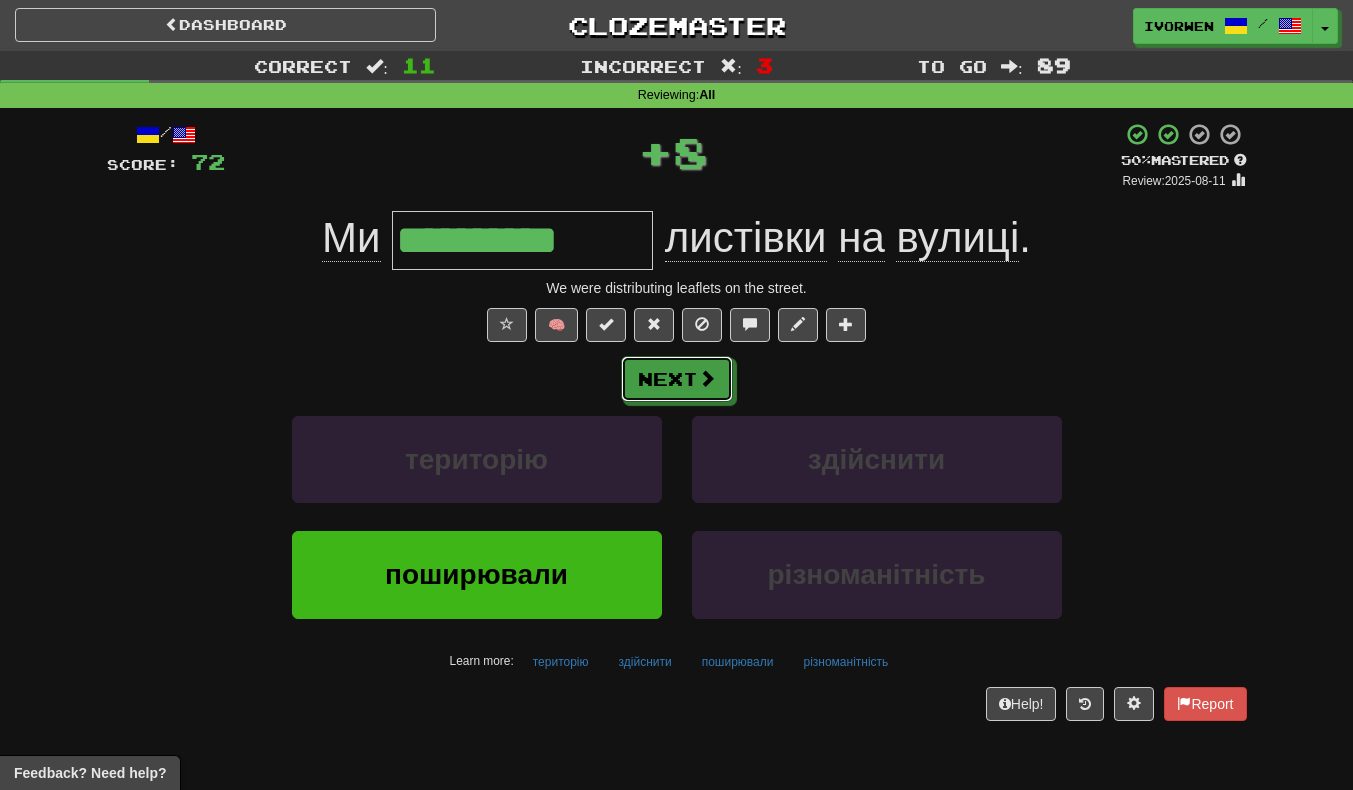 click on "Next" at bounding box center [677, 379] 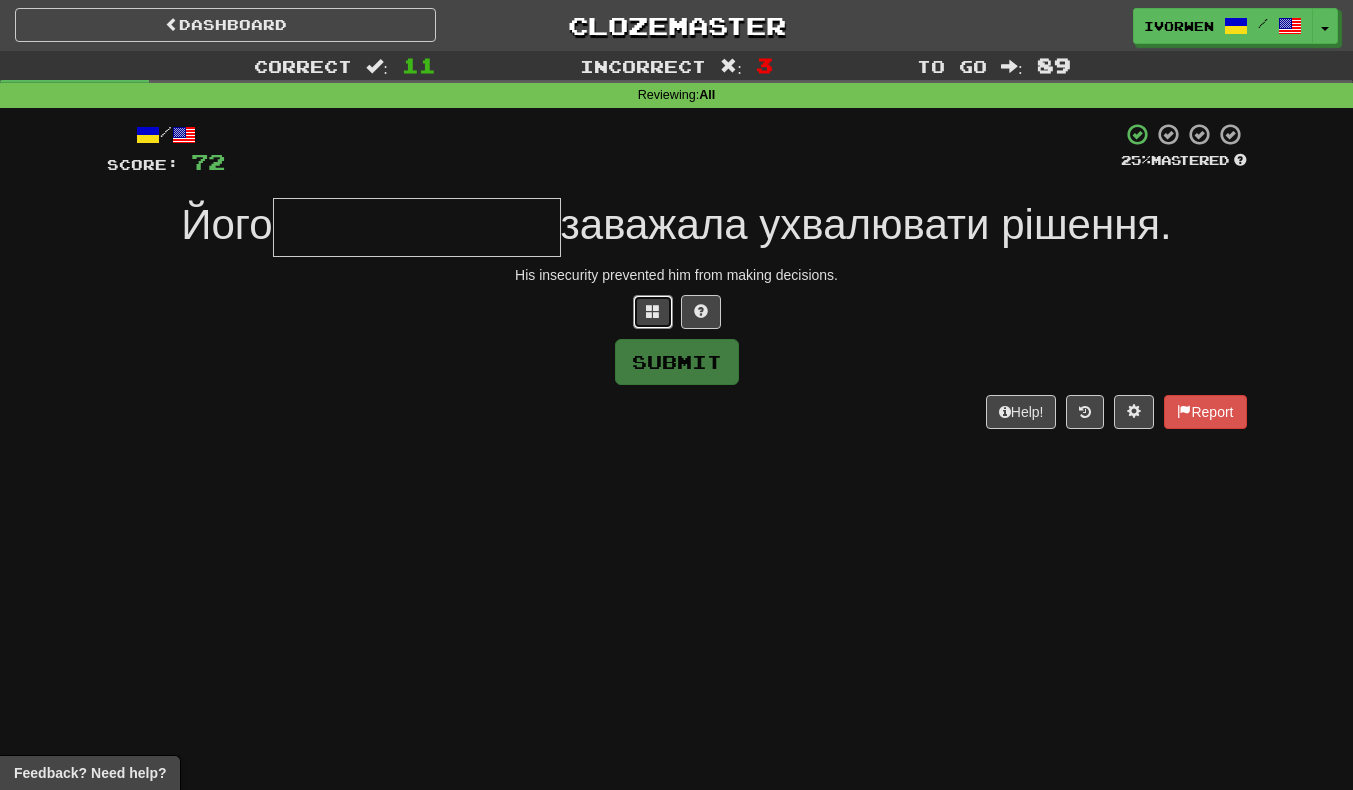 click at bounding box center (653, 311) 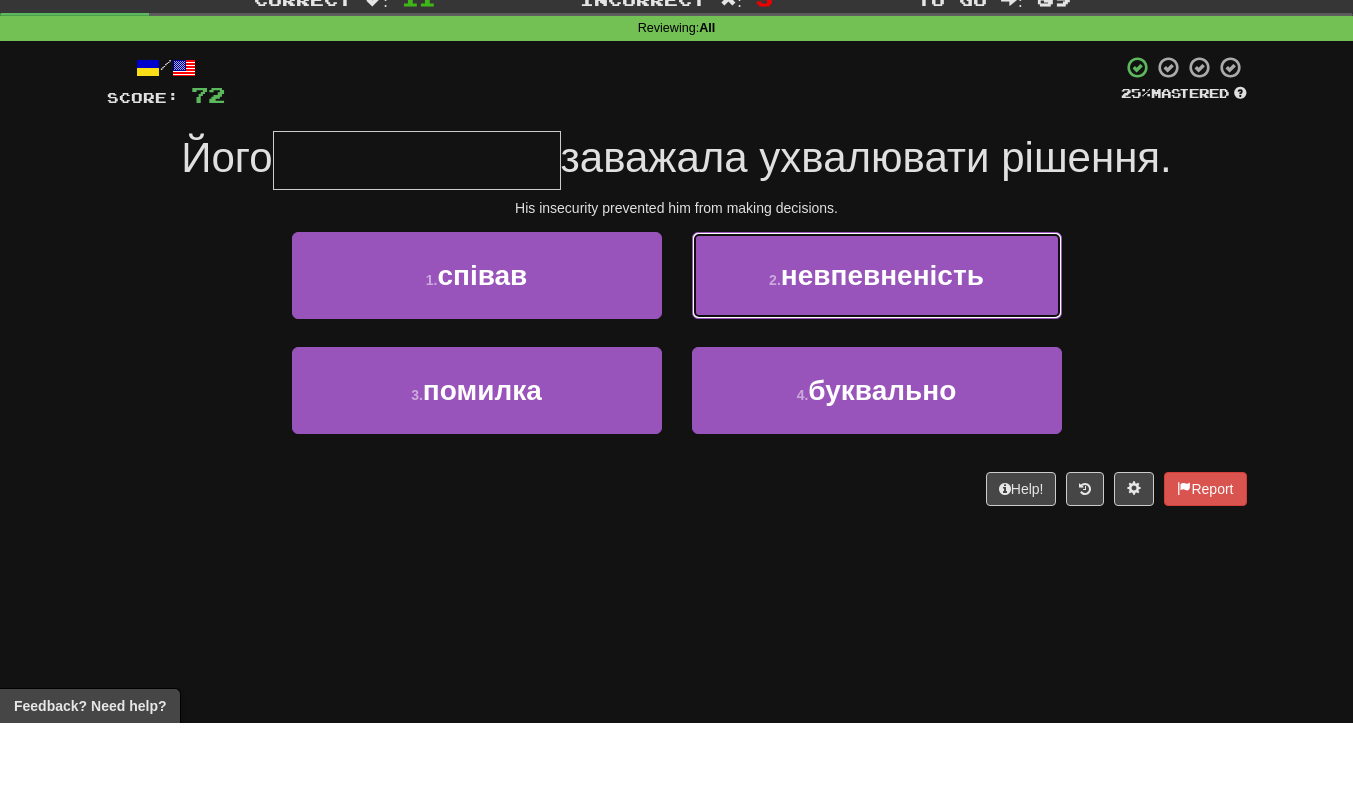 click on "невпевненість" at bounding box center [882, 342] 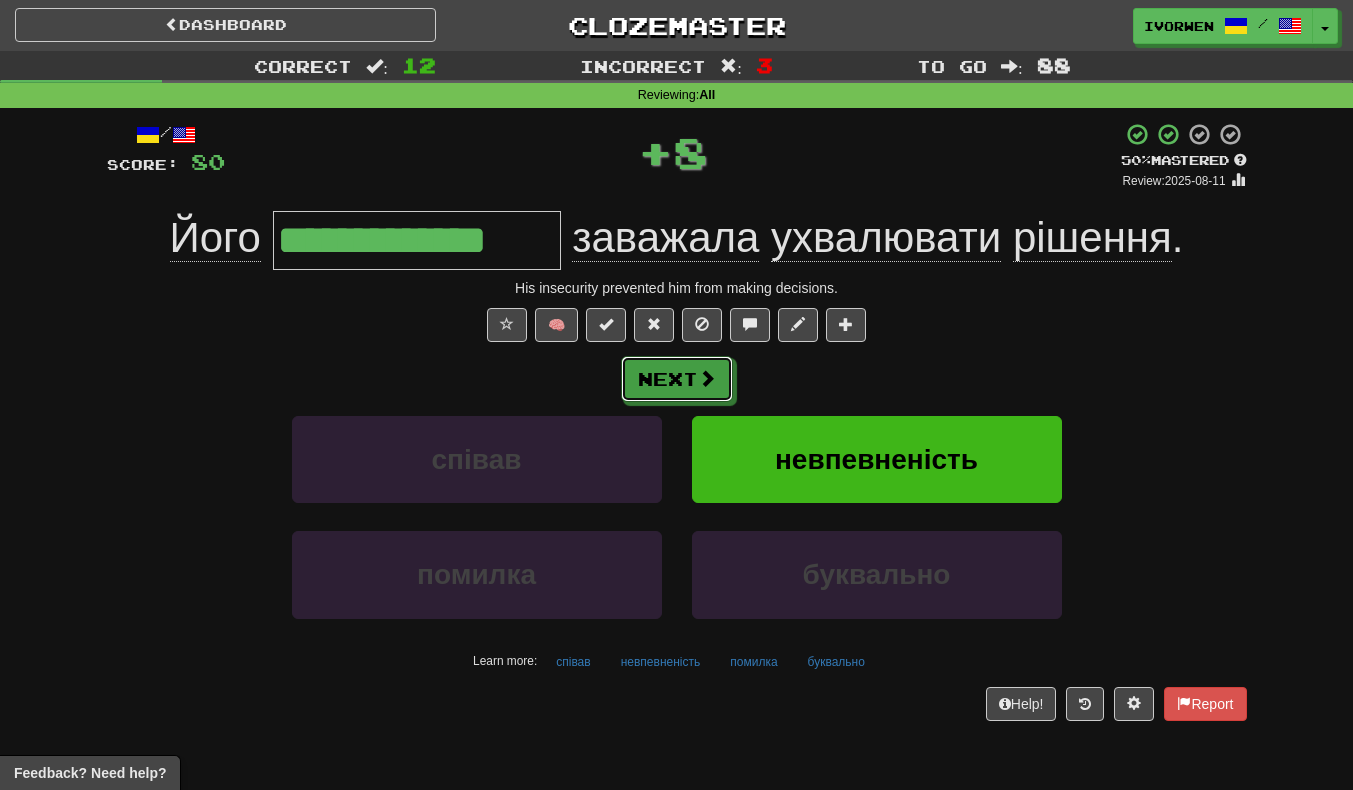 click on "Next" at bounding box center (677, 379) 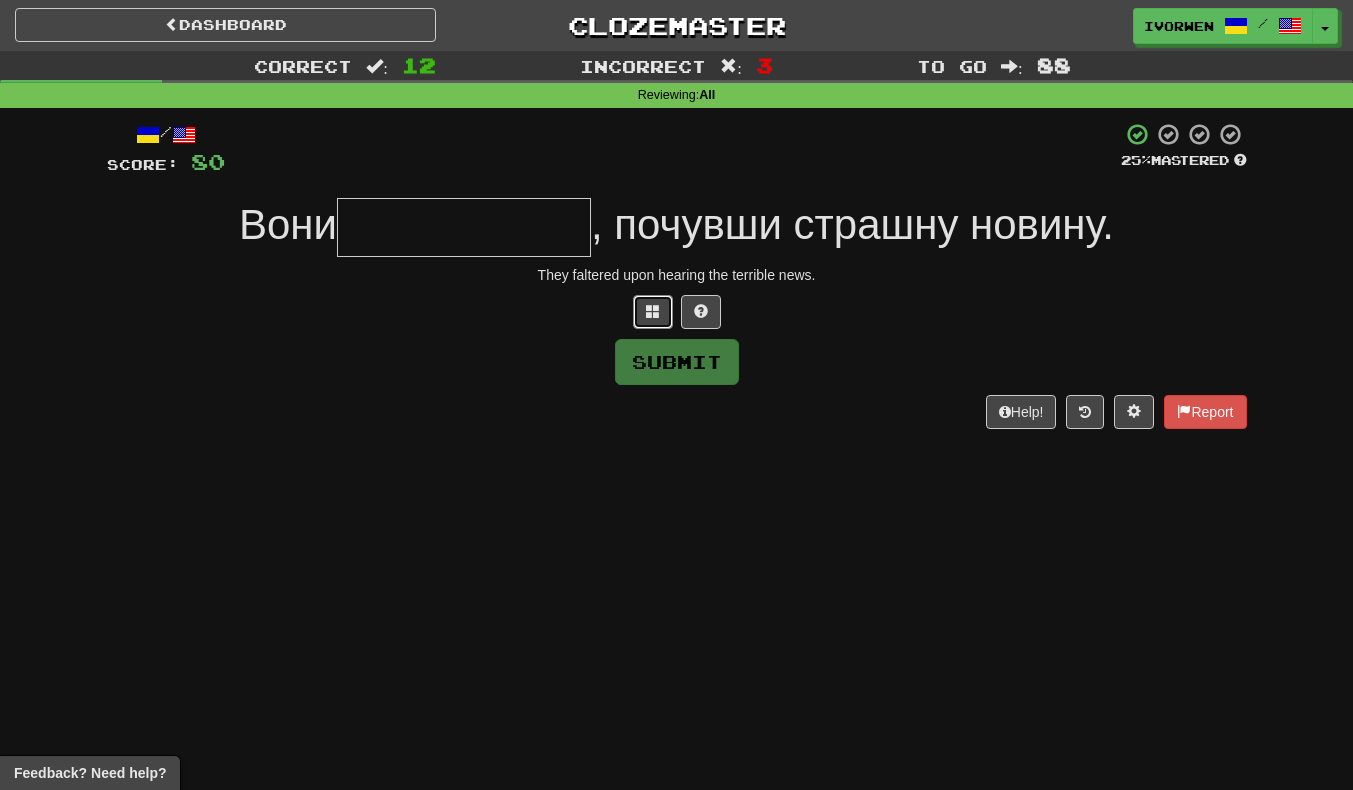 click at bounding box center (653, 311) 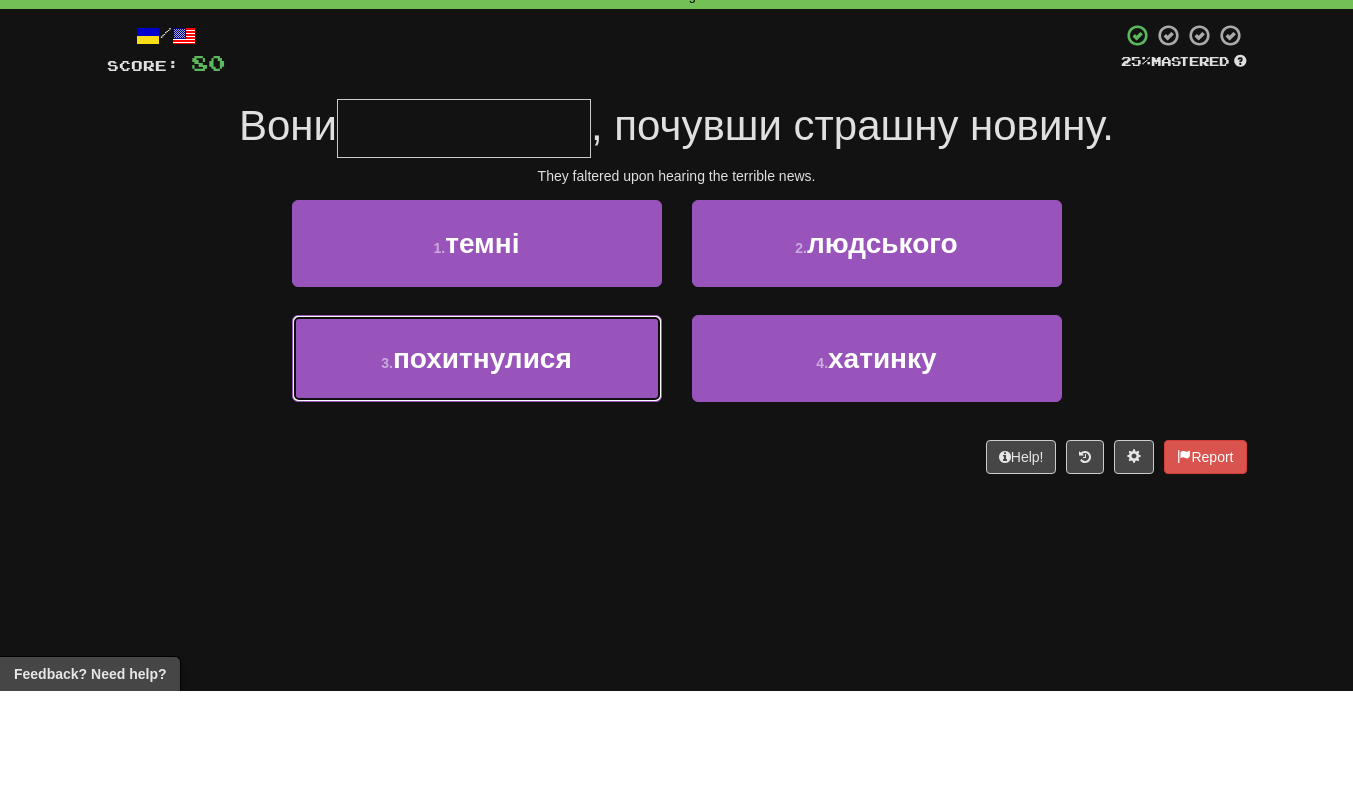 click on "3 .  похитнулися" at bounding box center (477, 457) 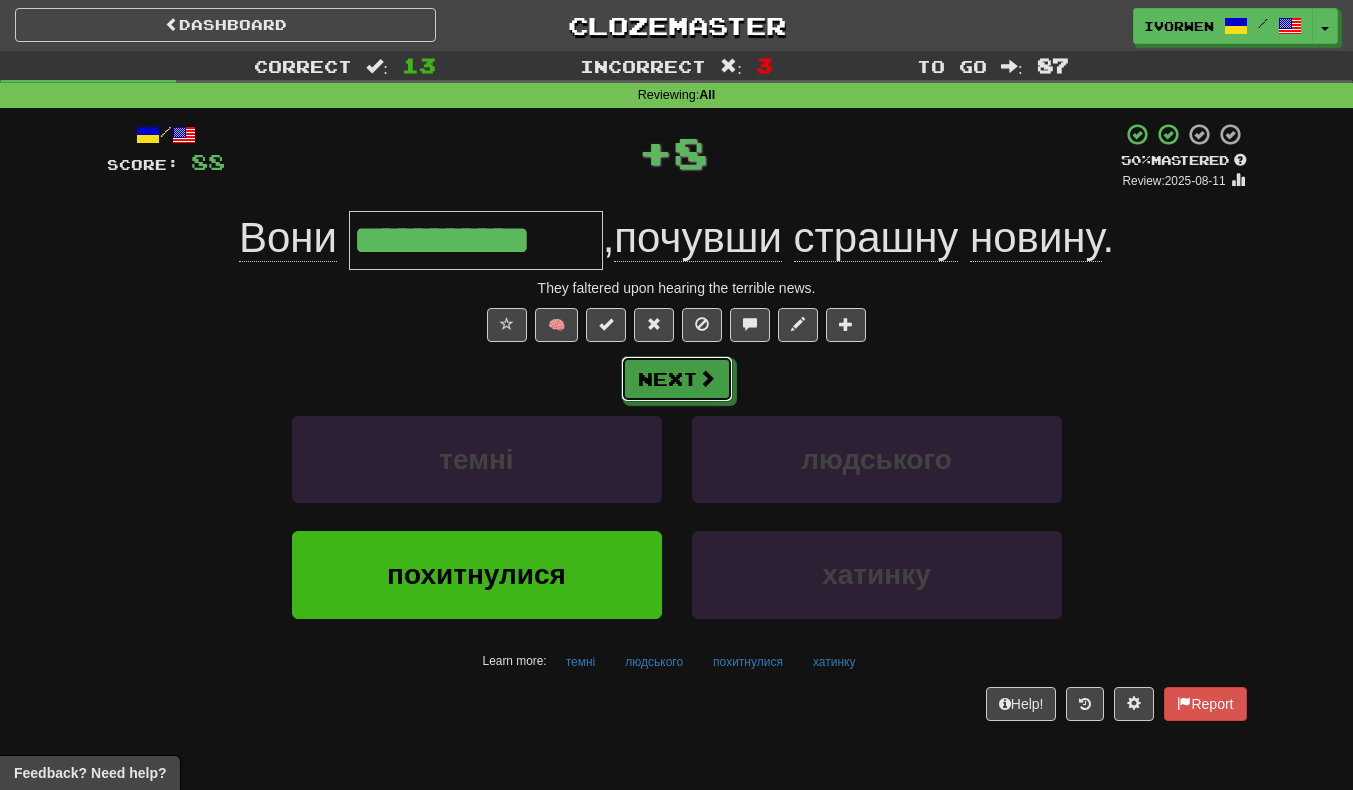 click on "Next" at bounding box center (677, 379) 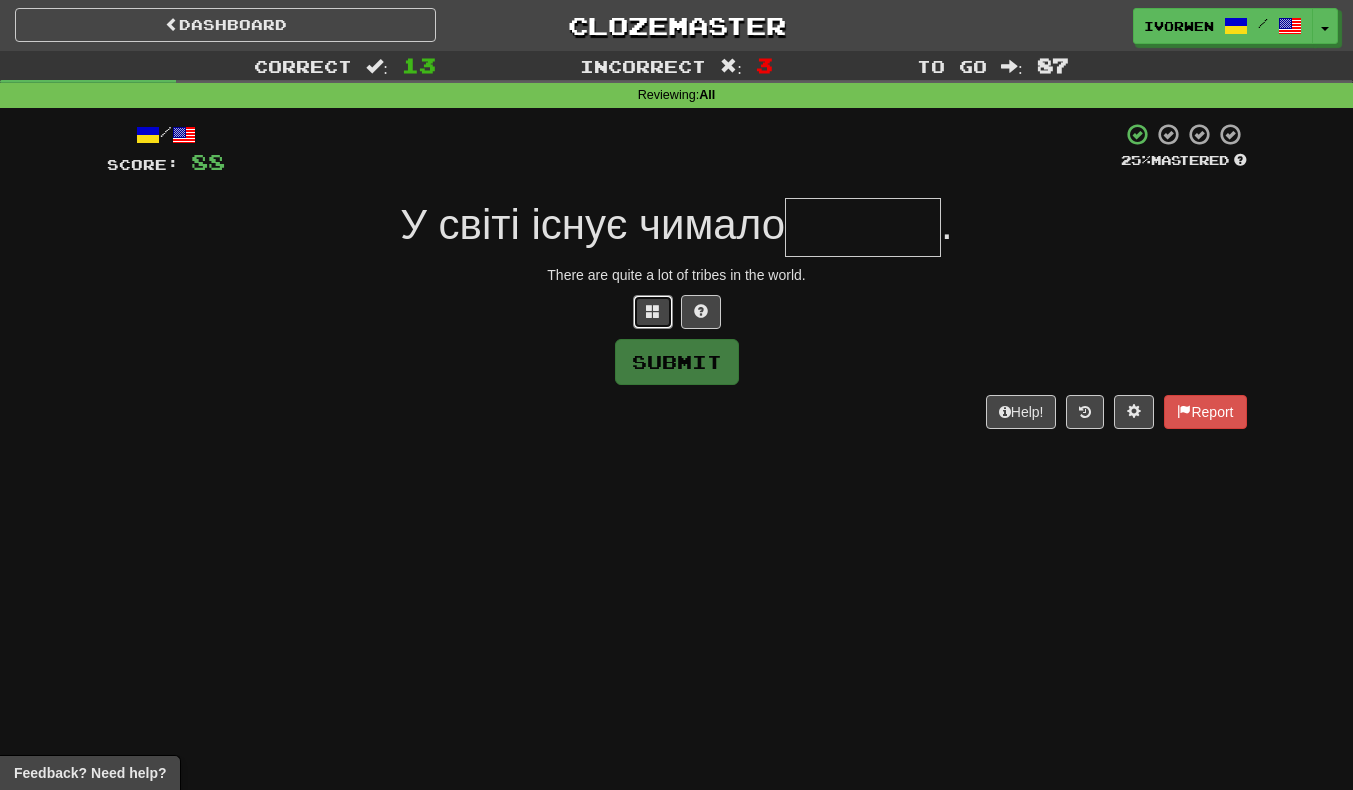 click at bounding box center (653, 311) 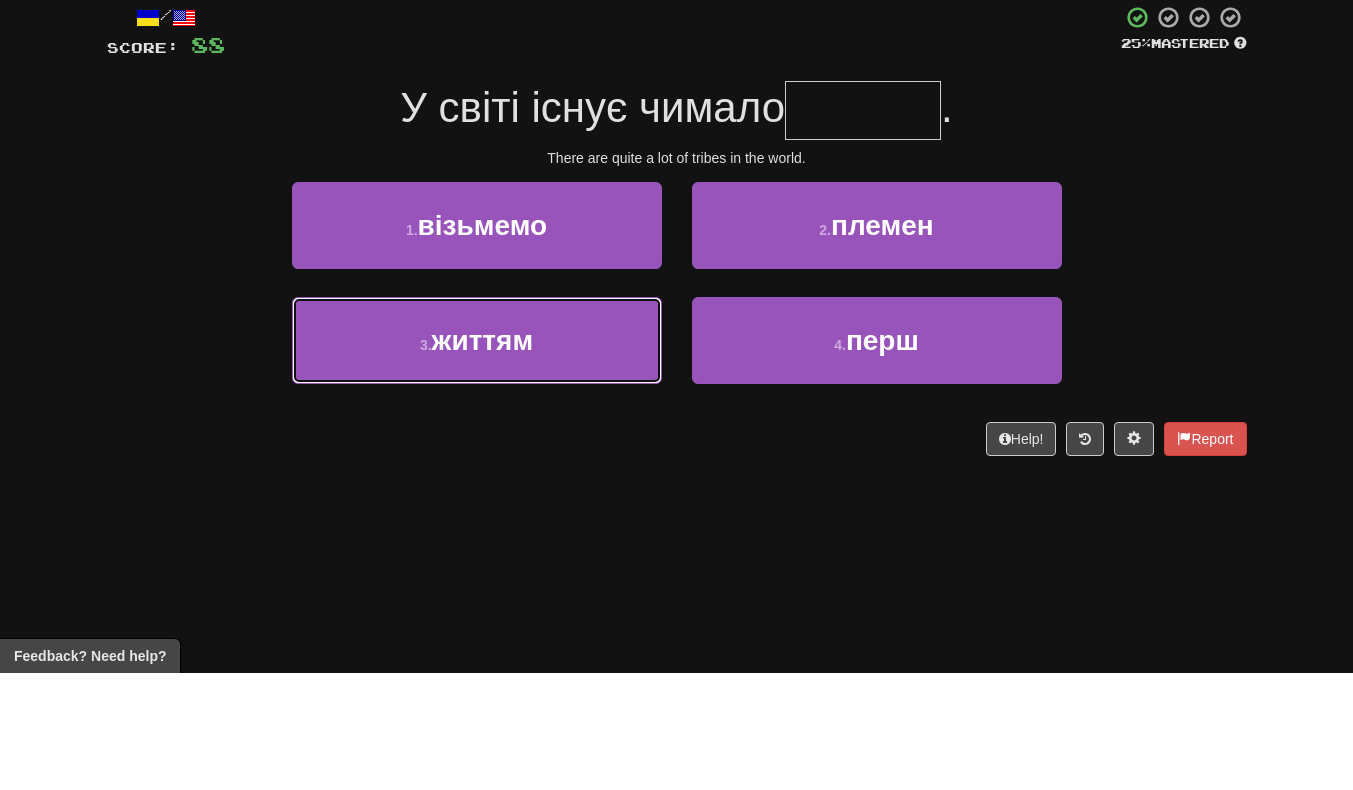 click on "3 .  життям" at bounding box center [477, 457] 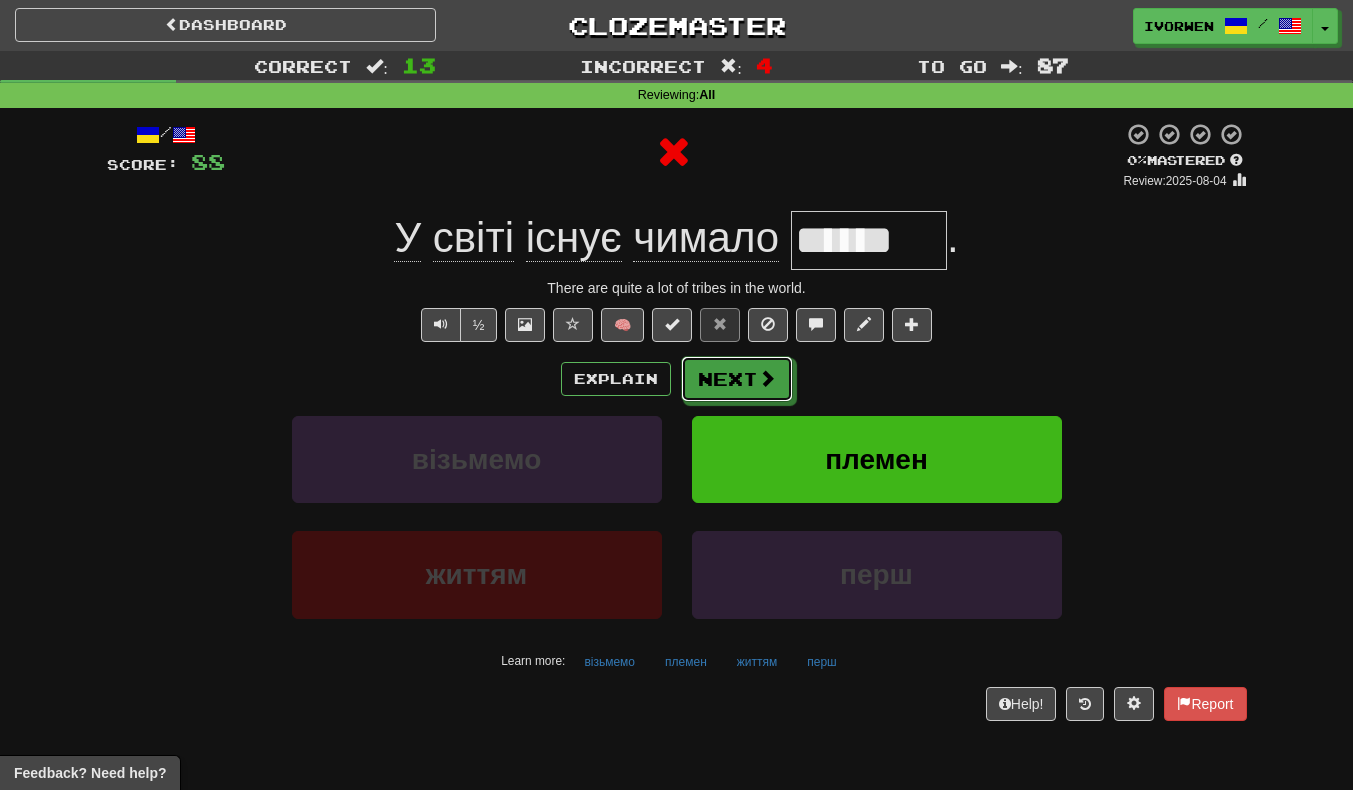 click on "Next" at bounding box center (737, 379) 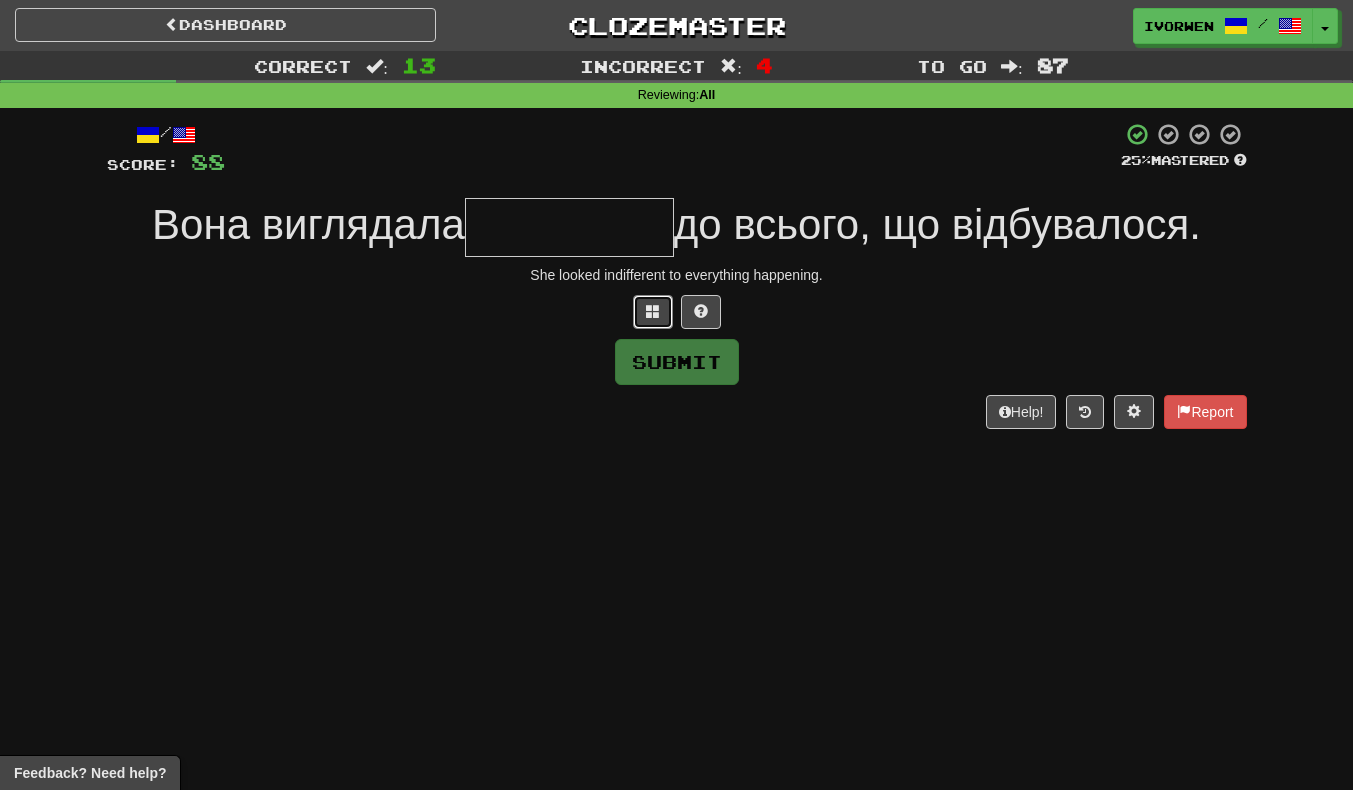click at bounding box center (653, 312) 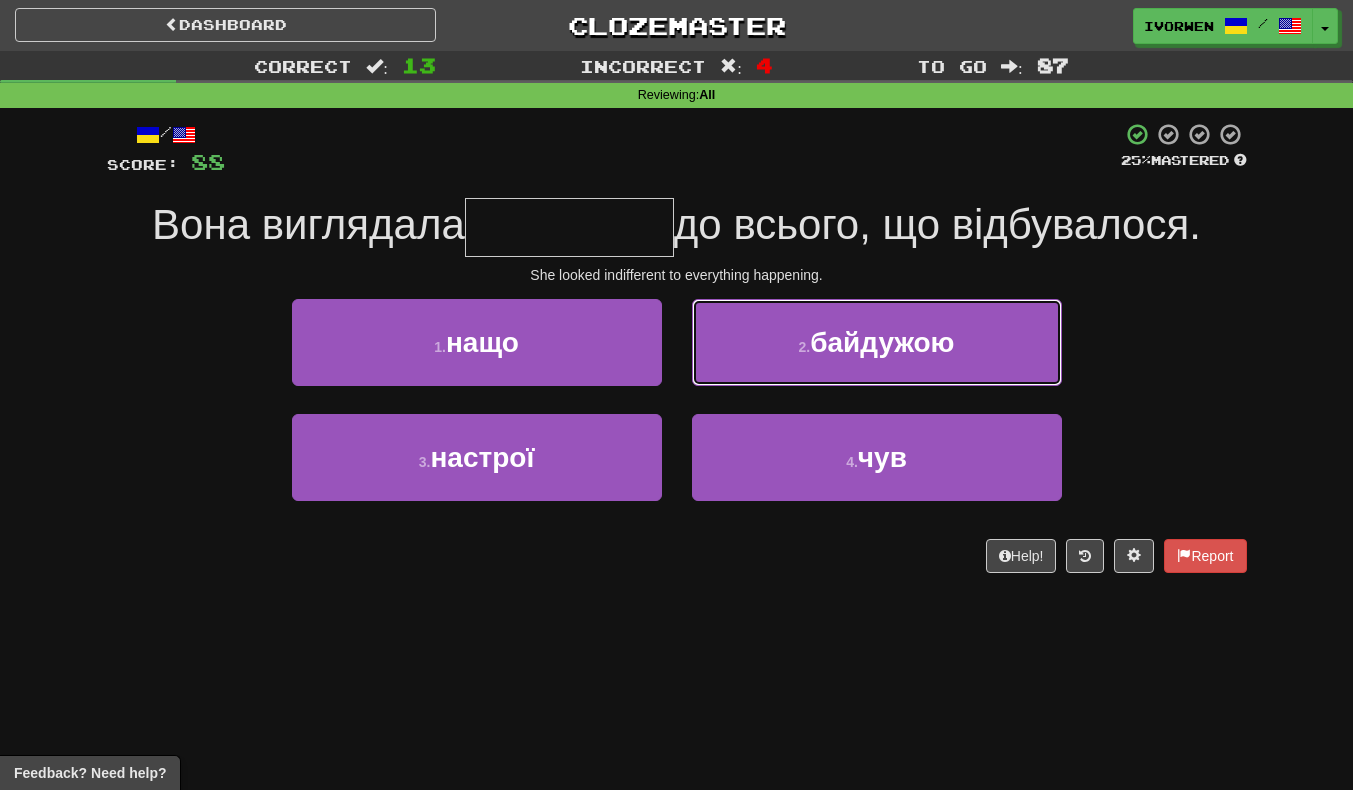 click on "2 .  байдужою" at bounding box center [877, 342] 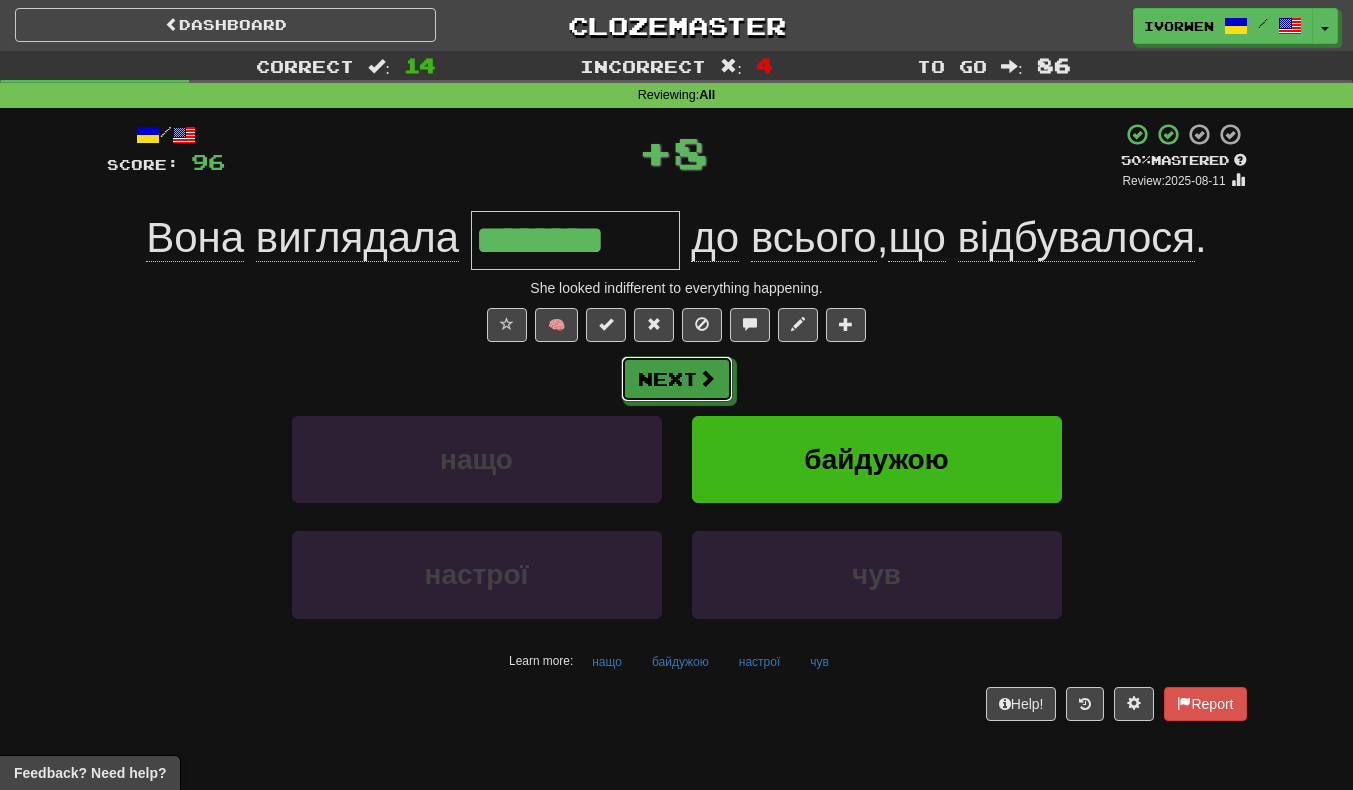 click on "Next" at bounding box center (677, 379) 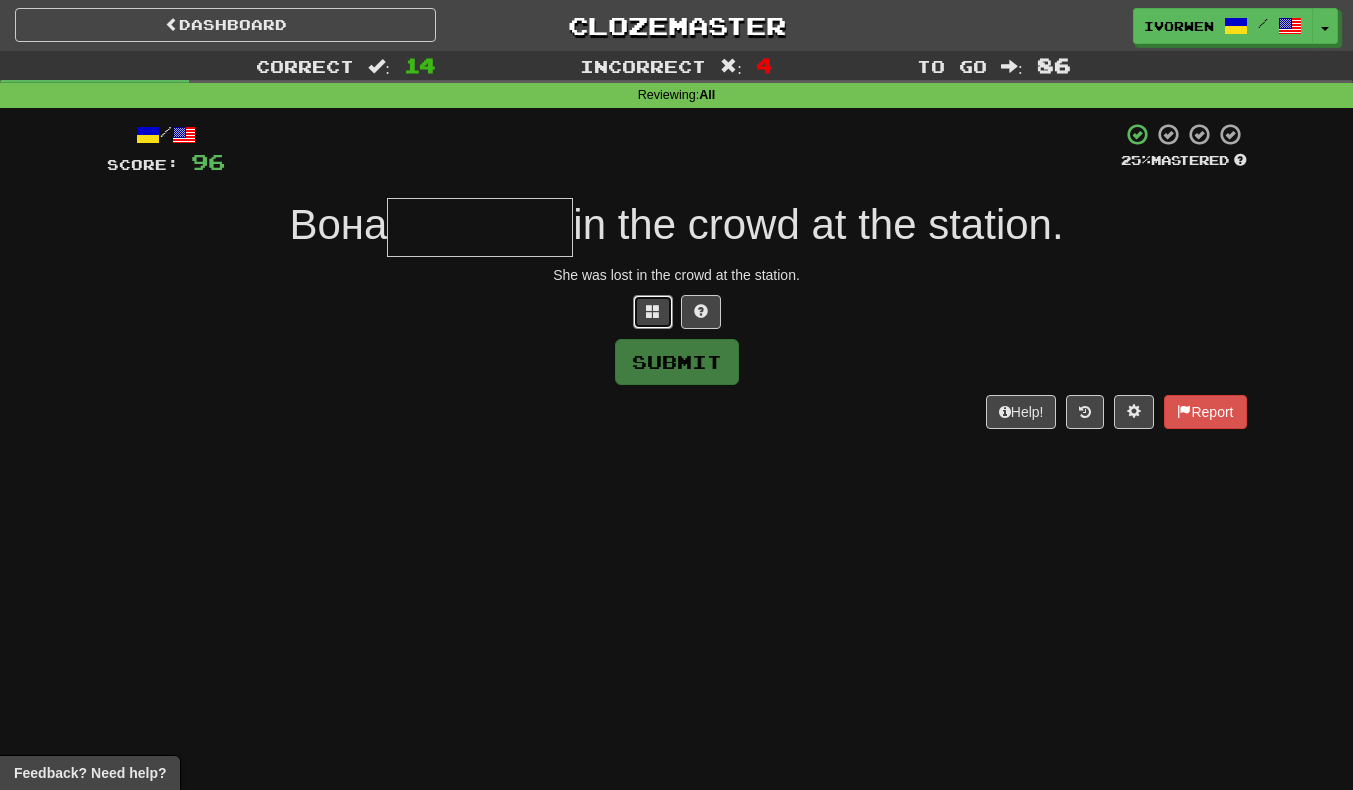 click at bounding box center [653, 311] 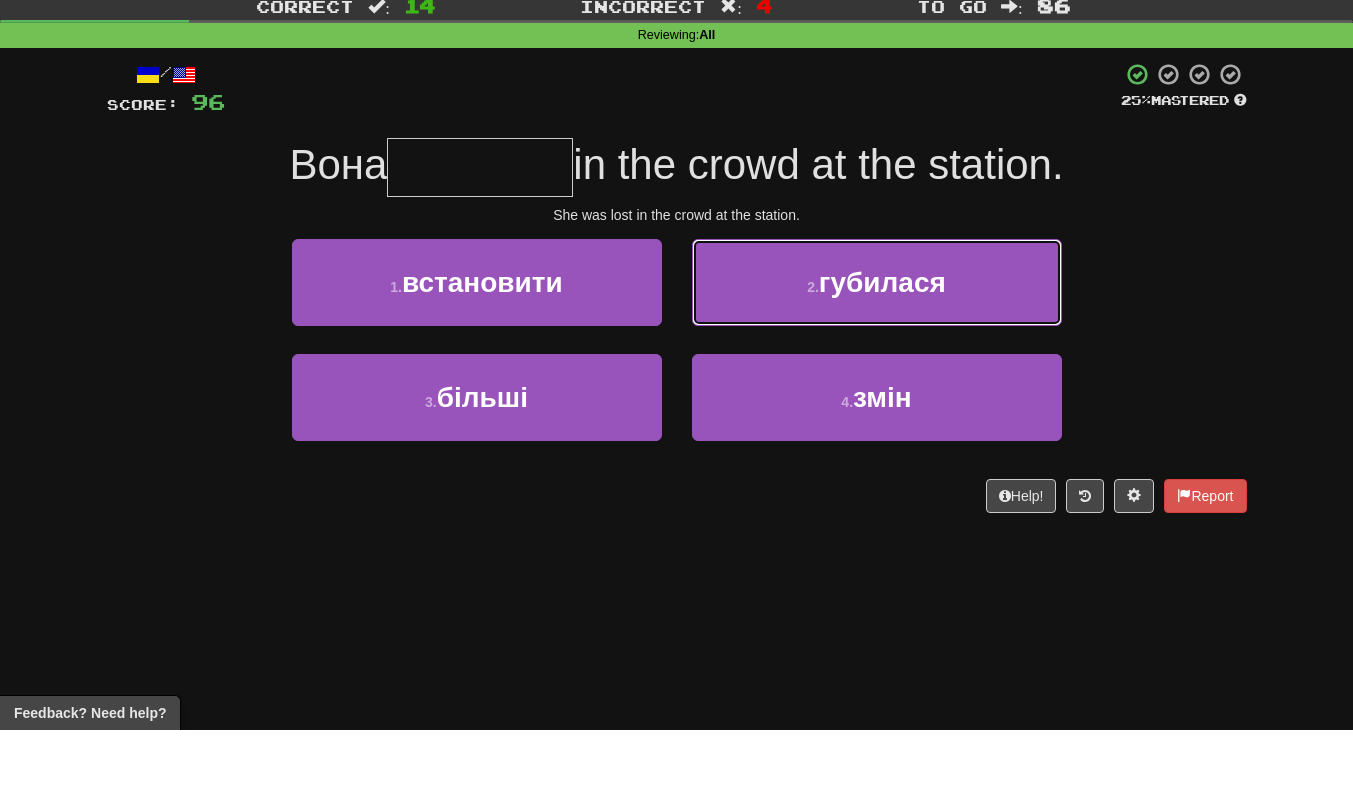 click on "губилася" at bounding box center (882, 342) 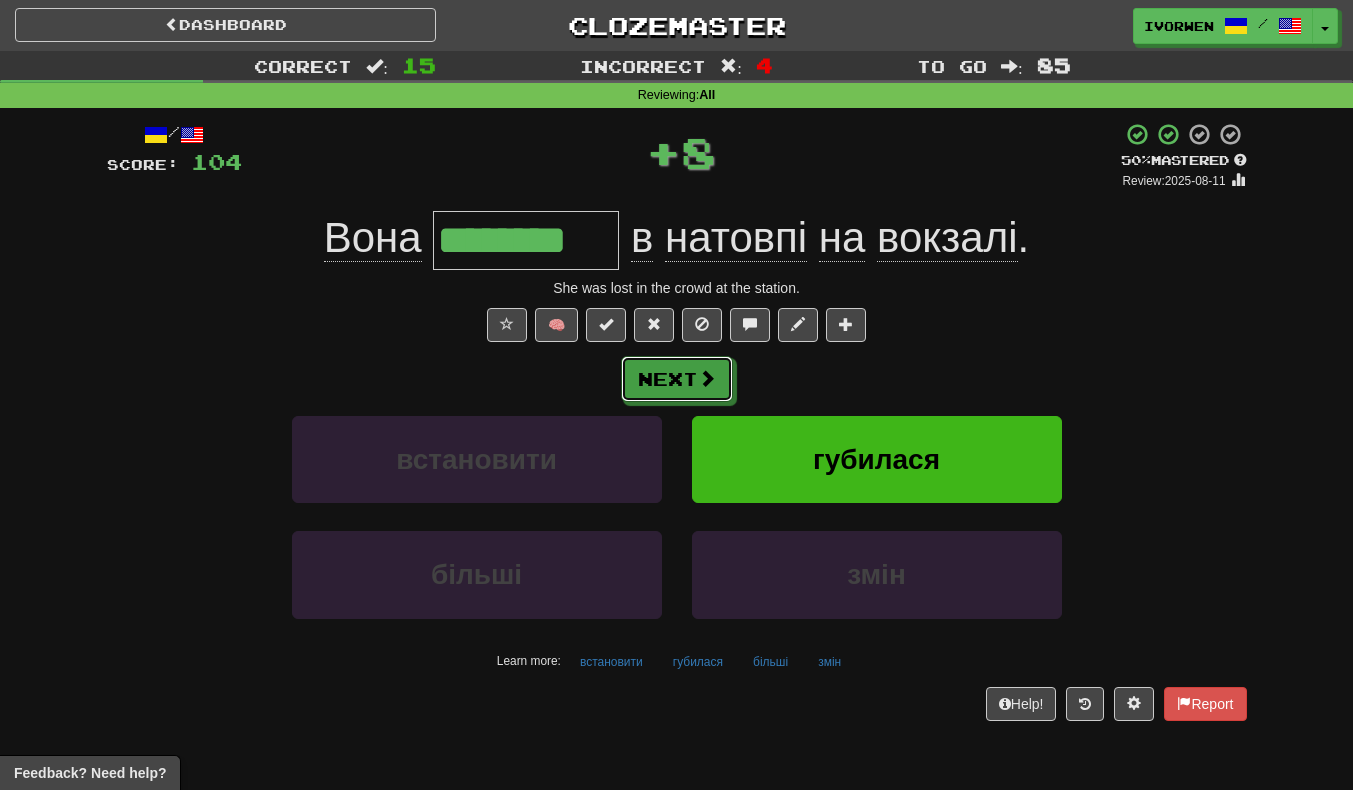 click at bounding box center (707, 378) 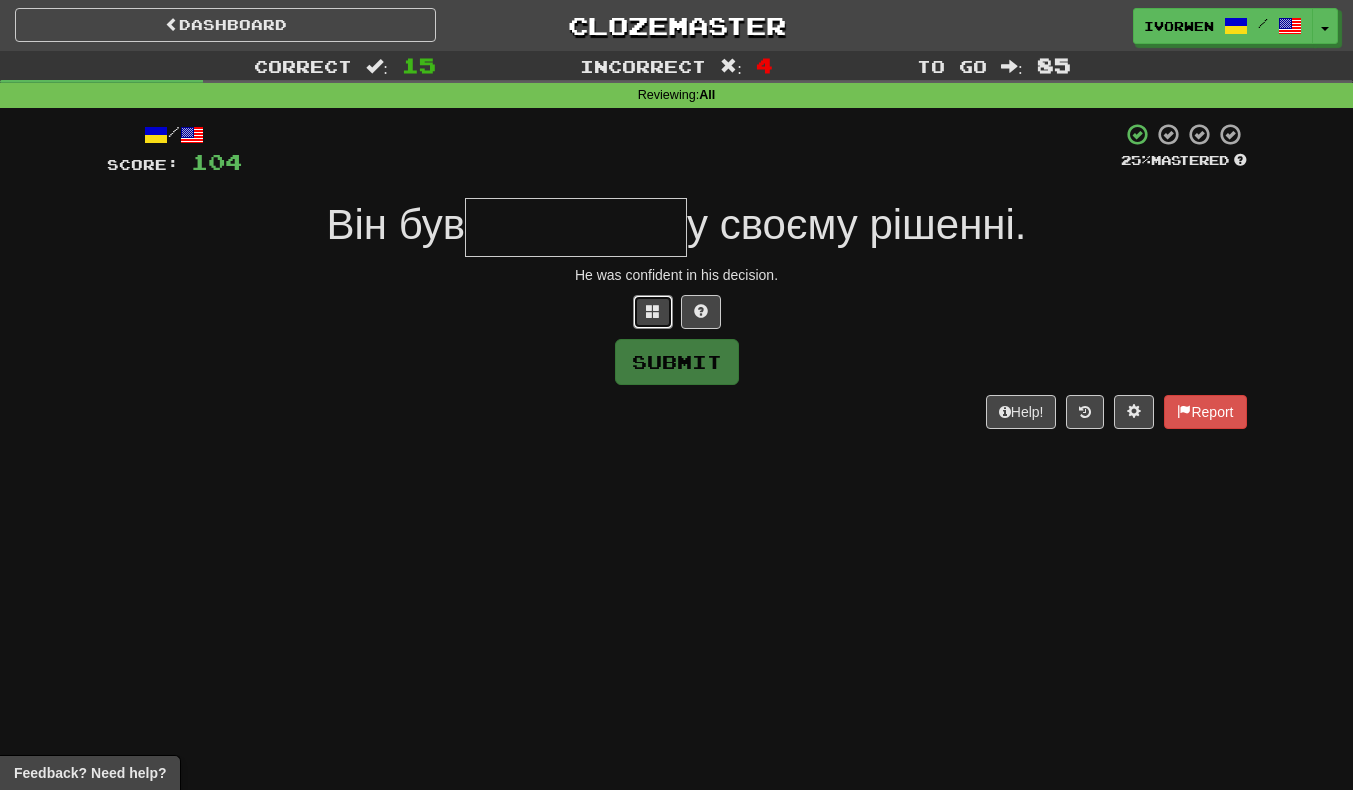 click at bounding box center (653, 311) 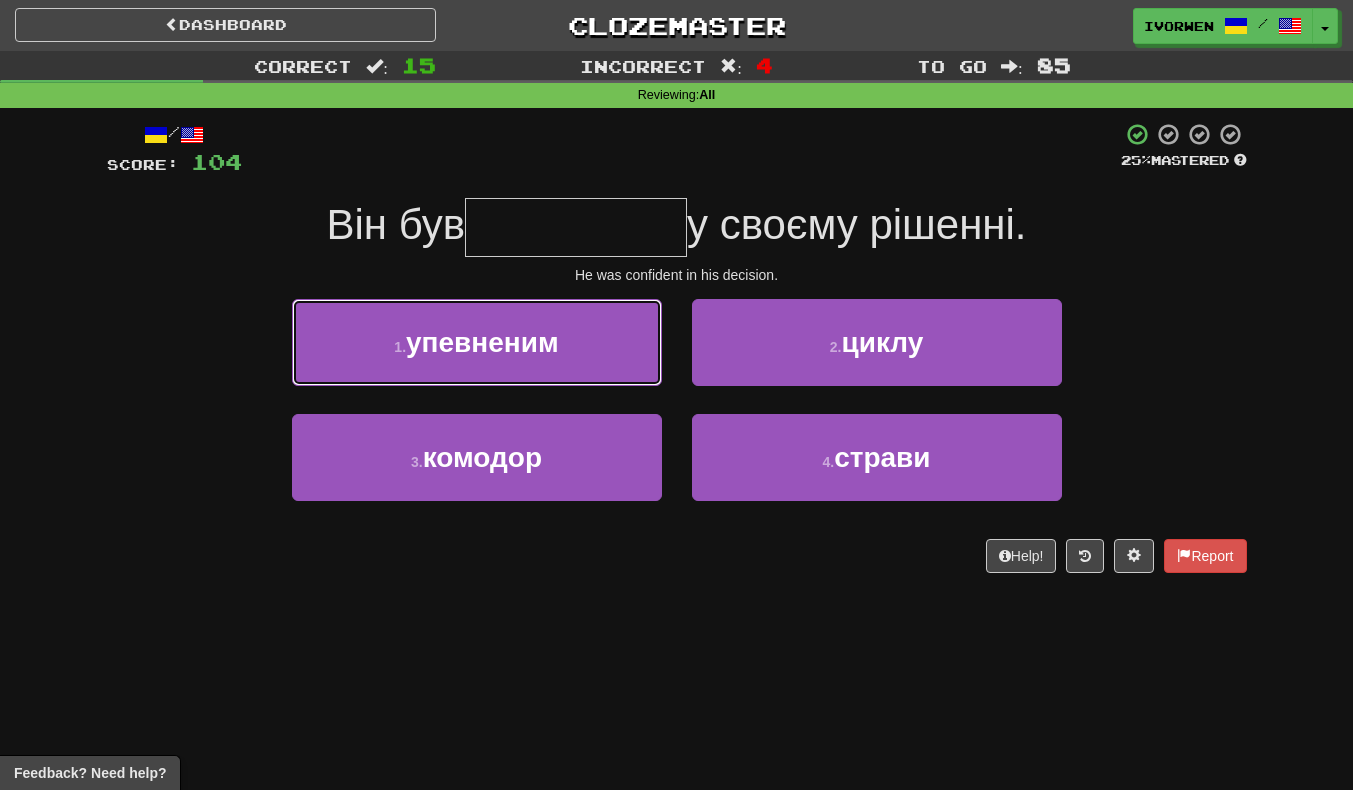 click on "1 .  упевненим" at bounding box center (477, 342) 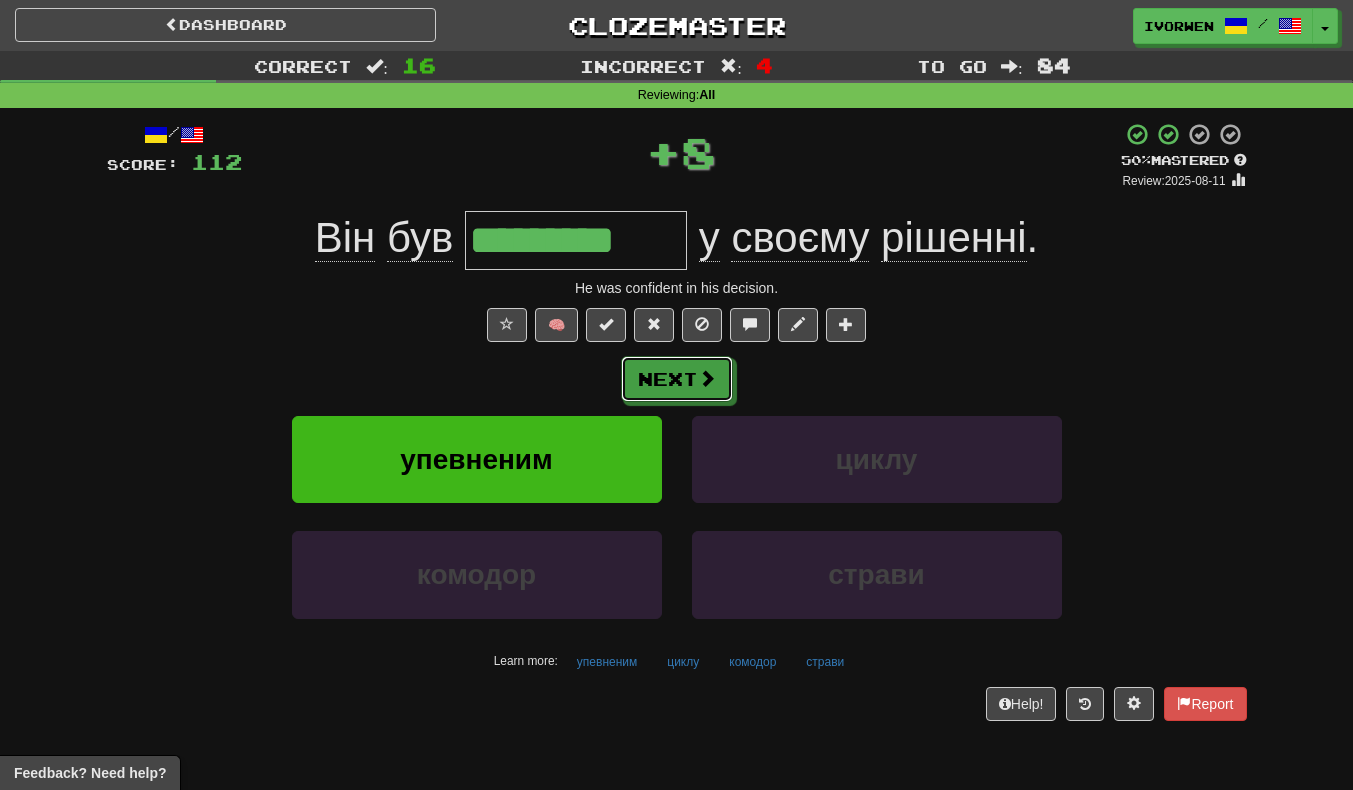click on "Next" at bounding box center [677, 379] 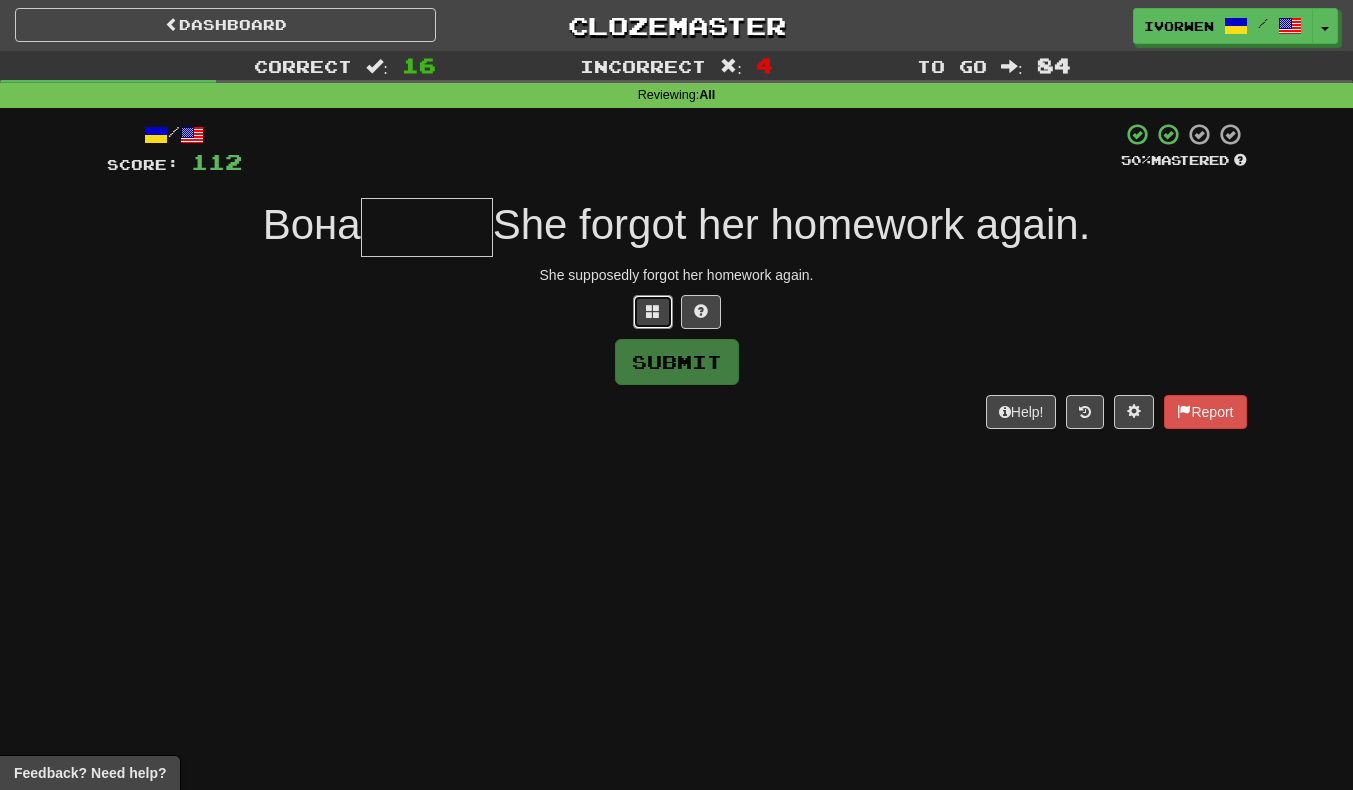 click at bounding box center [653, 312] 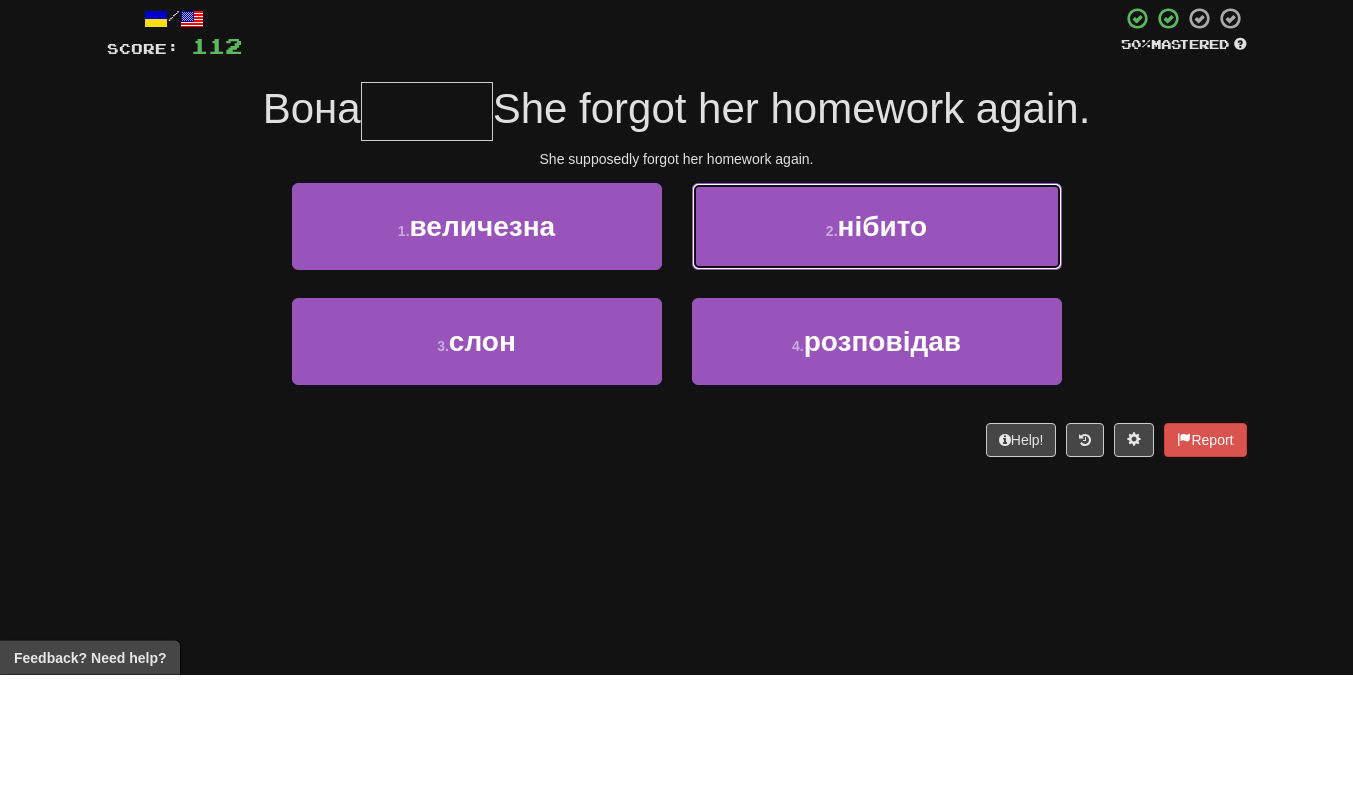 click on "нібито" at bounding box center (883, 342) 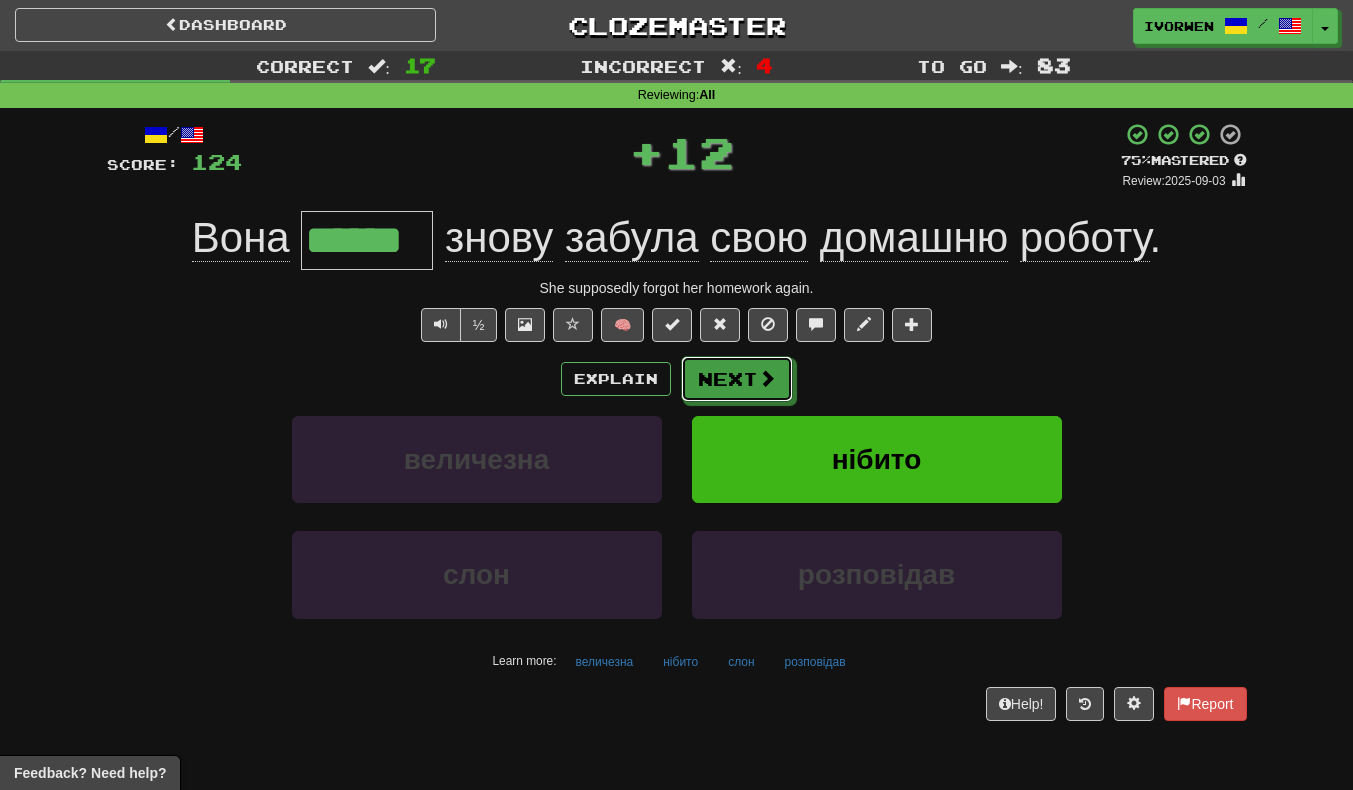 click on "Next" at bounding box center [737, 379] 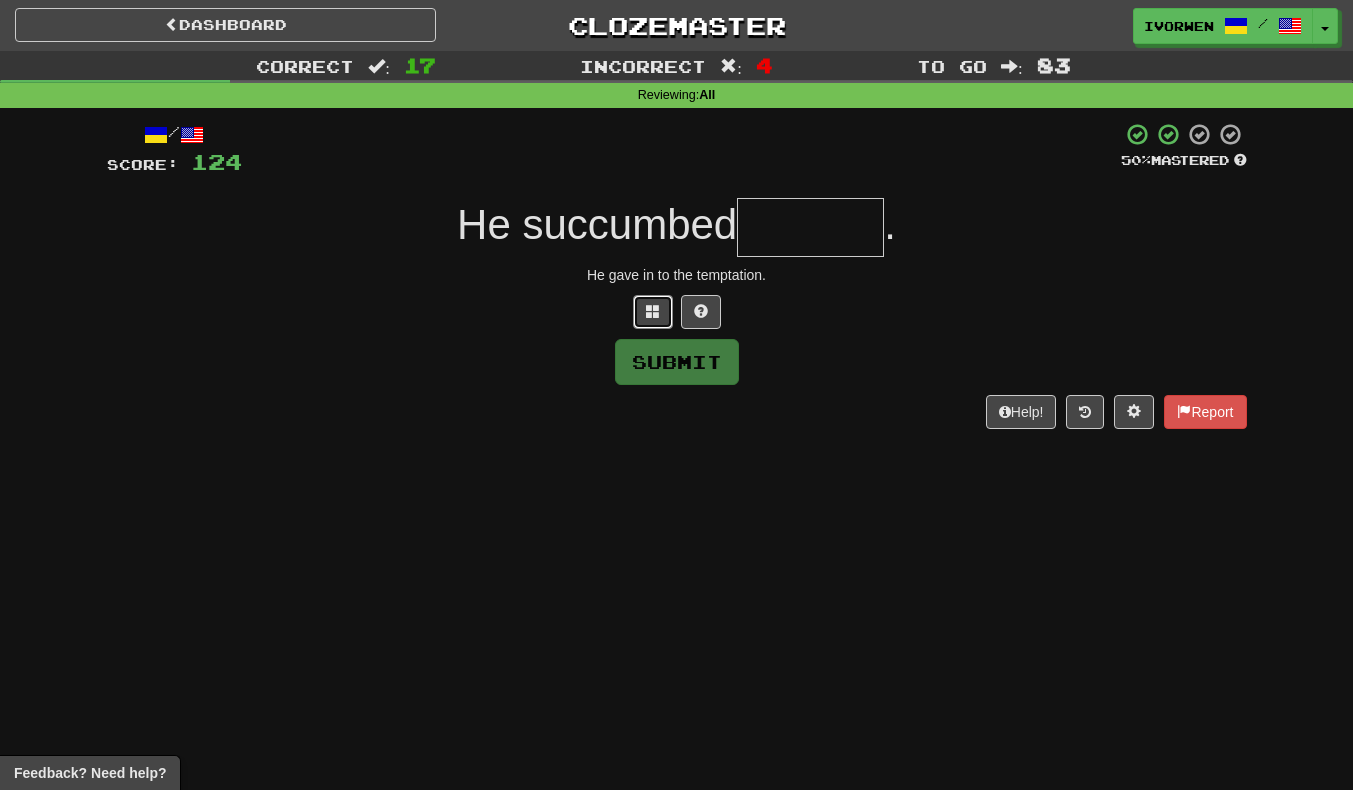 click at bounding box center [653, 312] 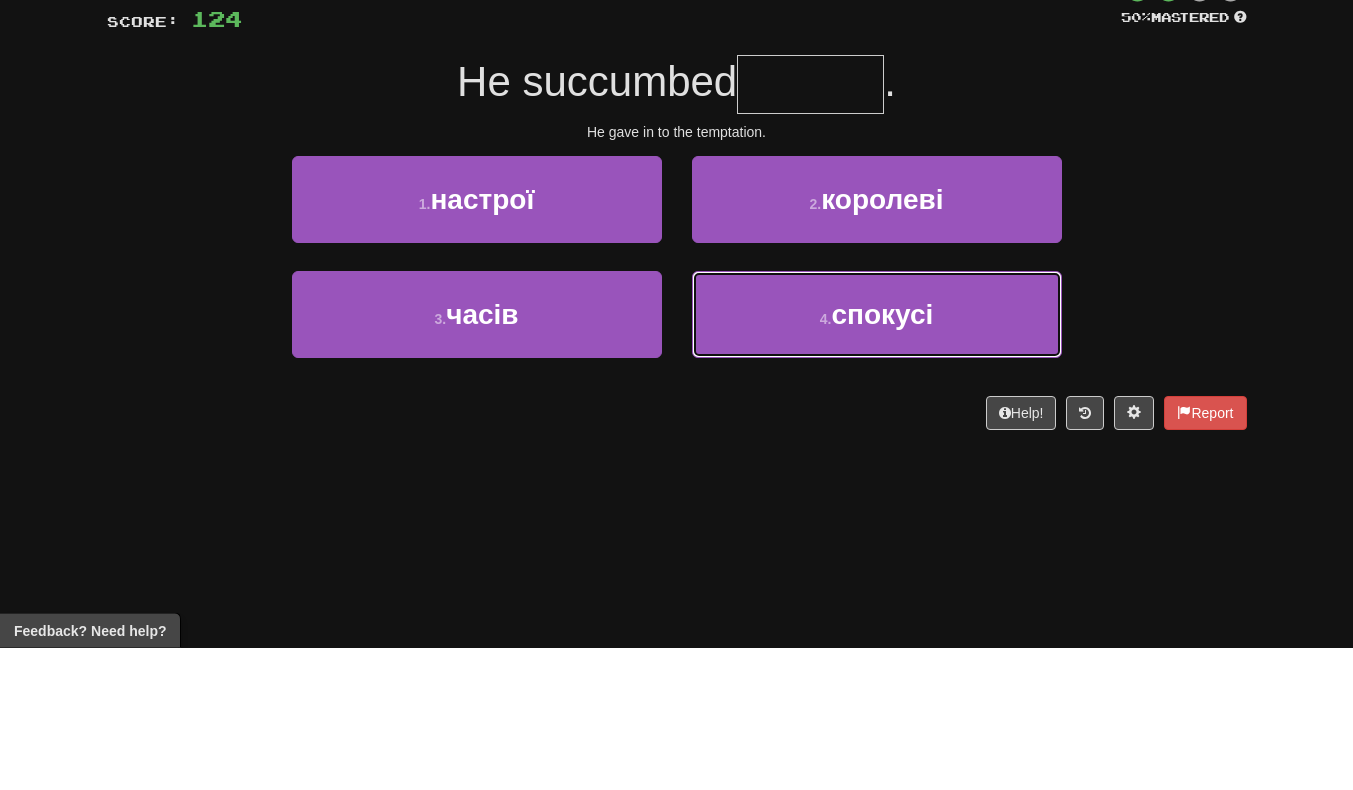 click on "спокусі" at bounding box center [882, 457] 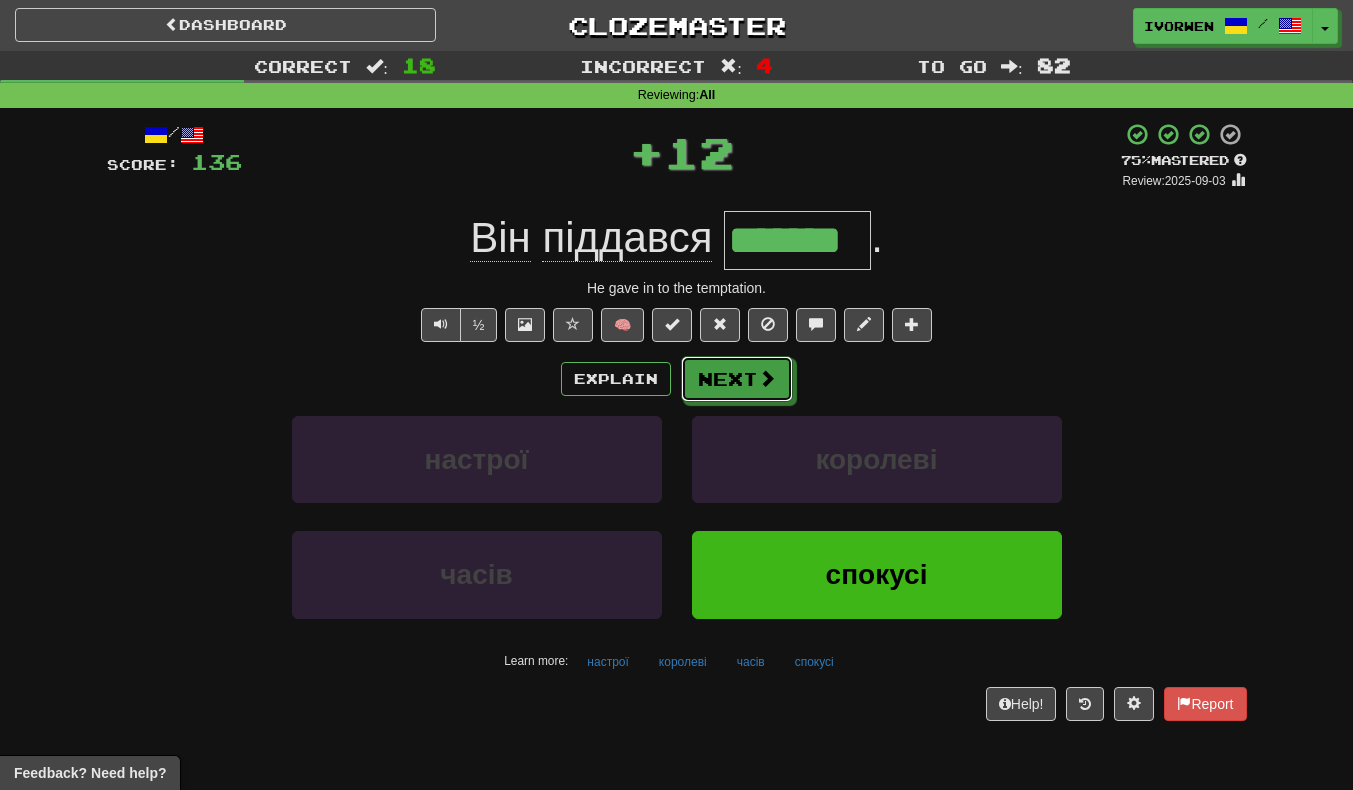 click on "Next" at bounding box center [737, 379] 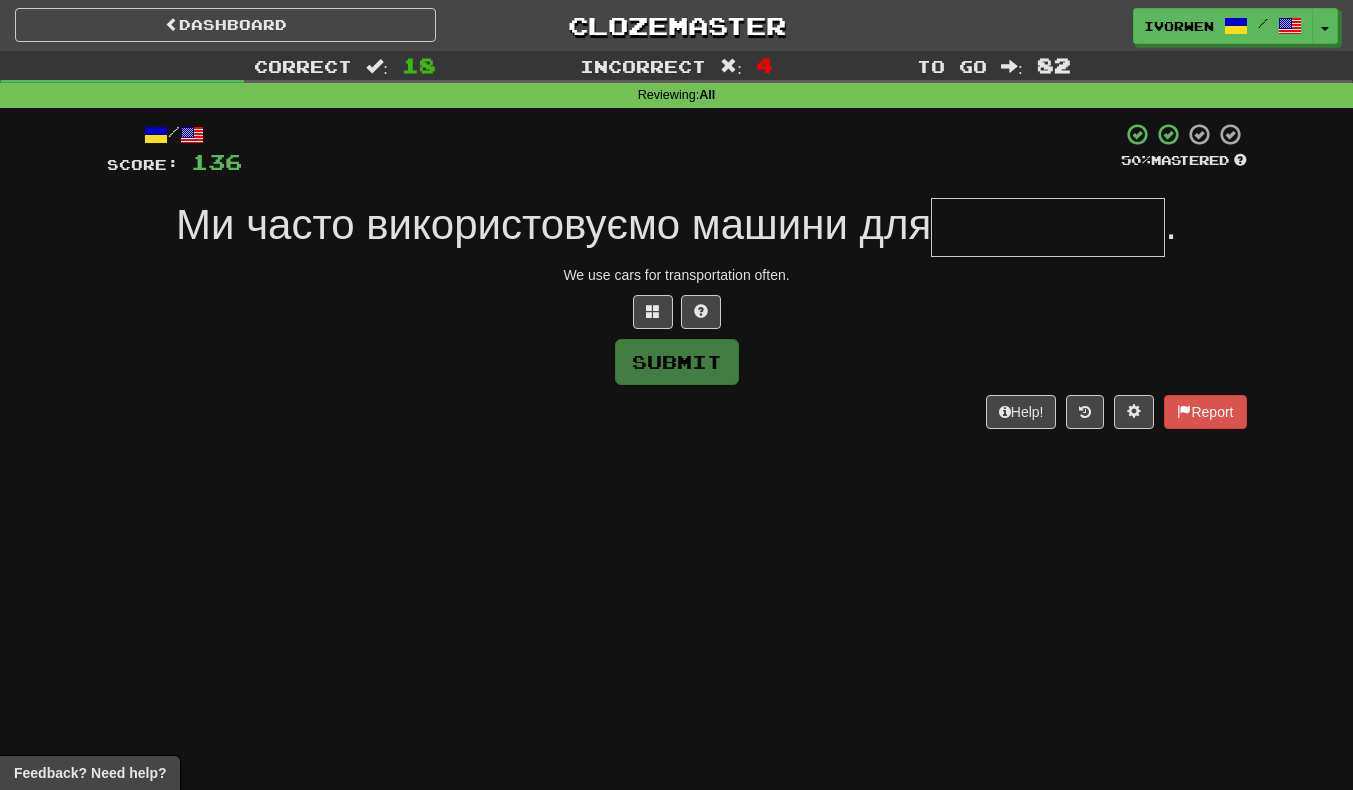 click on "We use cars for transportation often." at bounding box center (677, 275) 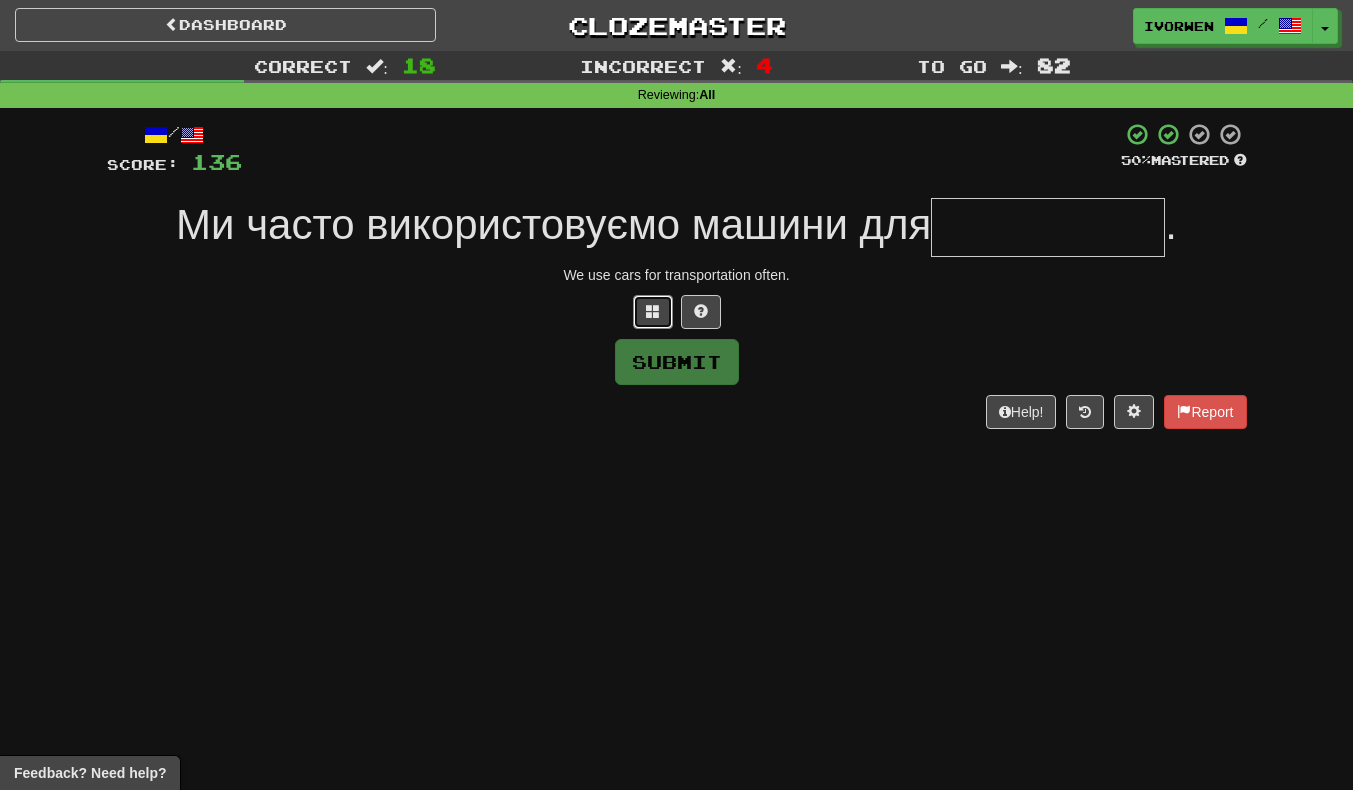click at bounding box center (653, 312) 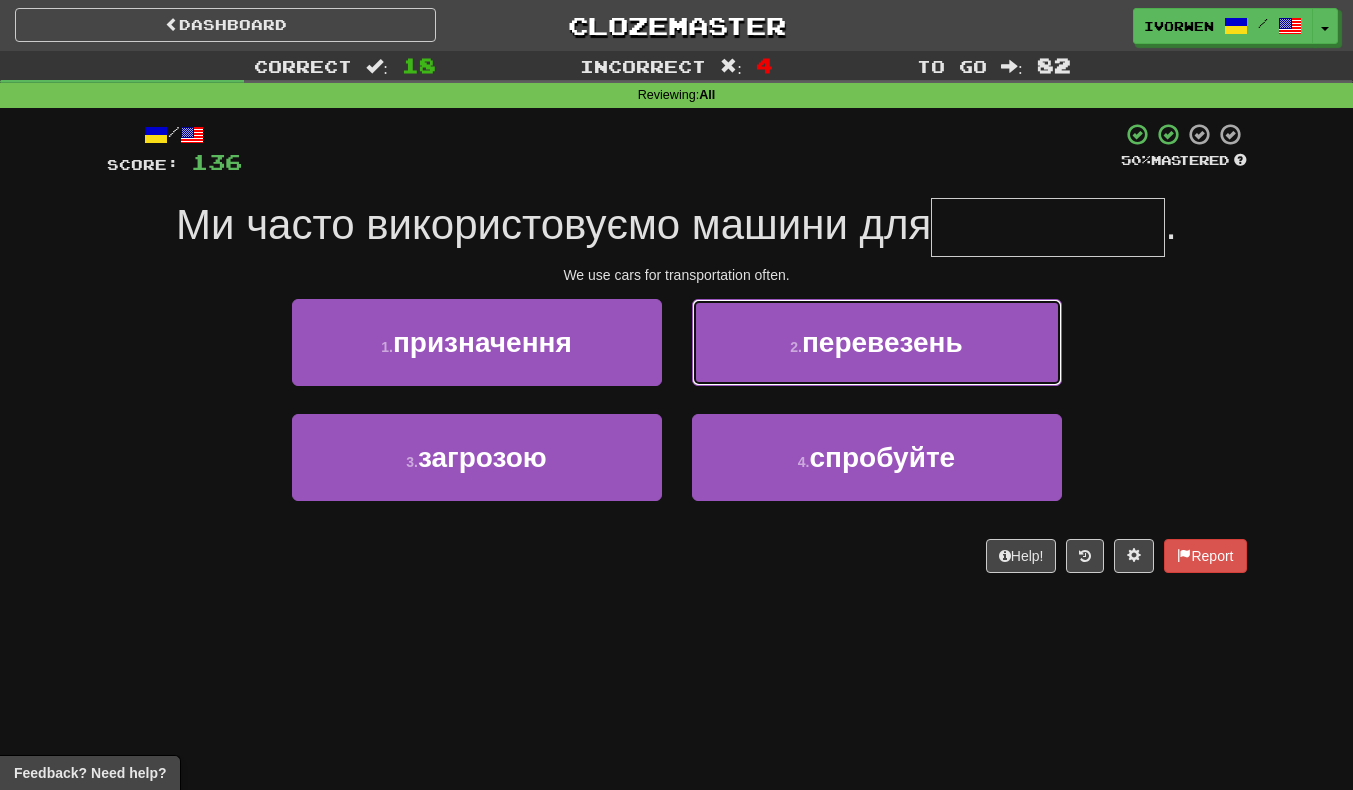 click on "2 .  перевезень" at bounding box center [877, 342] 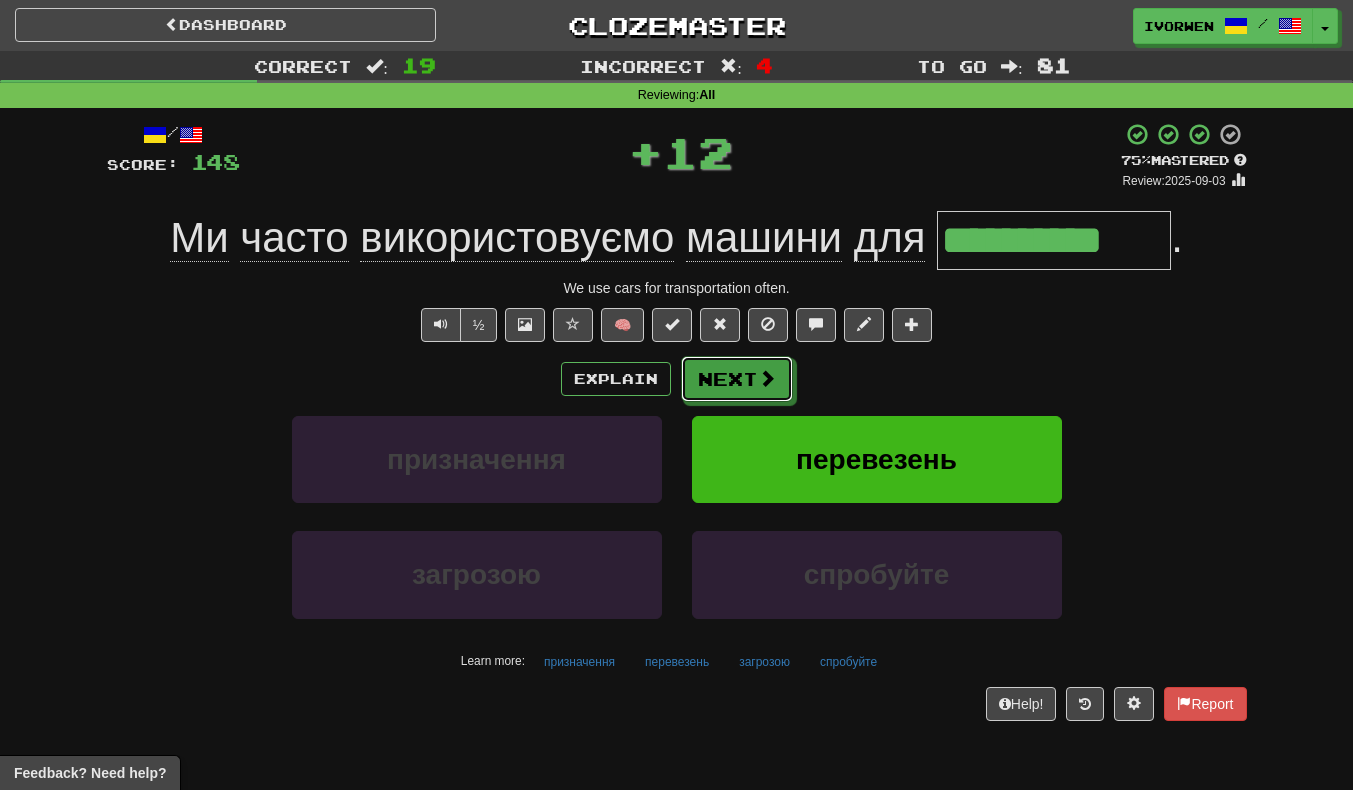 click at bounding box center (767, 378) 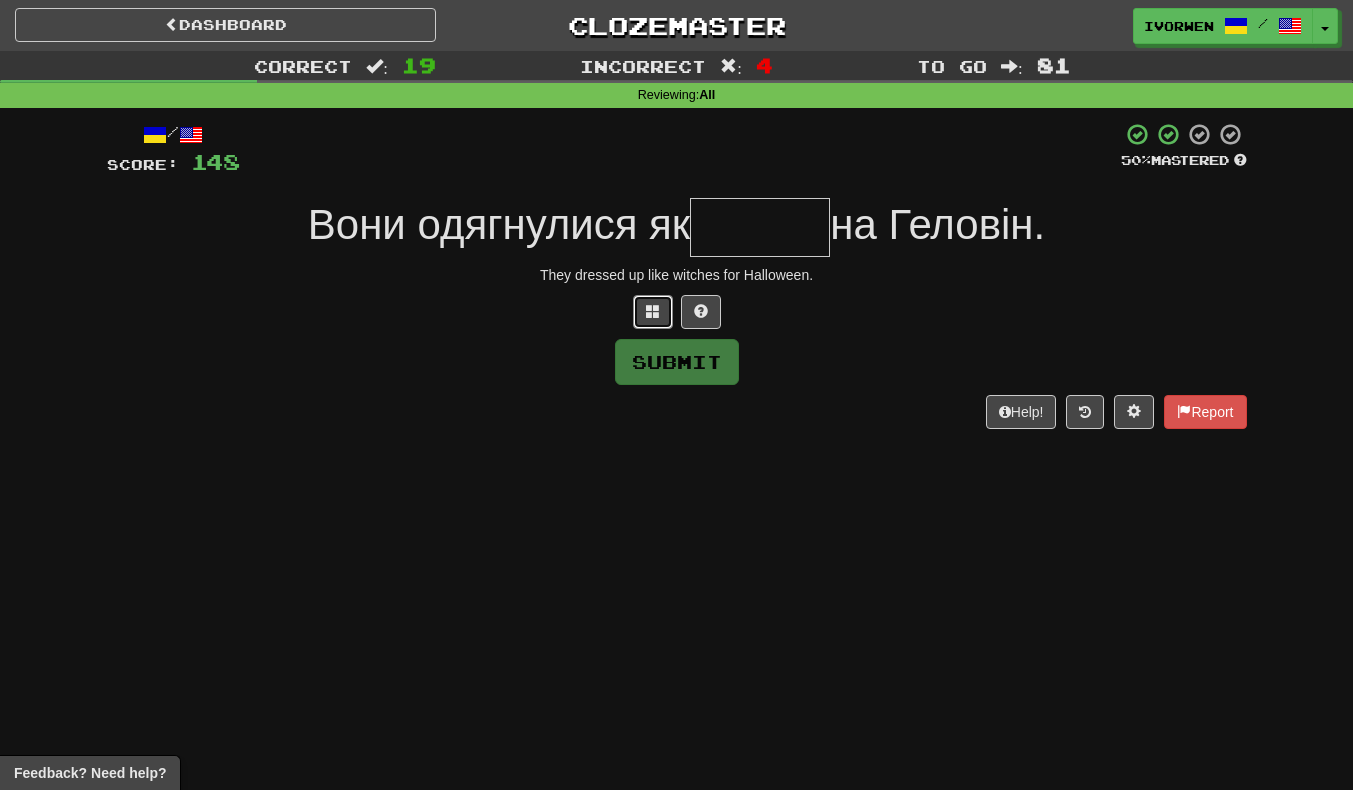 click at bounding box center (653, 312) 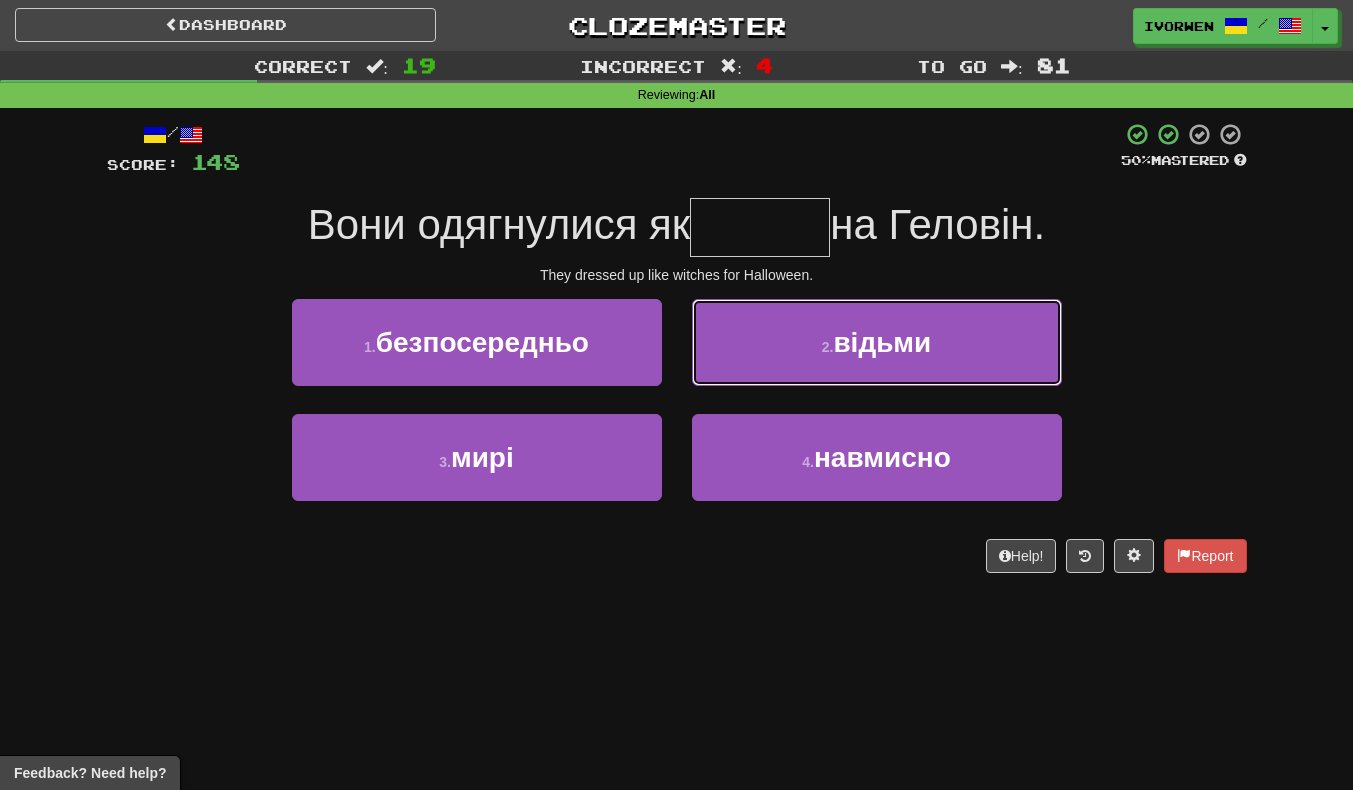 click on "відьми" at bounding box center (882, 342) 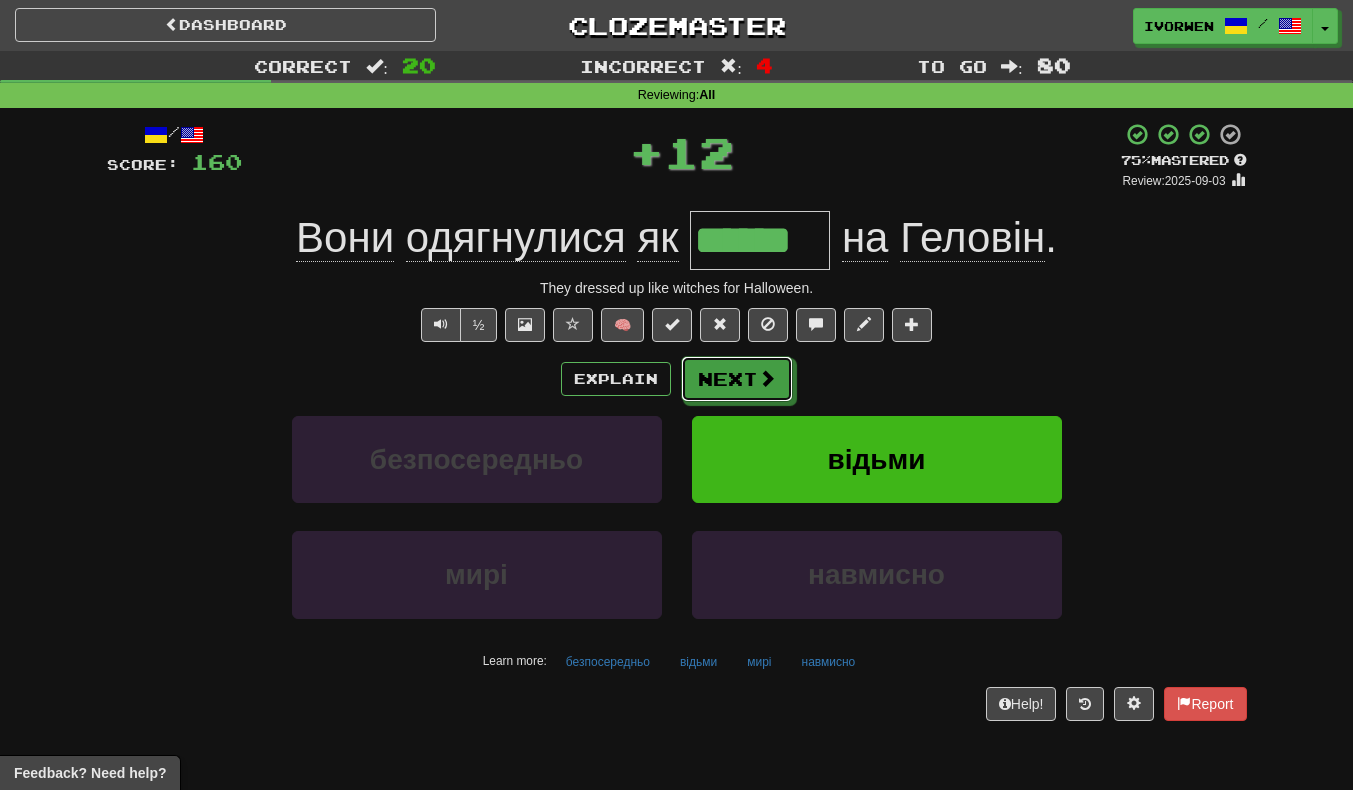 click on "Next" at bounding box center [737, 379] 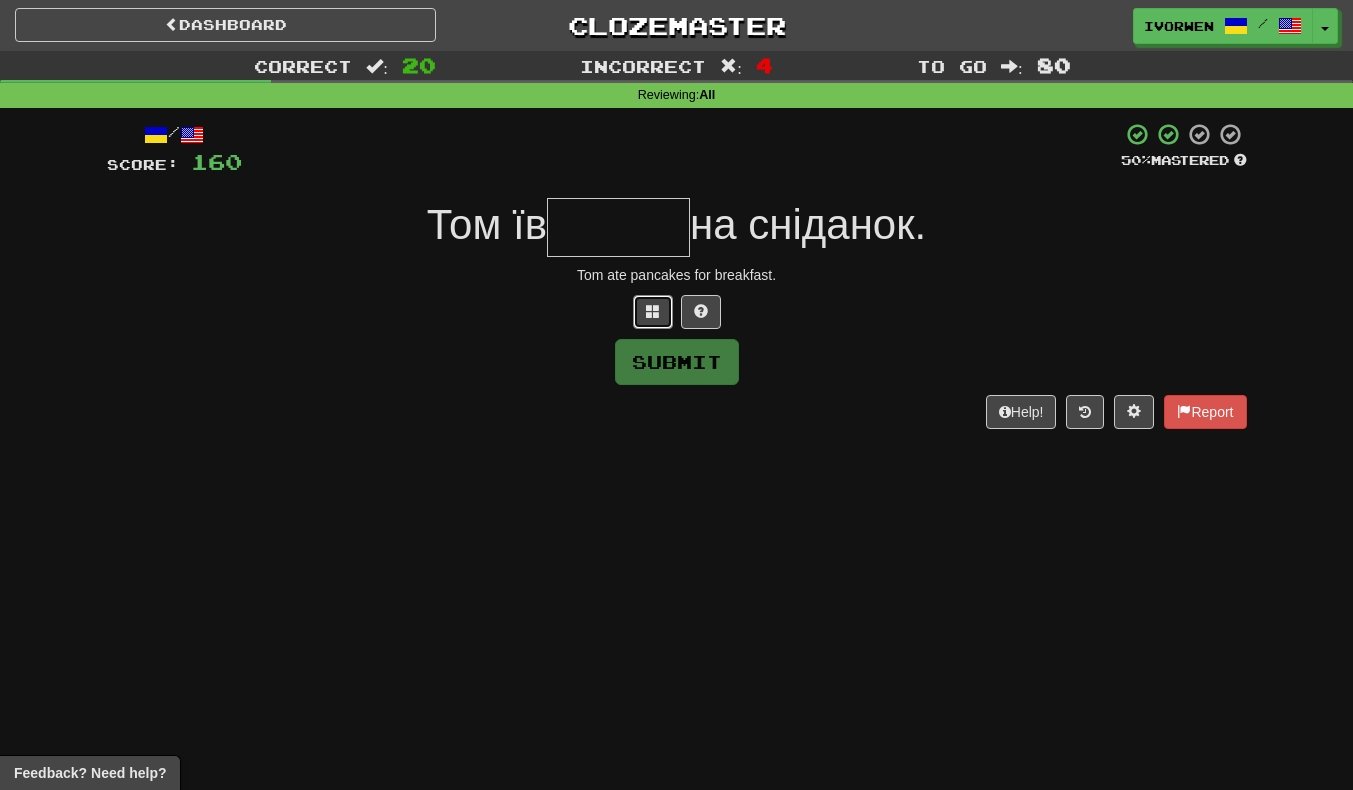 click at bounding box center [653, 311] 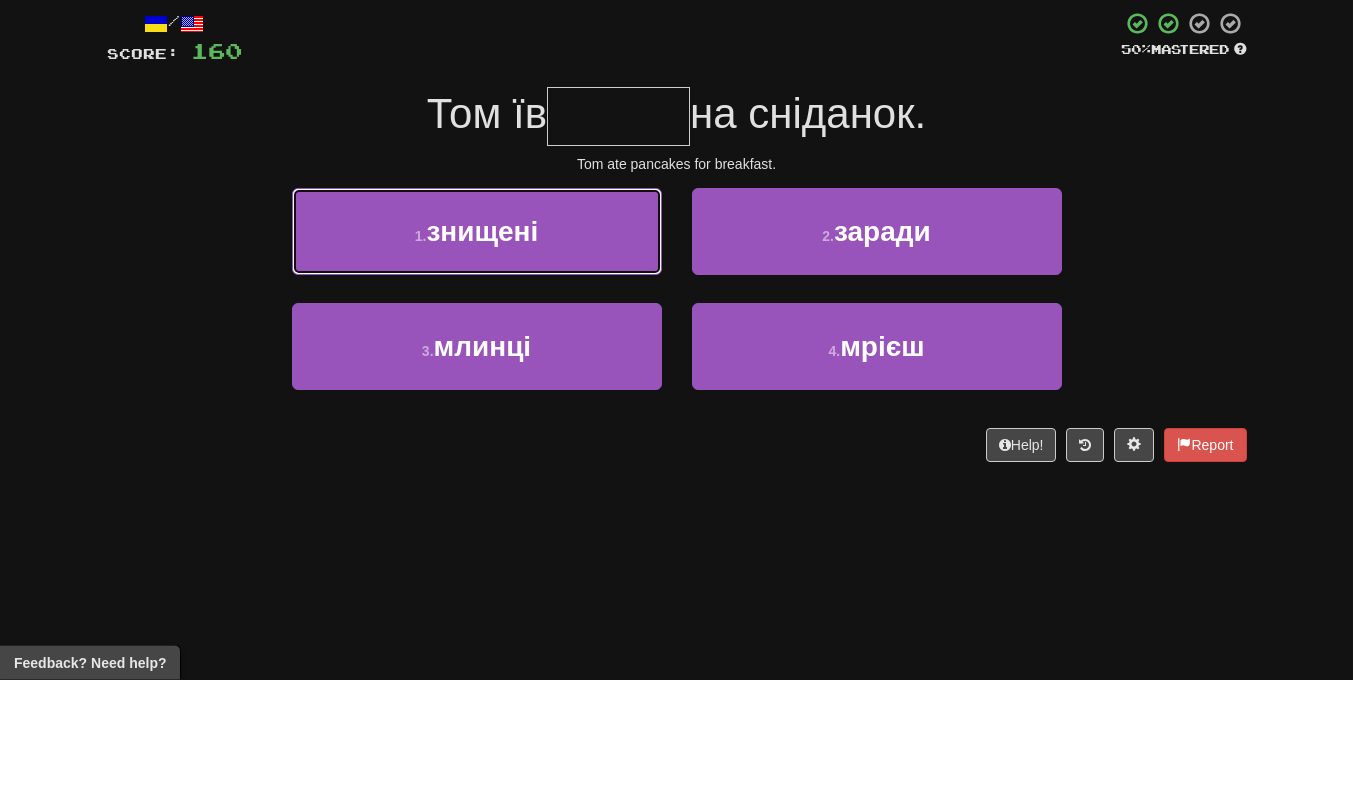 click on "1 .  знищені" at bounding box center [477, 342] 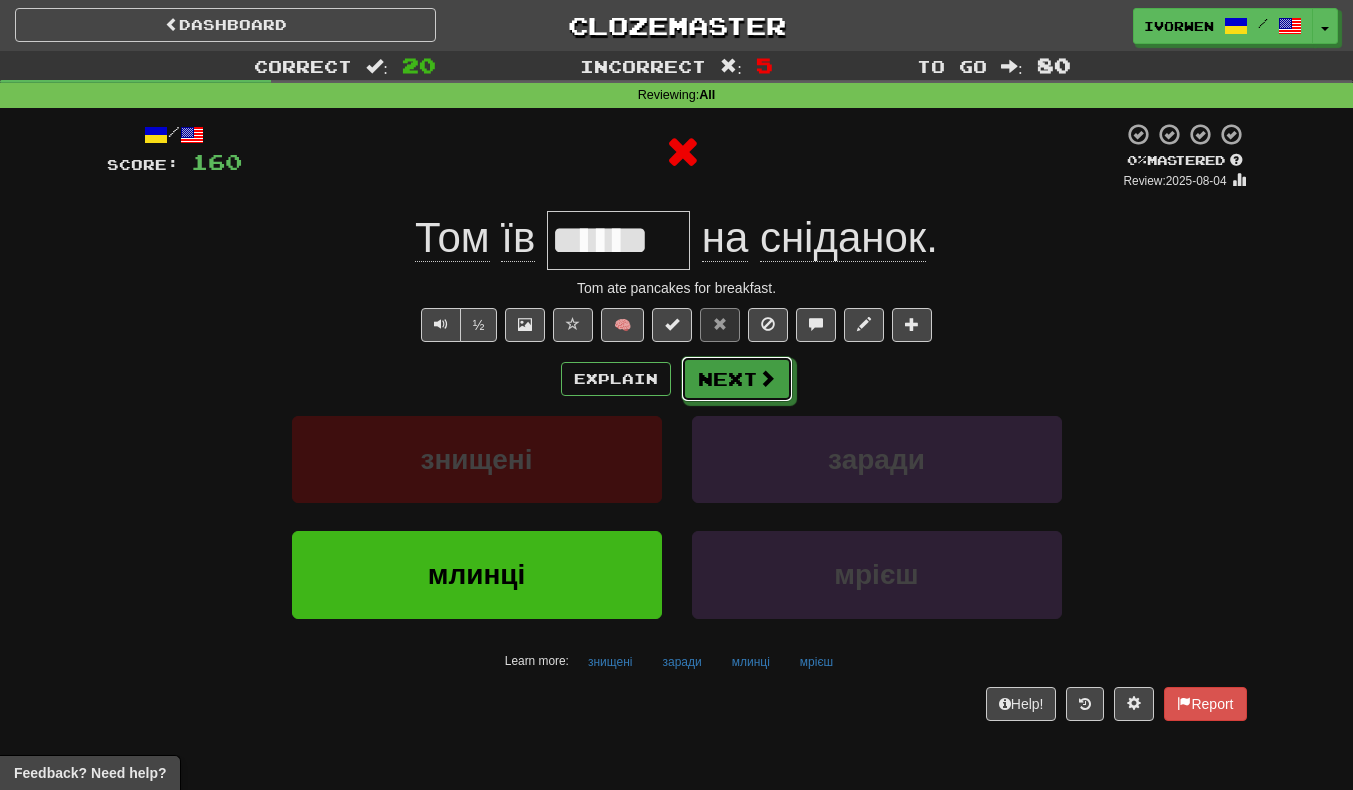 click on "Next" at bounding box center (737, 379) 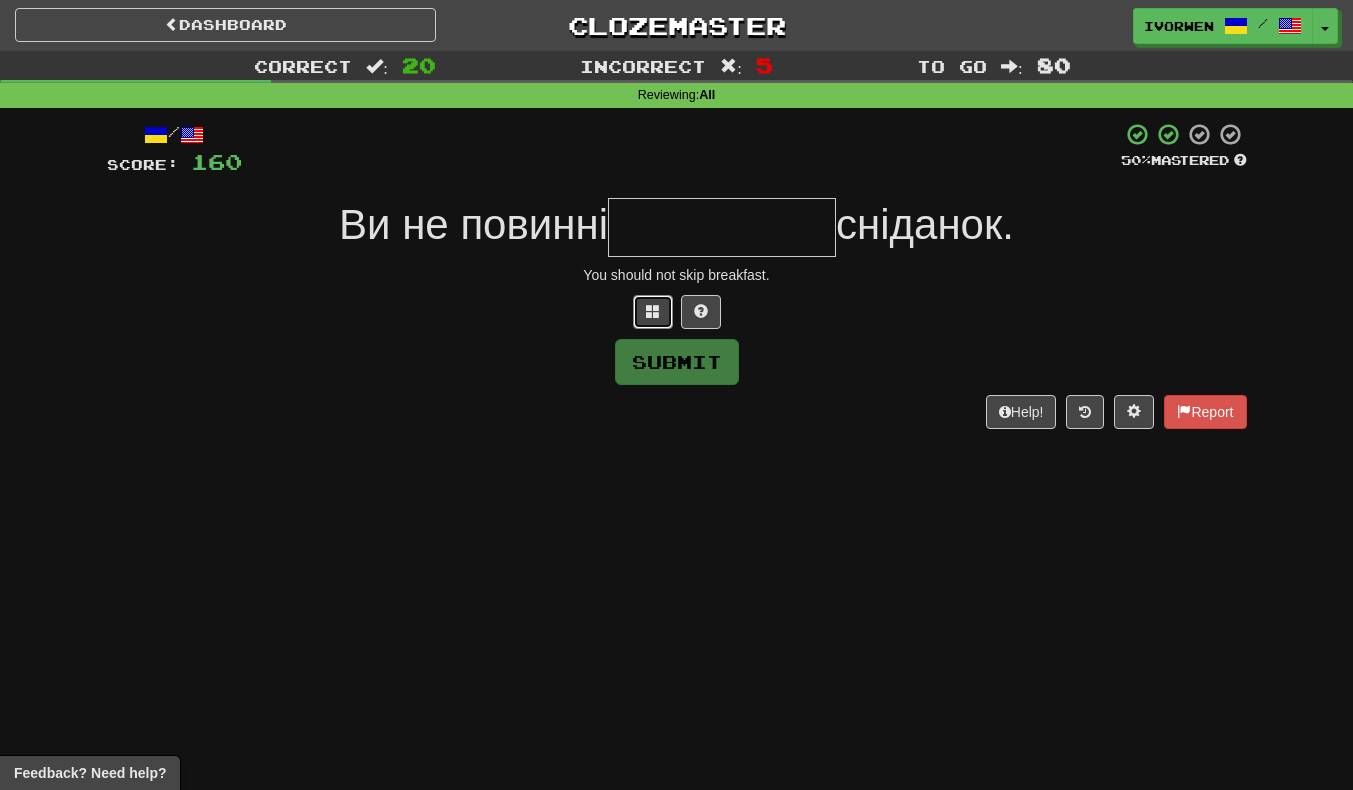 click at bounding box center (653, 311) 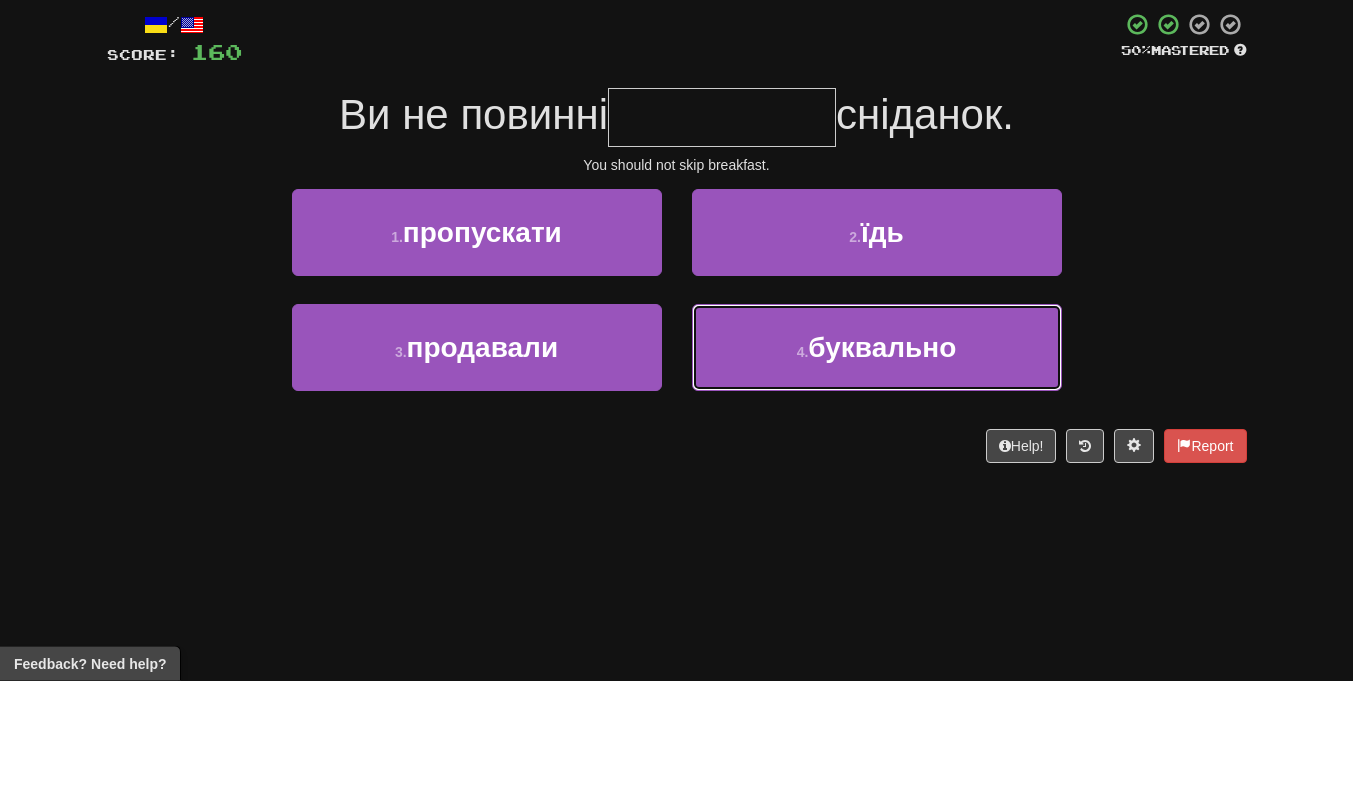 click on "буквально" at bounding box center [882, 457] 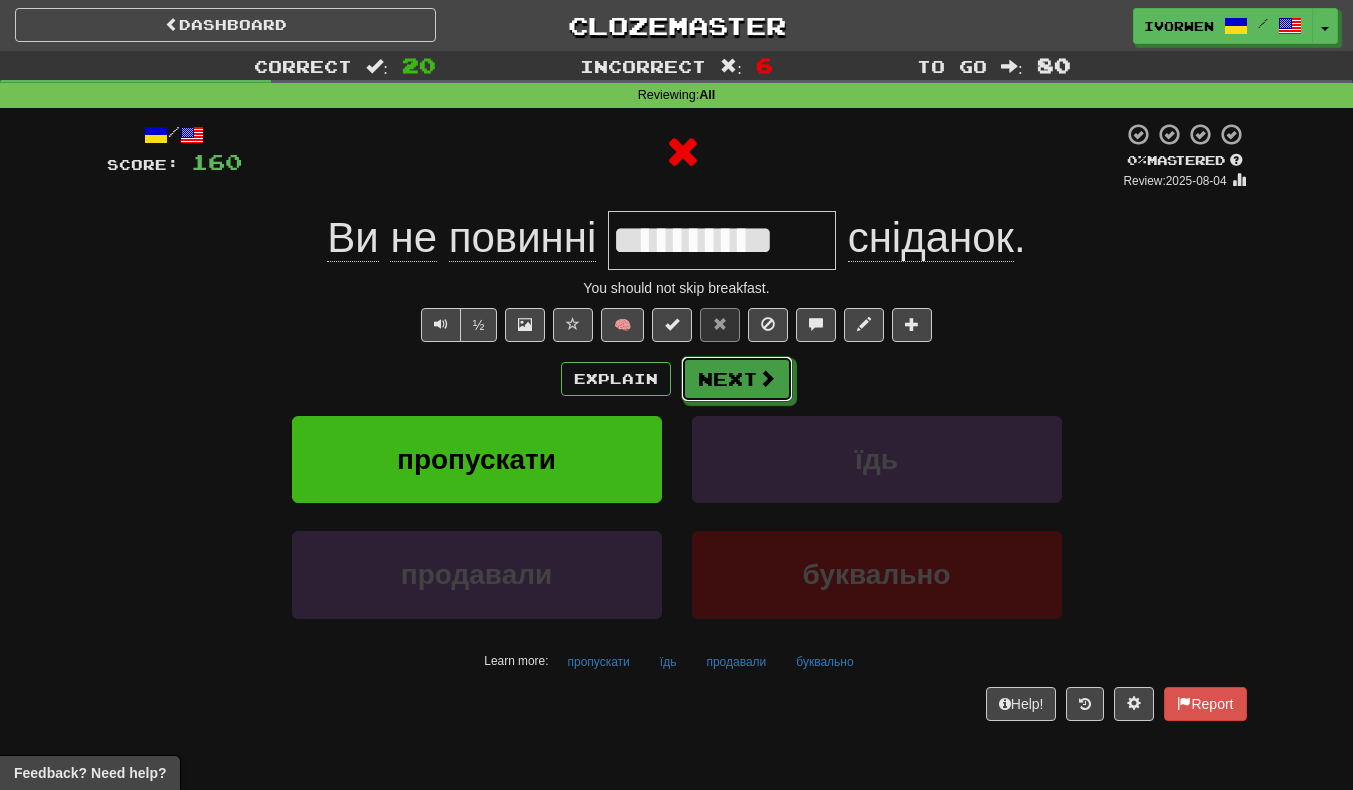 click at bounding box center [767, 378] 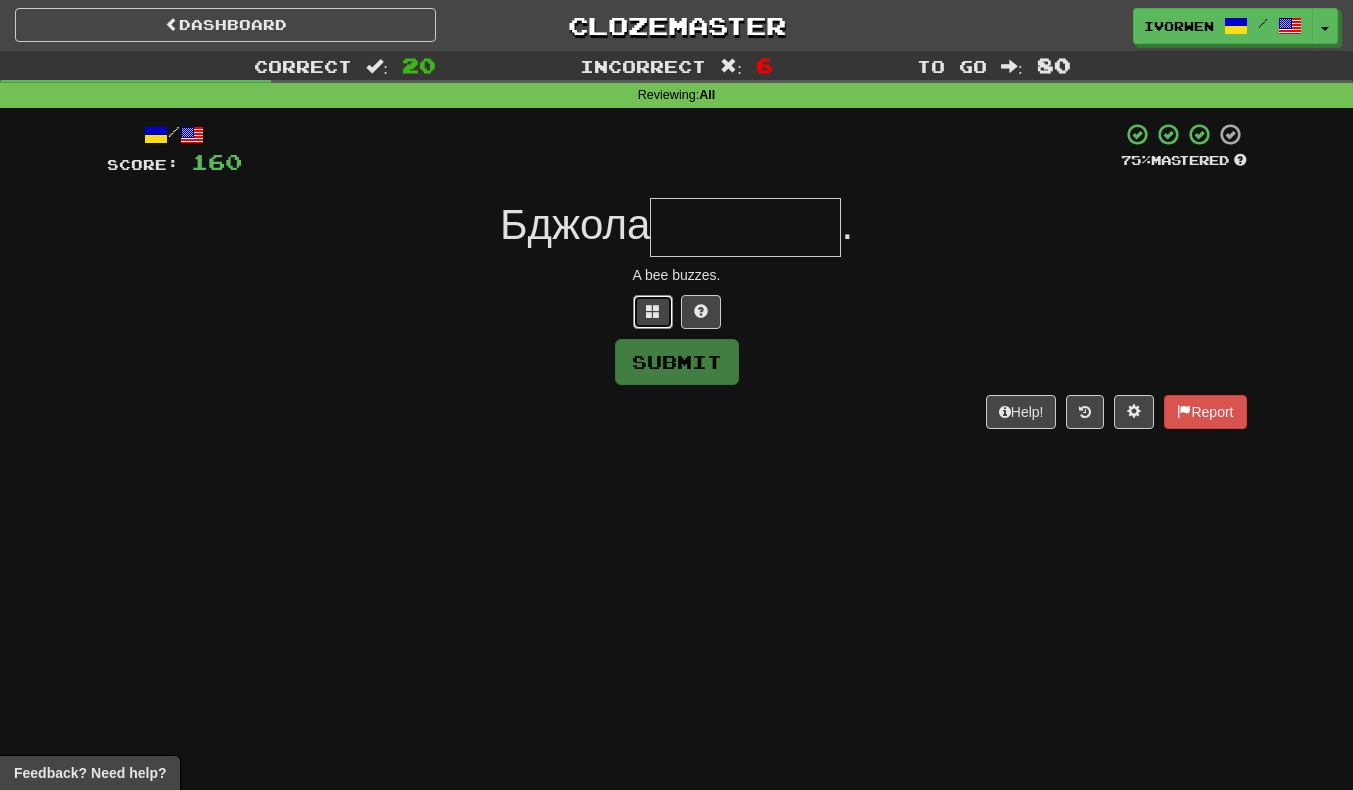 click at bounding box center [653, 312] 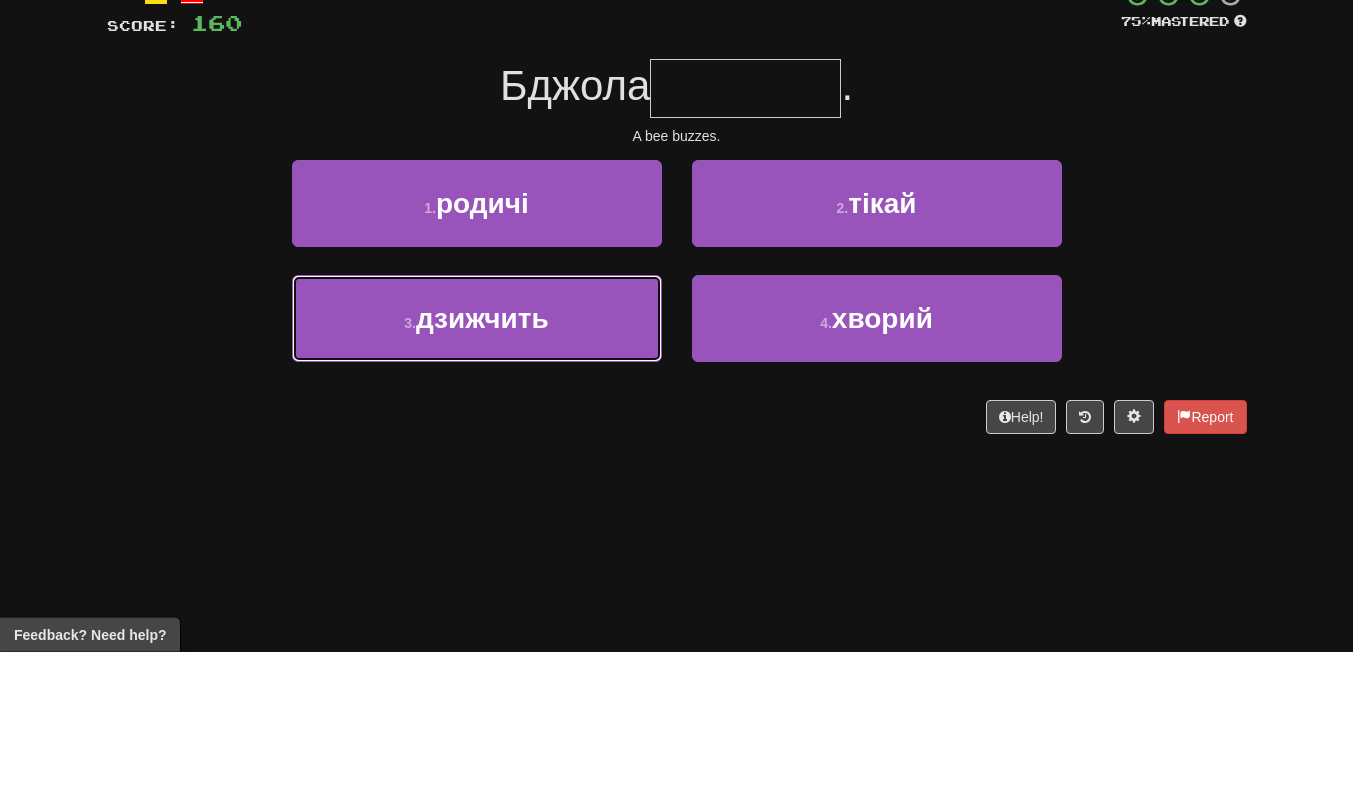 click on "3 ." at bounding box center [410, 462] 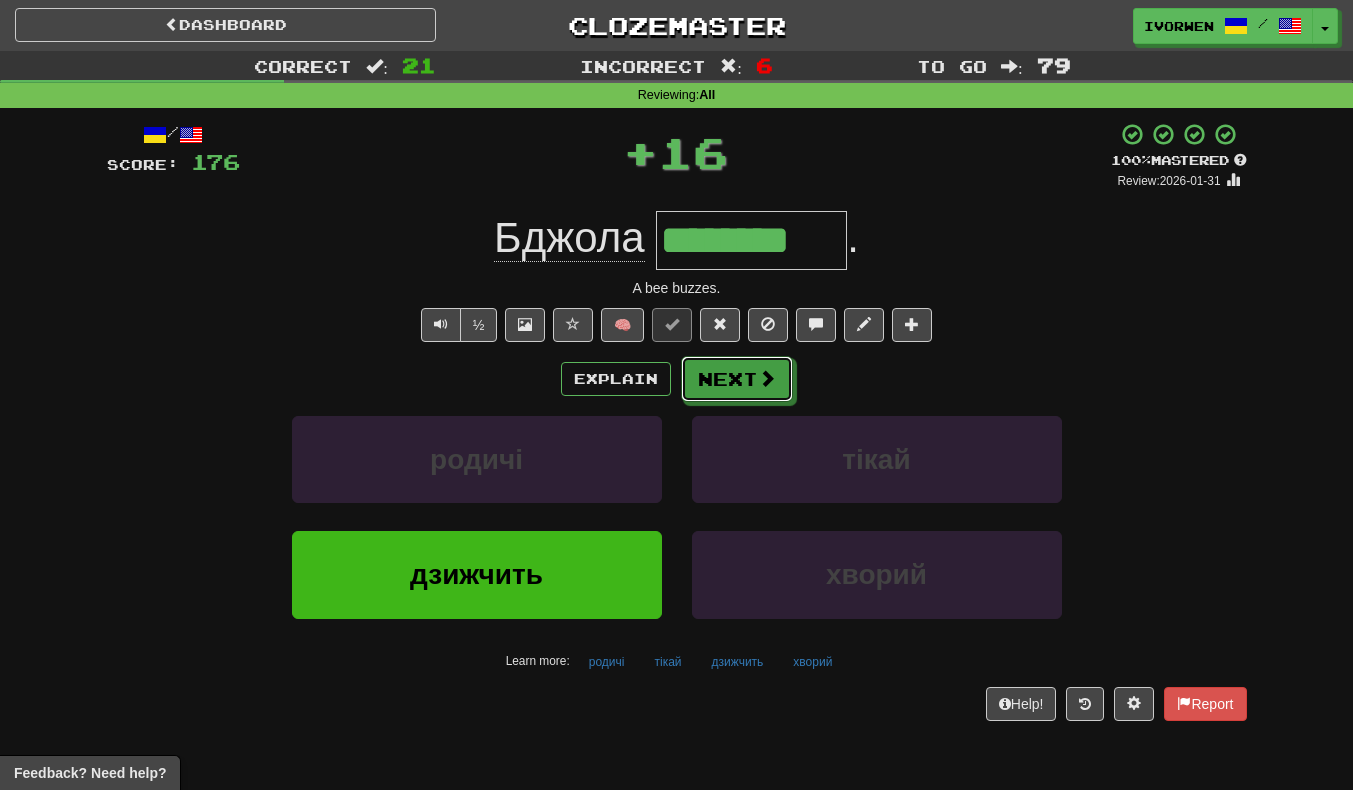 click on "Next" at bounding box center (737, 379) 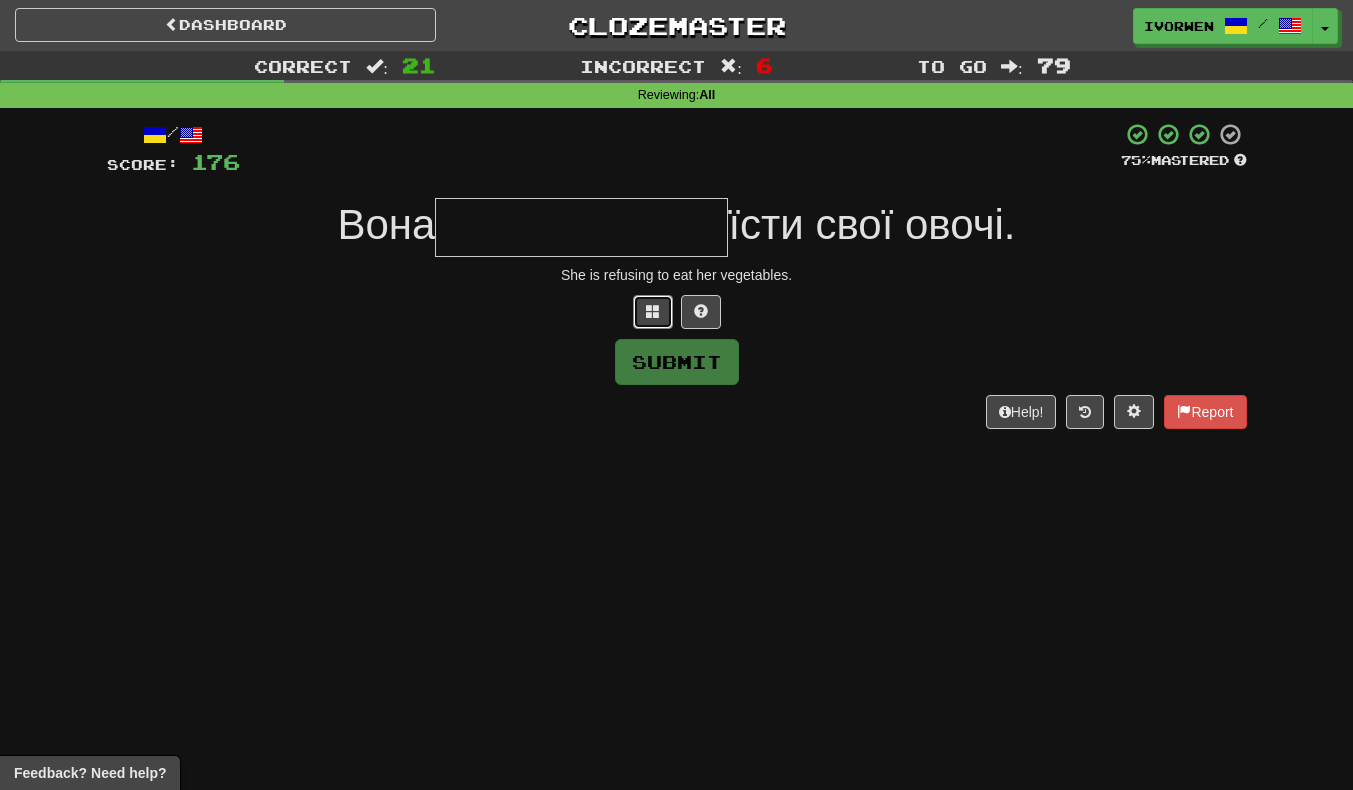 click at bounding box center (653, 311) 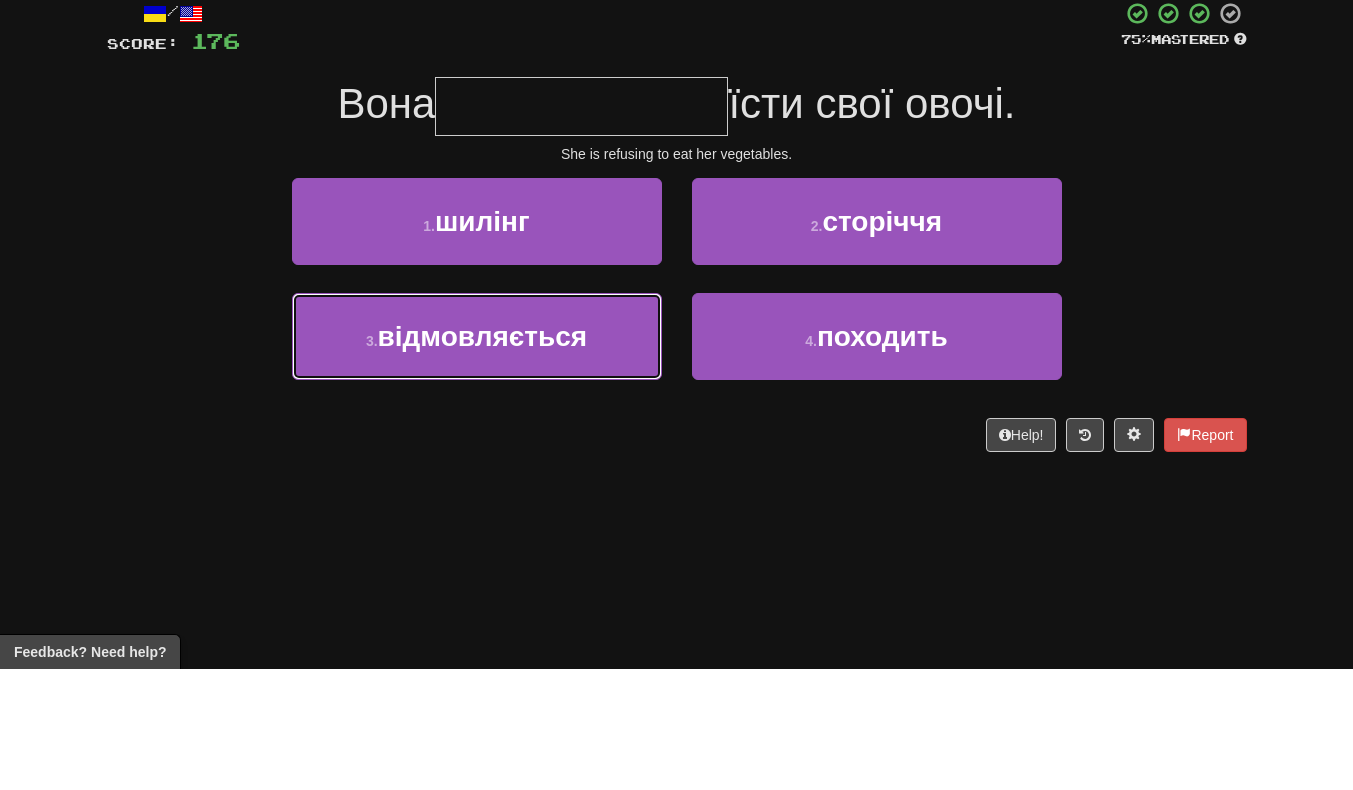 click on "3 ." at bounding box center (372, 462) 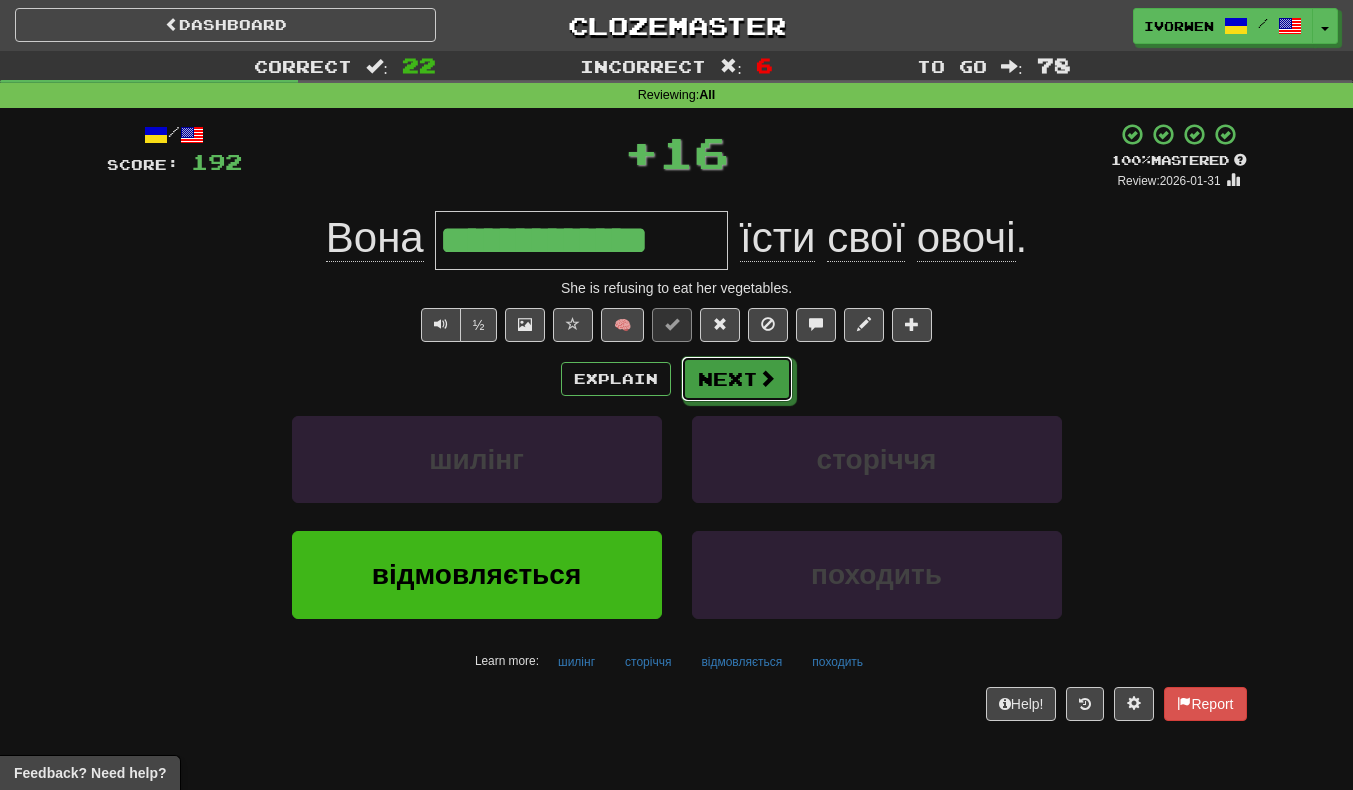 click on "Next" at bounding box center [737, 379] 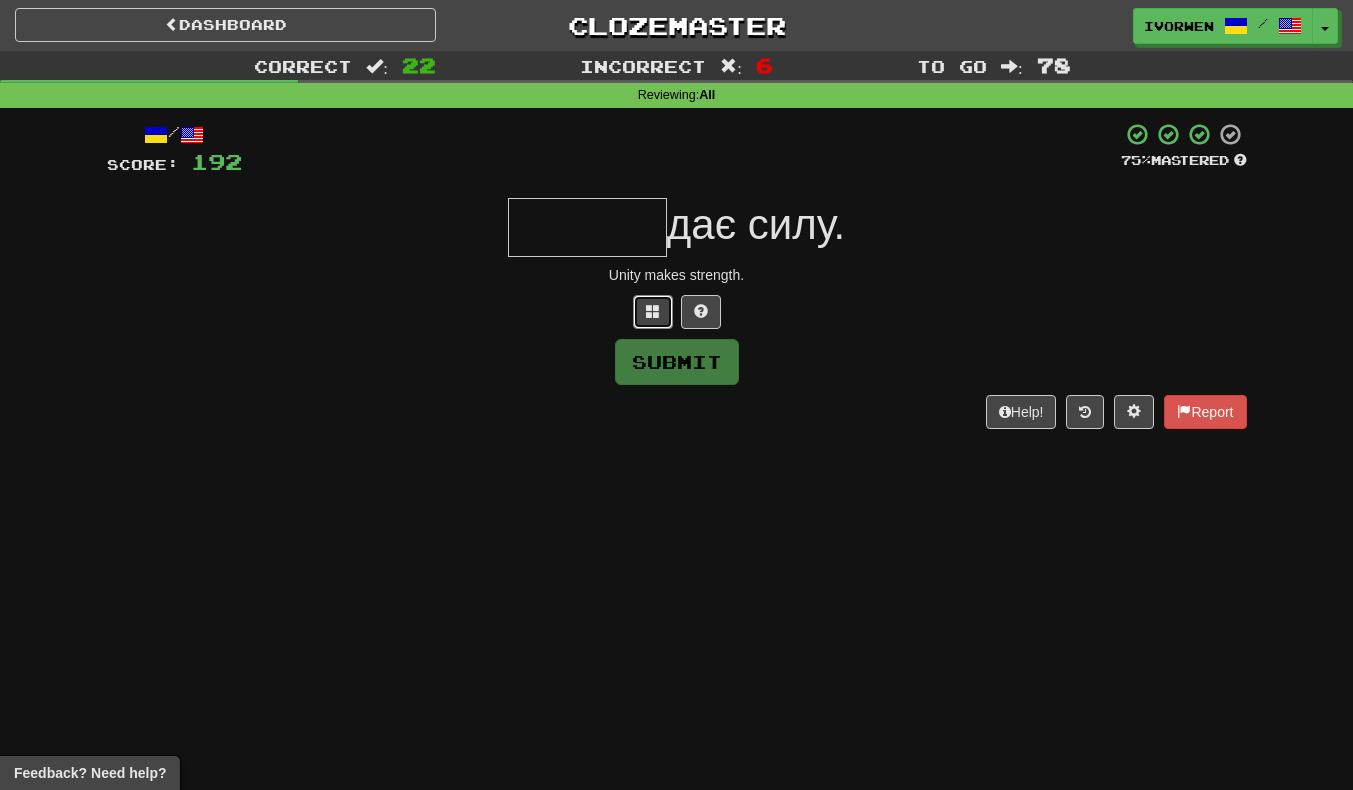 click at bounding box center (653, 312) 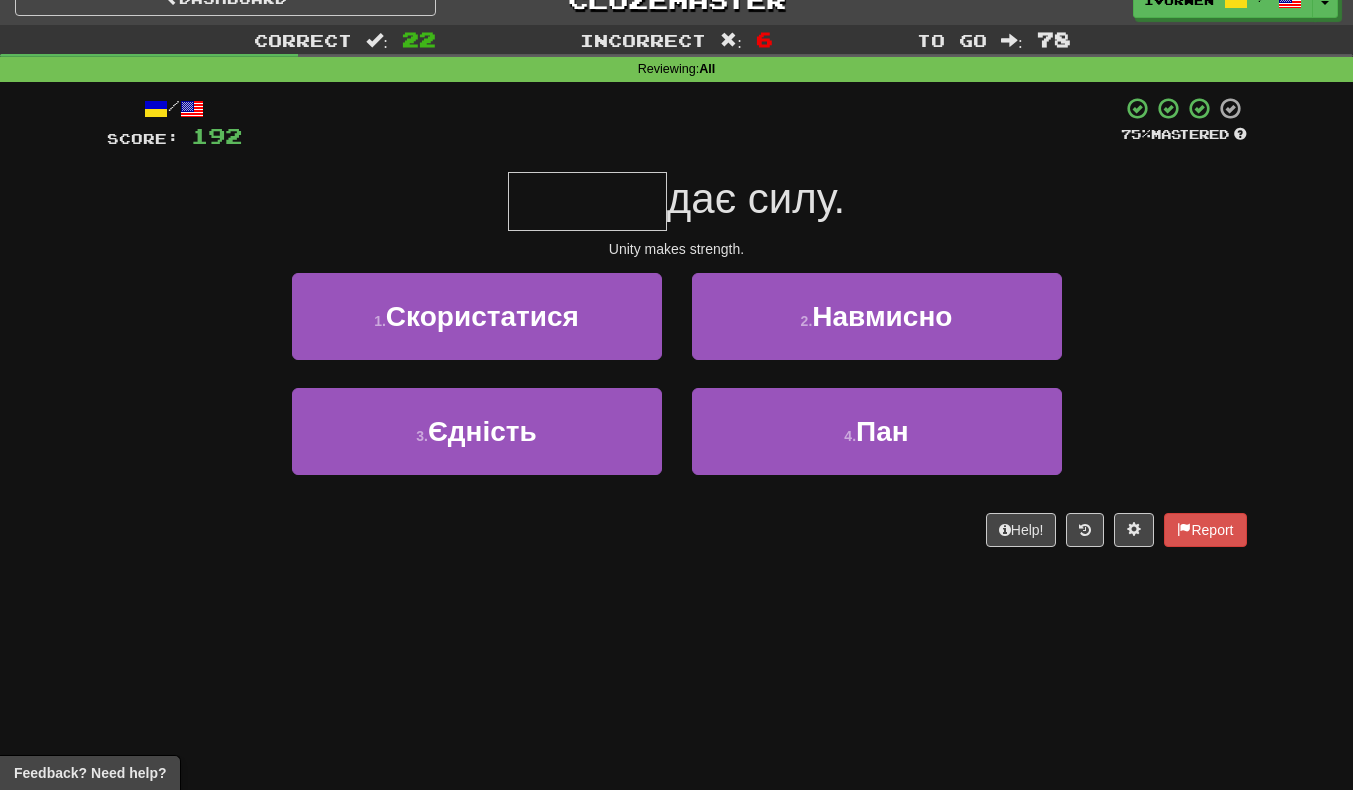 scroll, scrollTop: 43, scrollLeft: 0, axis: vertical 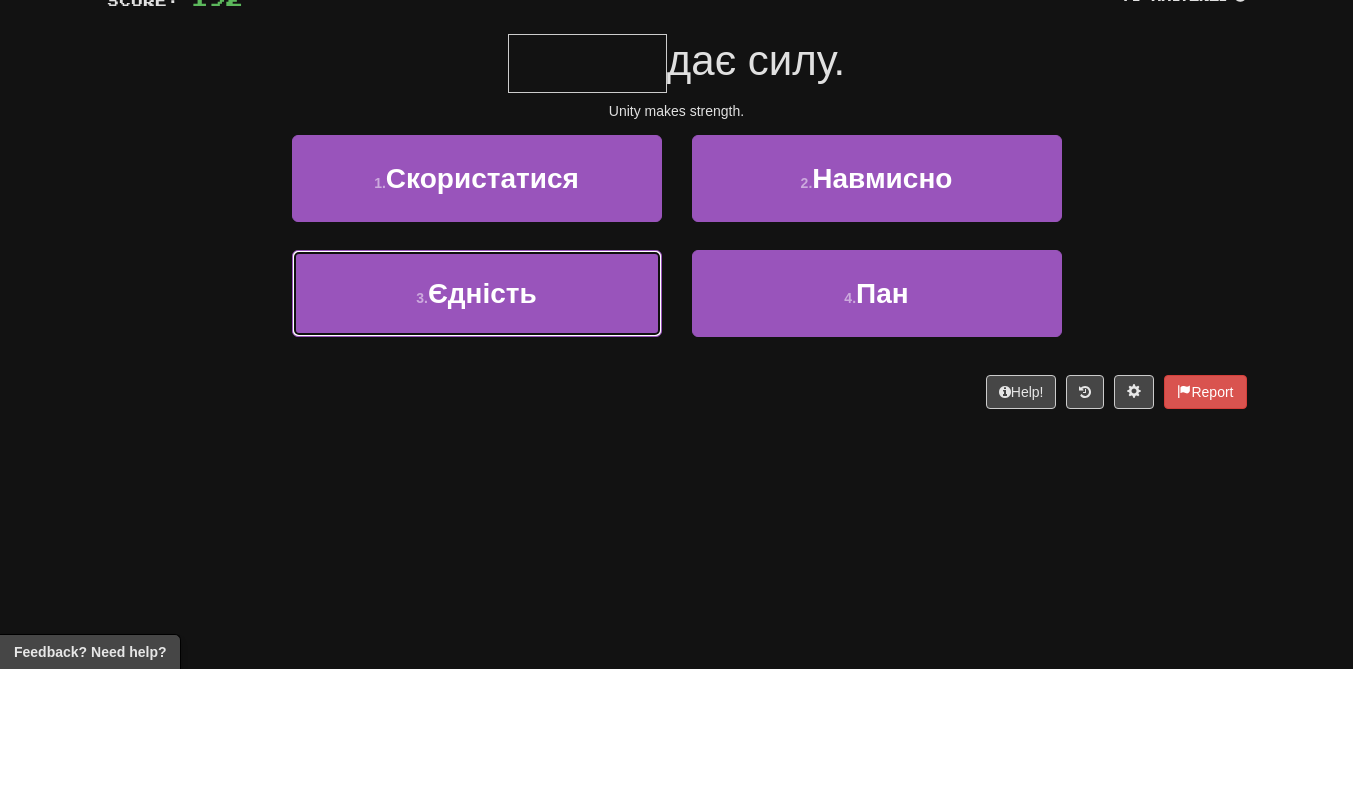 click on "3 .  Єдність" at bounding box center (477, 414) 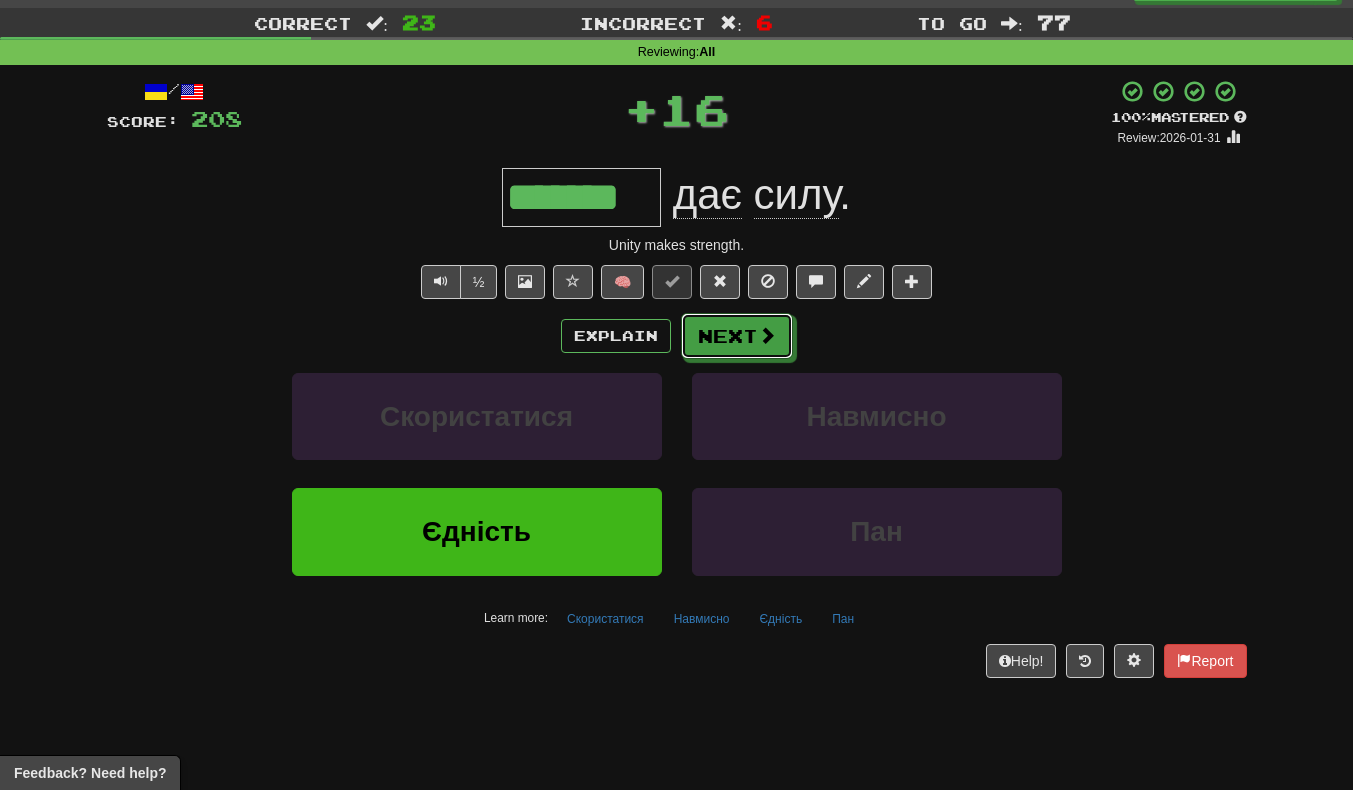 click on "Next" at bounding box center (737, 336) 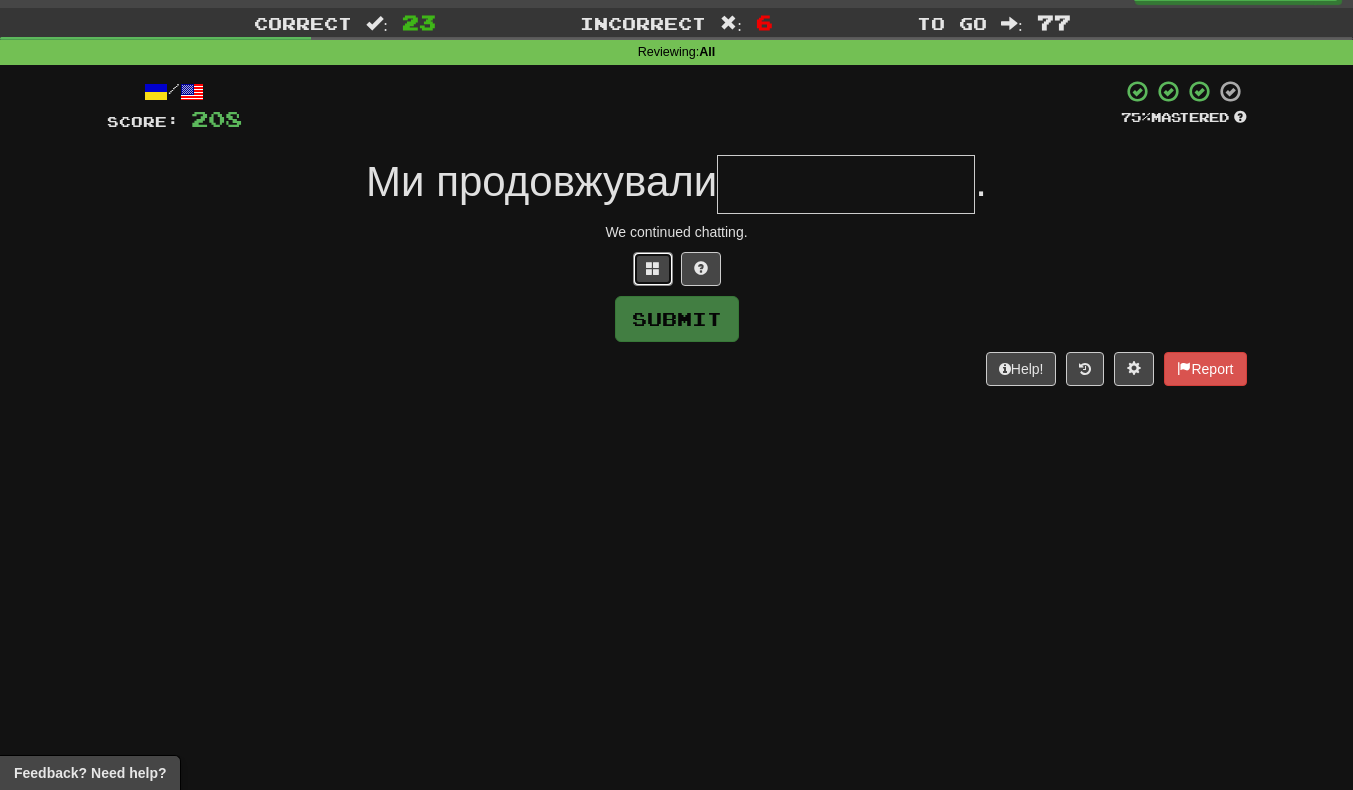 click at bounding box center [653, 269] 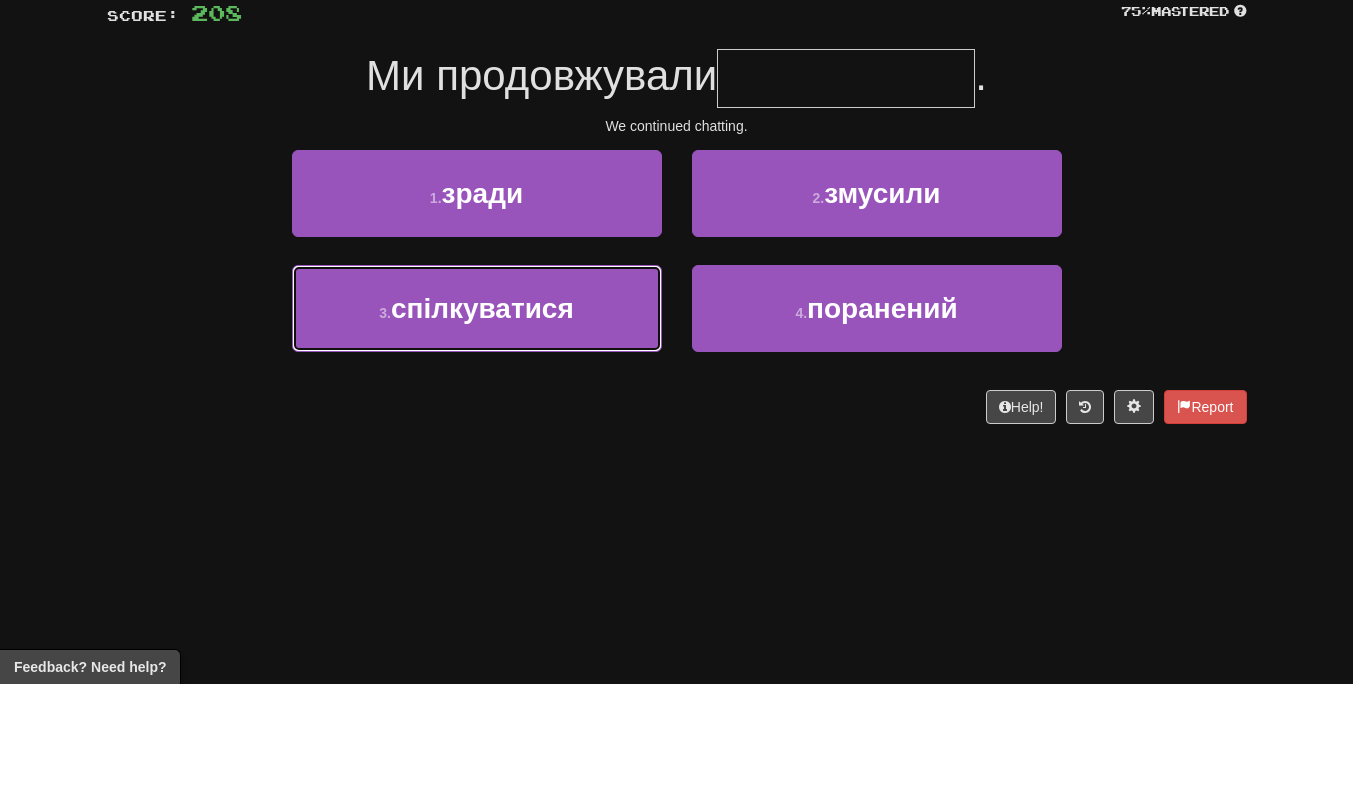 click on "спілкуватися" at bounding box center (482, 414) 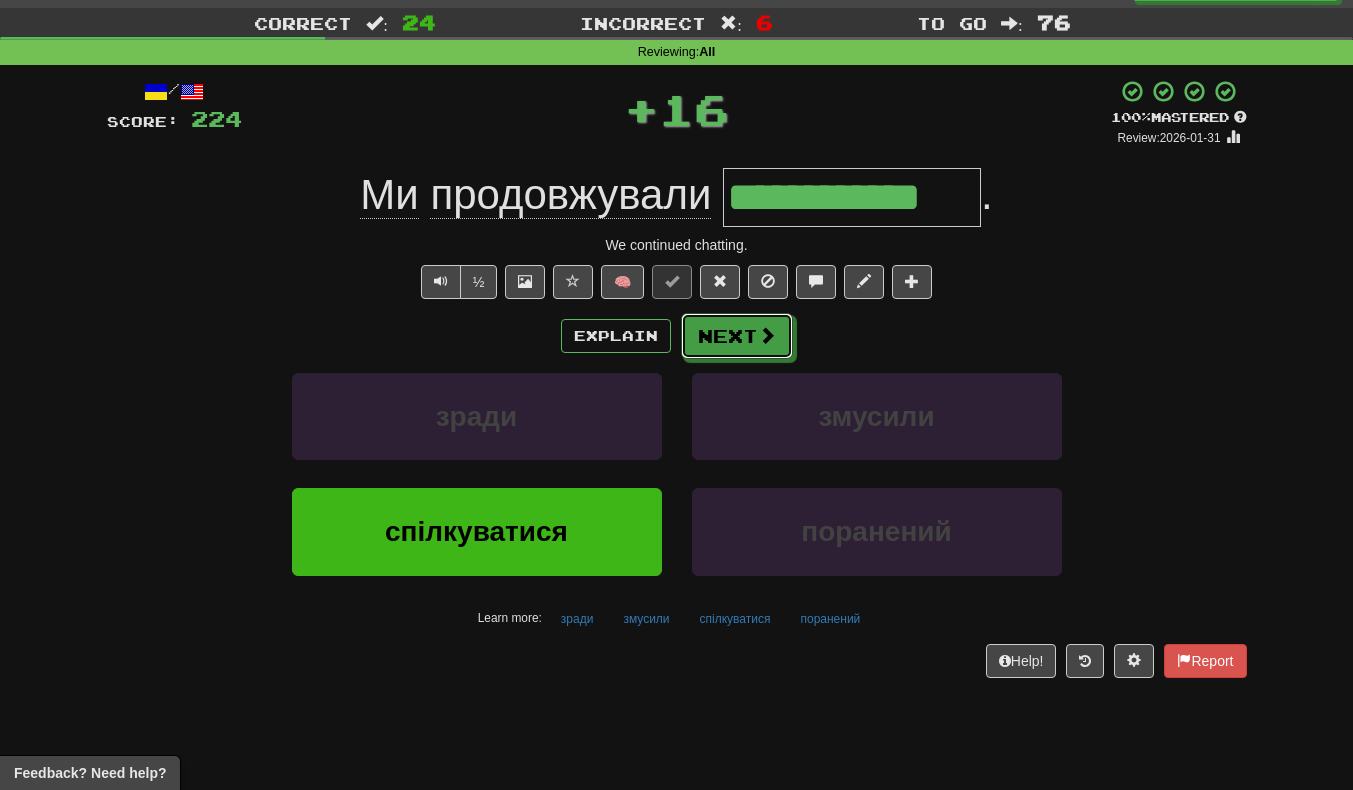 click on "Next" at bounding box center (737, 336) 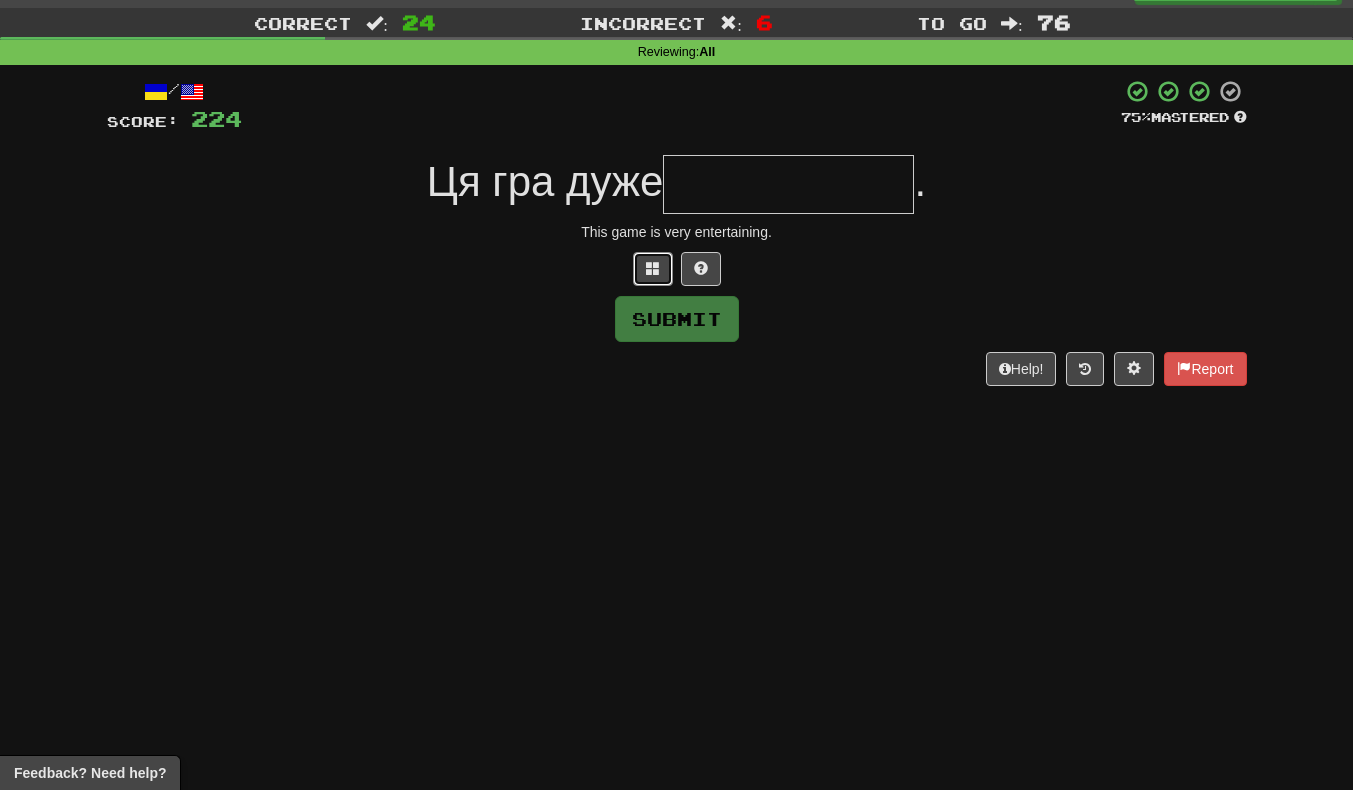 click at bounding box center (653, 268) 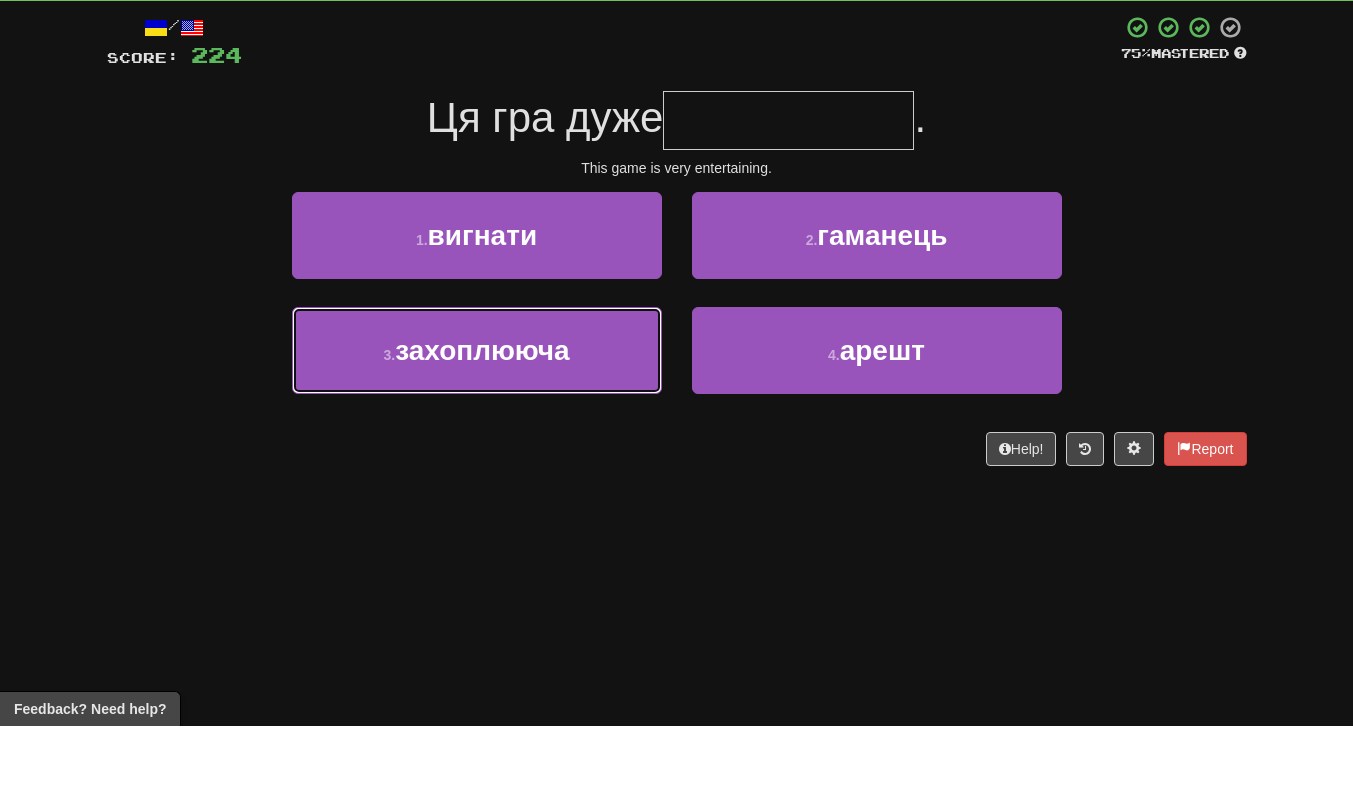 click on "3 .  захоплююча" at bounding box center [477, 414] 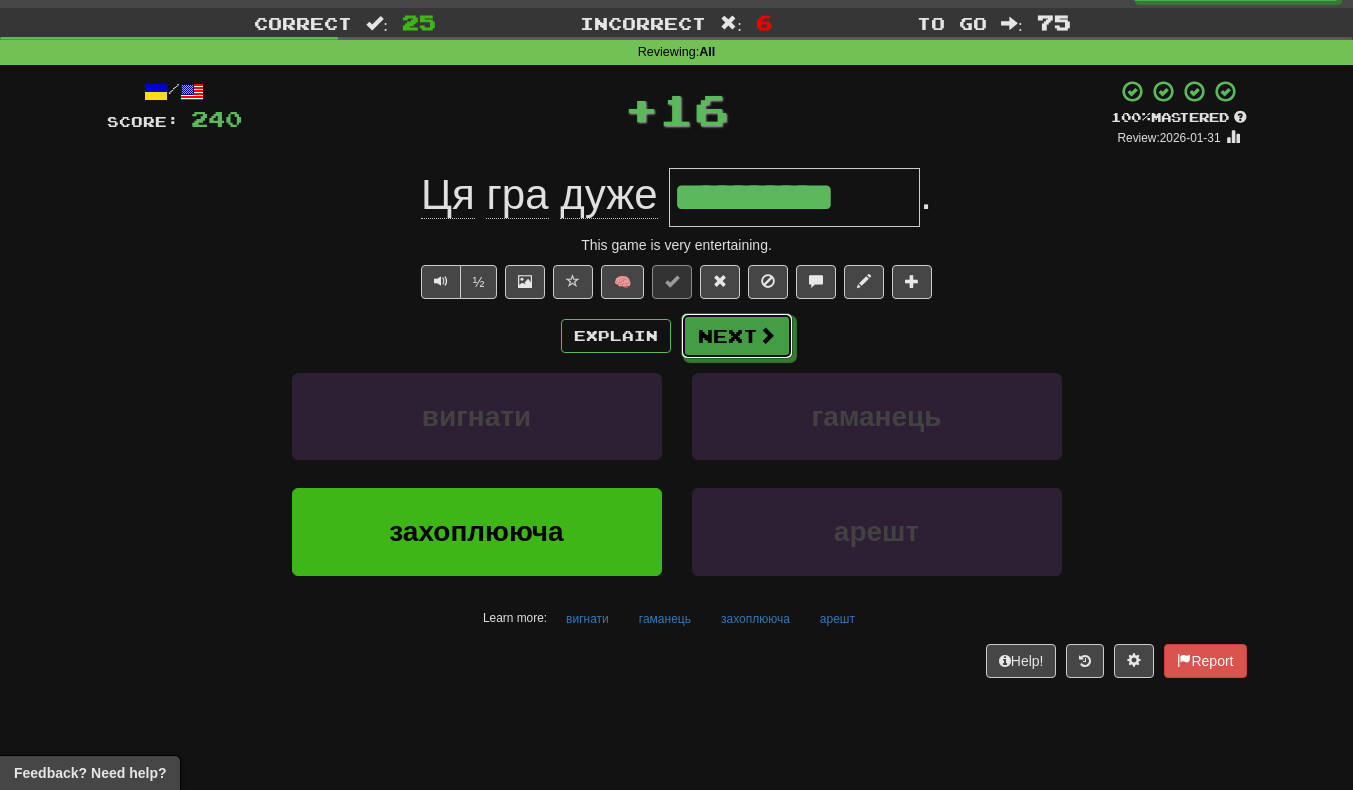 click on "Next" at bounding box center [737, 336] 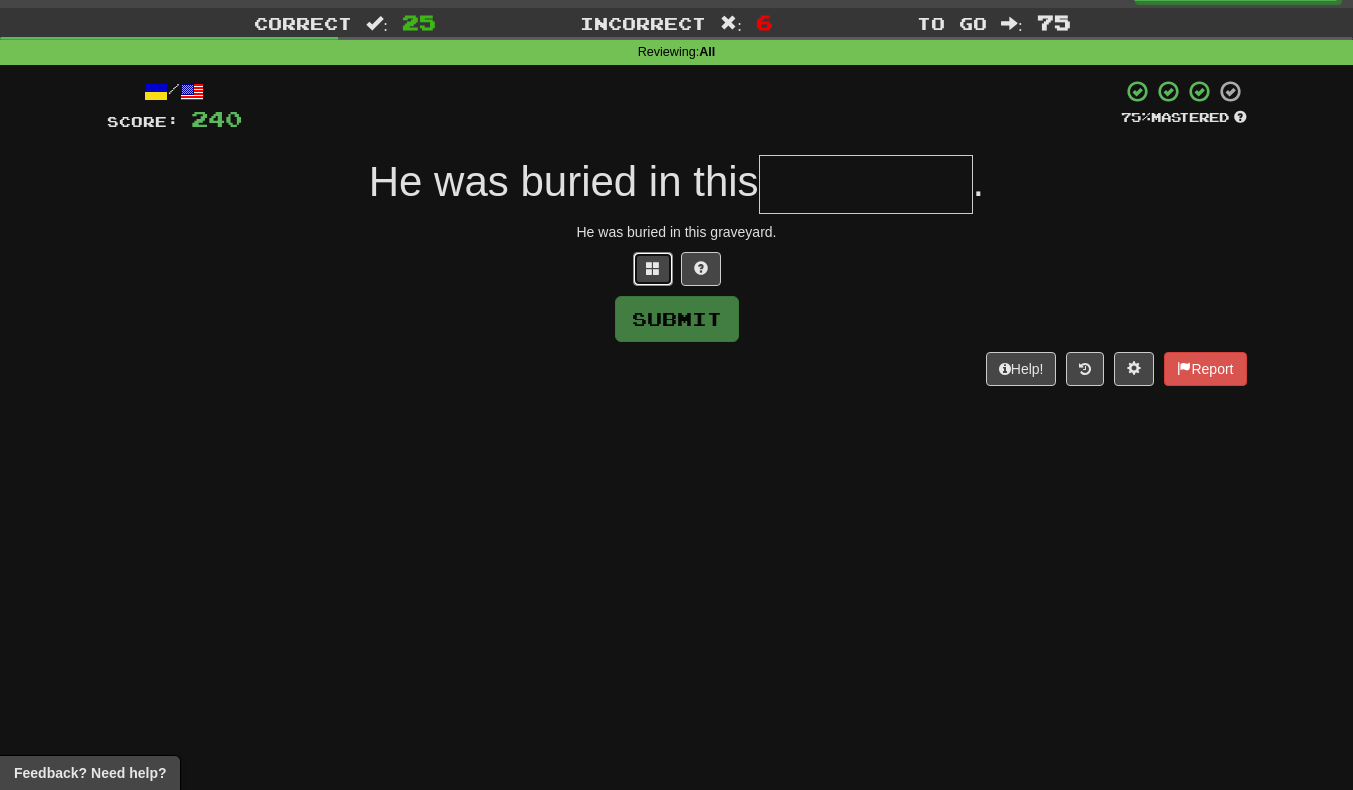 click at bounding box center (653, 268) 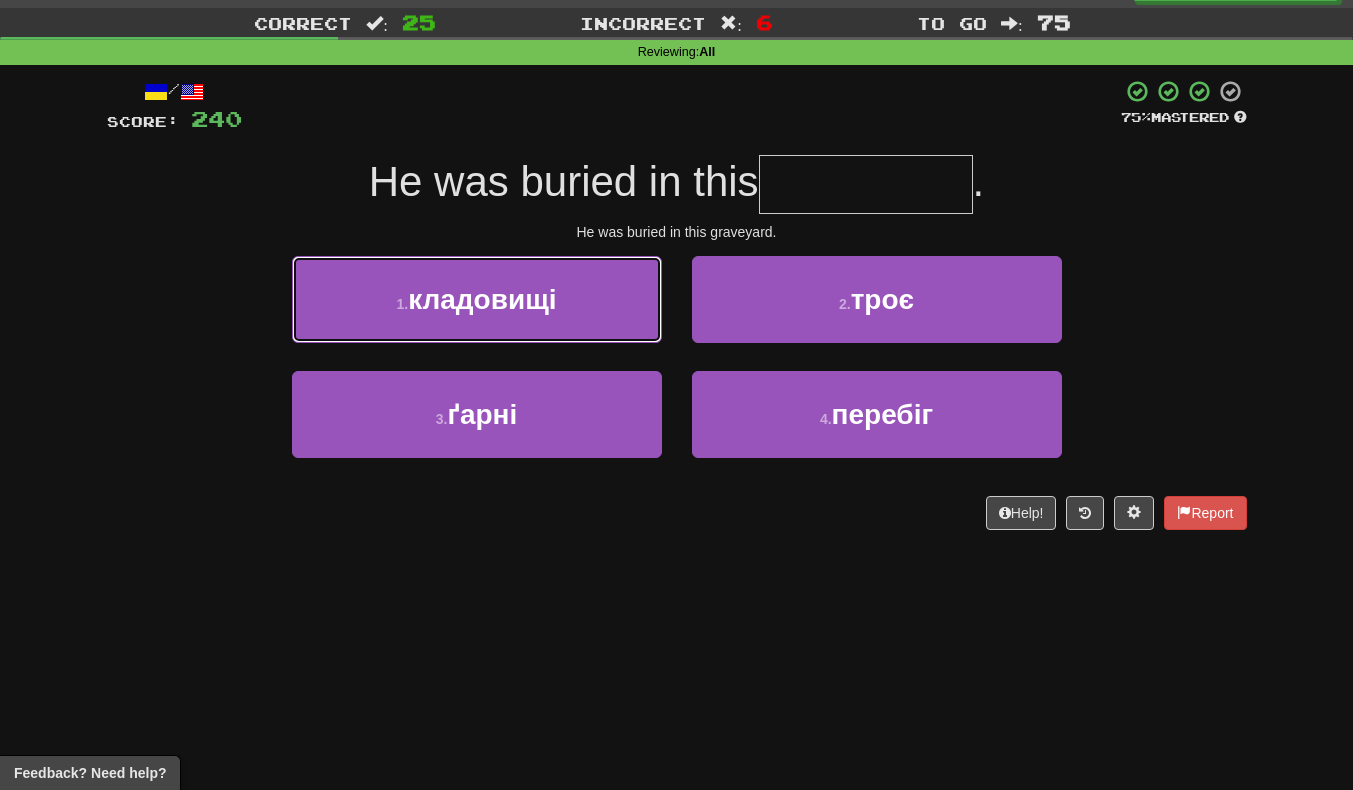 click on "1 .  кладовищі" at bounding box center [477, 299] 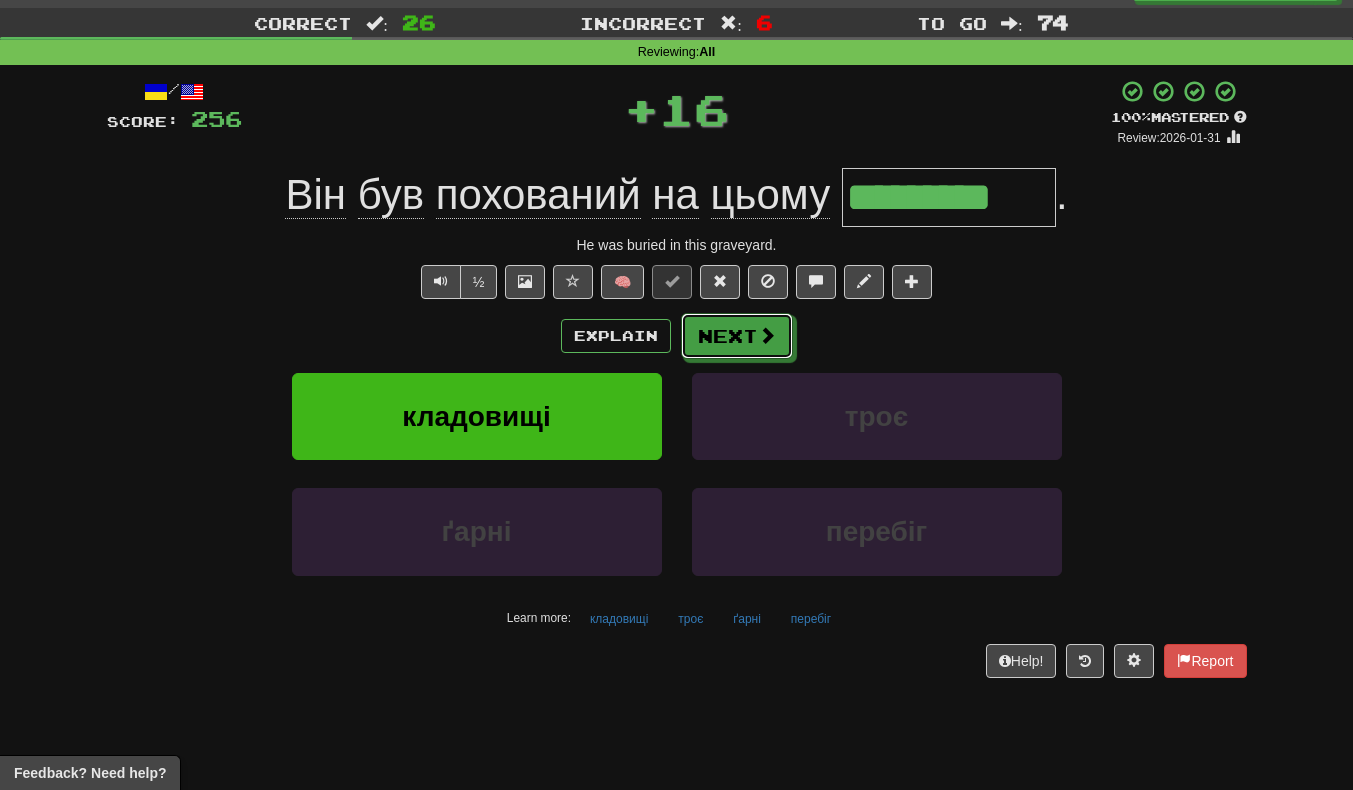 click on "Next" at bounding box center (737, 336) 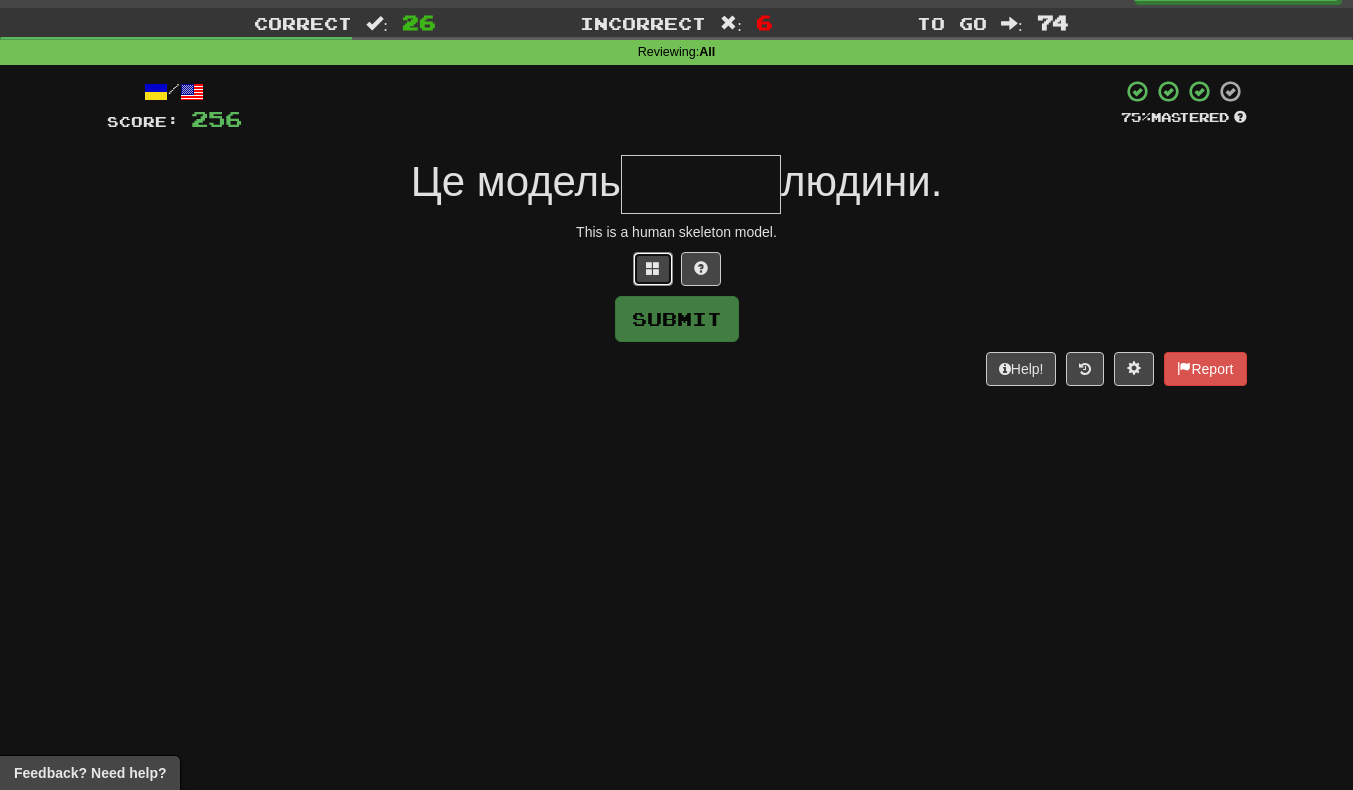 click at bounding box center (653, 269) 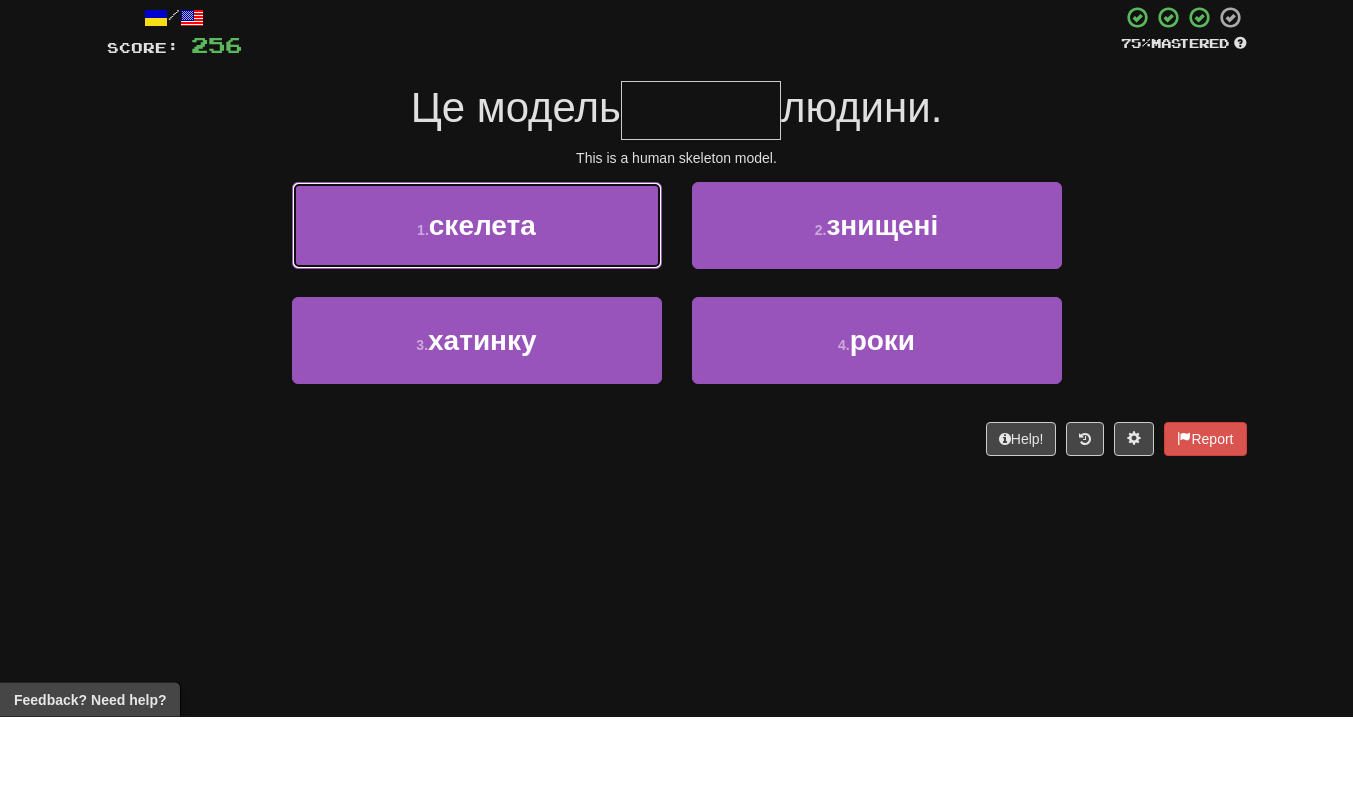 click on "1 .  скелета" at bounding box center (477, 299) 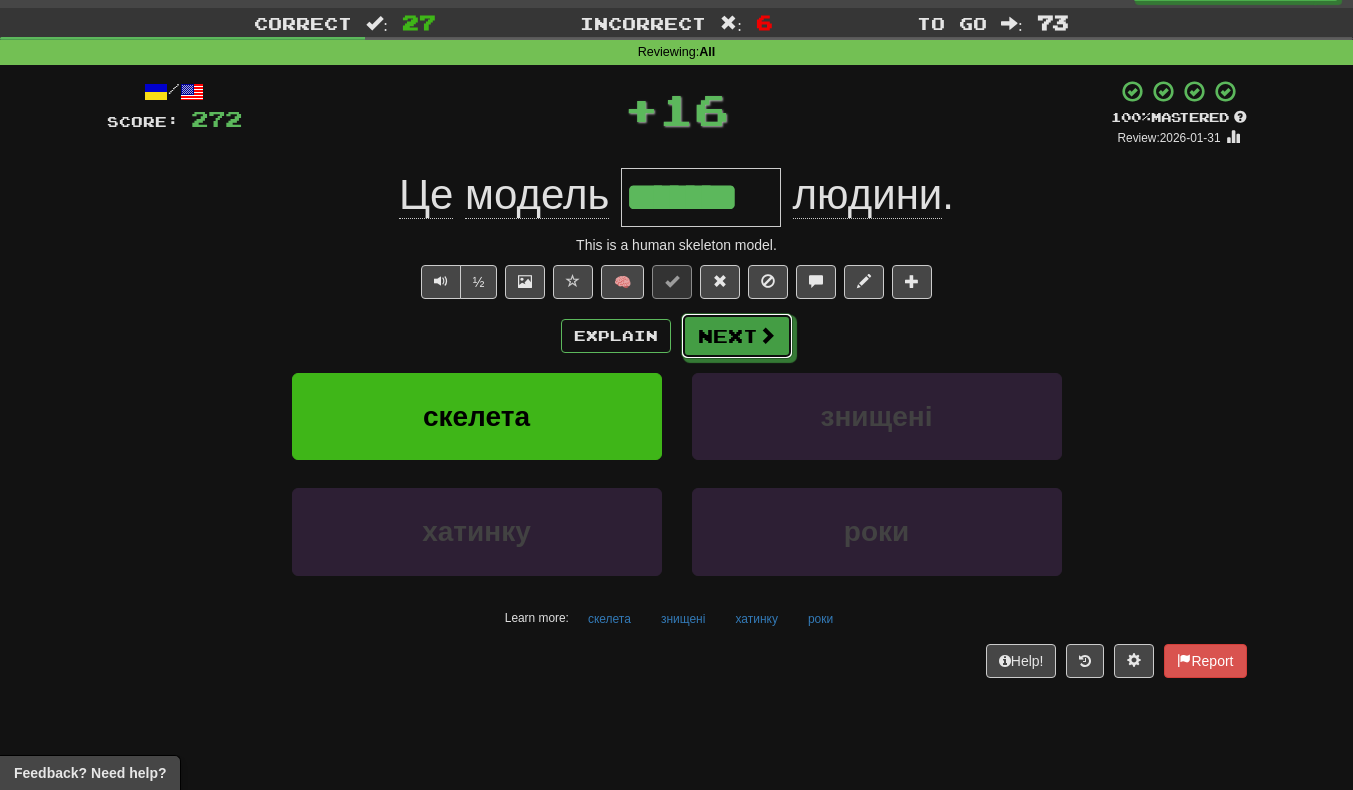 click on "Next" at bounding box center [737, 336] 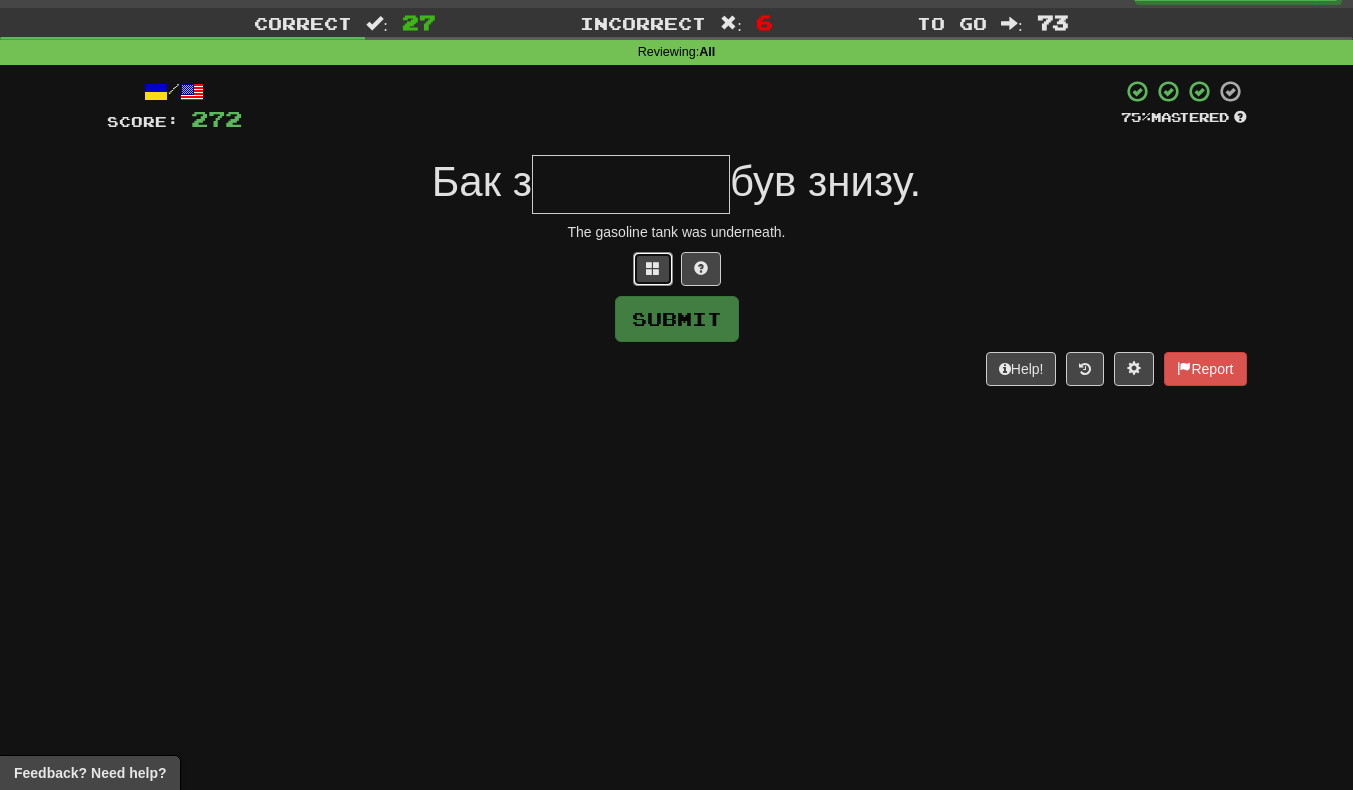 click at bounding box center [653, 268] 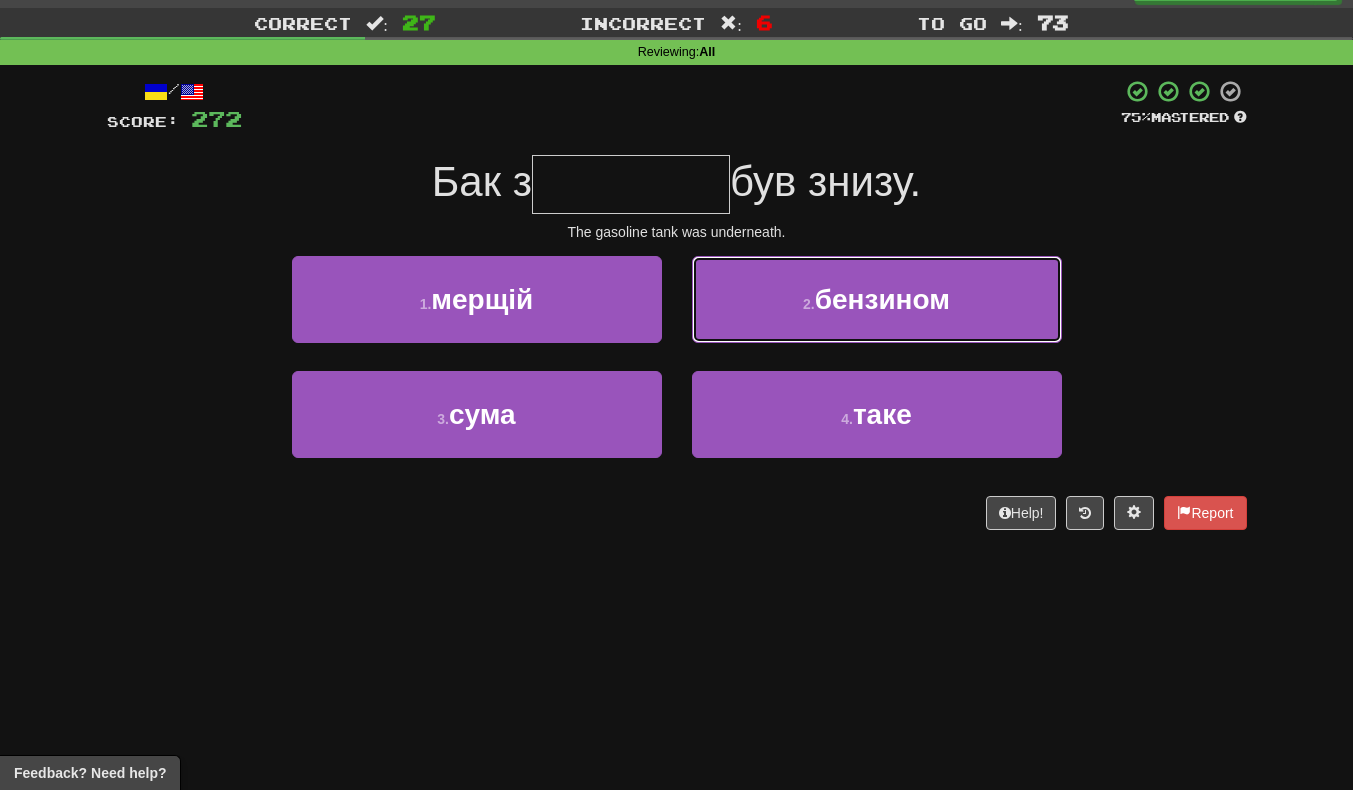 click on "2 .  бензином" at bounding box center [877, 299] 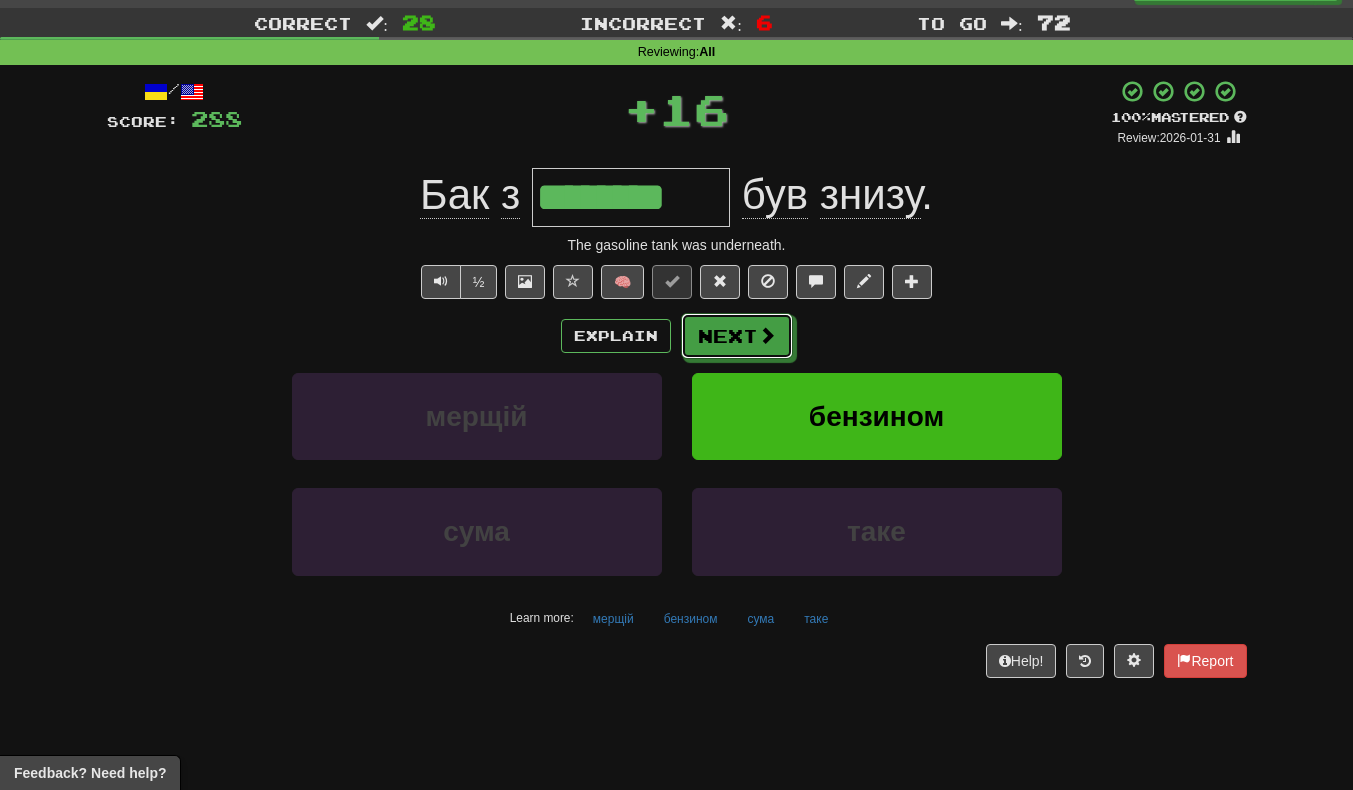 click on "Next" at bounding box center [737, 336] 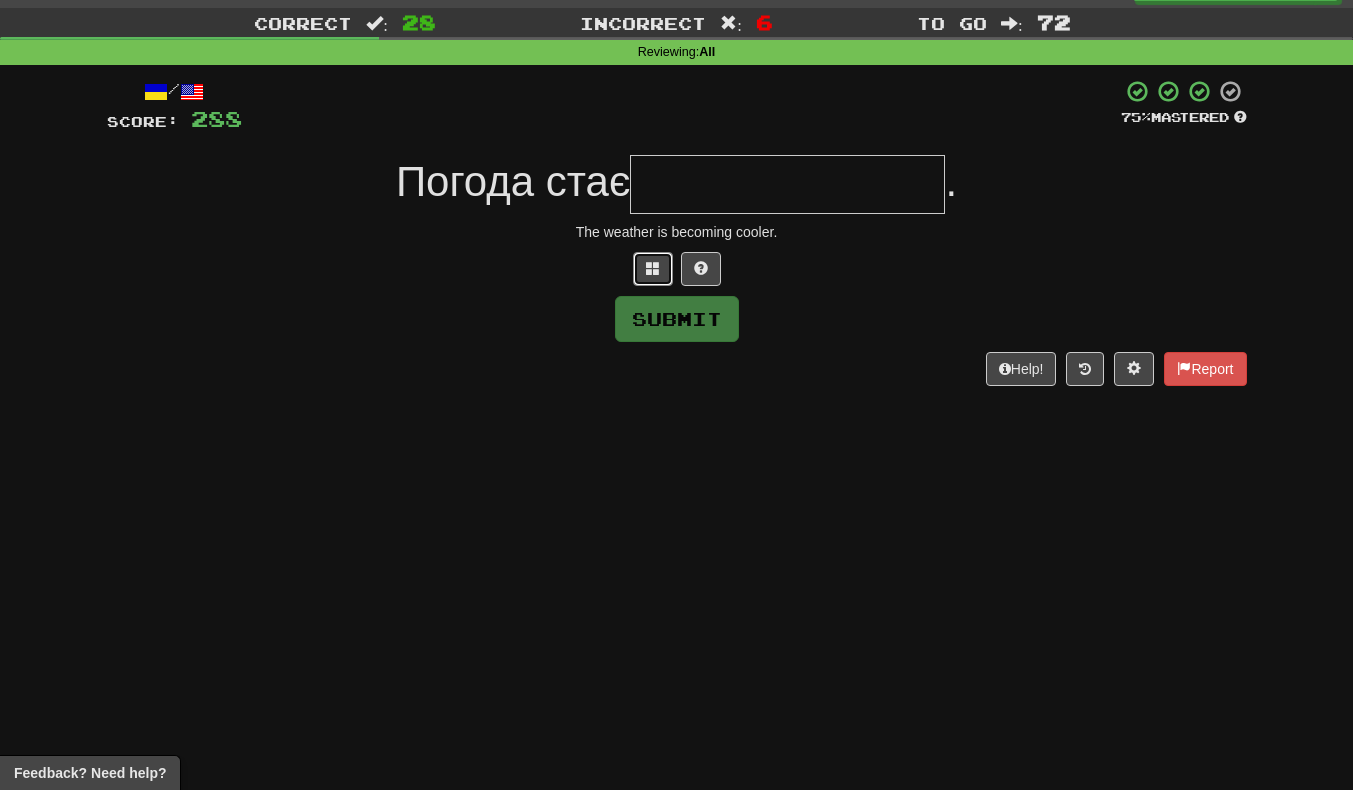 click at bounding box center (653, 269) 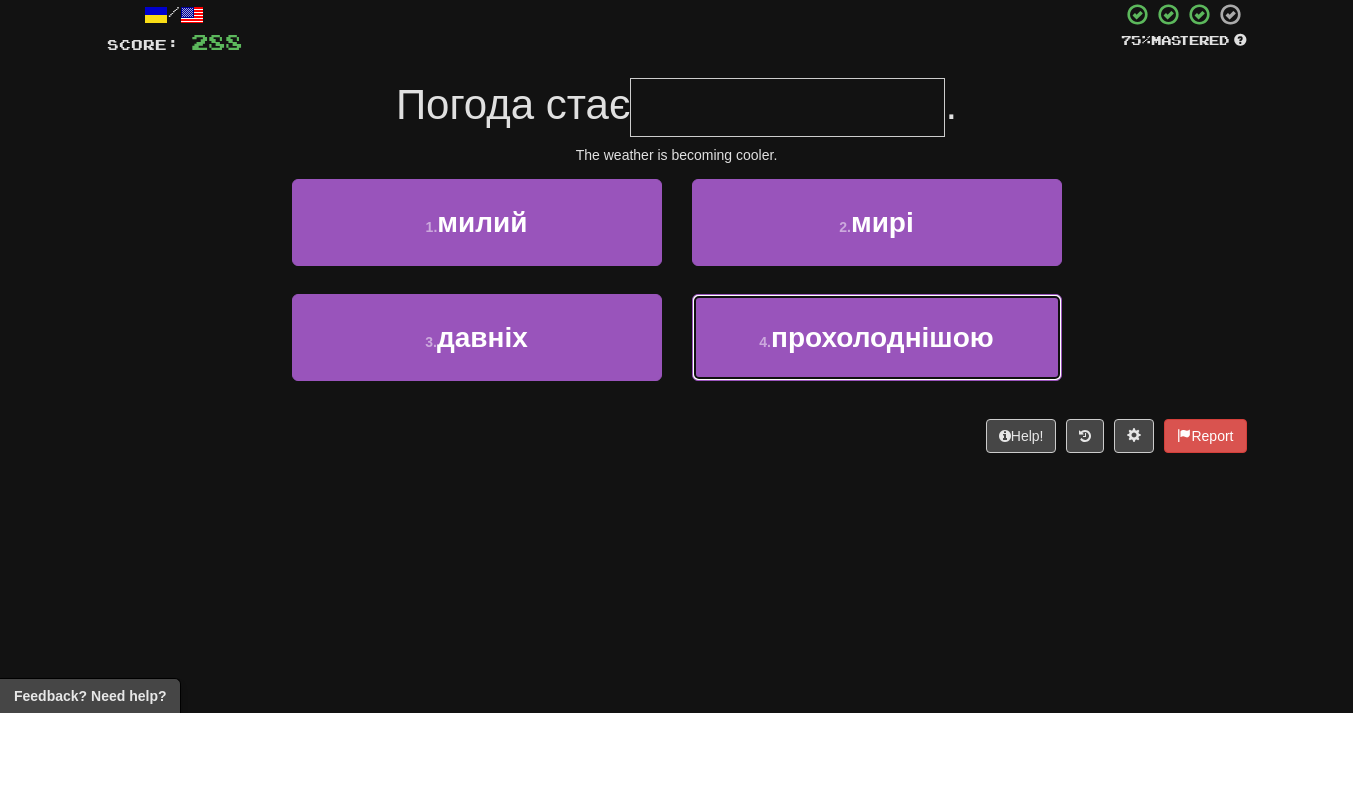 click on "прохолоднішою" at bounding box center (882, 414) 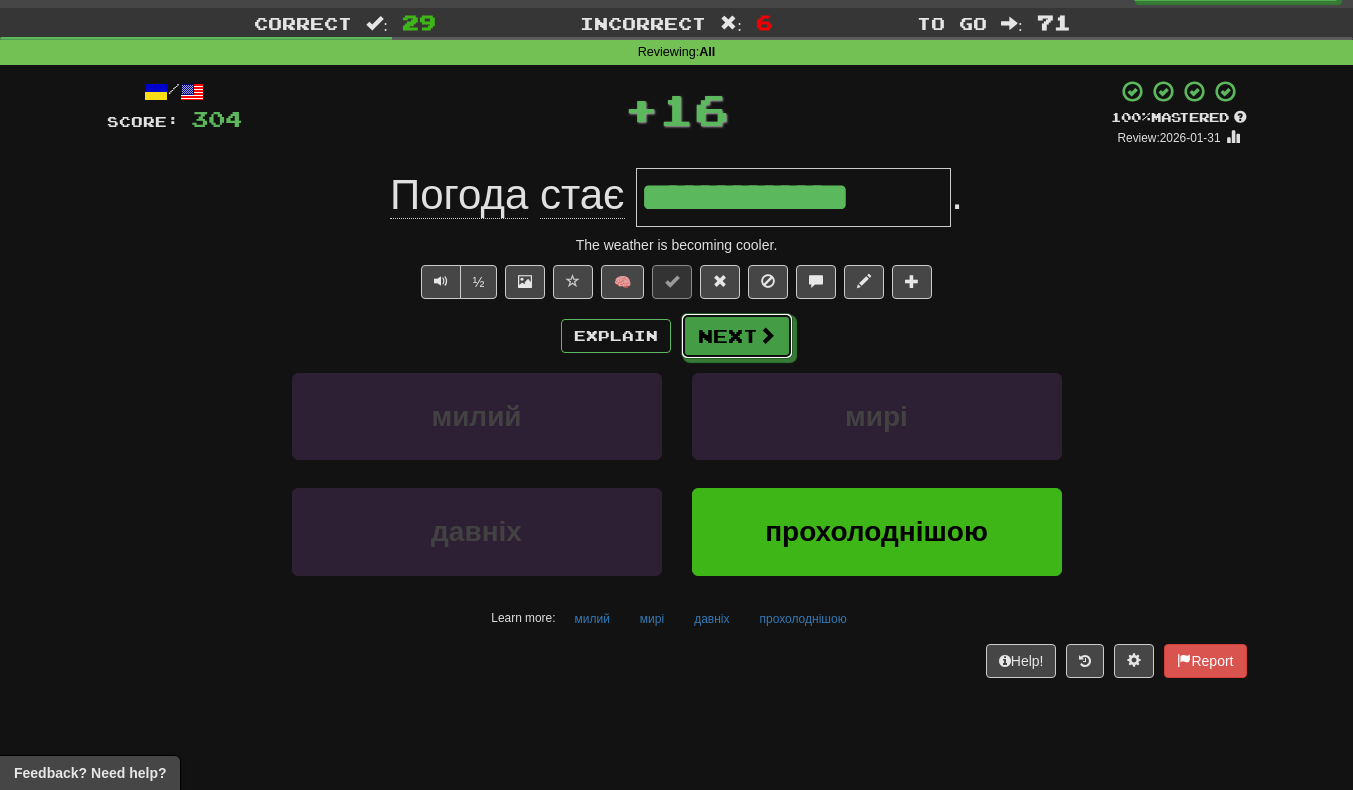 click on "Next" at bounding box center [737, 336] 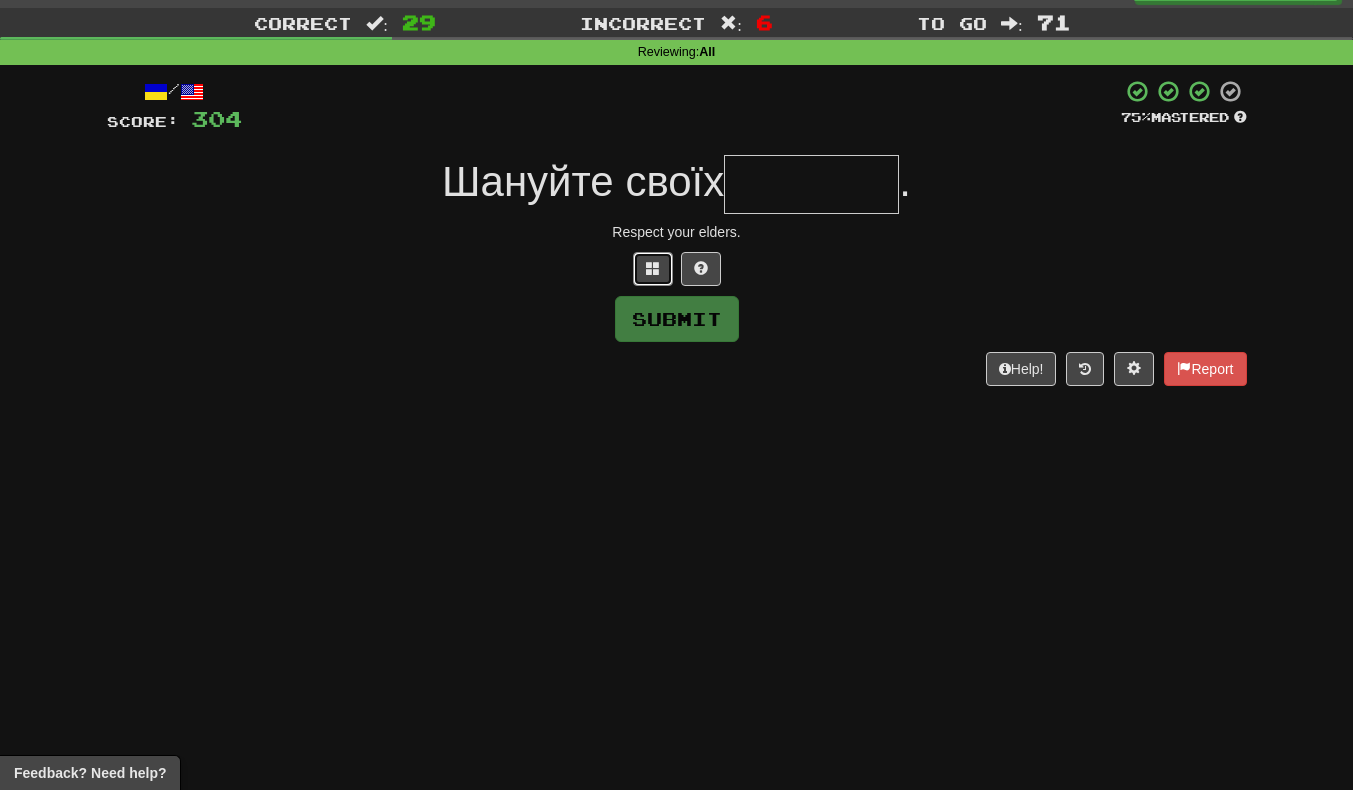 click at bounding box center [653, 269] 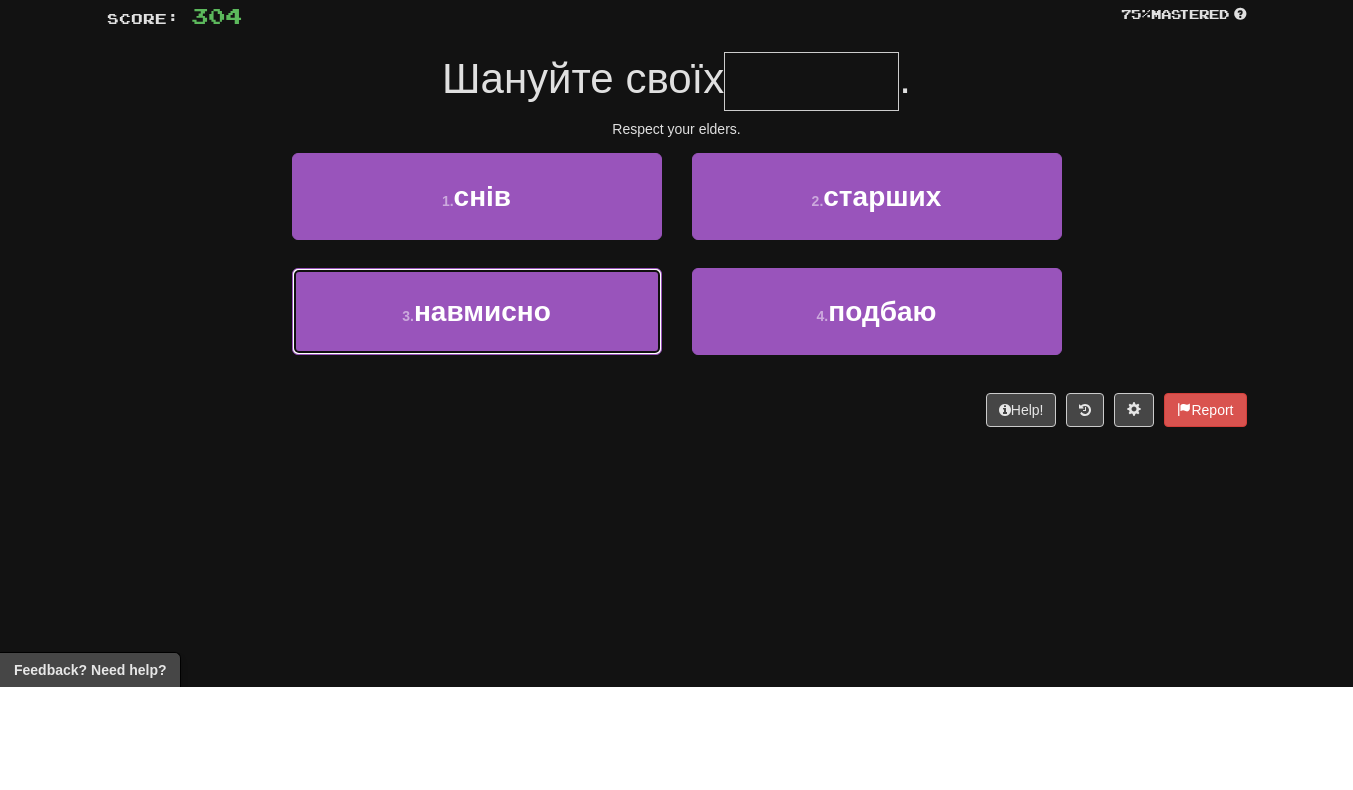 click on "навмисно" at bounding box center (482, 414) 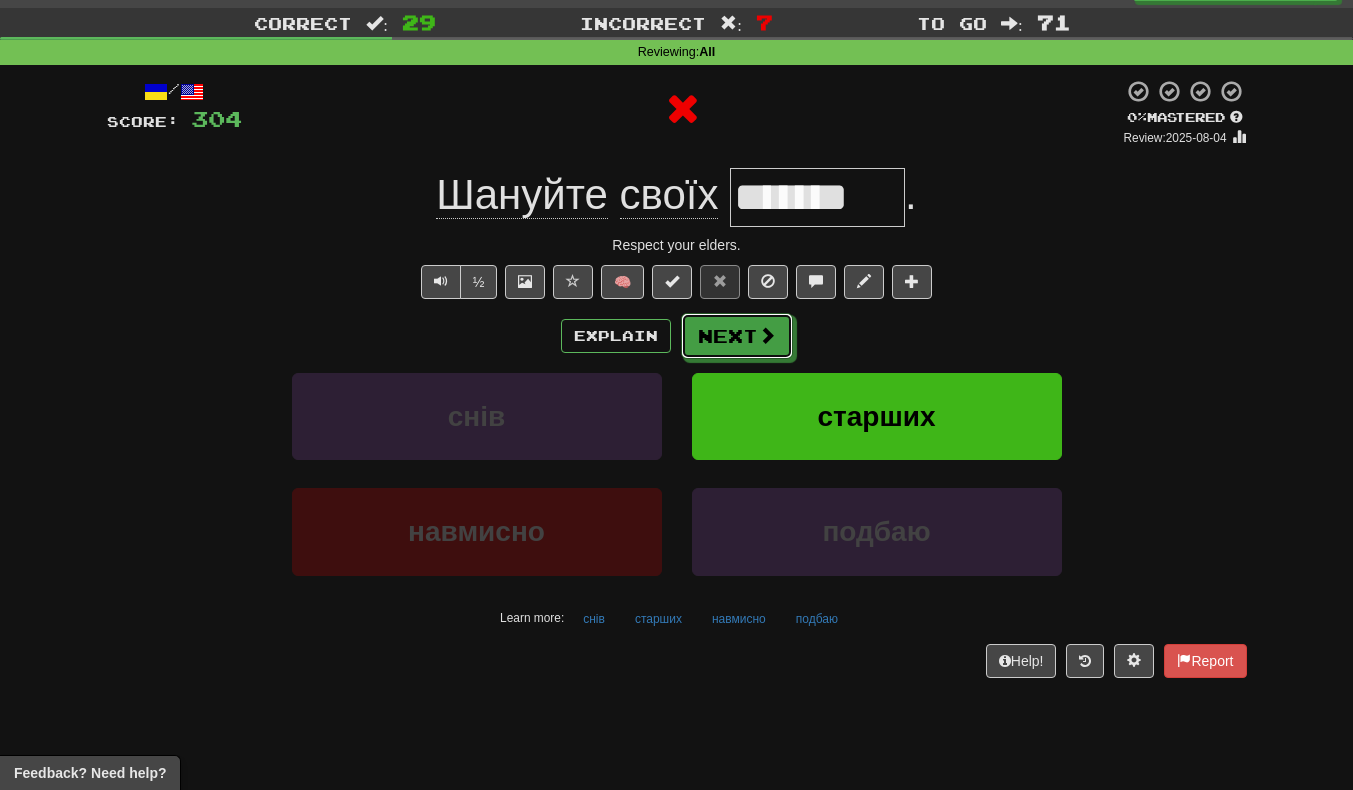 click on "Next" at bounding box center [737, 336] 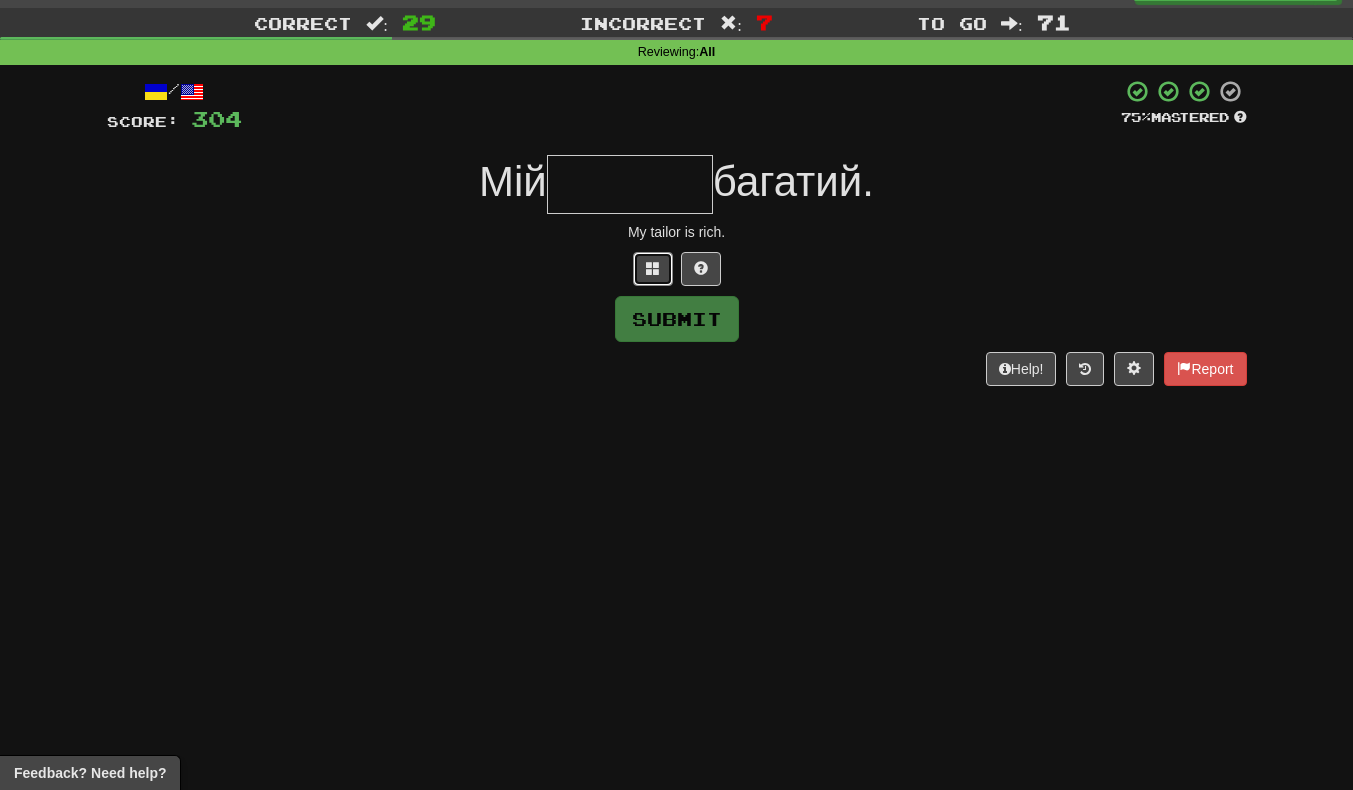 click at bounding box center (653, 269) 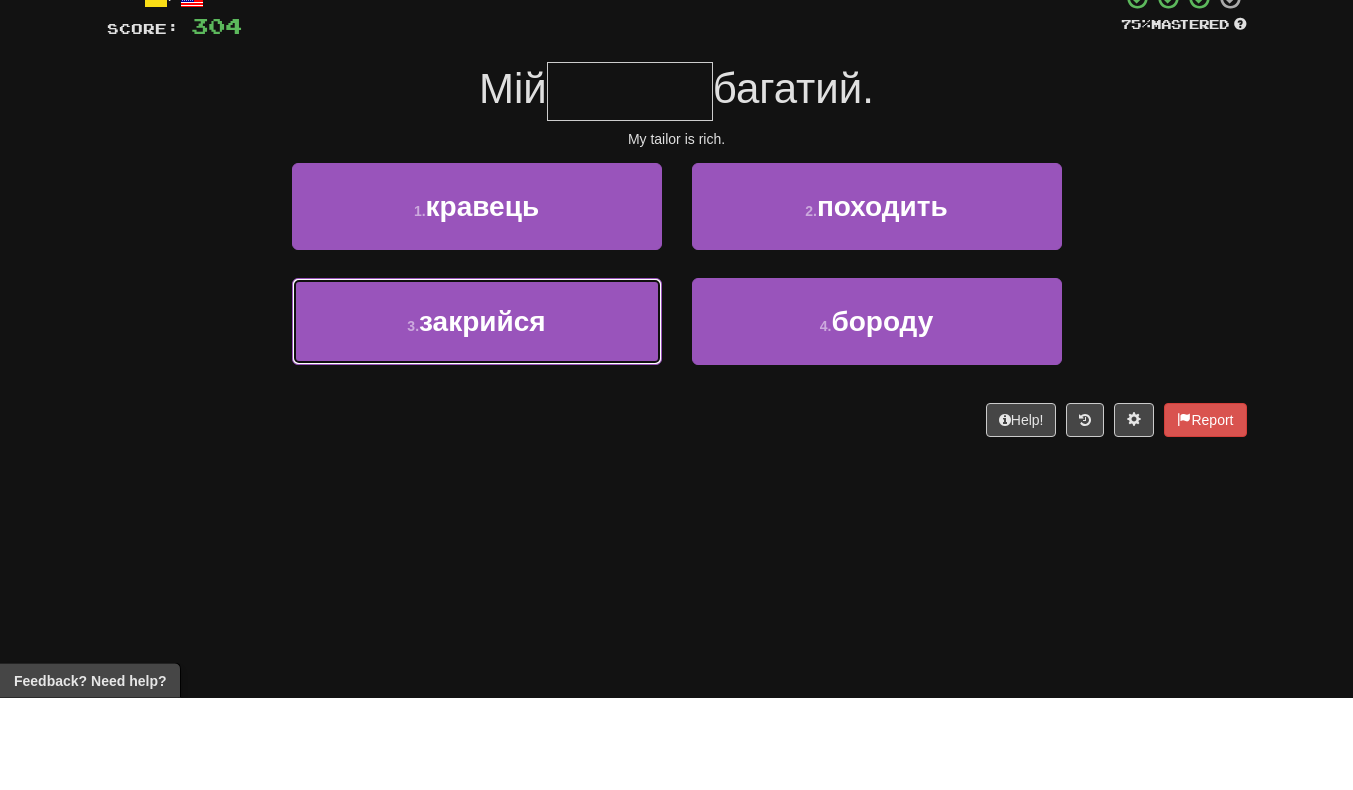 click on "3 ." at bounding box center (413, 419) 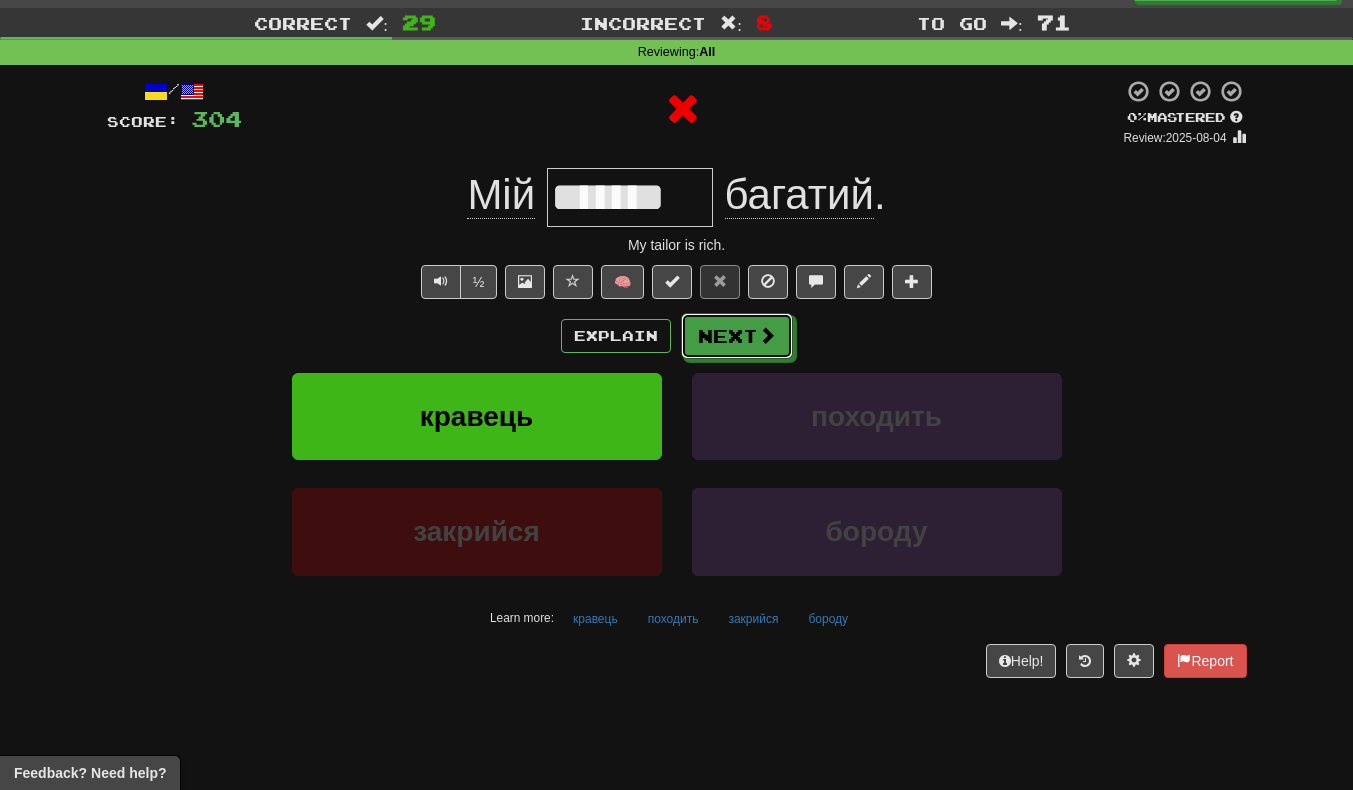 click on "Next" at bounding box center (737, 336) 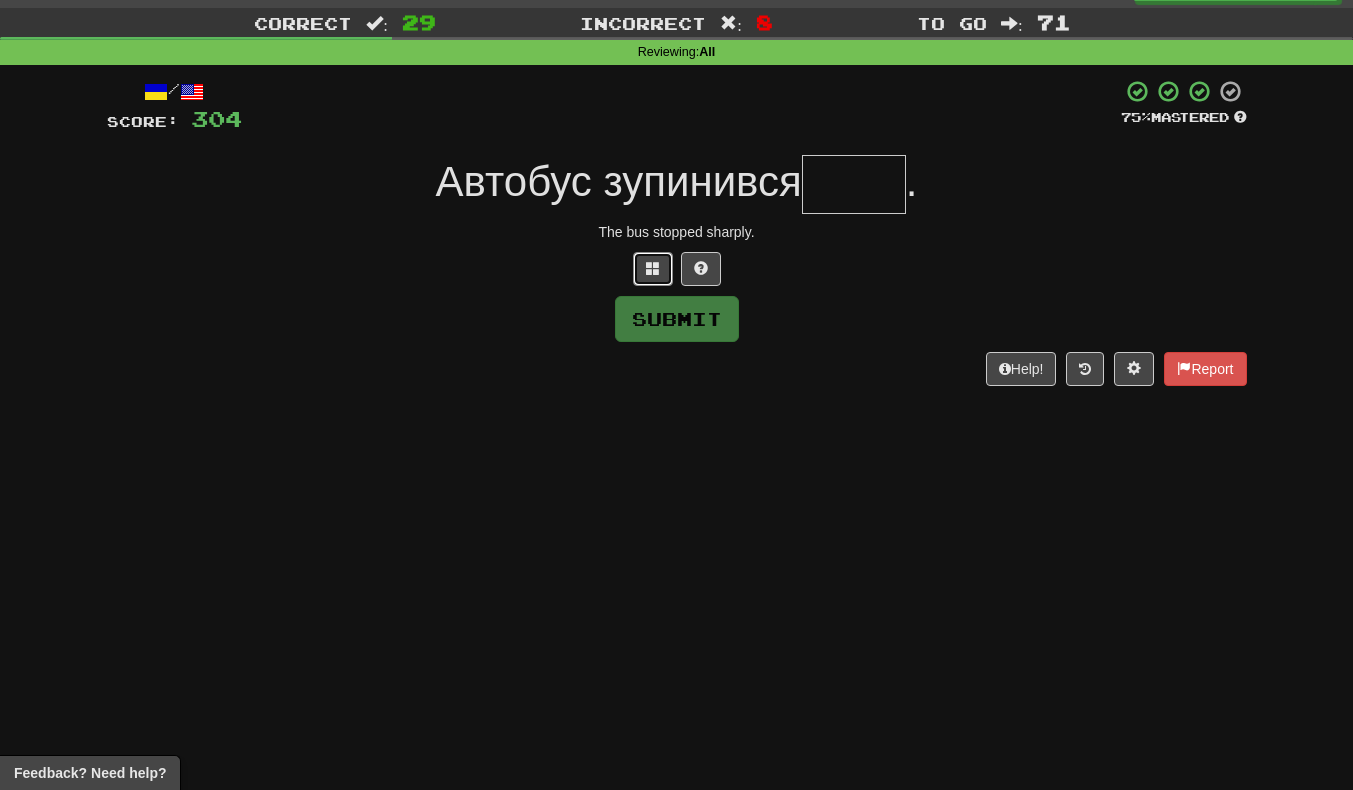 click at bounding box center [653, 269] 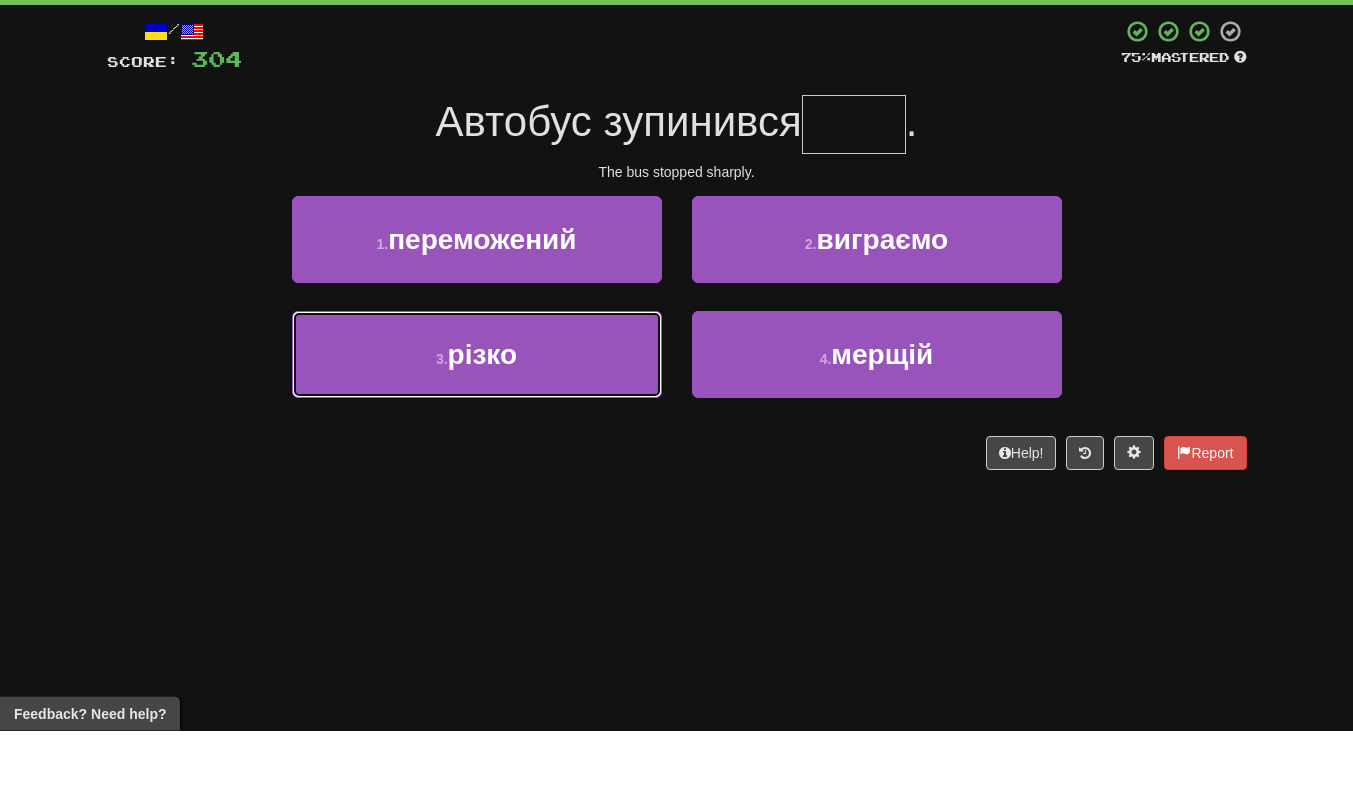 click on "3 .  різко" at bounding box center [477, 414] 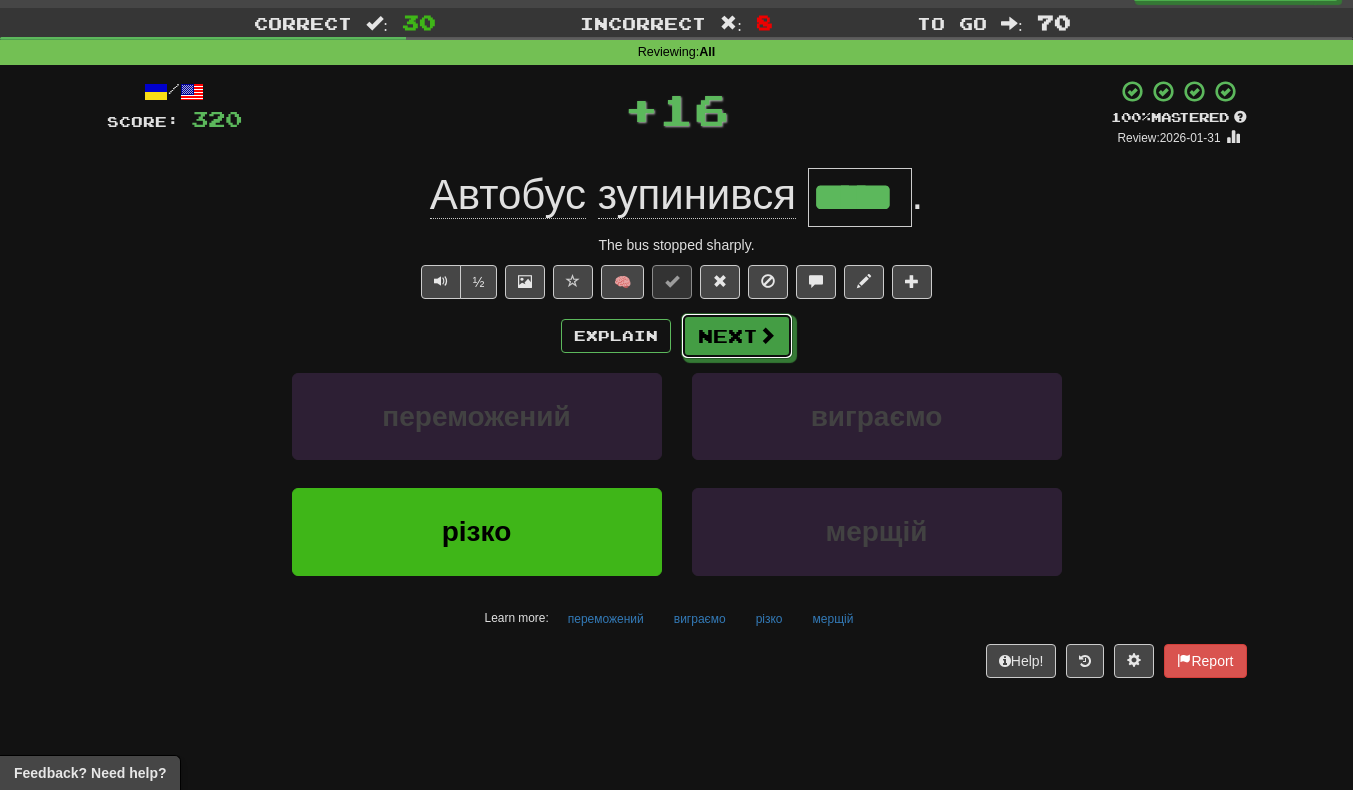 click on "Next" at bounding box center [737, 336] 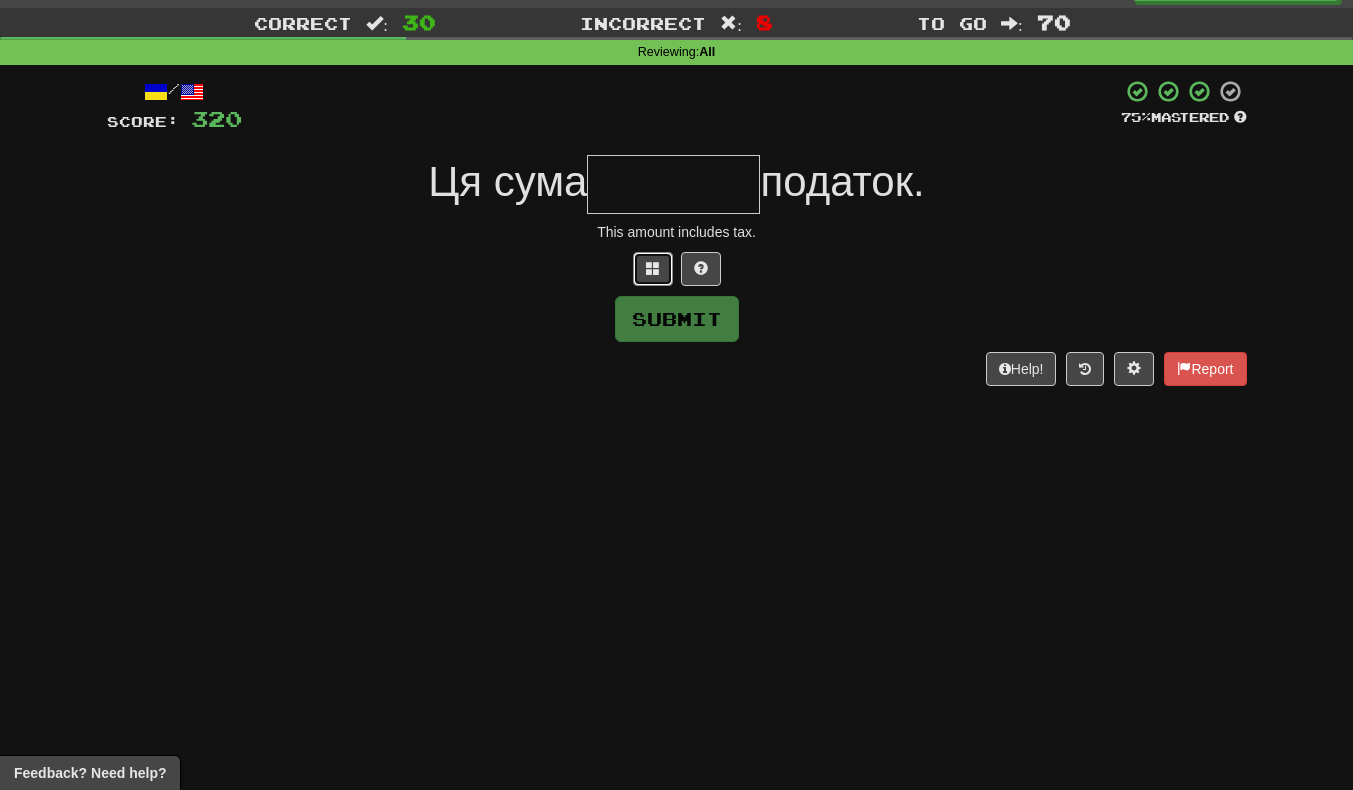 click at bounding box center (653, 268) 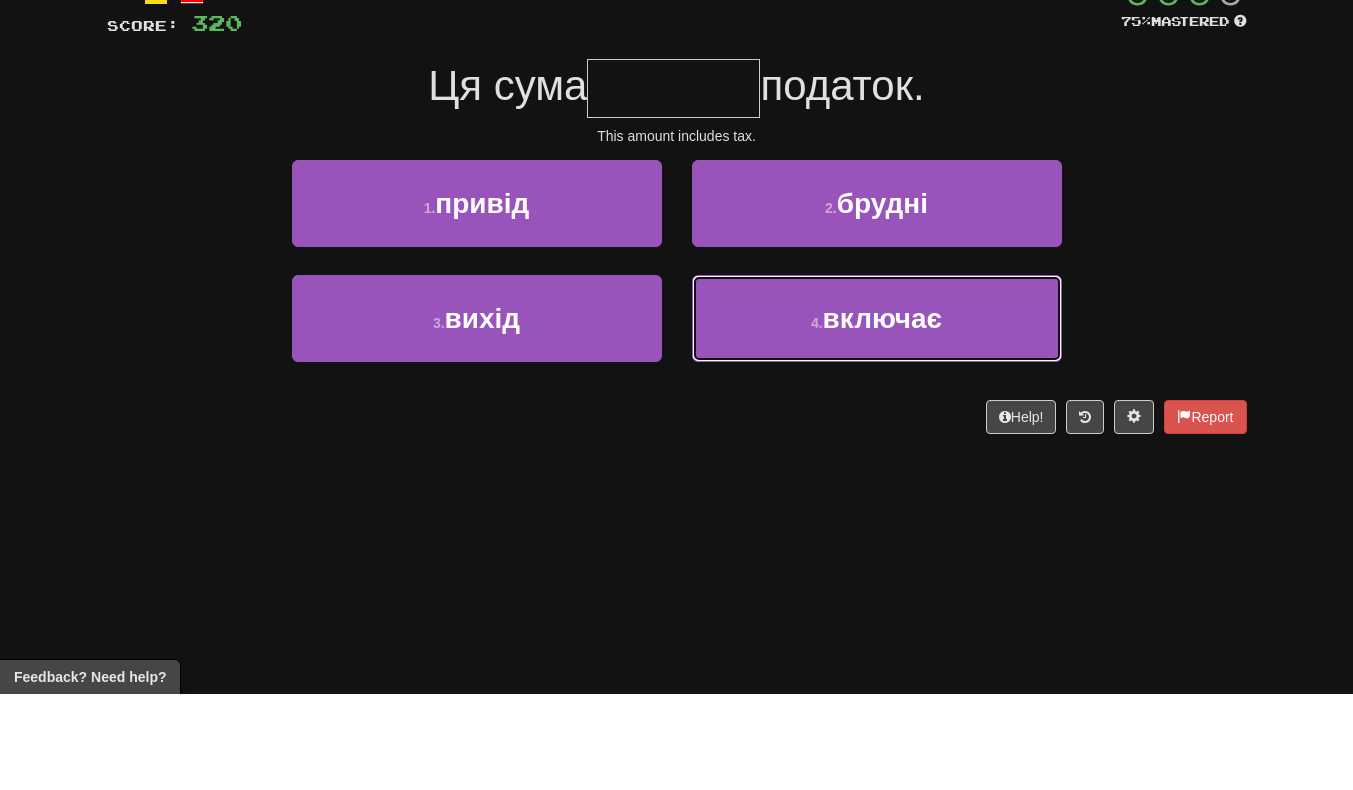 click on "4 .  включає" at bounding box center [877, 414] 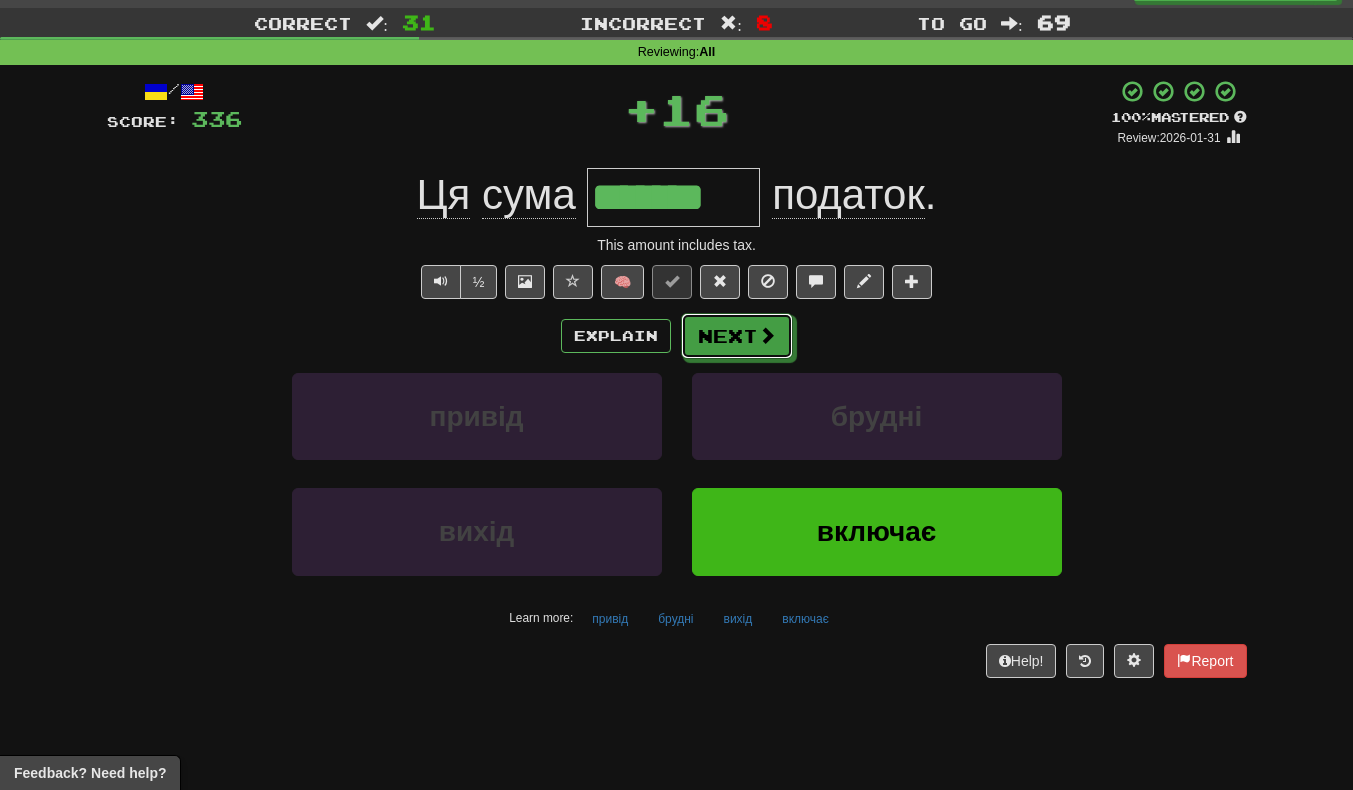 click on "Next" at bounding box center (737, 336) 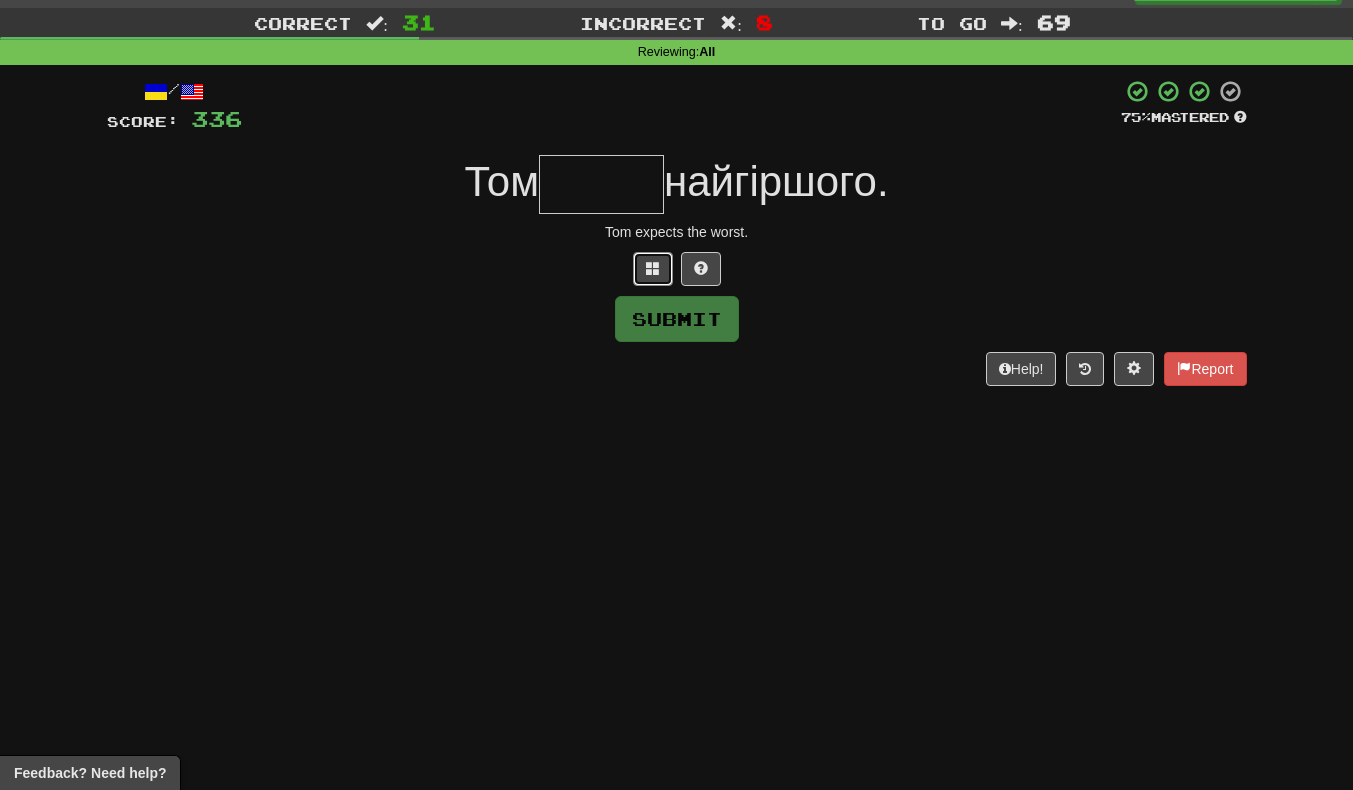 click at bounding box center [653, 269] 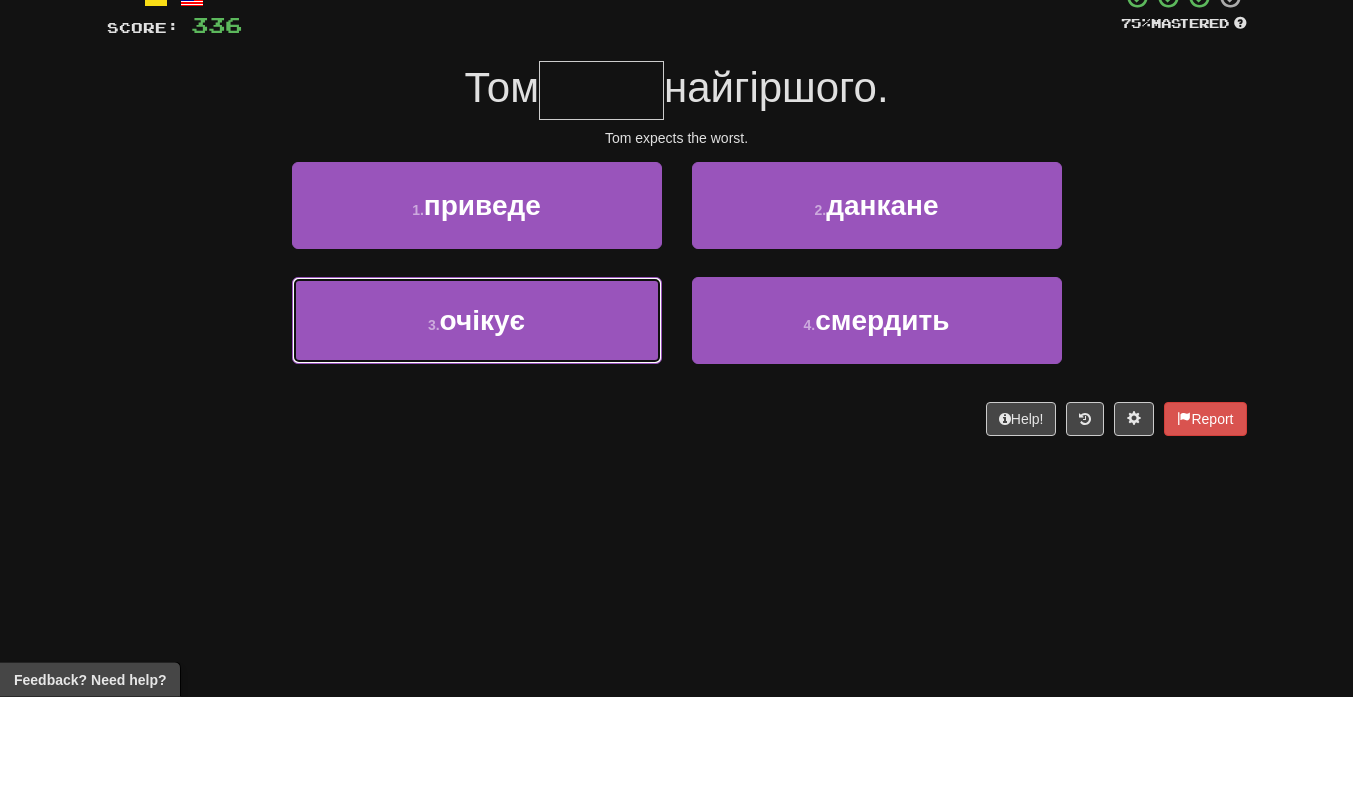 click on "3 .  очікує" at bounding box center [477, 414] 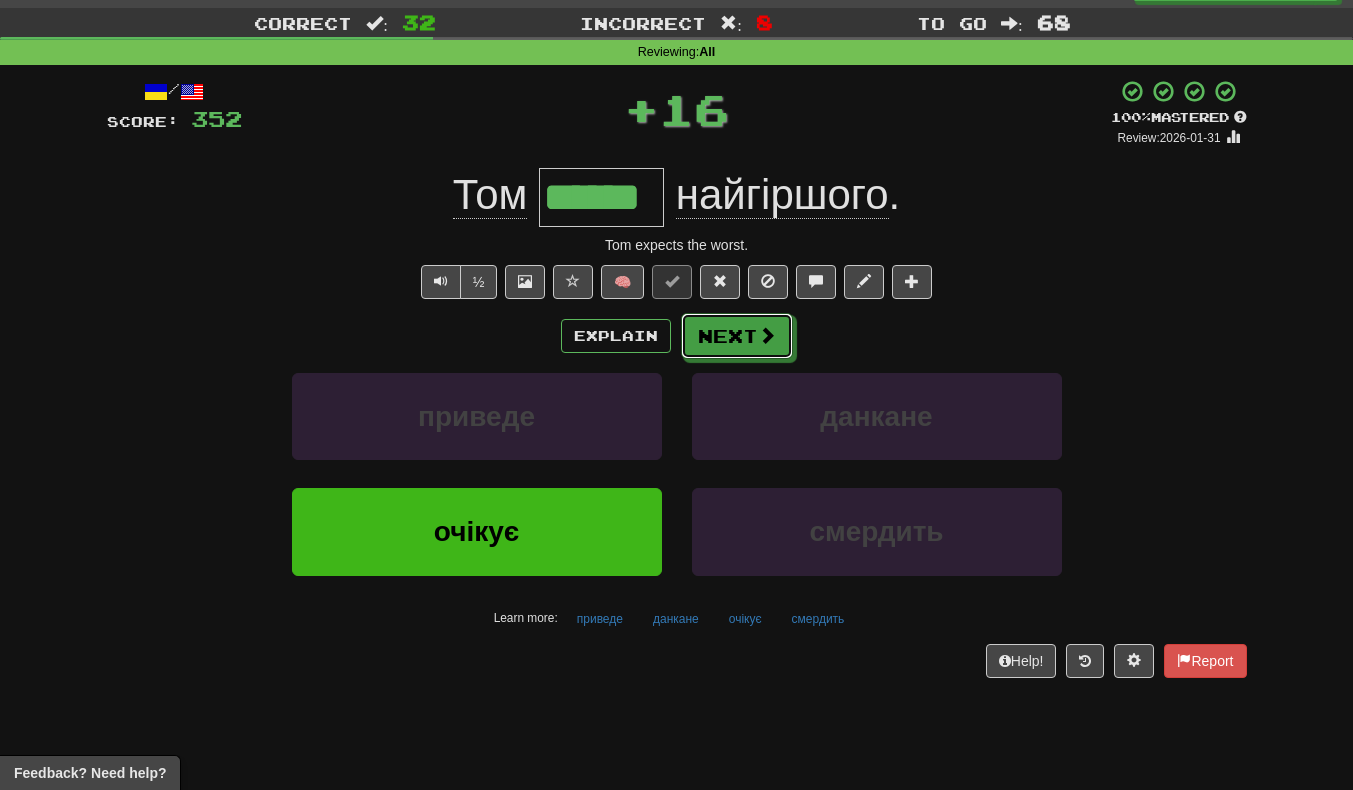 click on "Next" at bounding box center [737, 336] 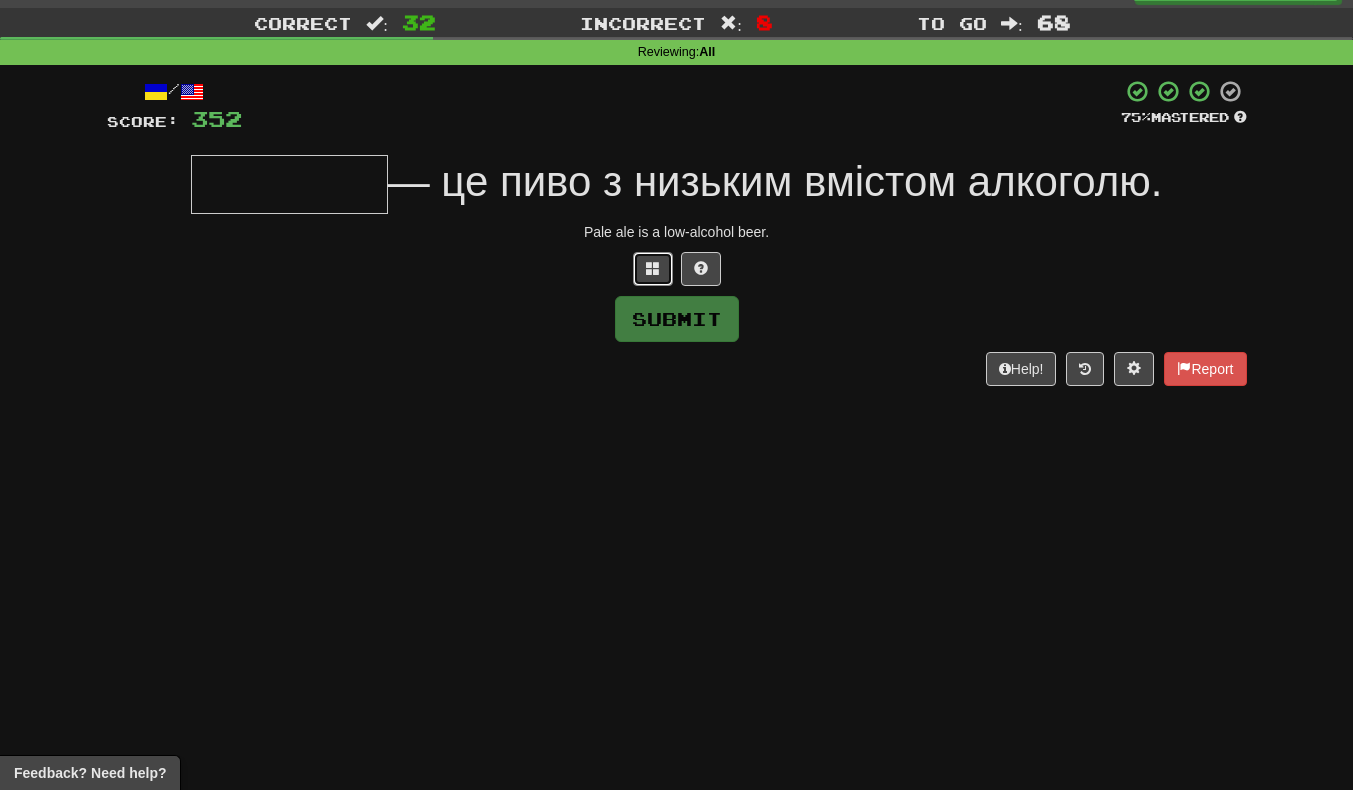 click at bounding box center [653, 269] 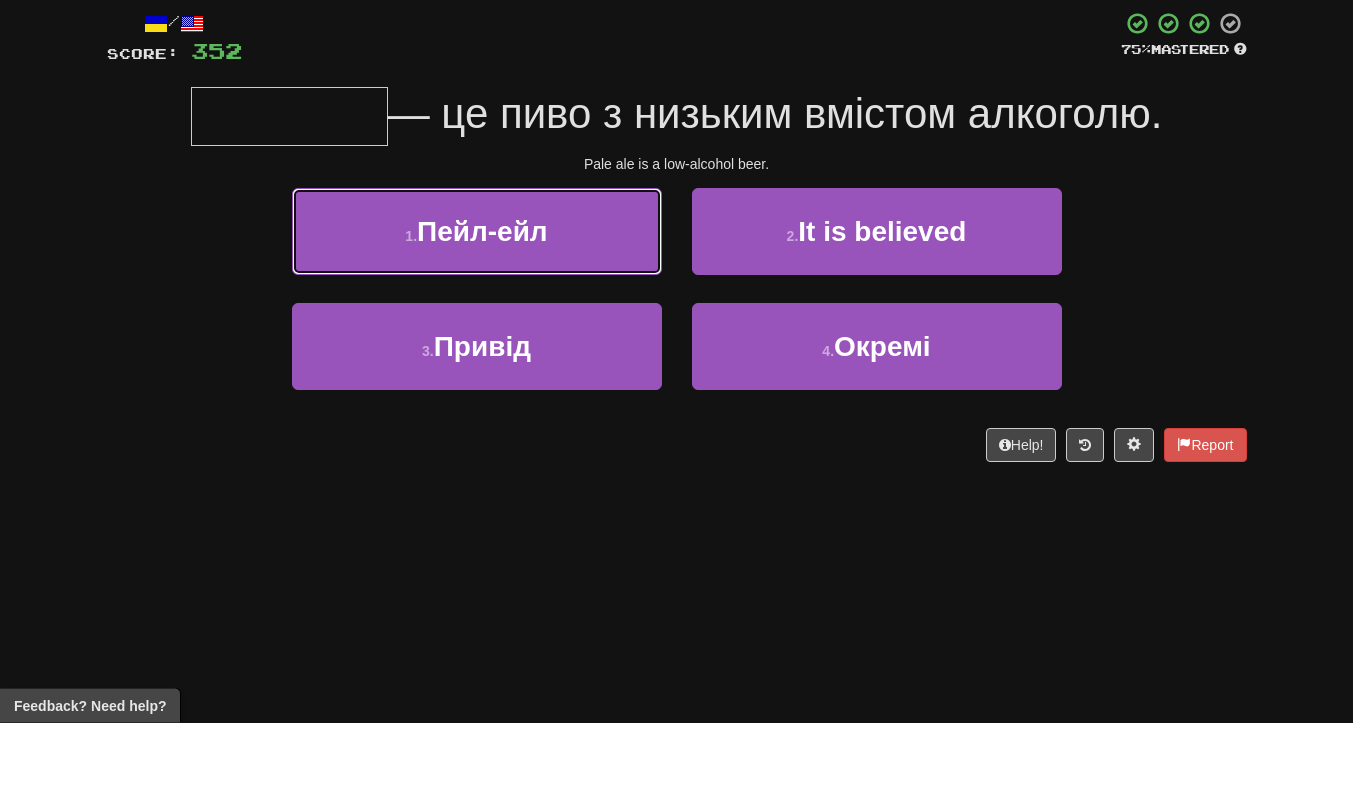 click on "Пейл-ейл" at bounding box center (482, 299) 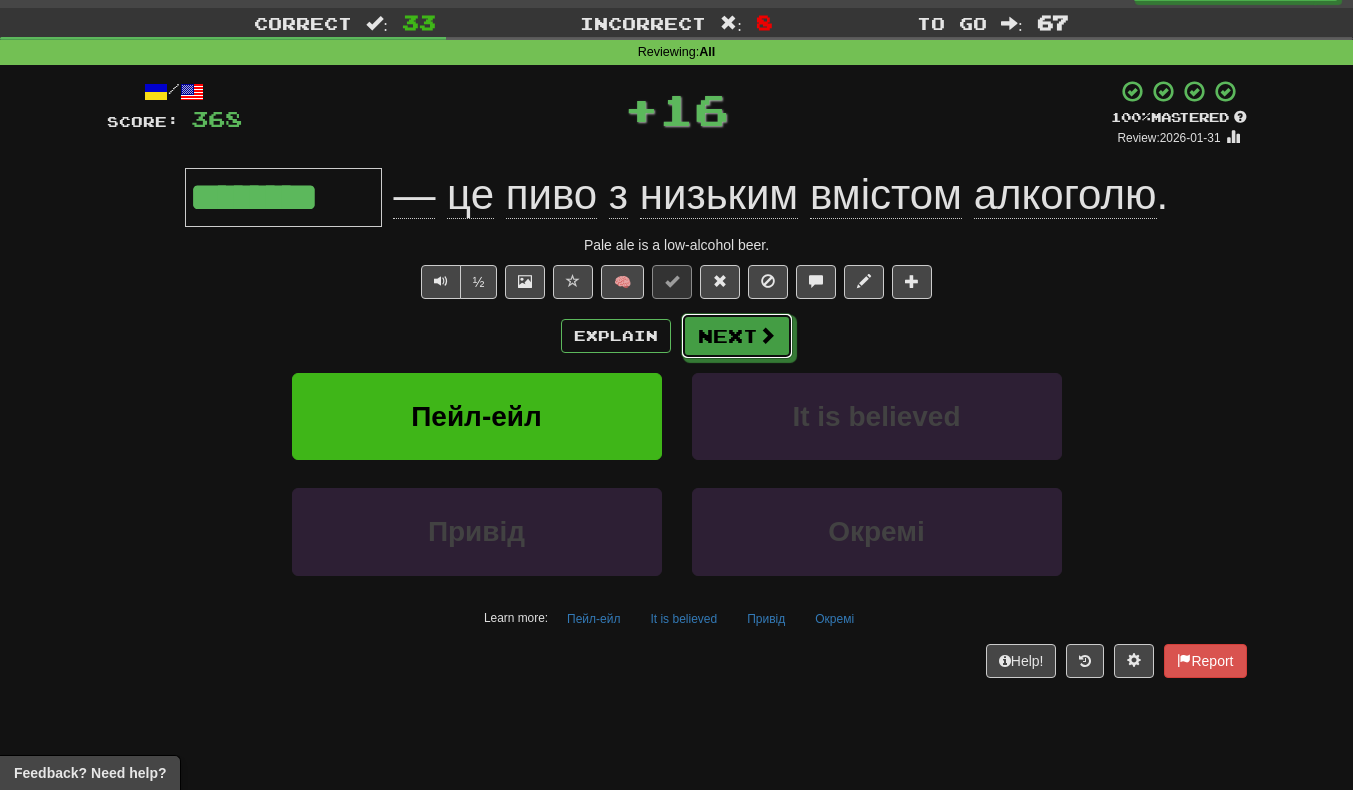click on "Next" at bounding box center (737, 336) 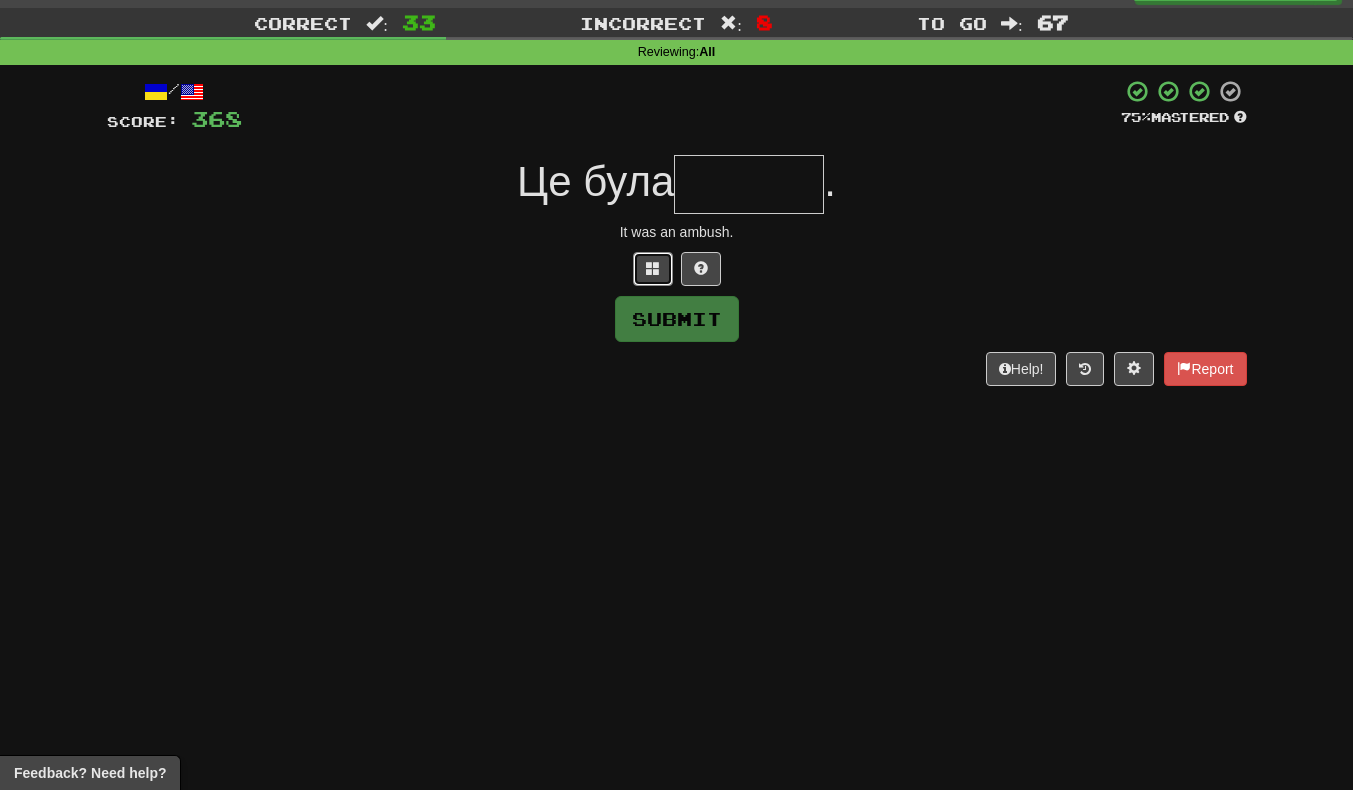 click at bounding box center (653, 268) 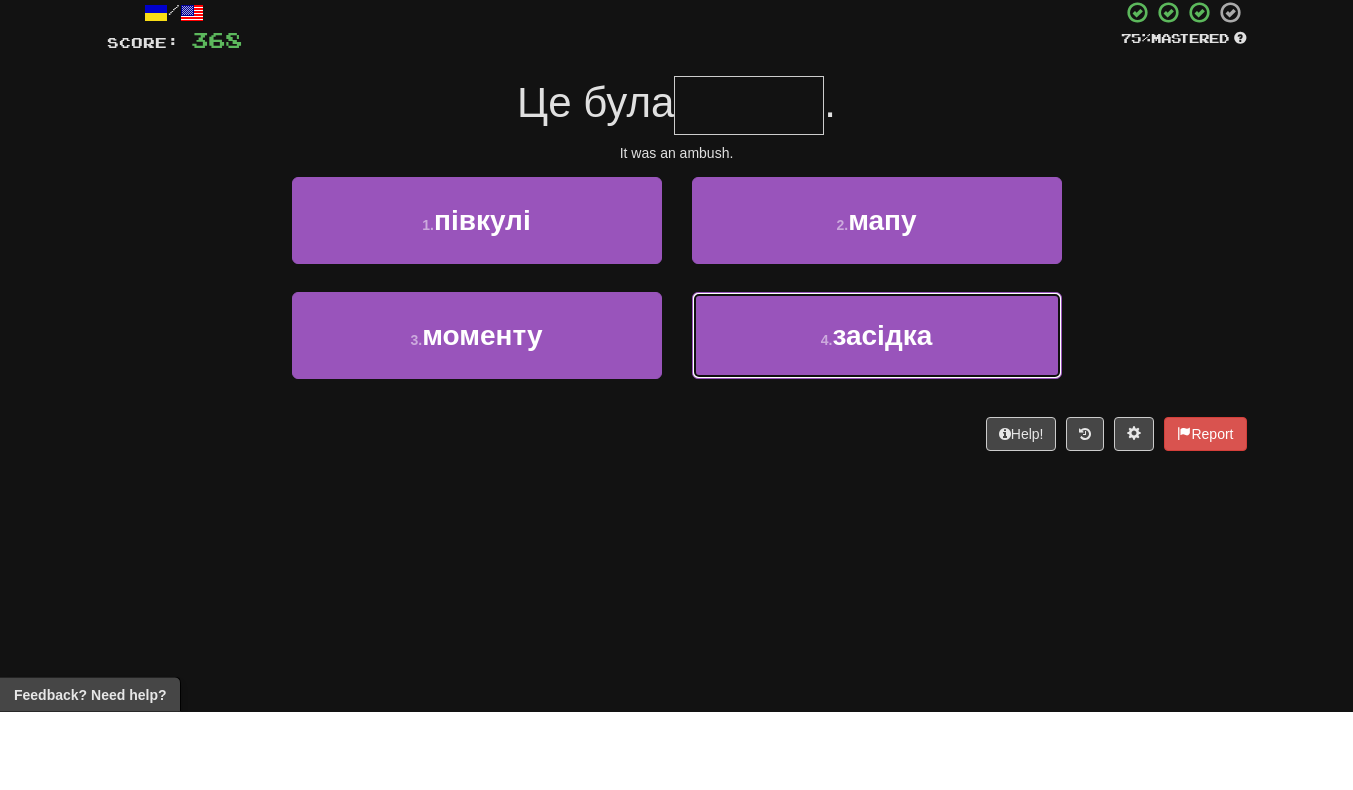 click on "4 .  засідка" at bounding box center [877, 414] 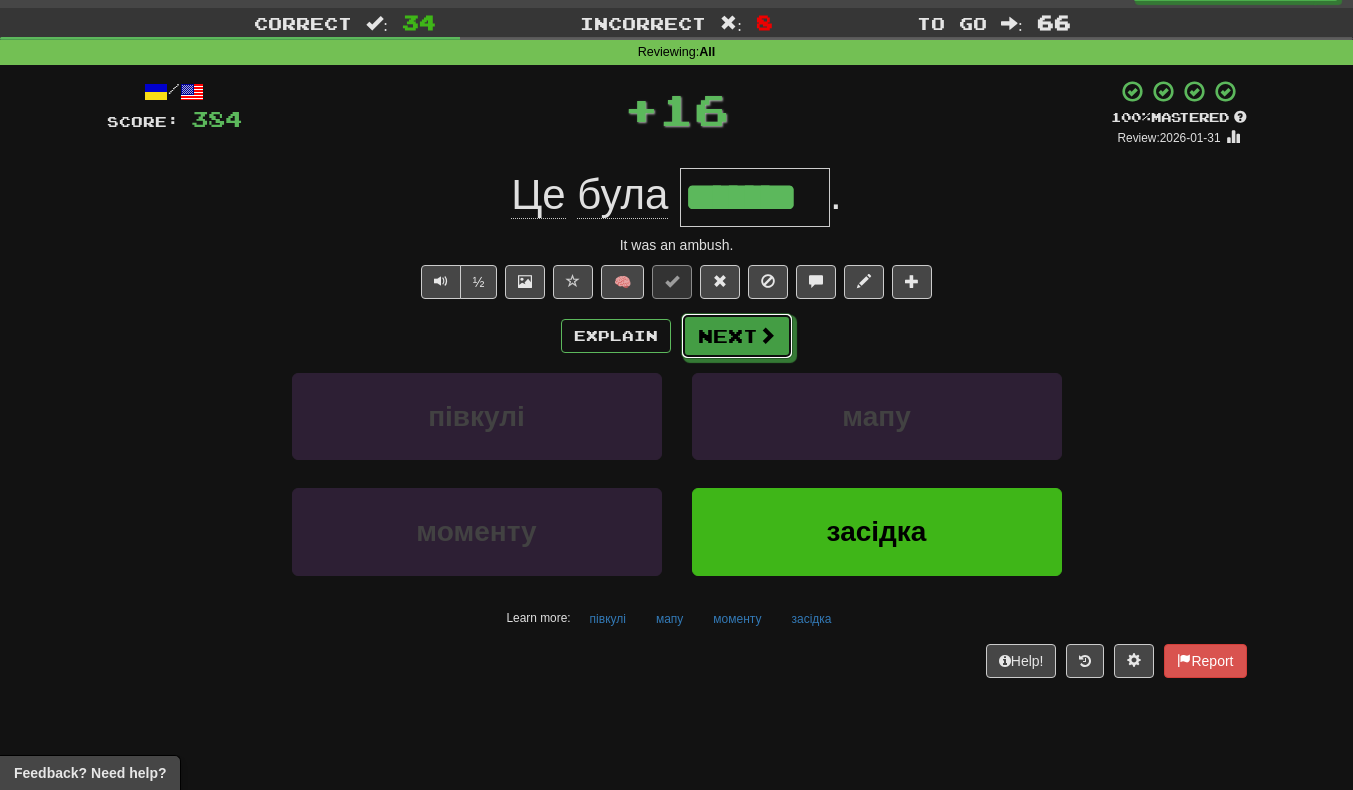 click on "Next" at bounding box center (737, 336) 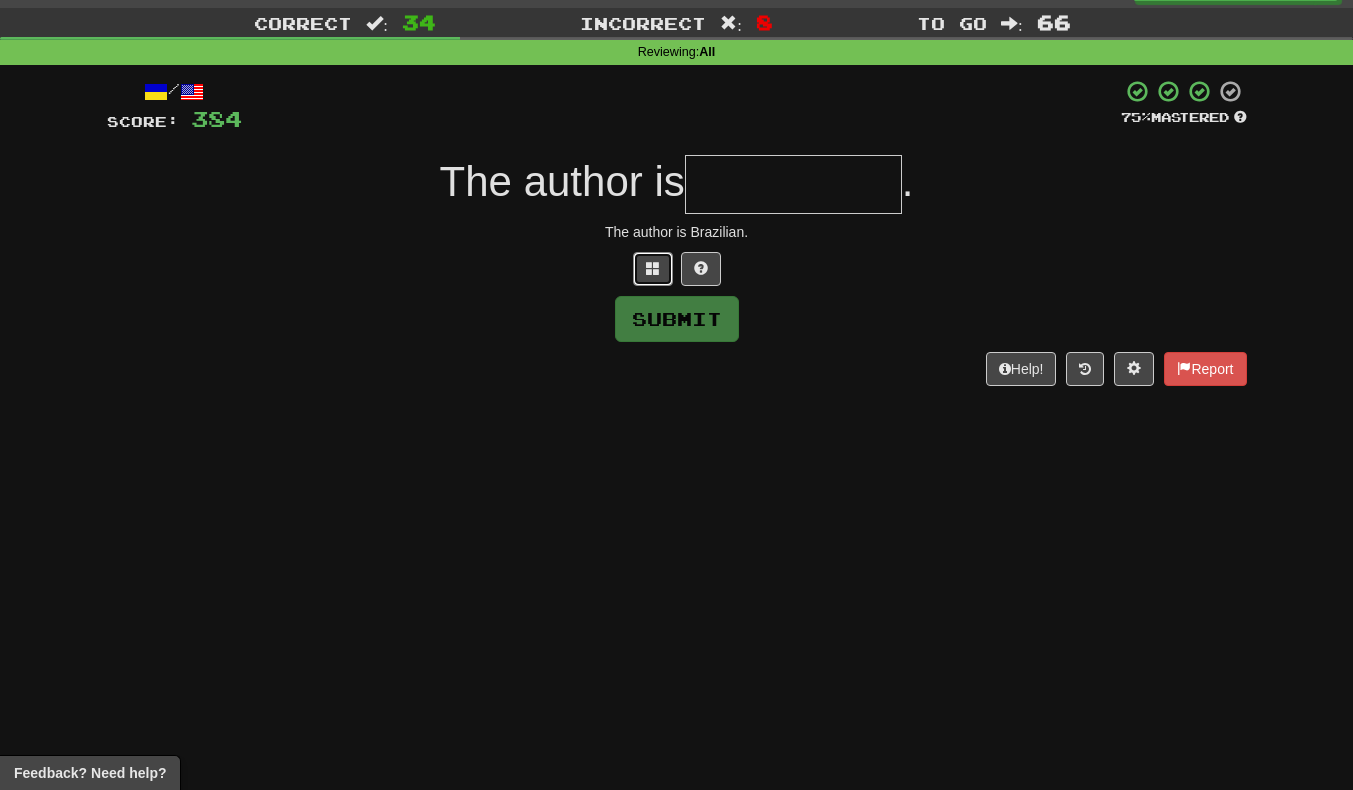 click at bounding box center (653, 268) 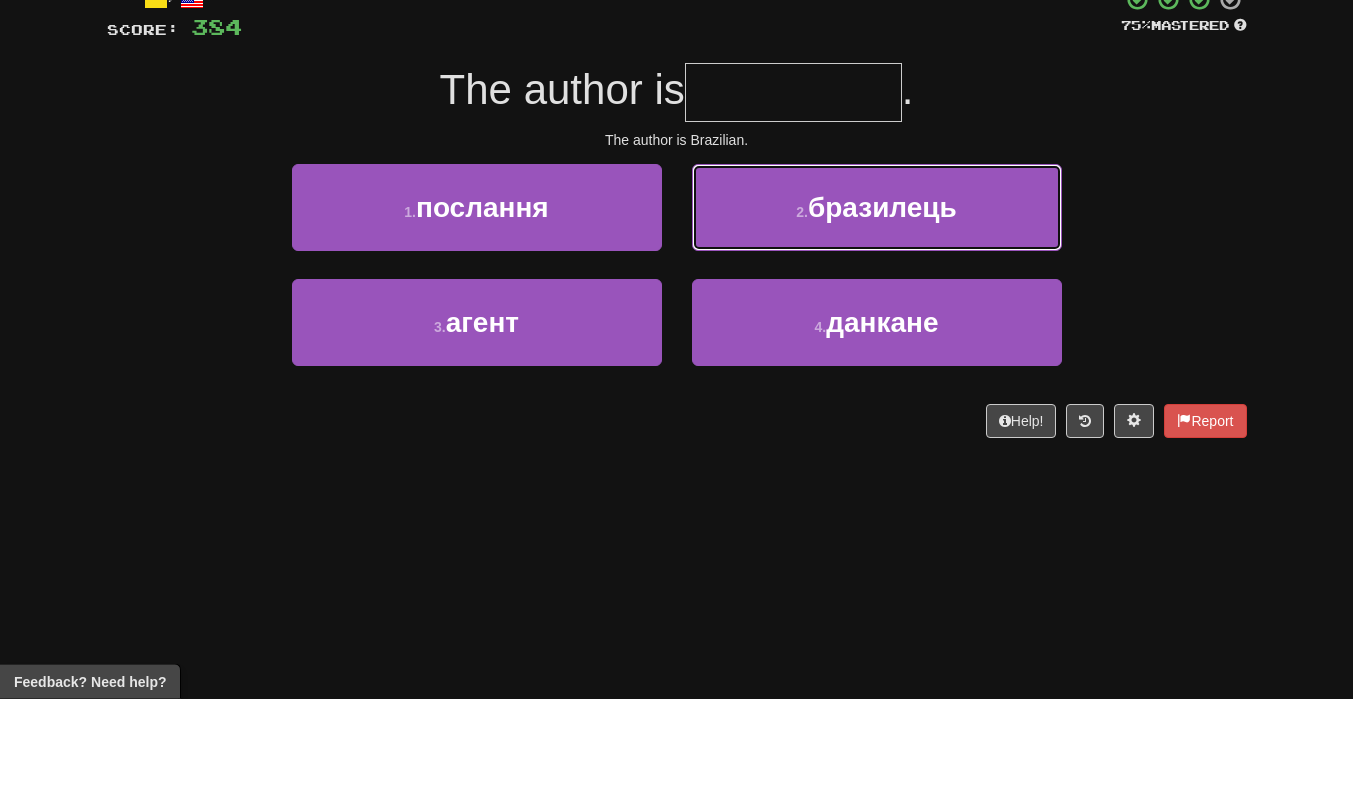 click on "2 .  бразилець" at bounding box center [877, 299] 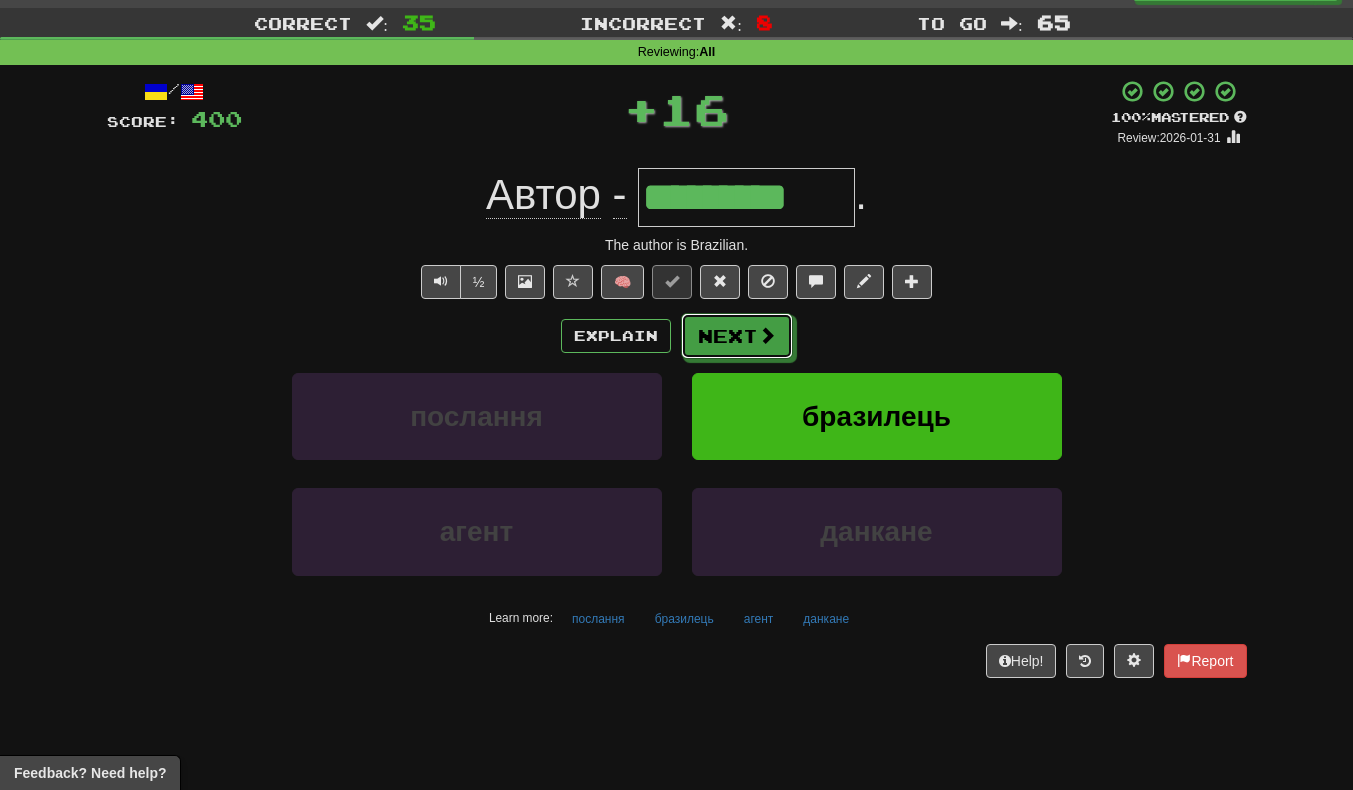 click on "Next" at bounding box center [737, 336] 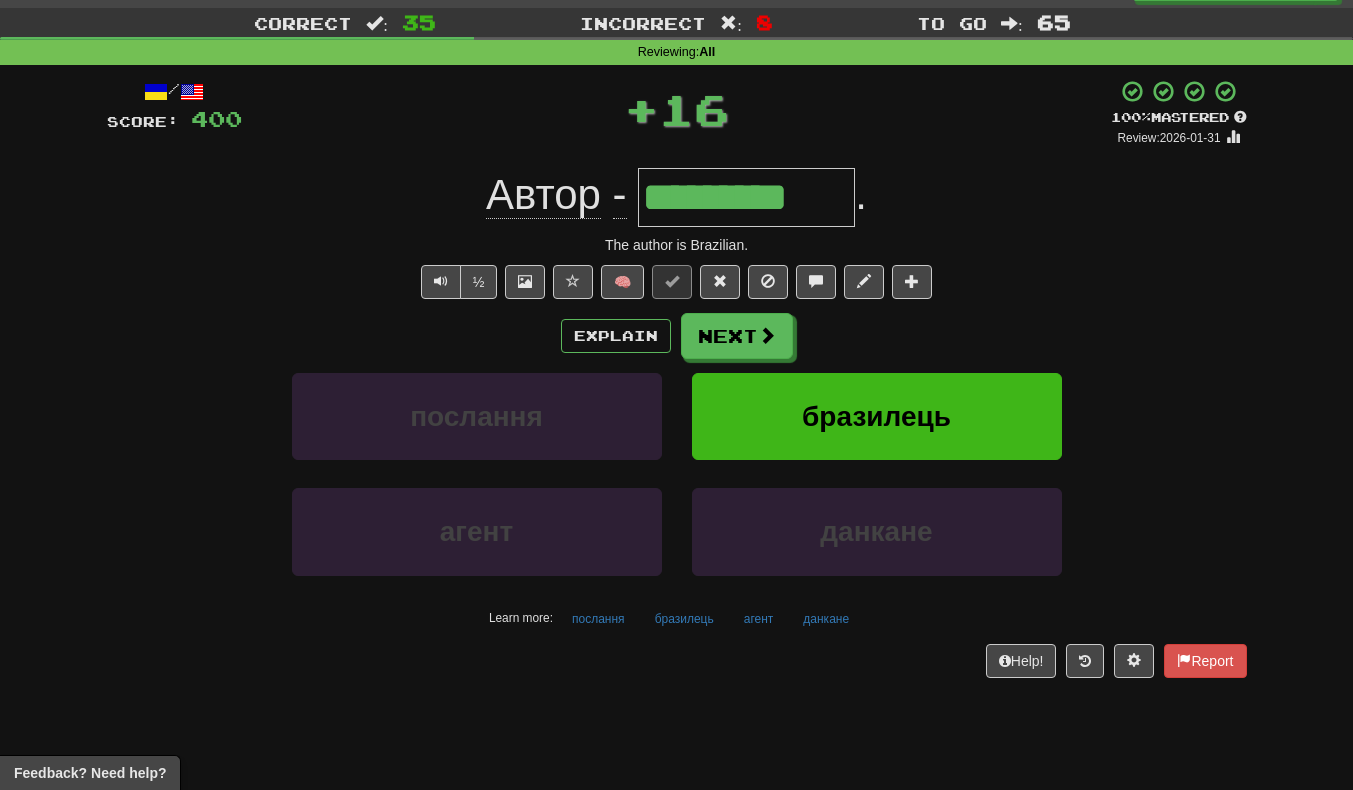 type 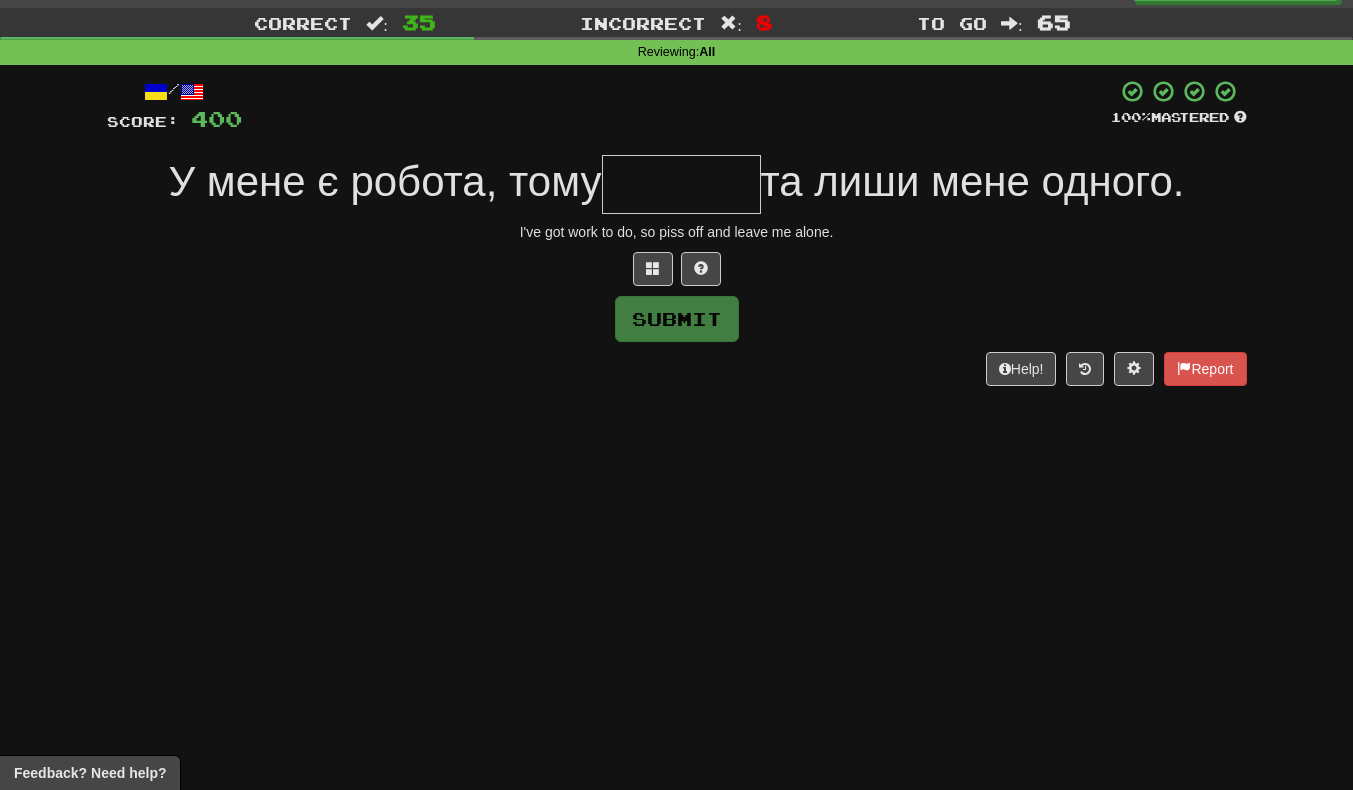 scroll, scrollTop: 0, scrollLeft: 0, axis: both 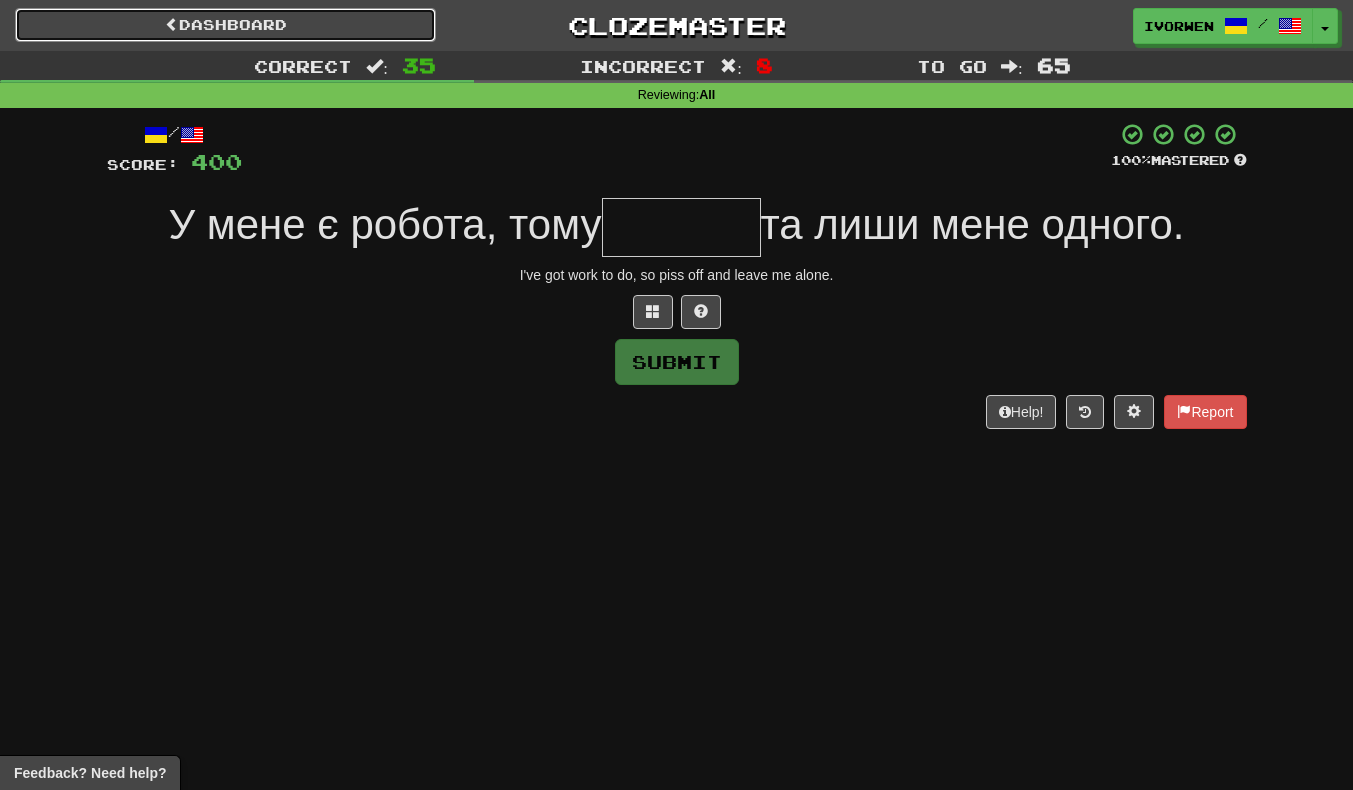 click on "Dashboard" at bounding box center [225, 25] 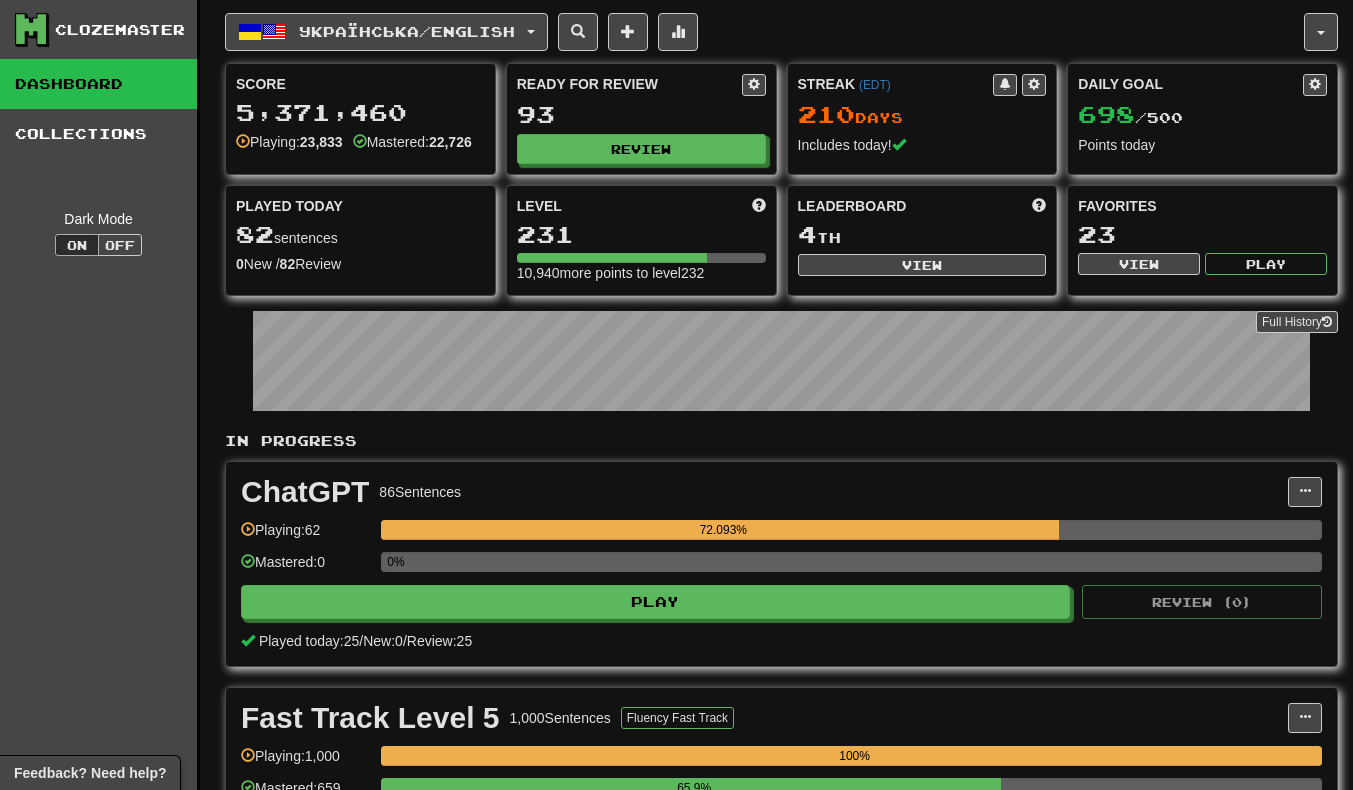 scroll, scrollTop: 0, scrollLeft: 0, axis: both 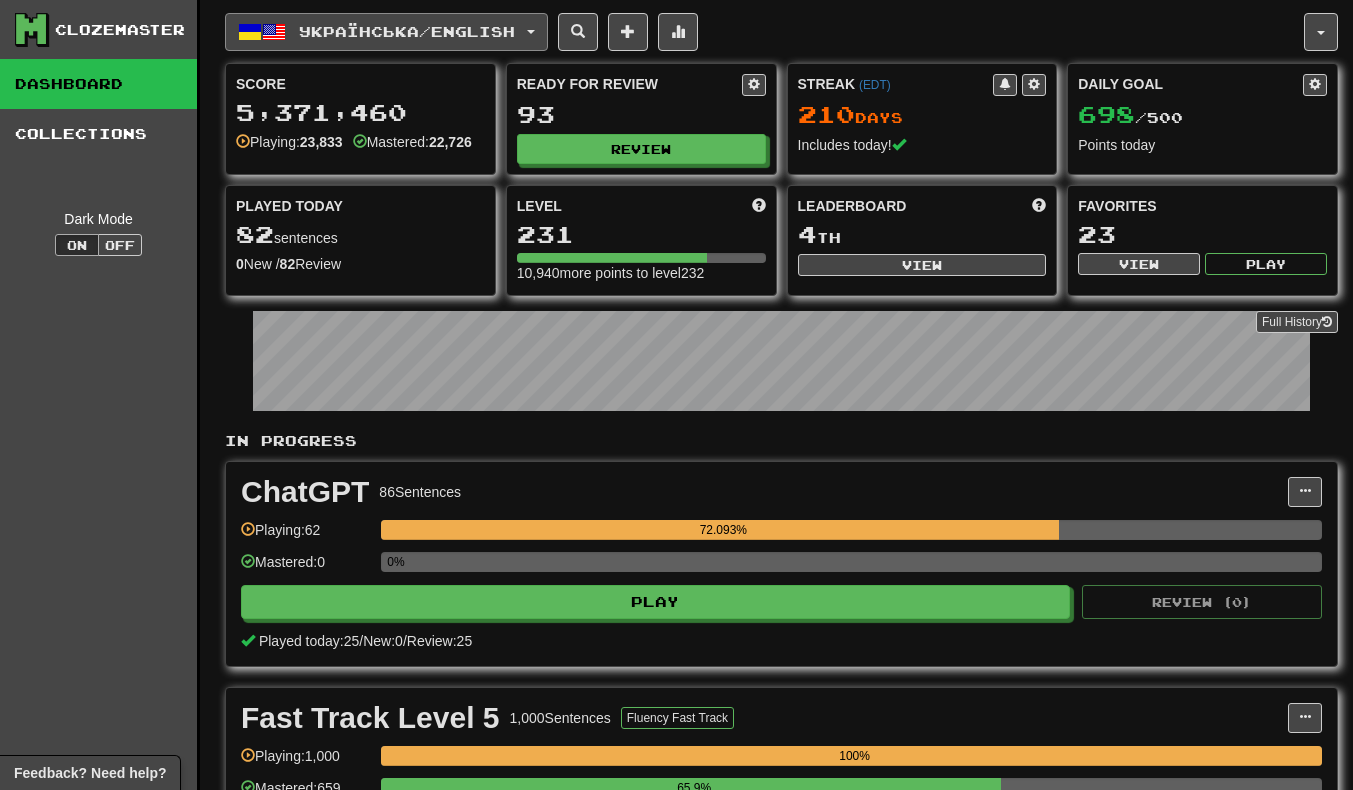 click on "Українська  /  English" at bounding box center [407, 31] 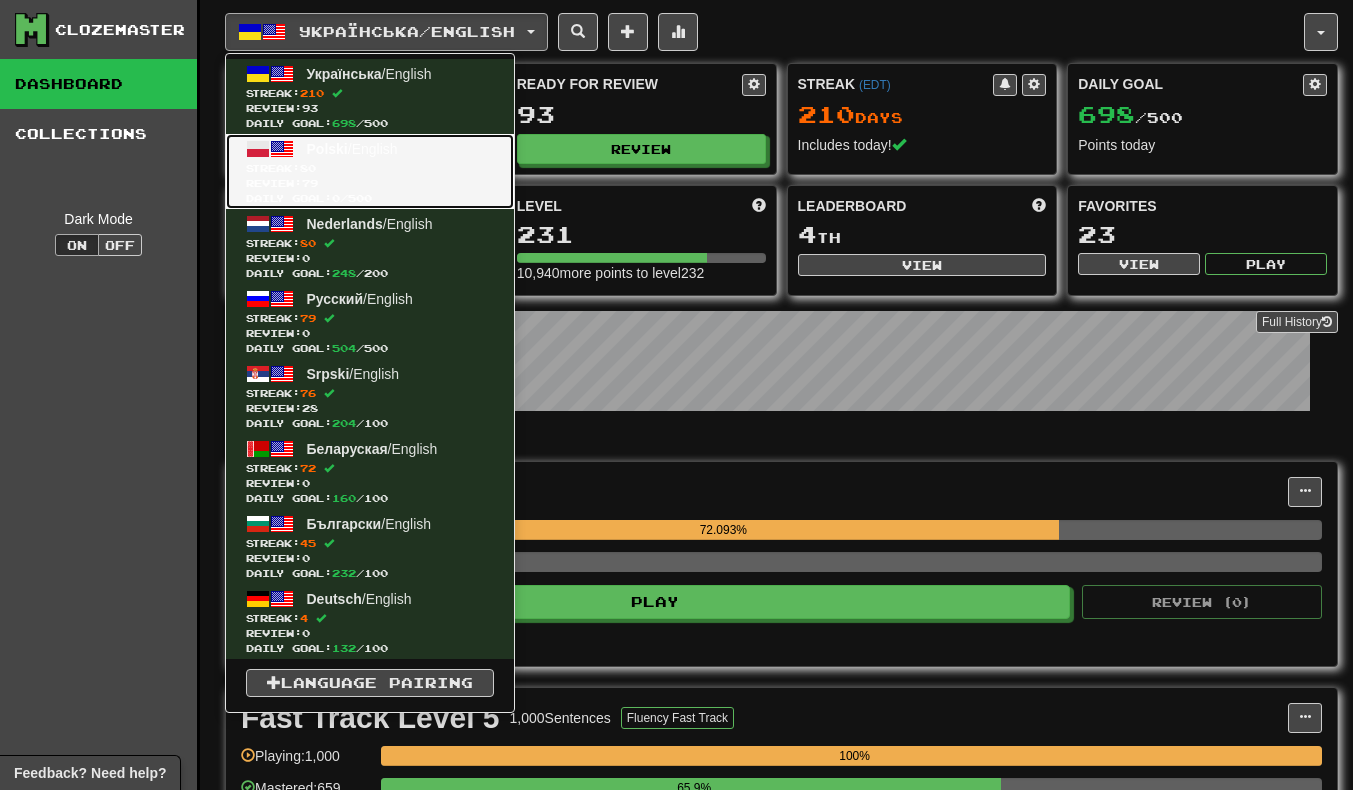 click on "Review:  79" at bounding box center [370, 183] 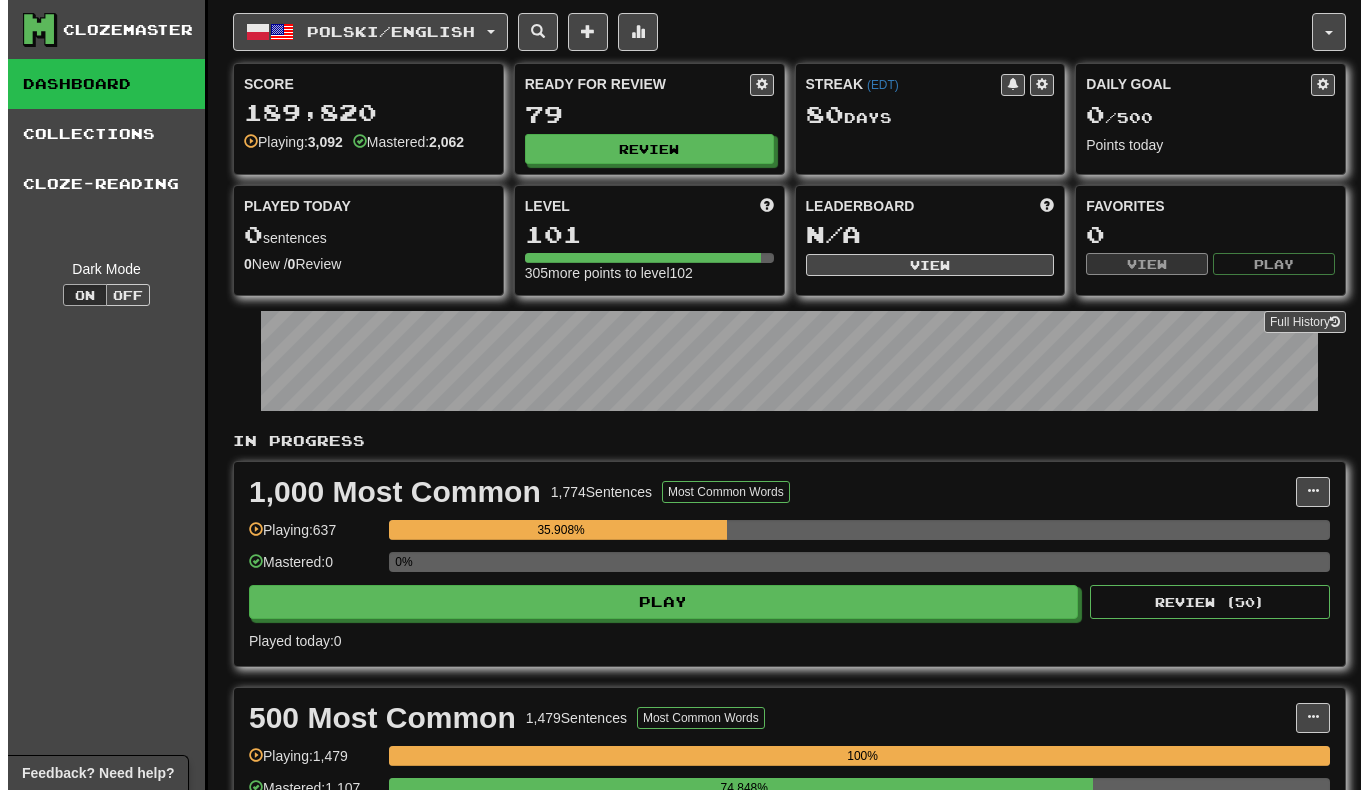 scroll, scrollTop: 0, scrollLeft: 0, axis: both 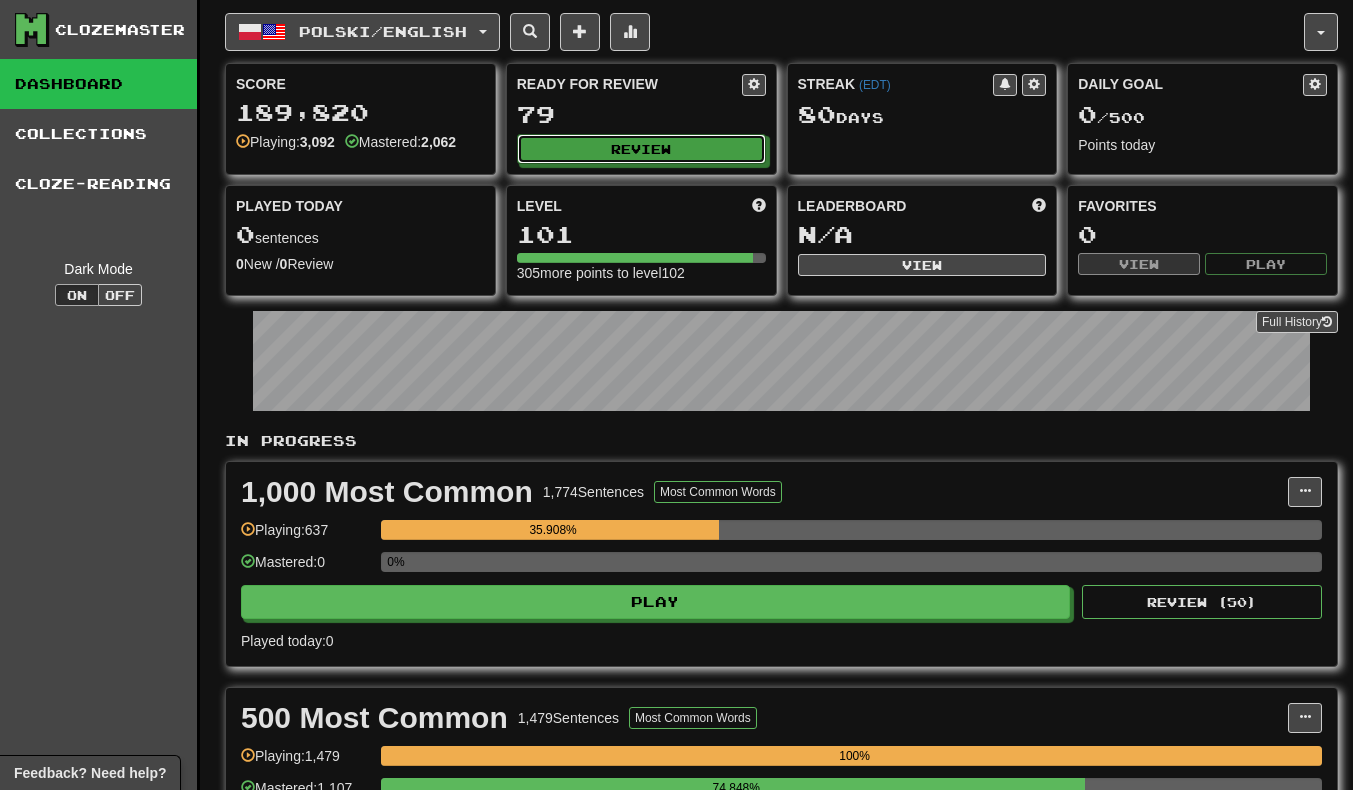 click on "Review" at bounding box center [641, 149] 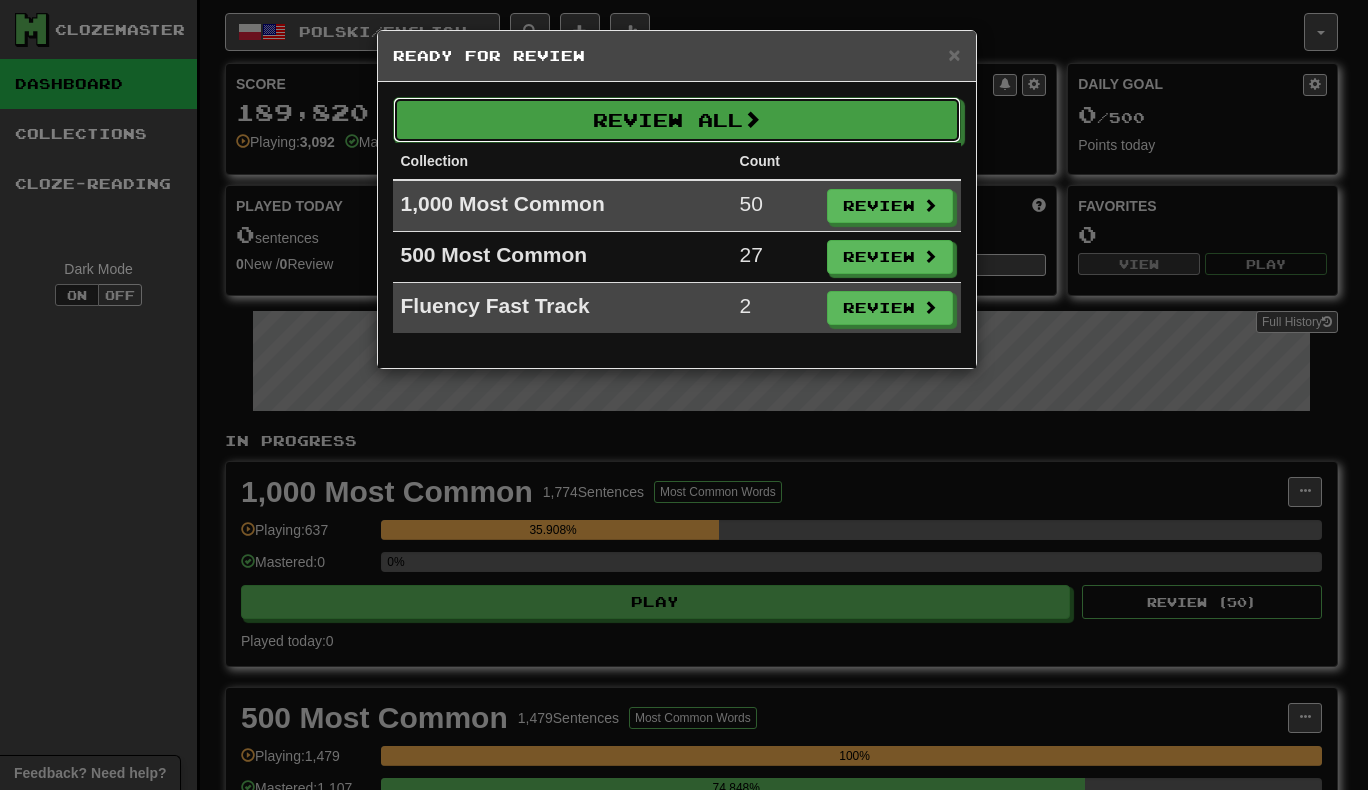 click on "Review All" at bounding box center [677, 120] 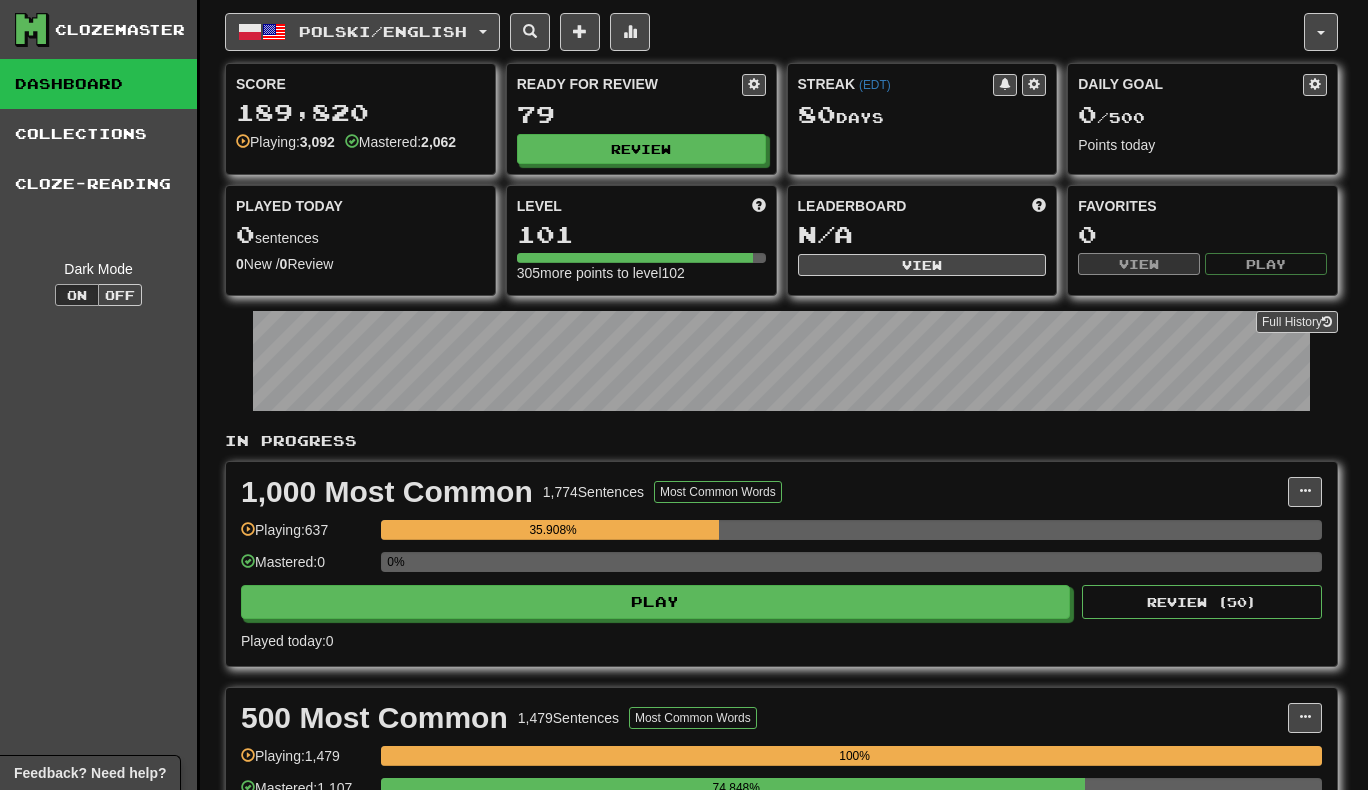select on "***" 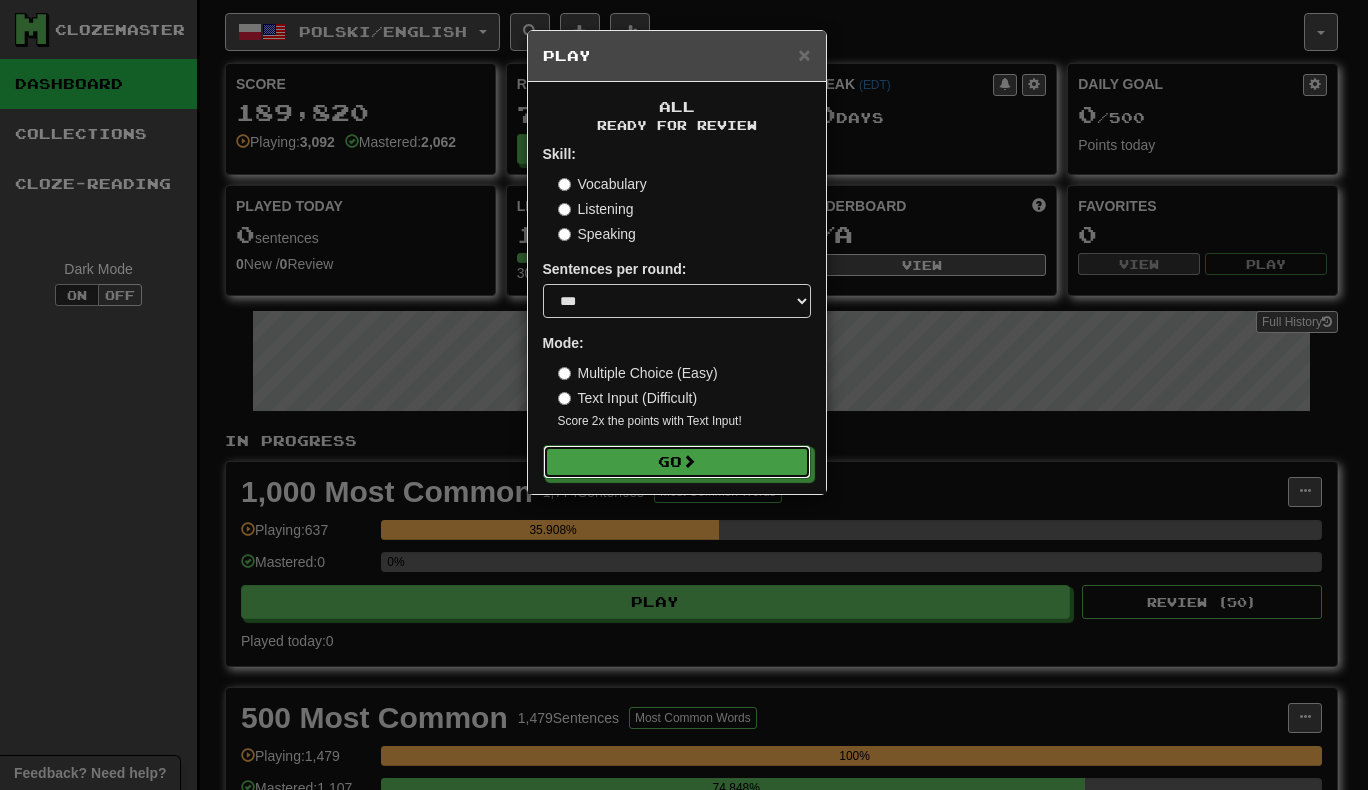 click on "Go" at bounding box center [677, 462] 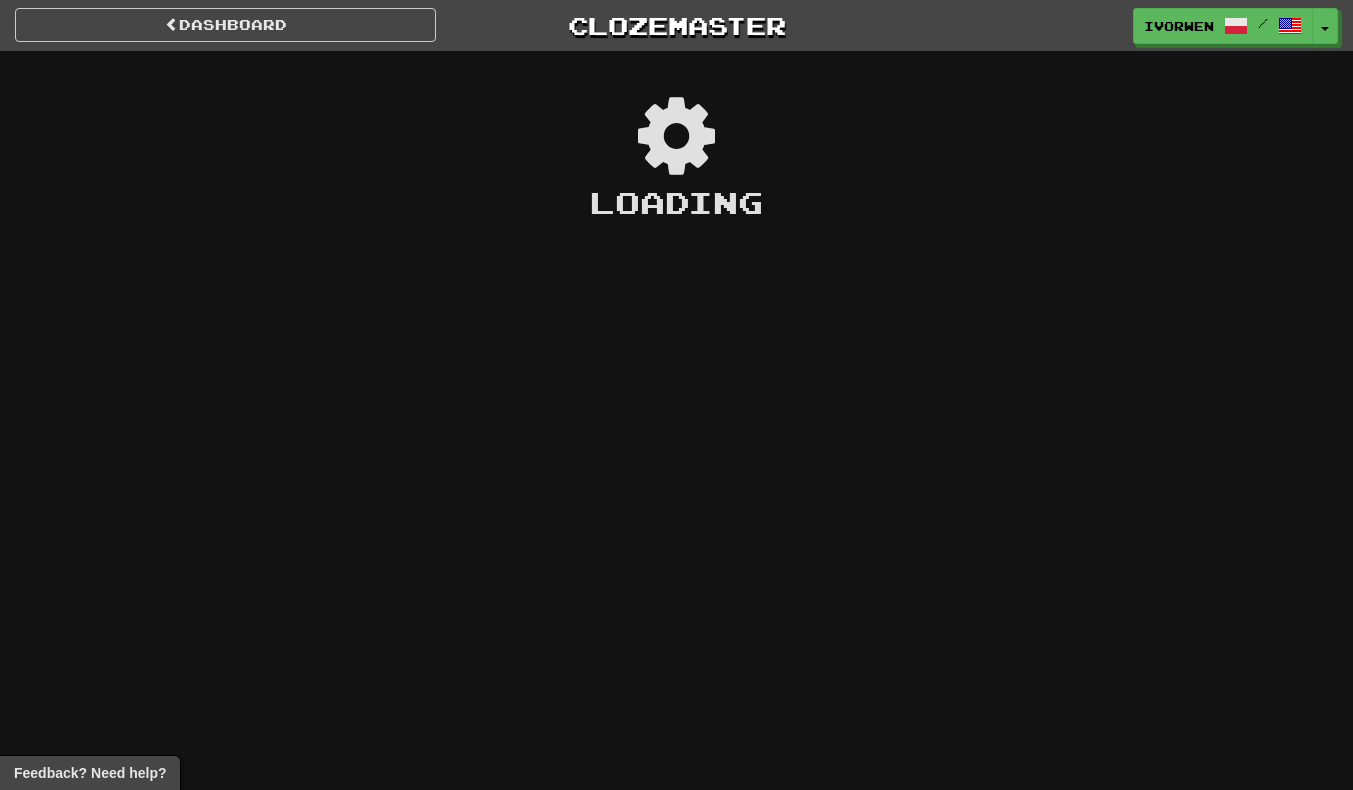 scroll, scrollTop: 0, scrollLeft: 0, axis: both 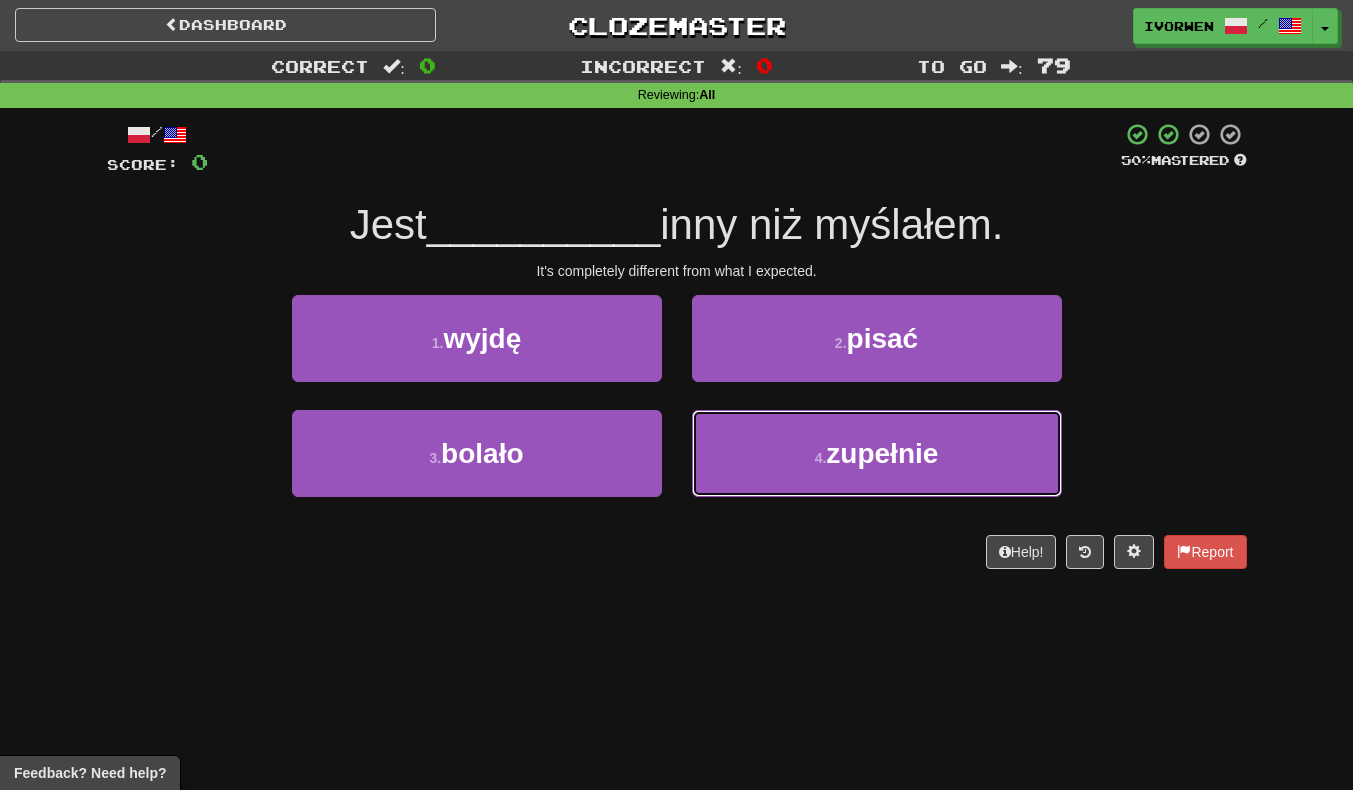 click on "4 .  zupełnie" at bounding box center [877, 453] 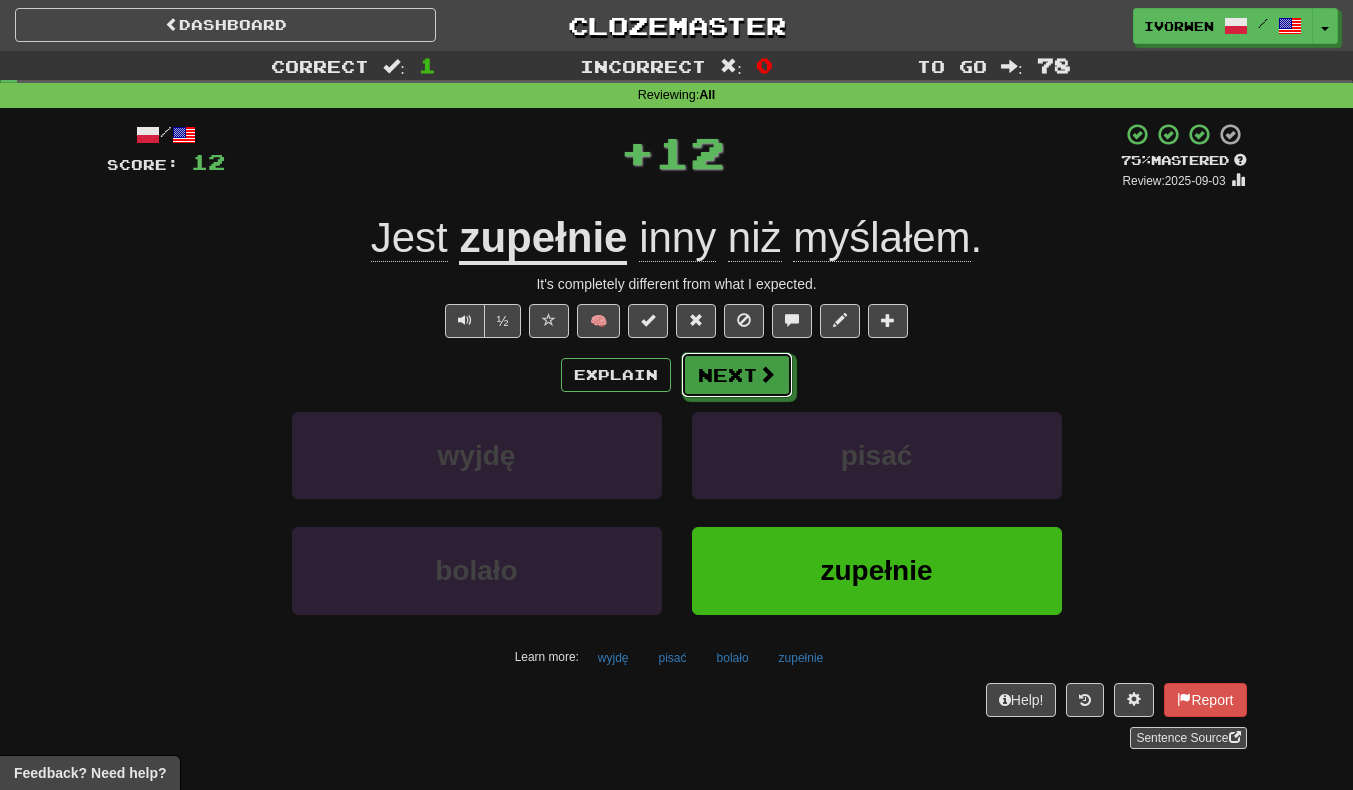 click on "Next" at bounding box center [737, 375] 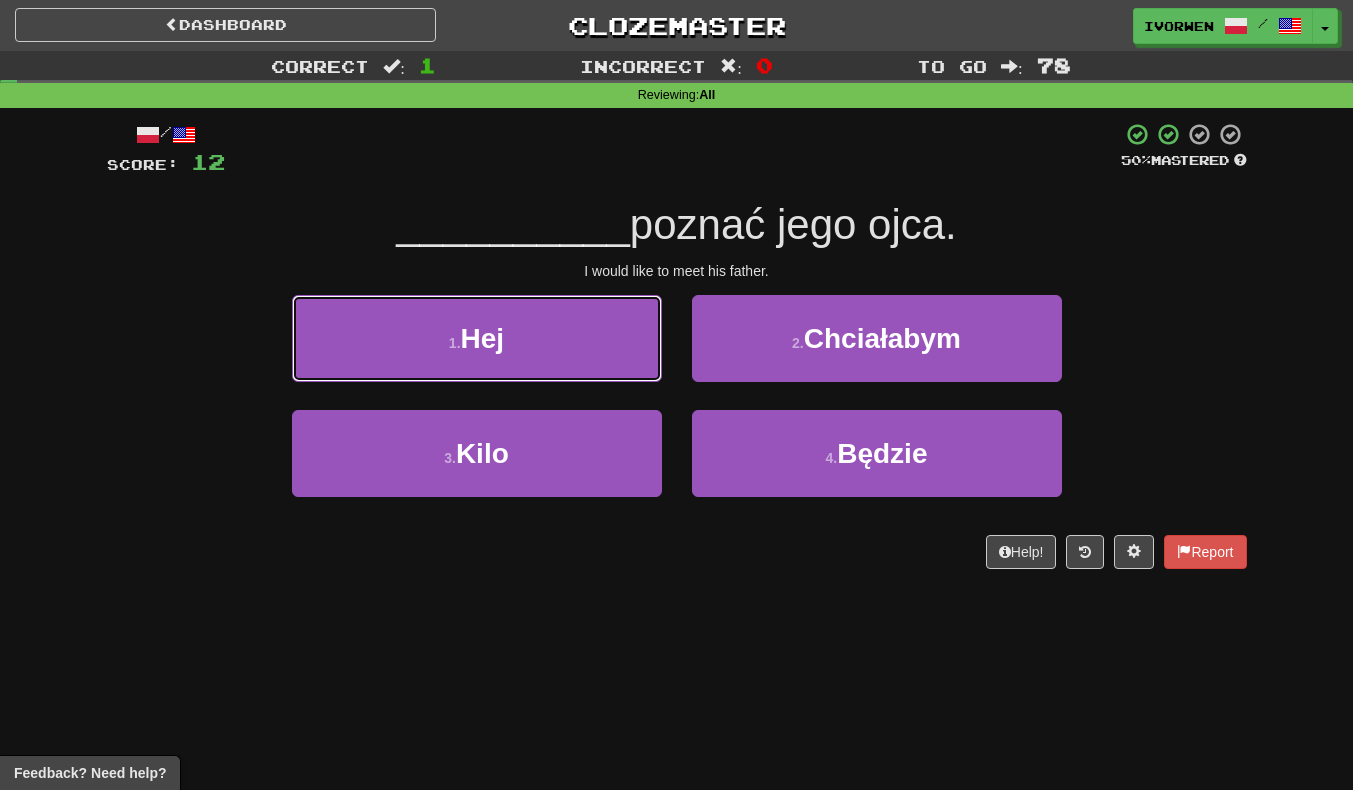 click on "1 .  Hej" at bounding box center (477, 338) 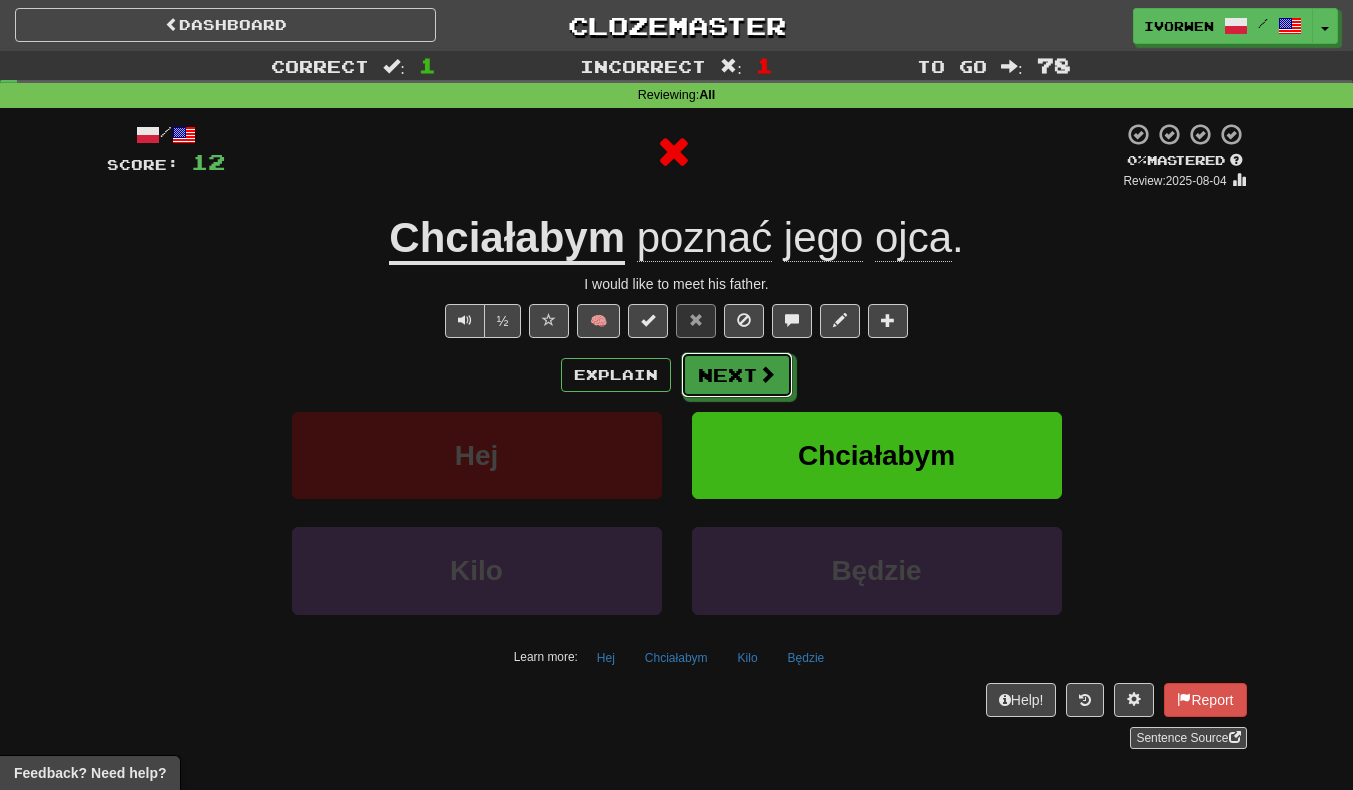 click on "Next" at bounding box center (737, 375) 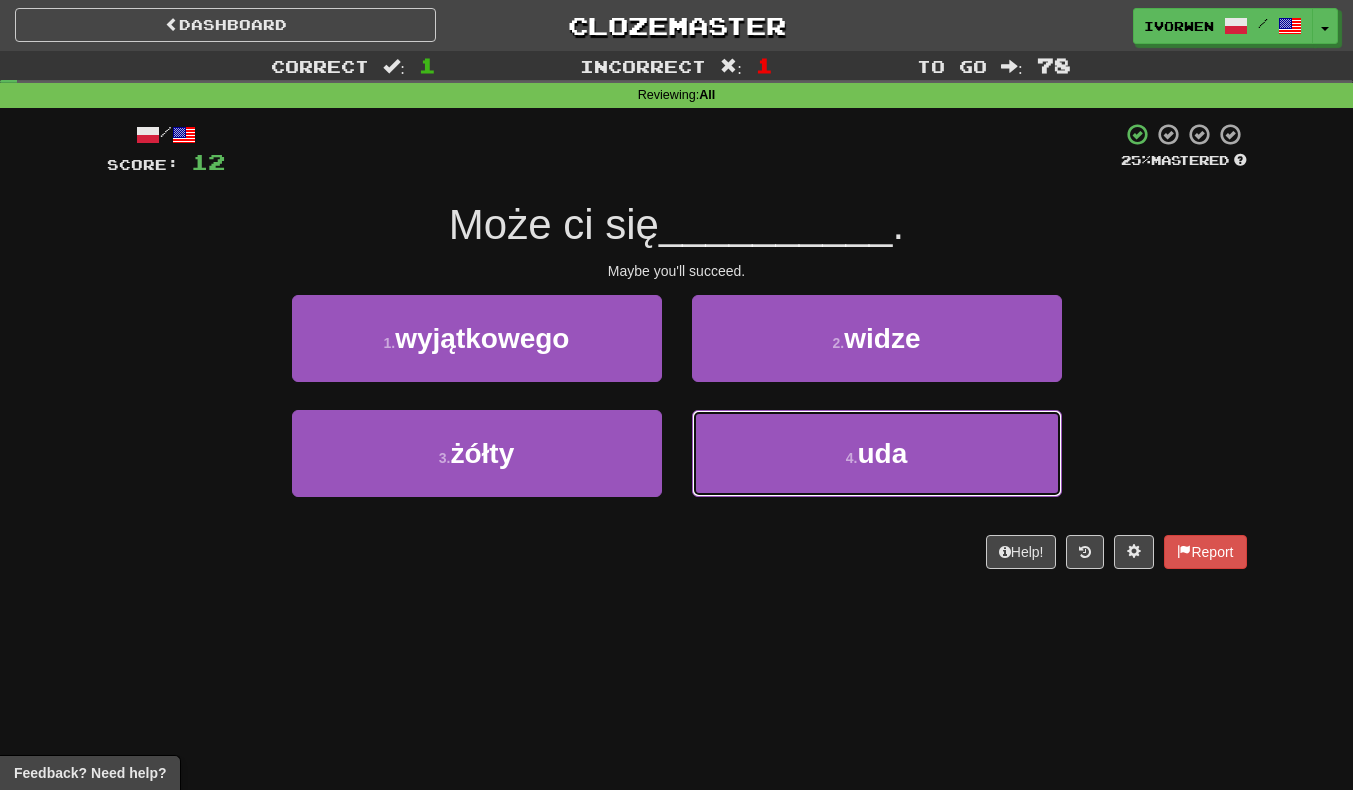 click on "4 .  uda" at bounding box center [877, 453] 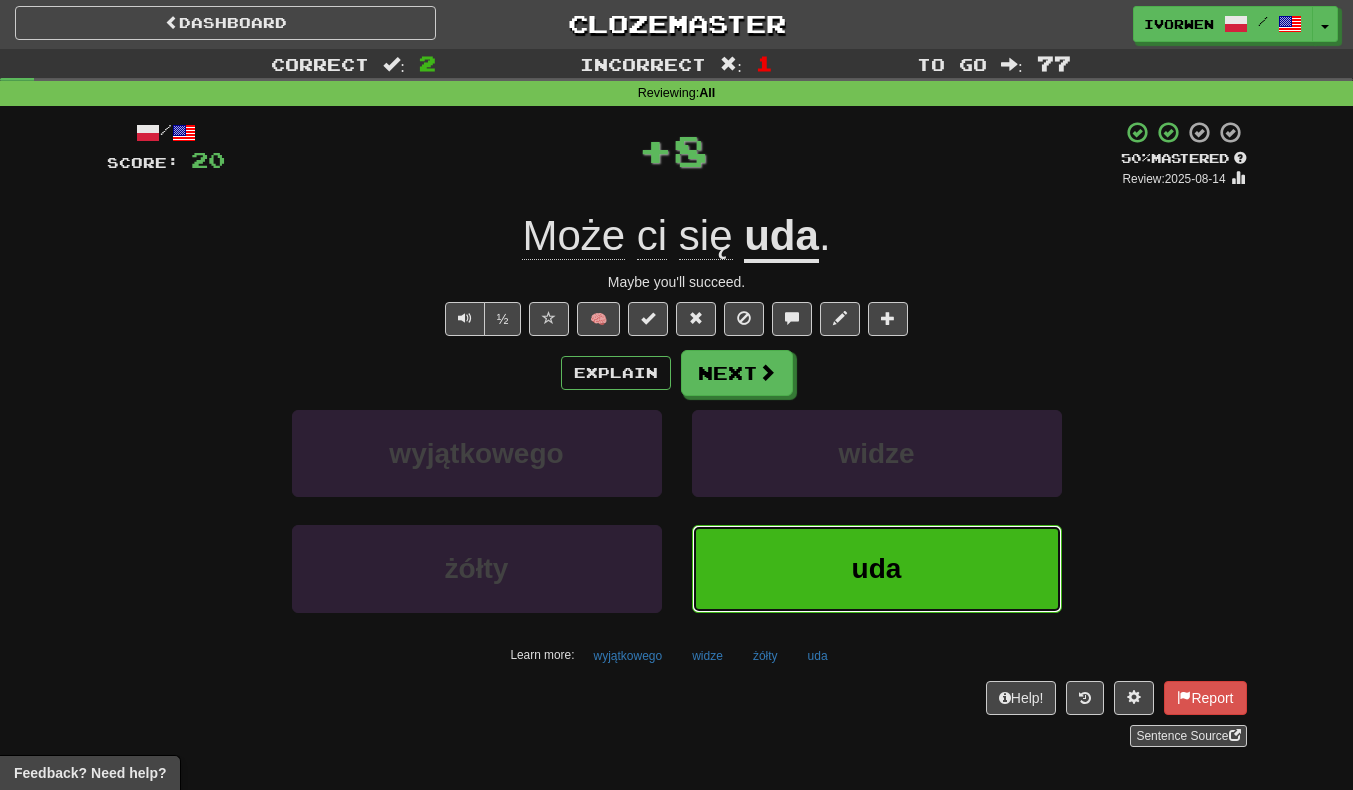 scroll, scrollTop: 1, scrollLeft: 0, axis: vertical 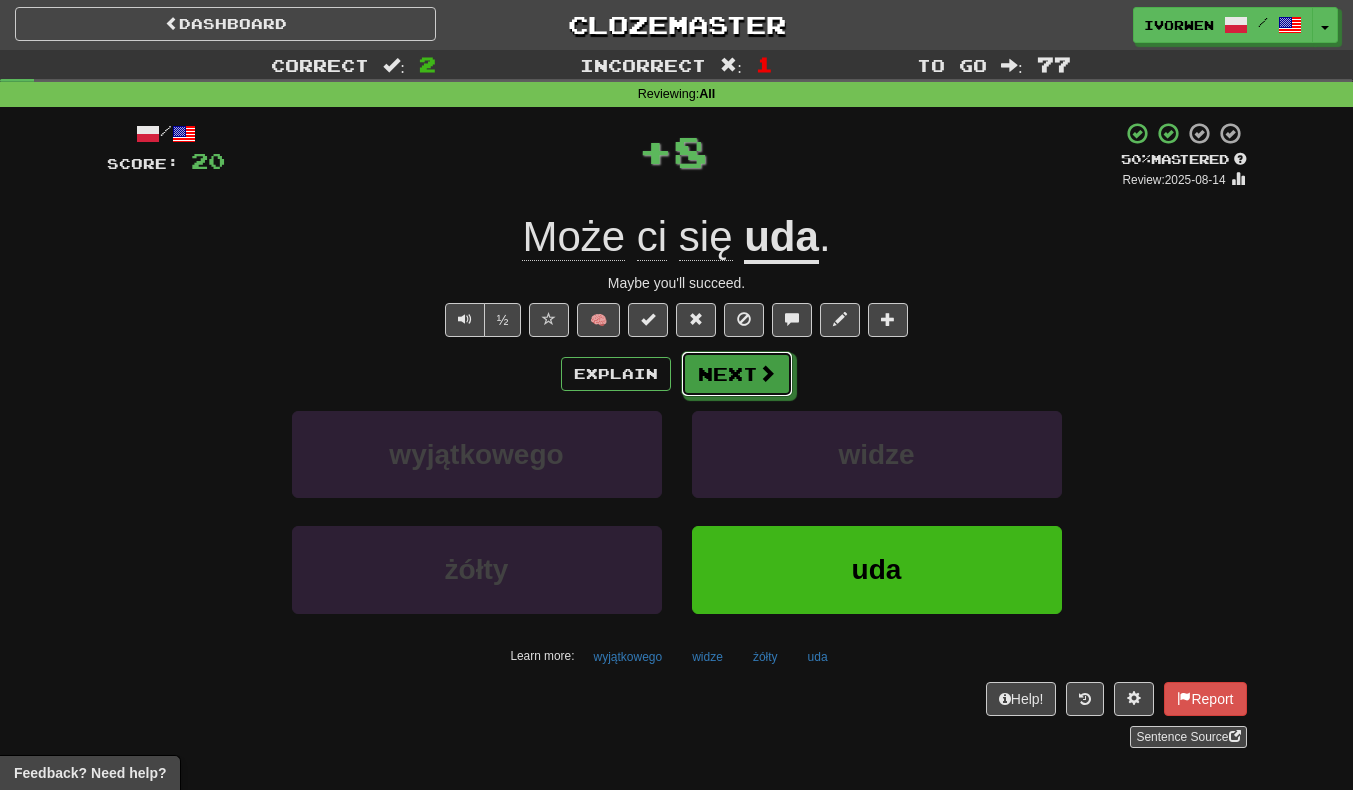 click on "Next" at bounding box center (737, 374) 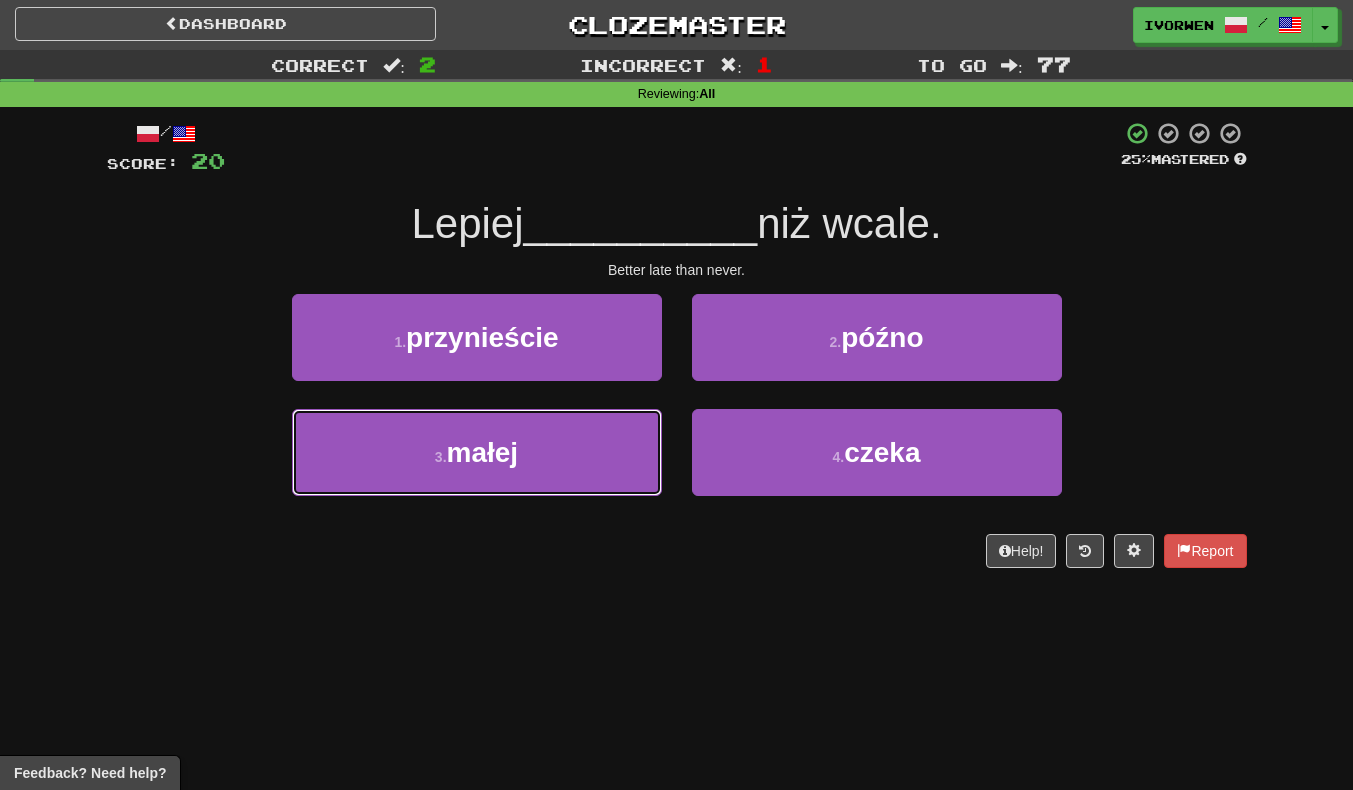 click on "3 ." at bounding box center [441, 457] 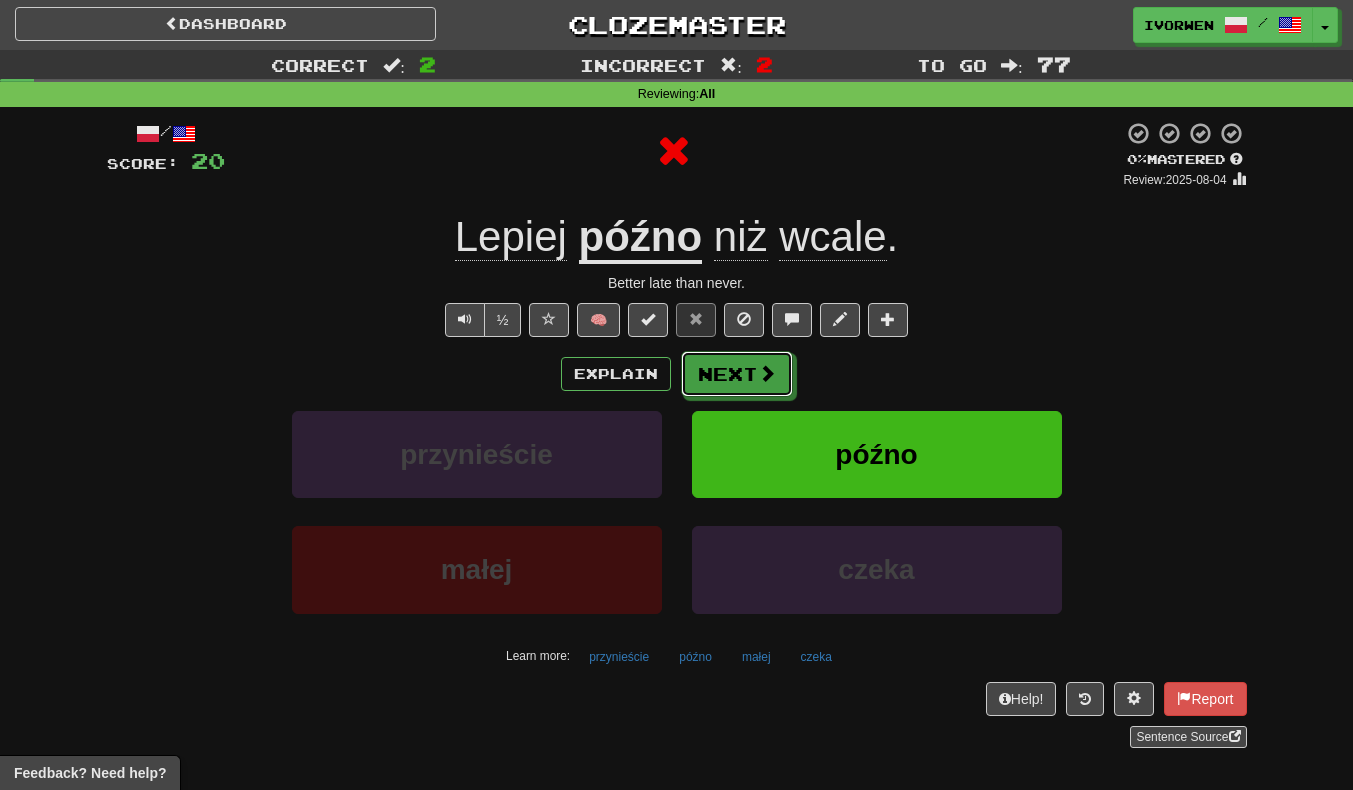 click on "Next" at bounding box center [737, 374] 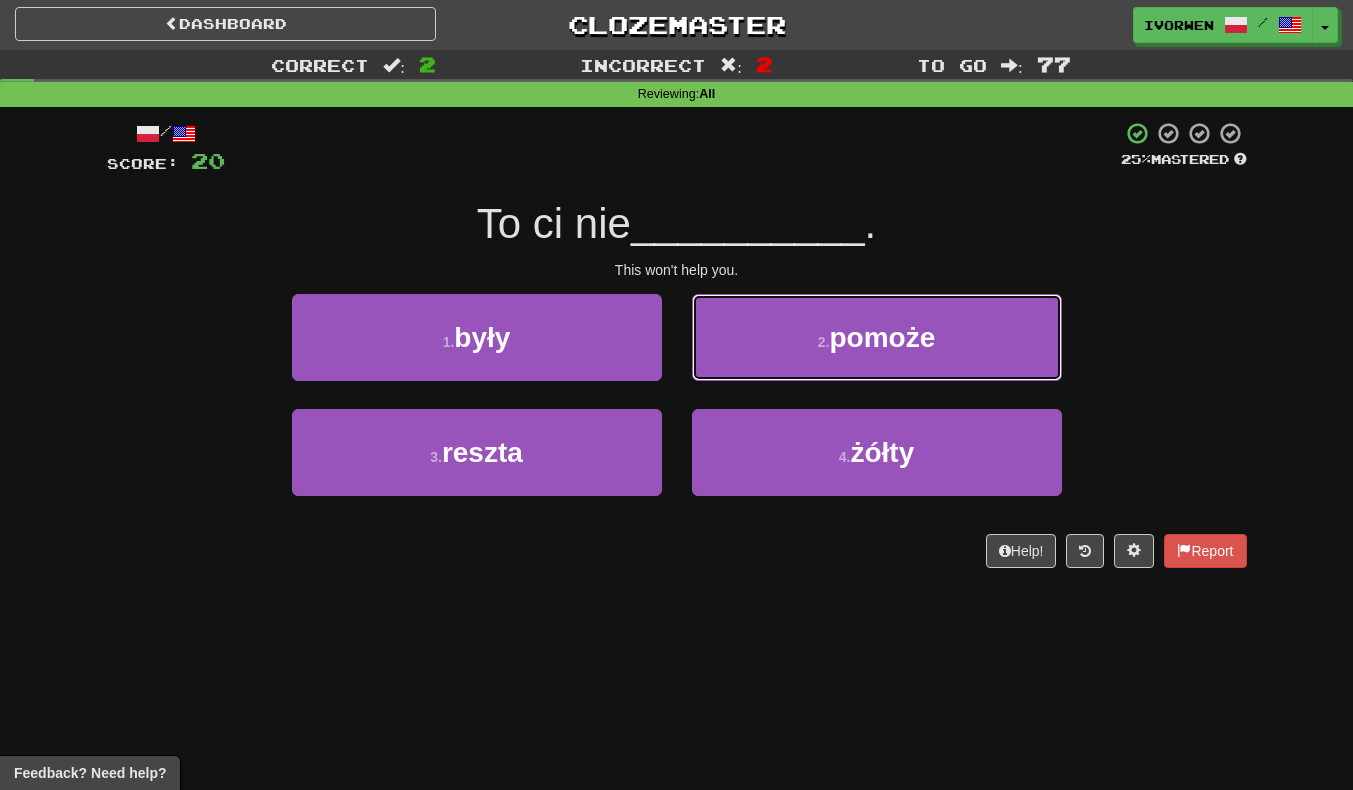 click on "2 .  pomoże" at bounding box center [877, 337] 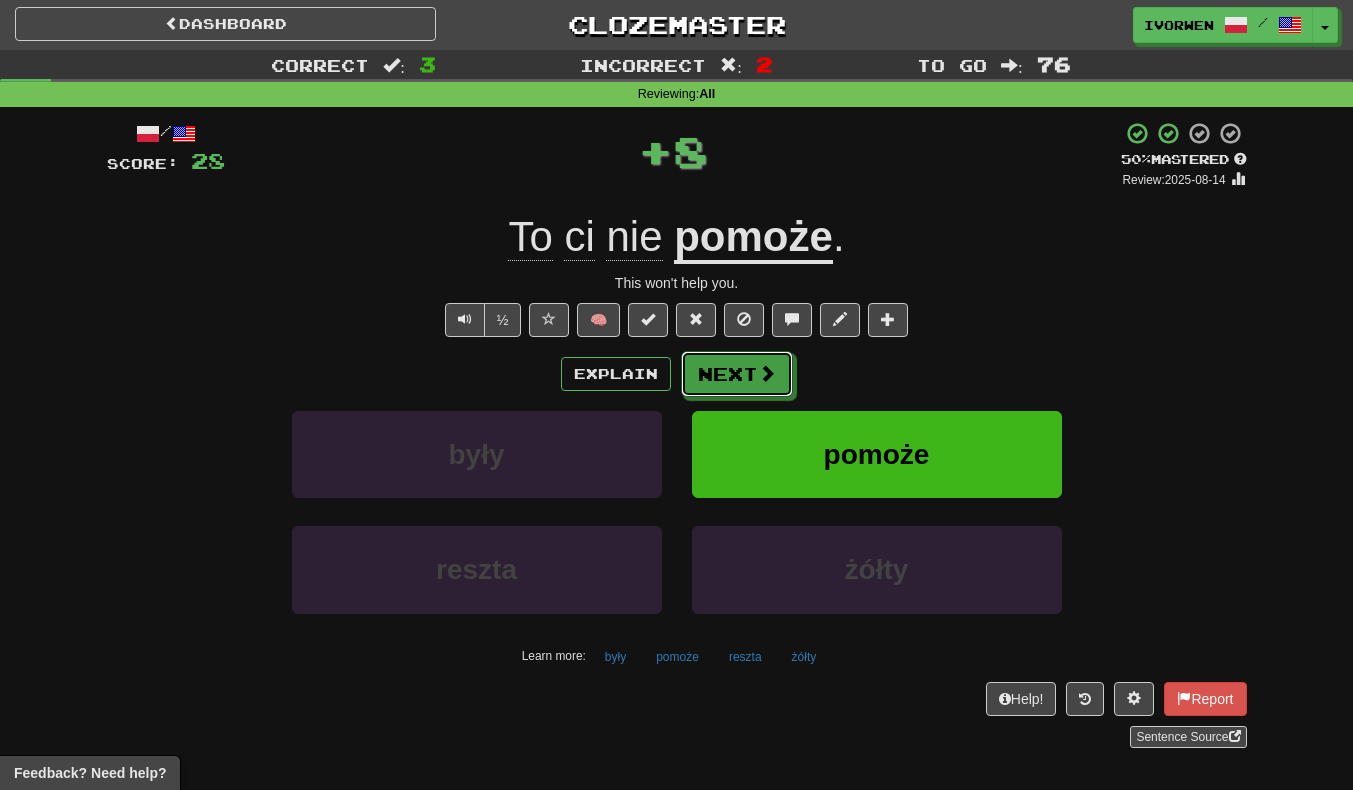 click on "Next" at bounding box center (737, 374) 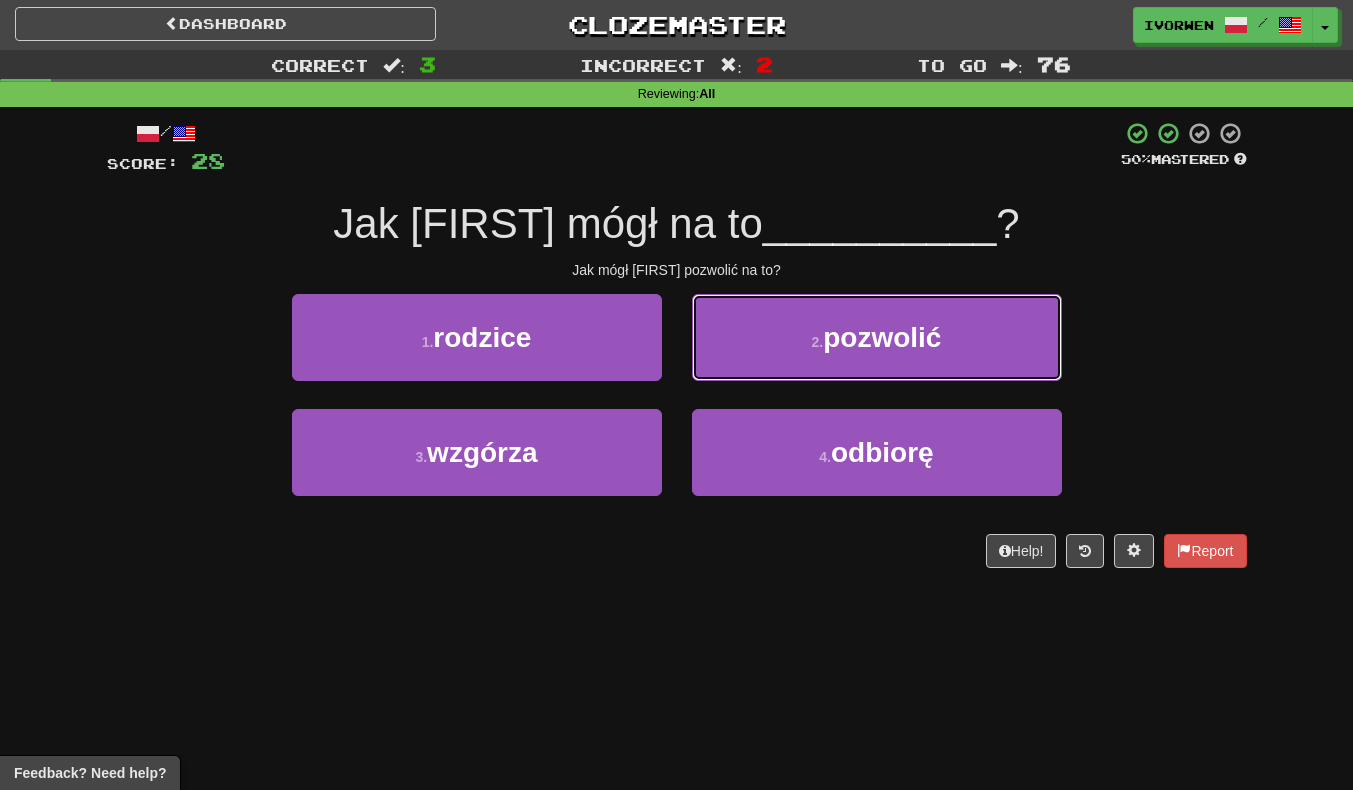 click on "2 .  pozwolić" at bounding box center (877, 337) 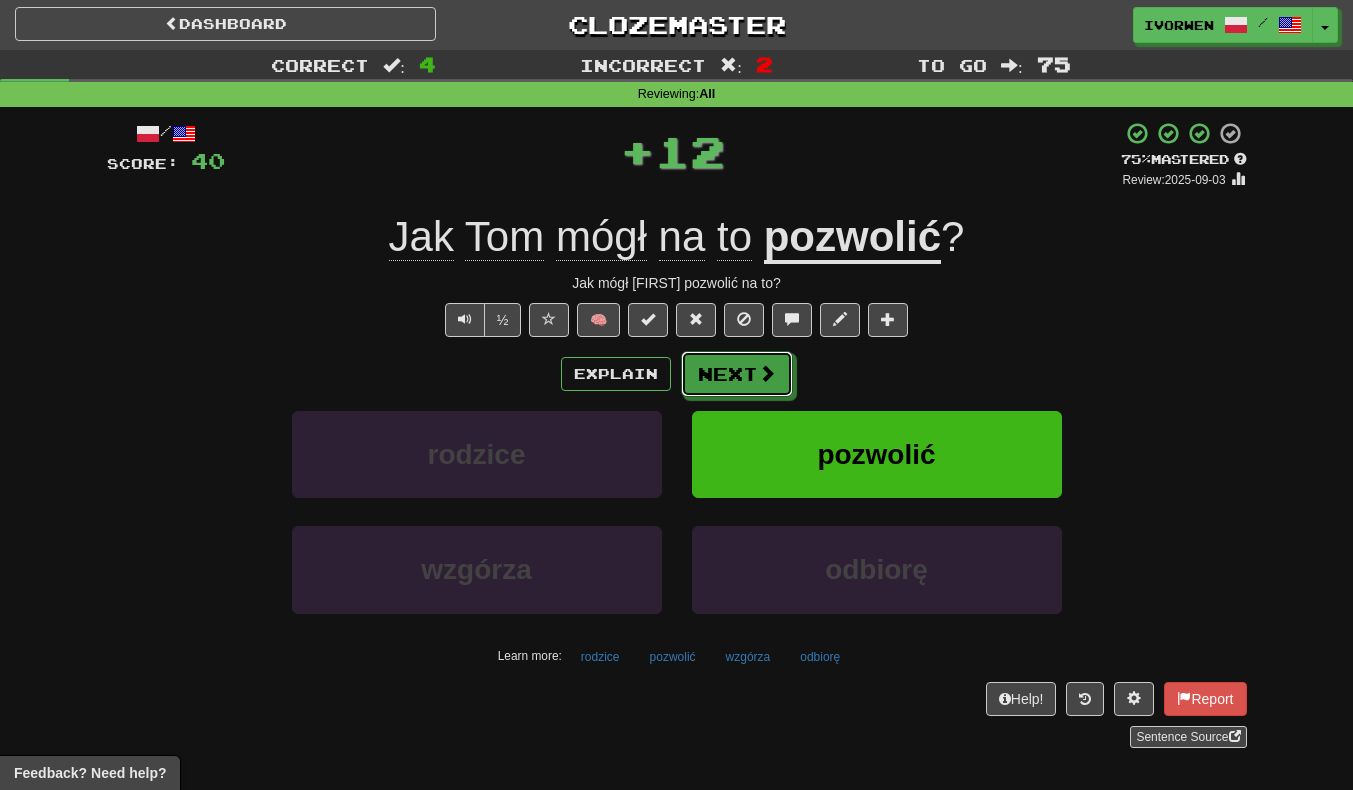 click on "Next" at bounding box center [737, 374] 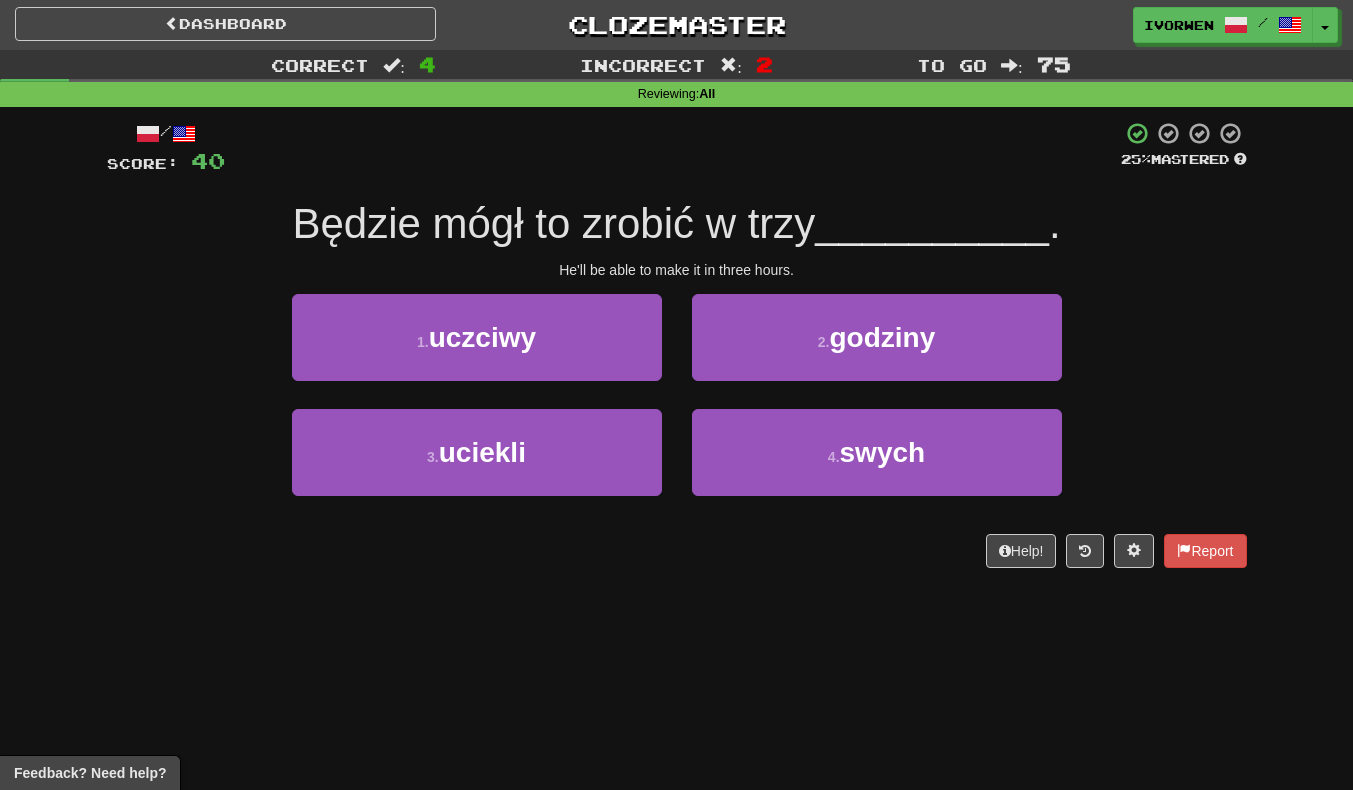 scroll, scrollTop: 4, scrollLeft: 0, axis: vertical 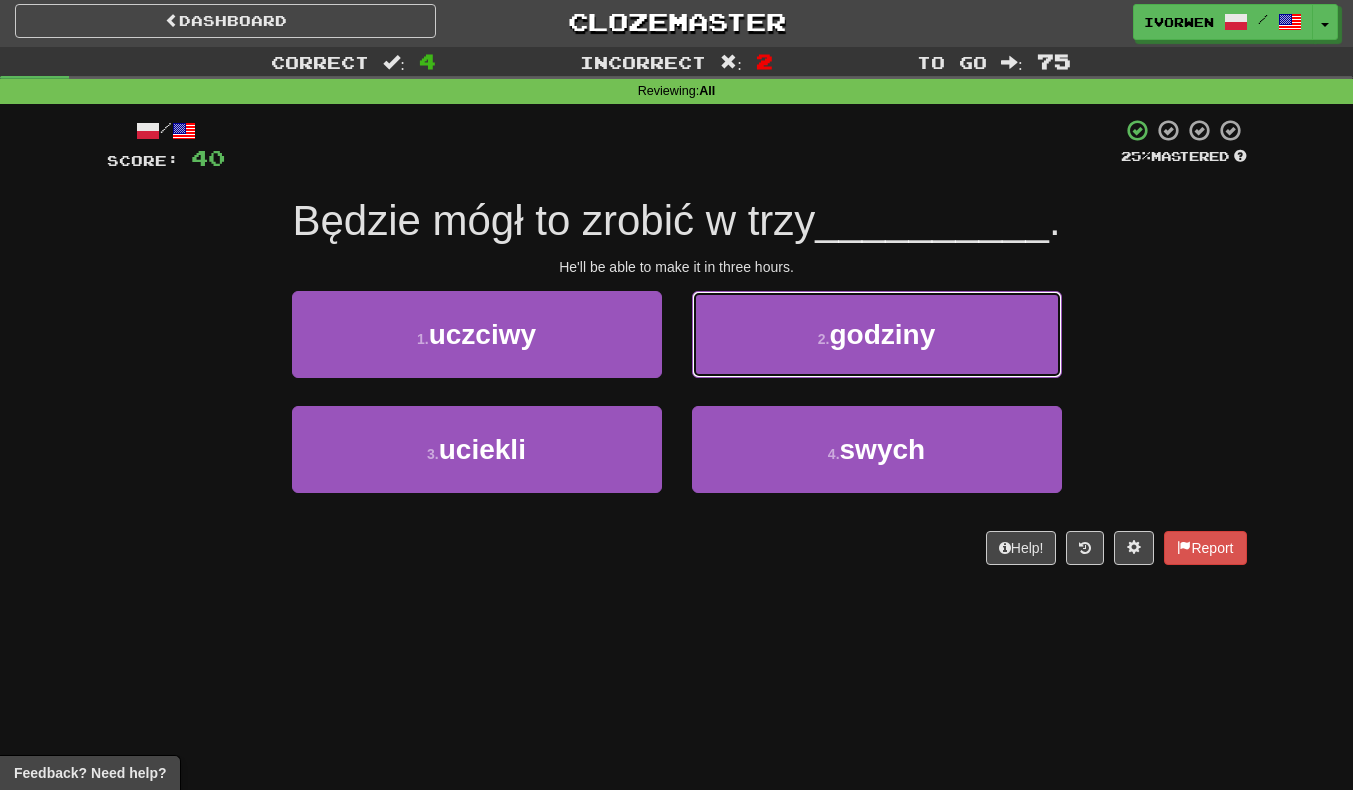click on "2 .  godziny" at bounding box center [877, 334] 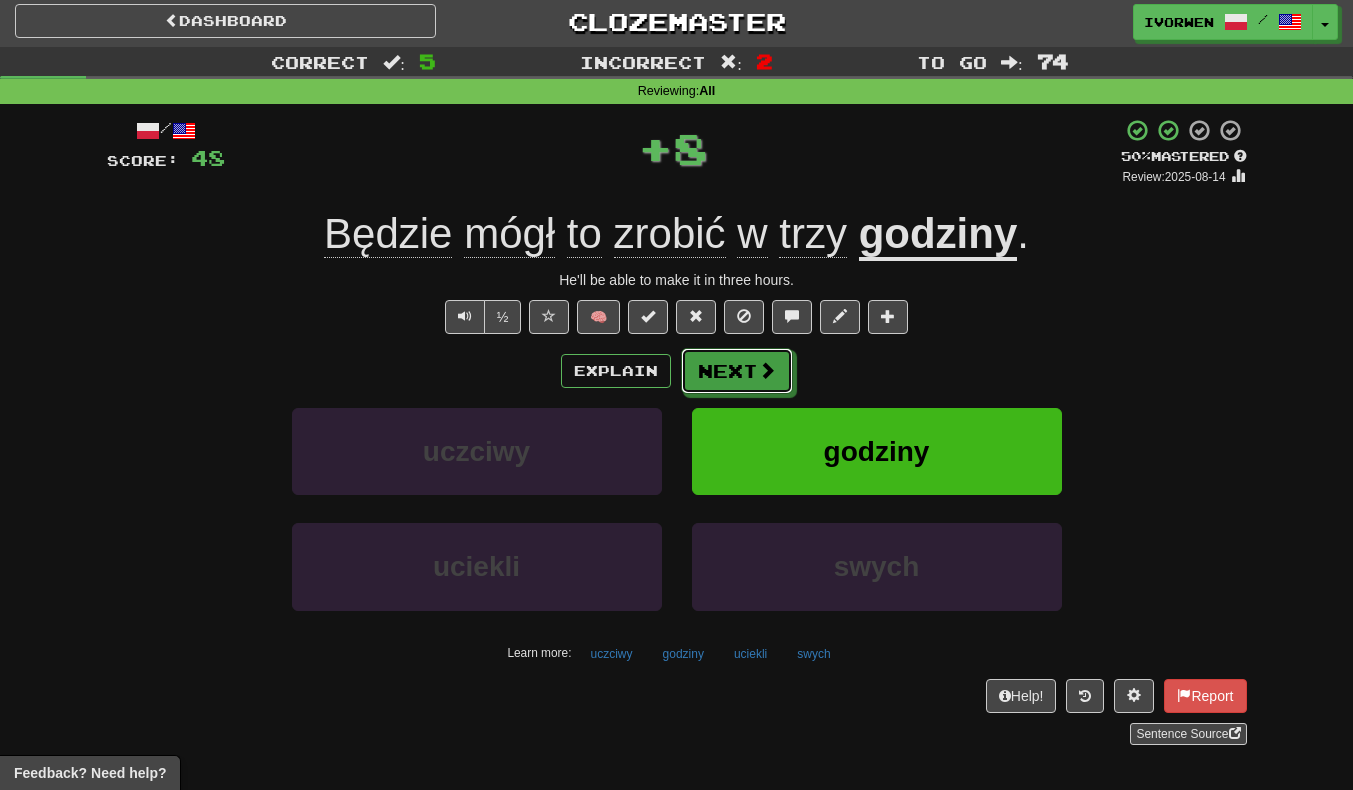 click on "Next" at bounding box center [737, 371] 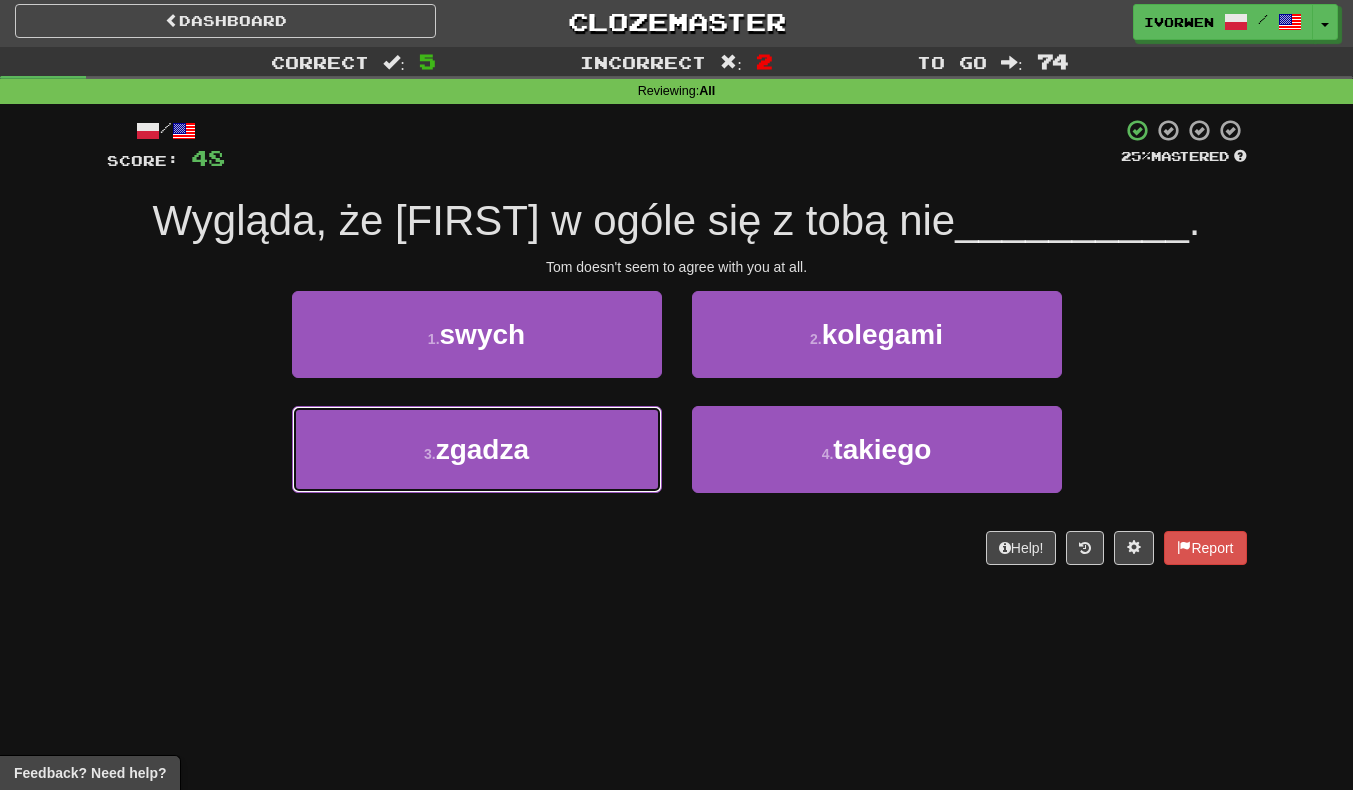 click on "3 .  zgadza" at bounding box center (477, 449) 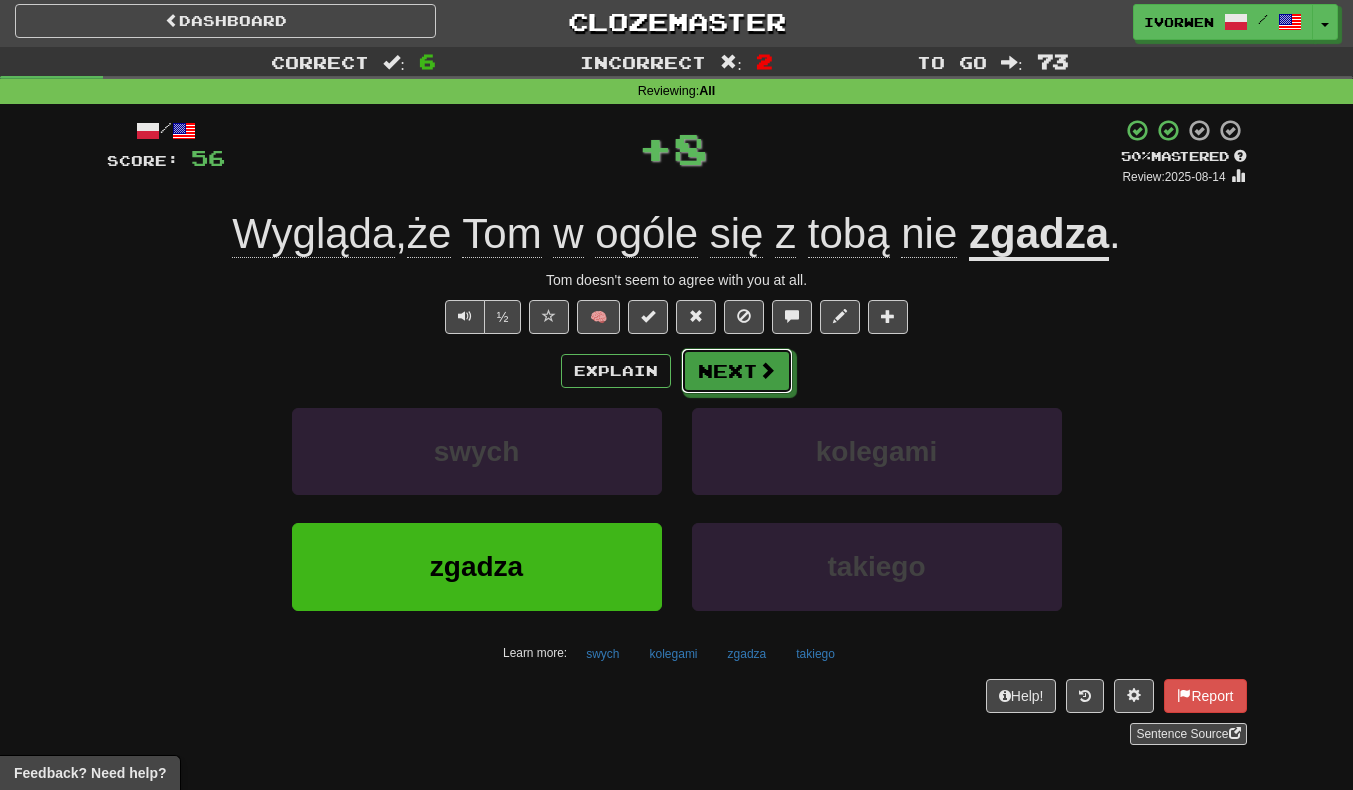 click on "Next" at bounding box center [737, 371] 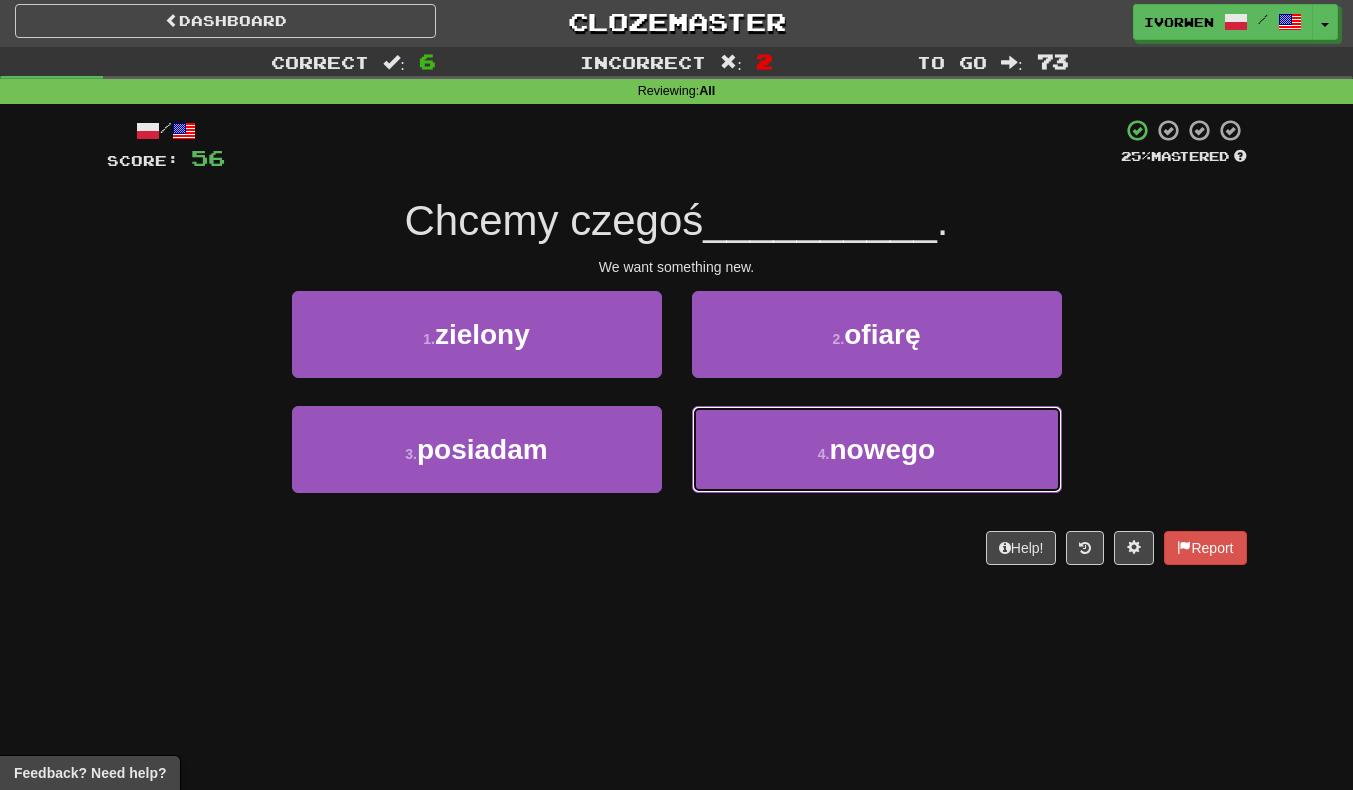 click on "4 .  nowego" at bounding box center (877, 449) 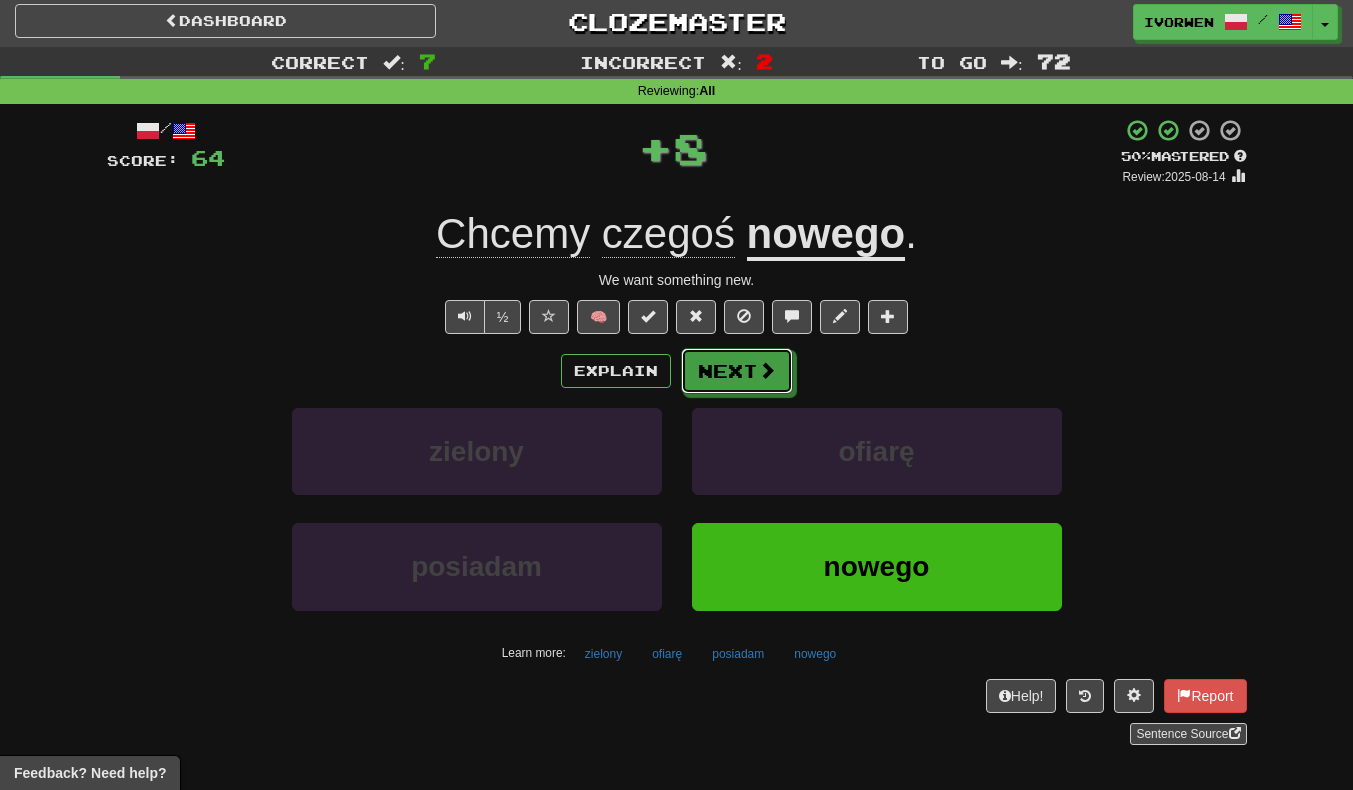 click on "Next" at bounding box center [737, 371] 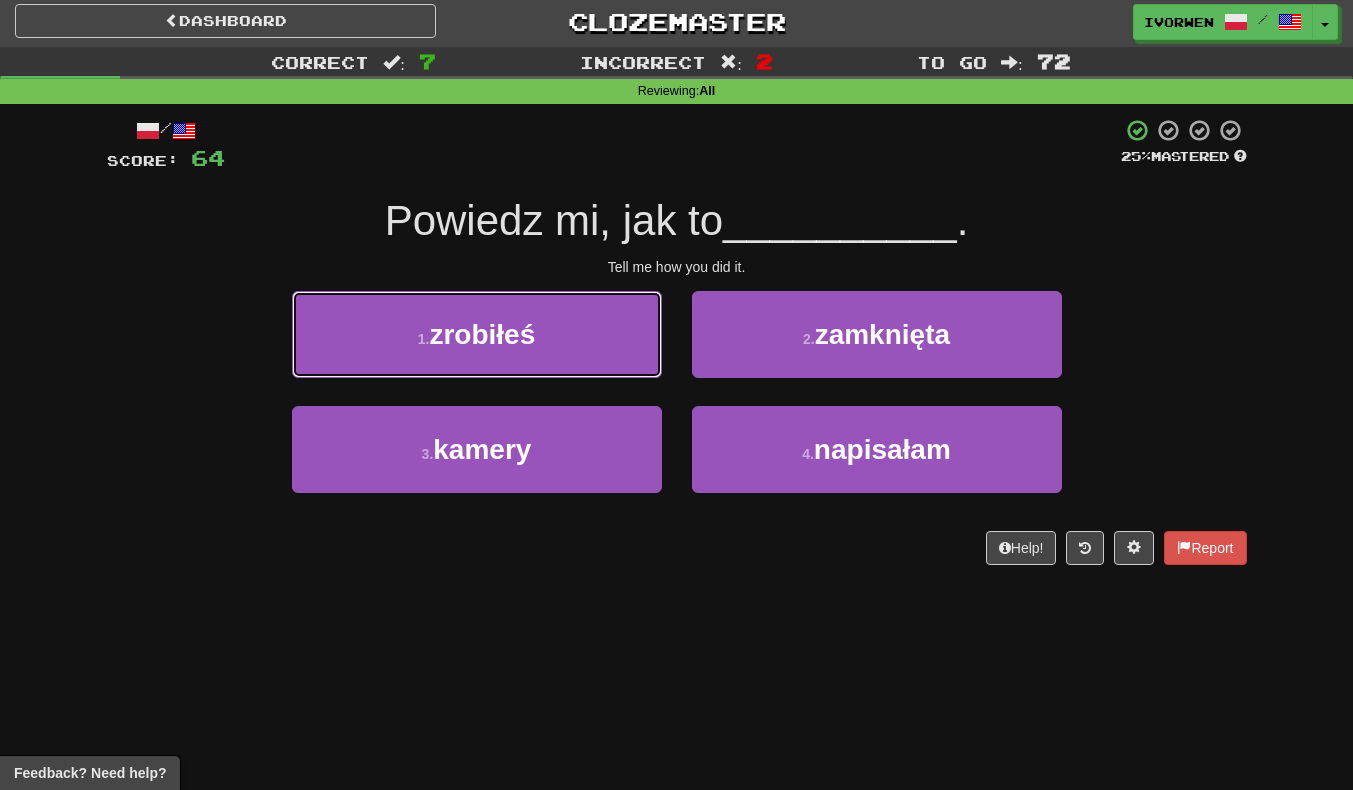 click on "zrobiłeś" at bounding box center [482, 334] 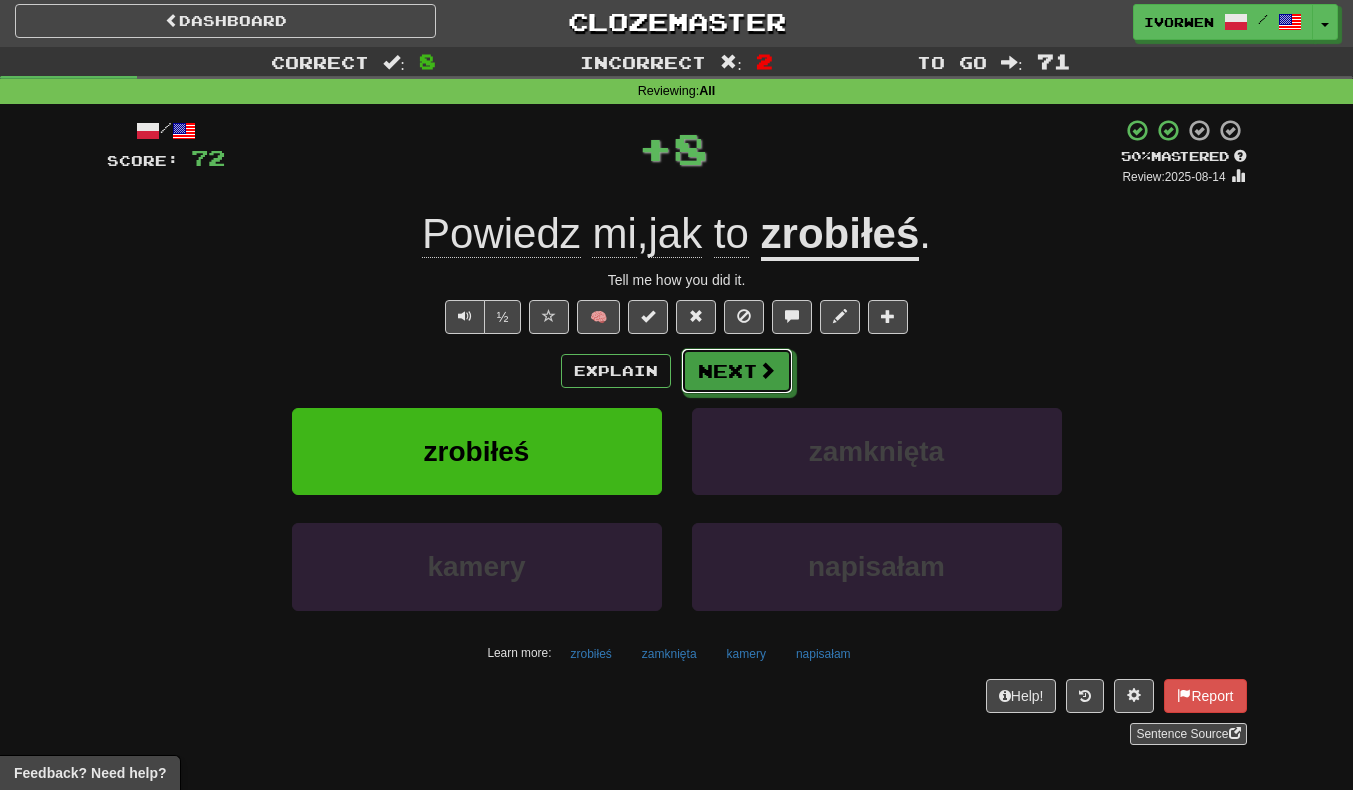 click on "Next" at bounding box center (737, 371) 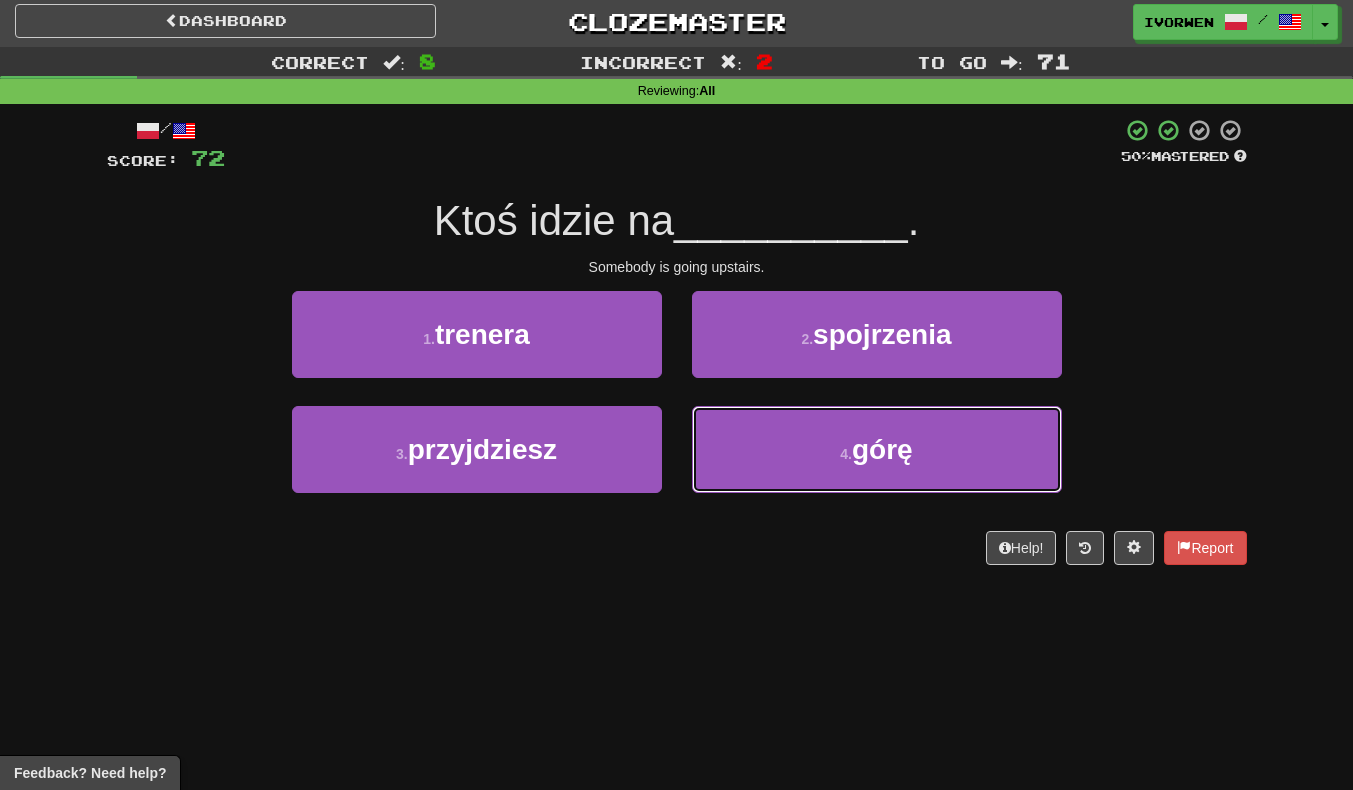 click on "4 .  górę" at bounding box center (877, 449) 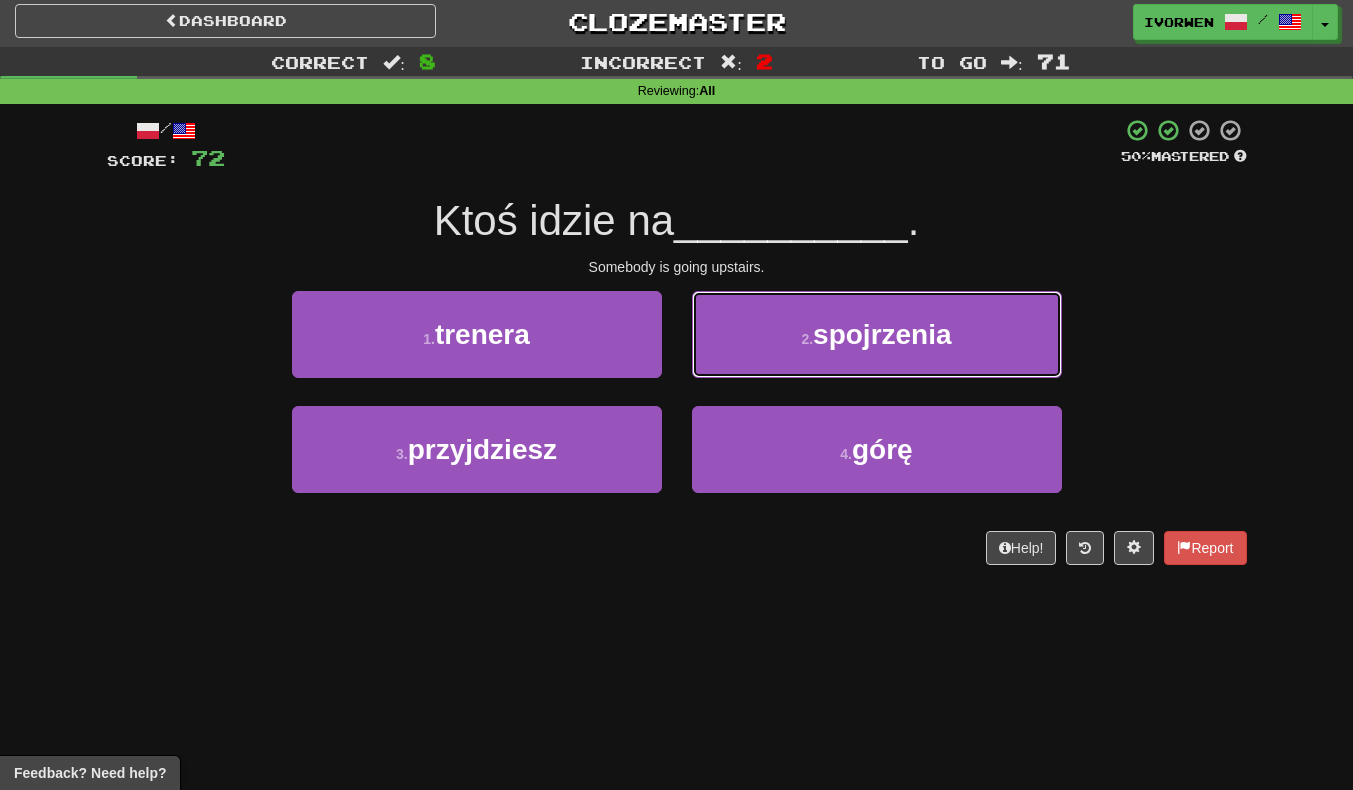 click on "2 .  spojrzenia" at bounding box center (877, 334) 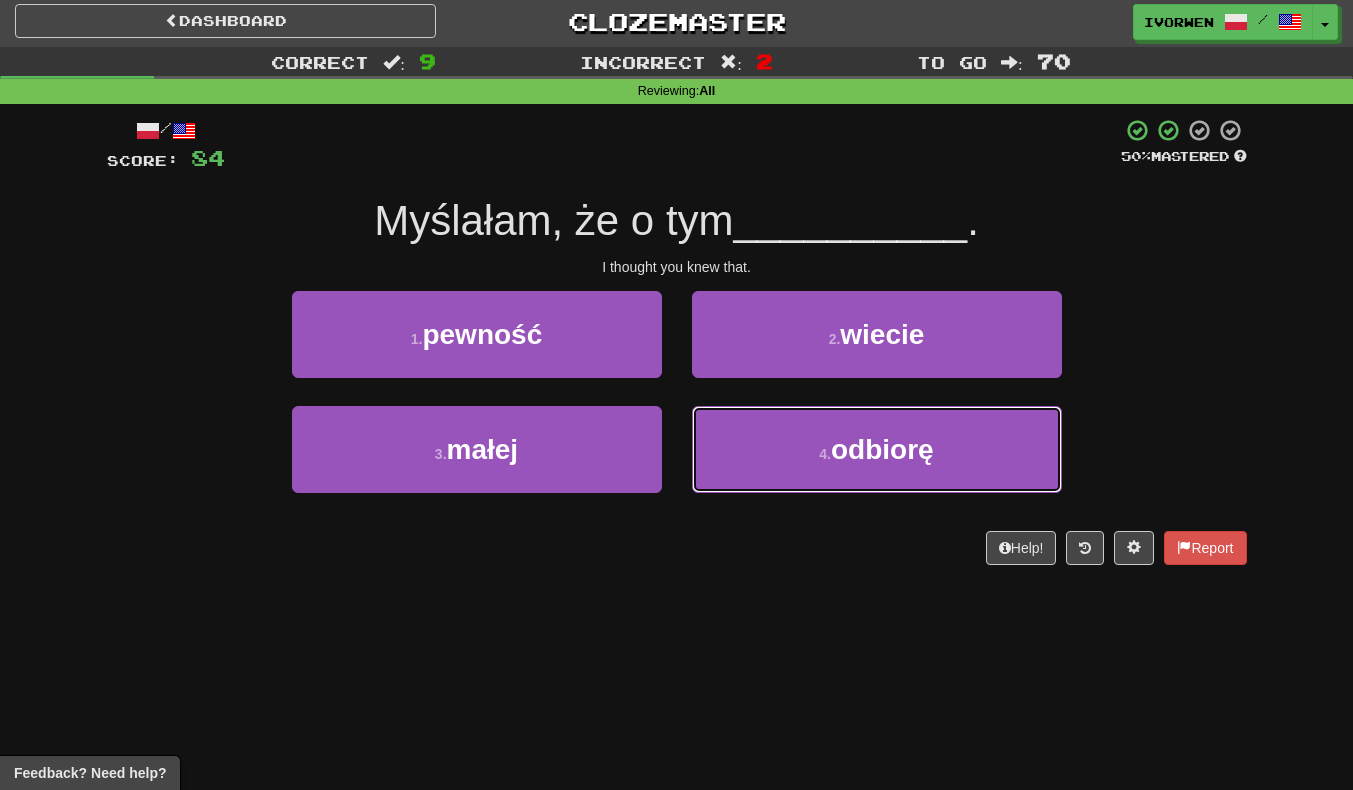 click on "odbiorę" at bounding box center (882, 449) 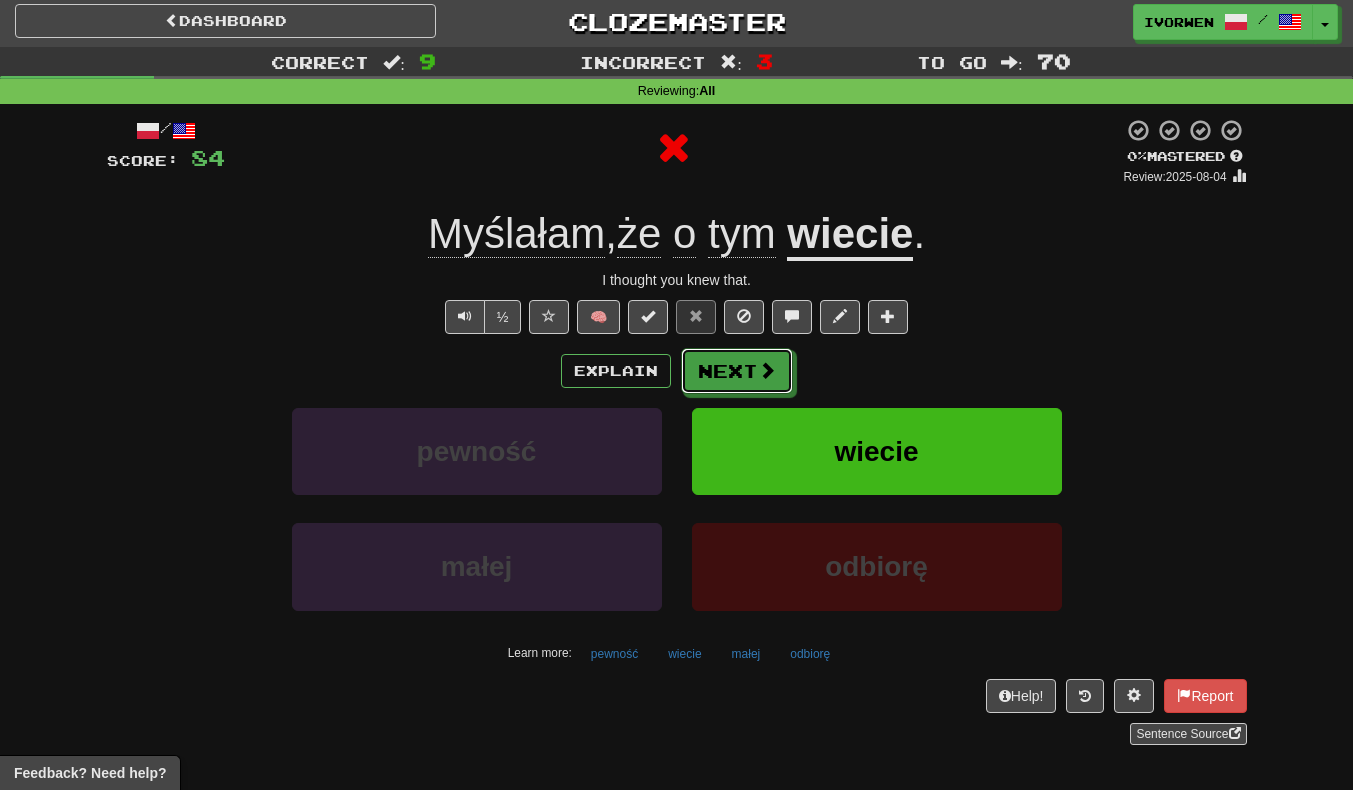 click at bounding box center [767, 370] 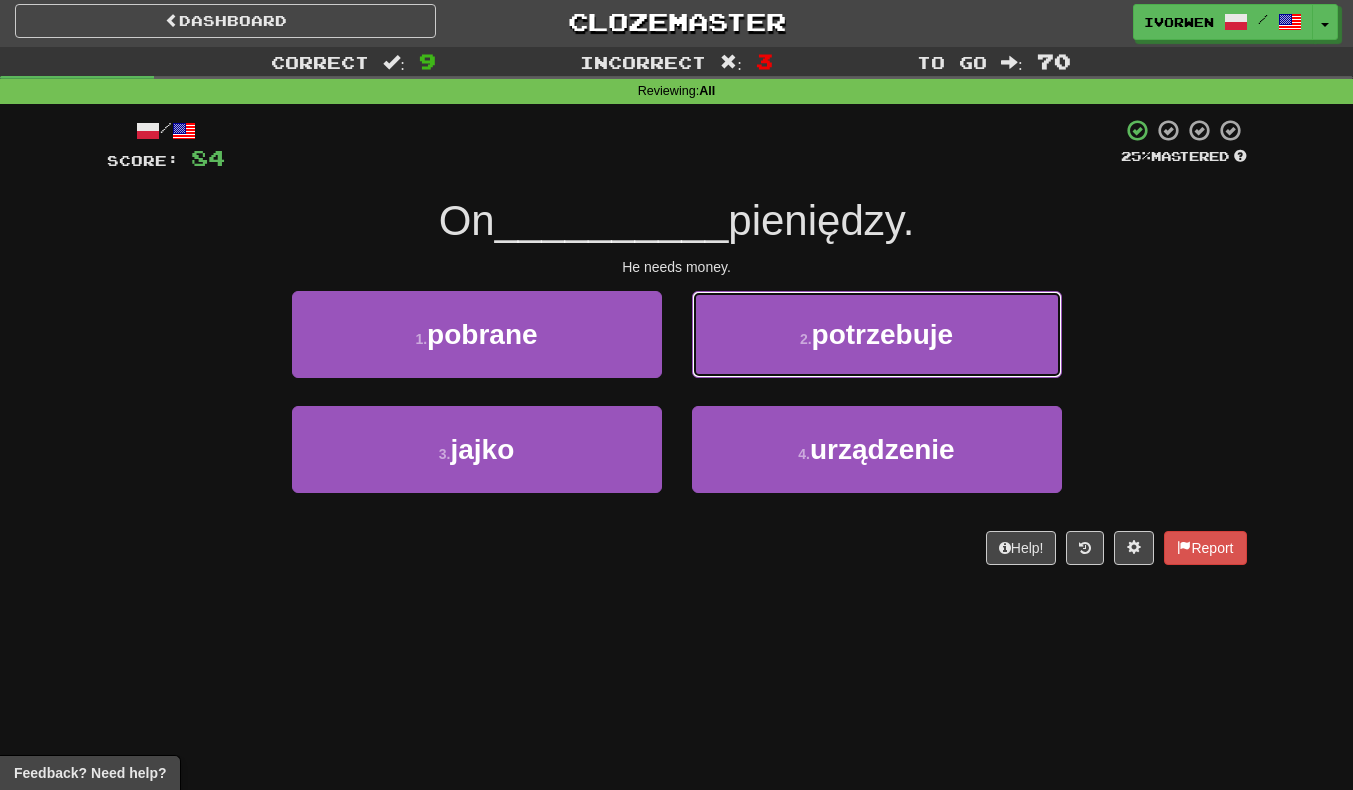 click on "2 .  potrzebuje" at bounding box center [877, 334] 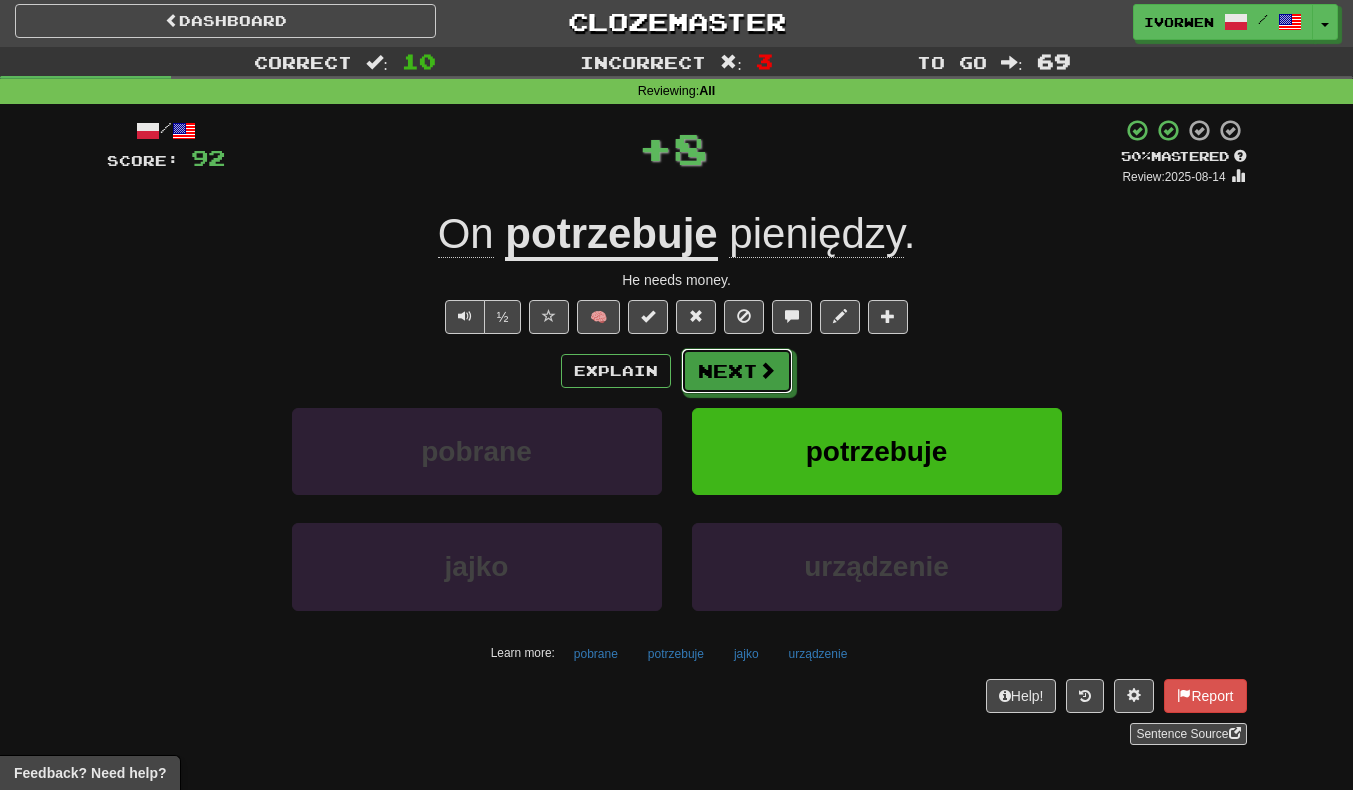 click on "Next" at bounding box center [737, 371] 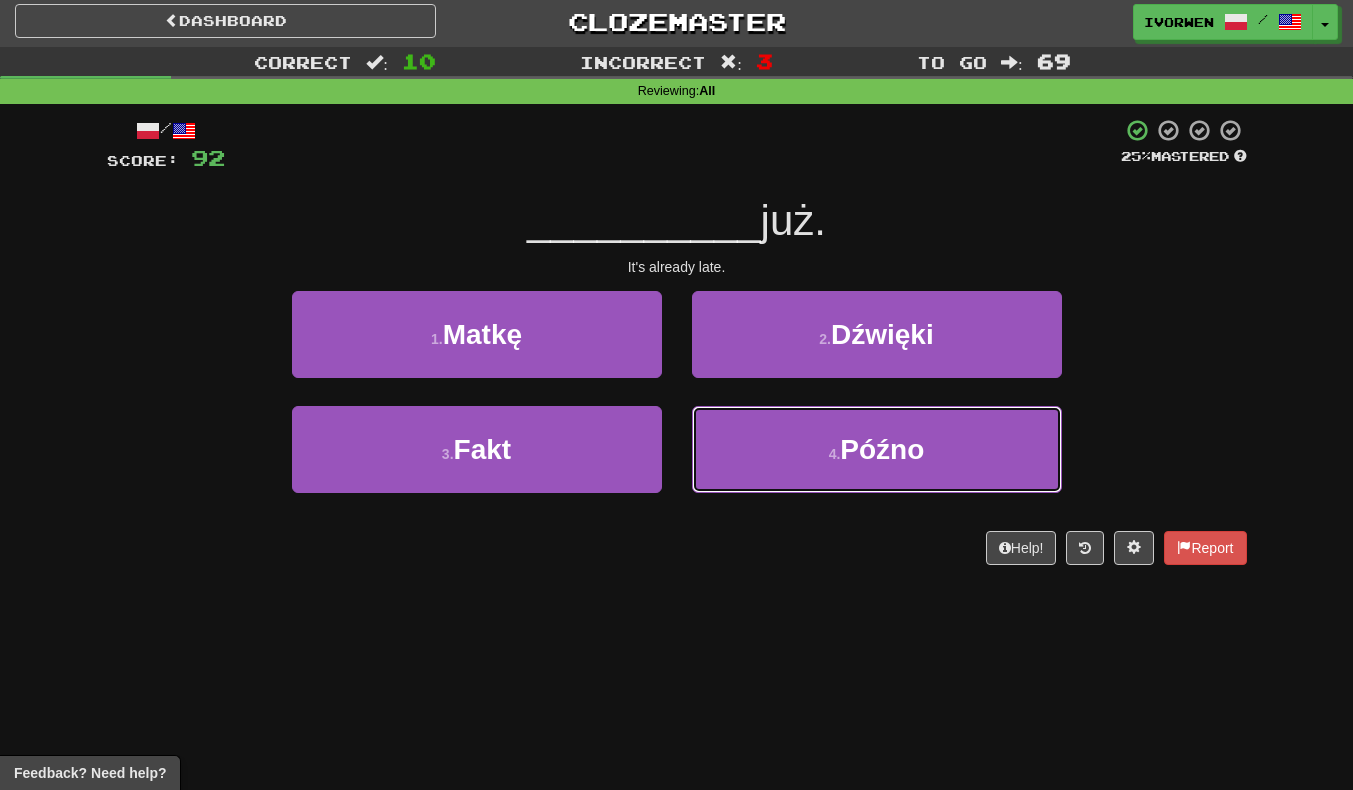 click on "4 .  Późno" at bounding box center (877, 449) 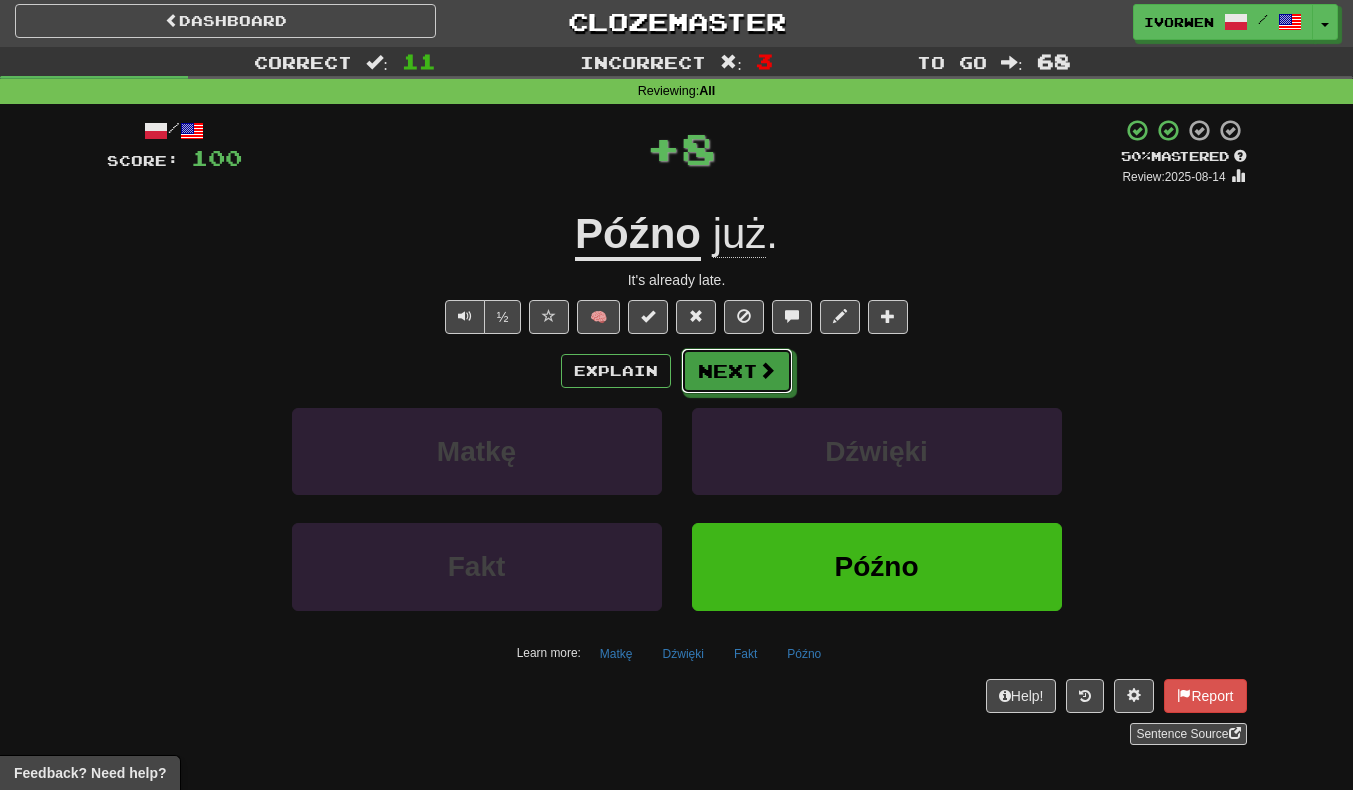 click on "Next" at bounding box center (737, 371) 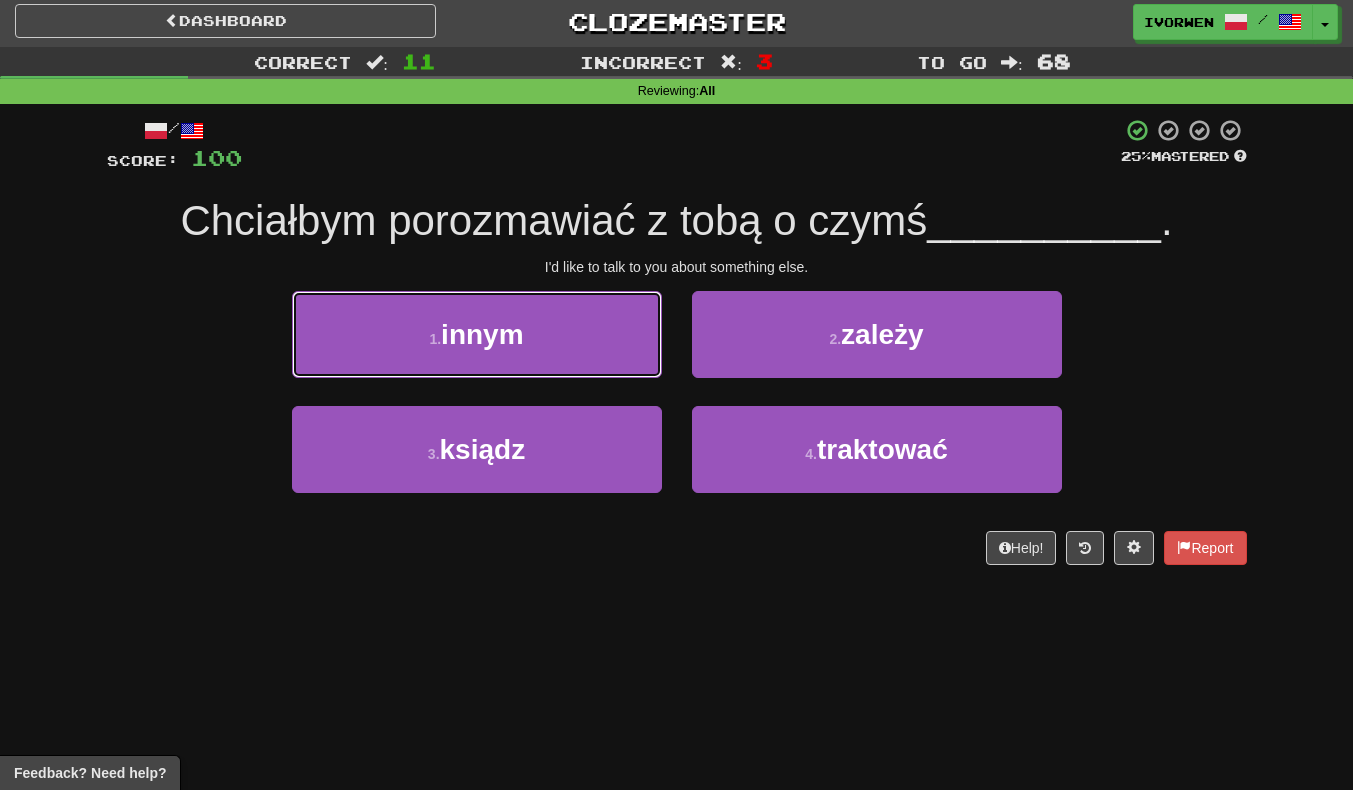 click on "1 .  innym" at bounding box center [477, 334] 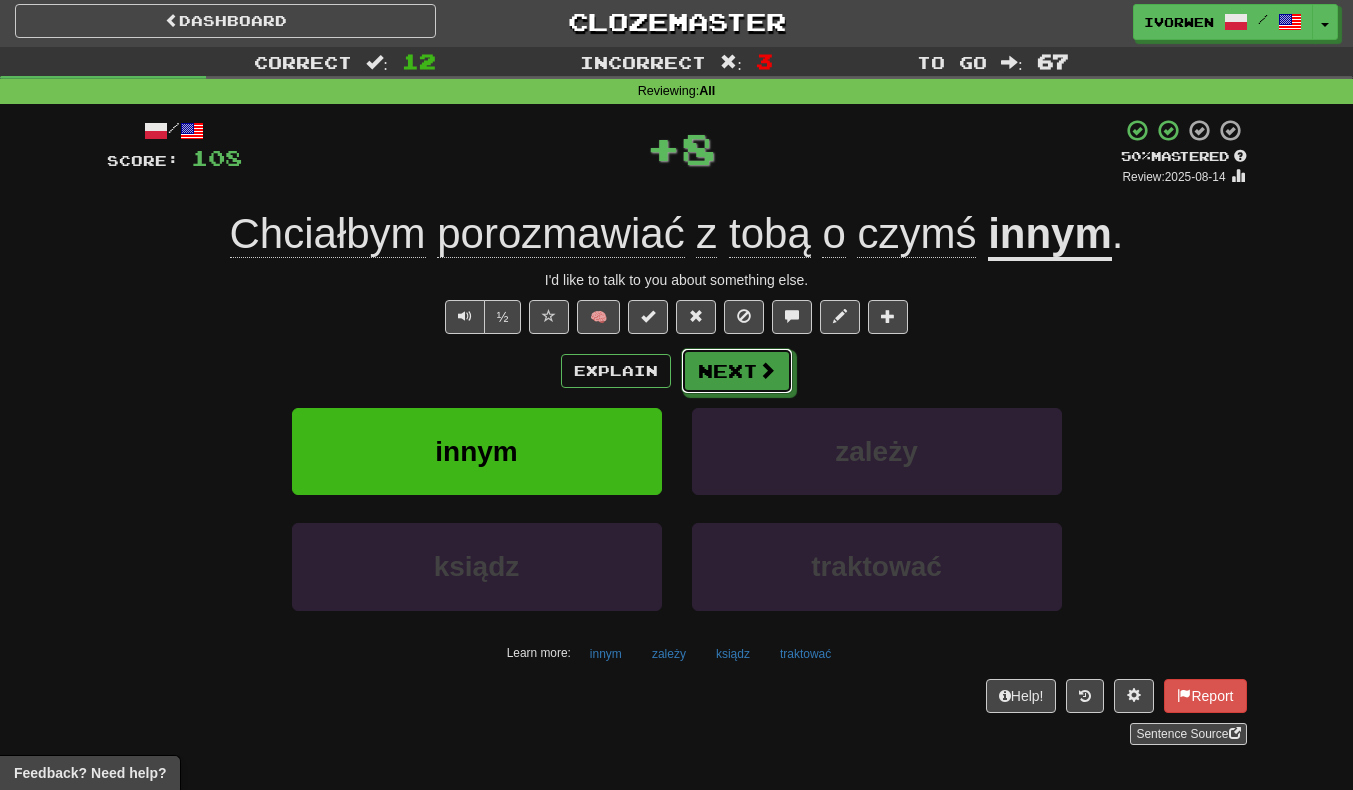 click on "Next" at bounding box center (737, 371) 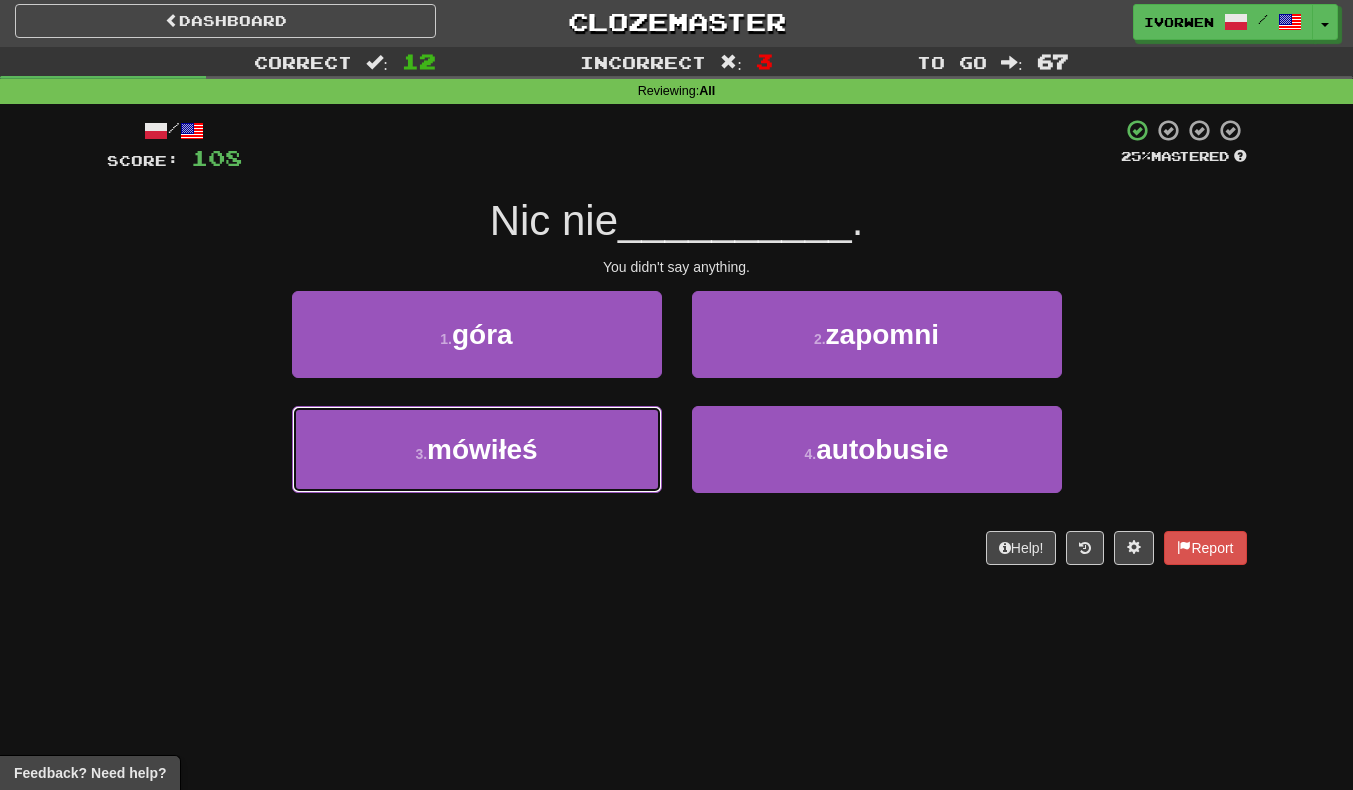 click on "3 .  mówiłeś" at bounding box center [477, 449] 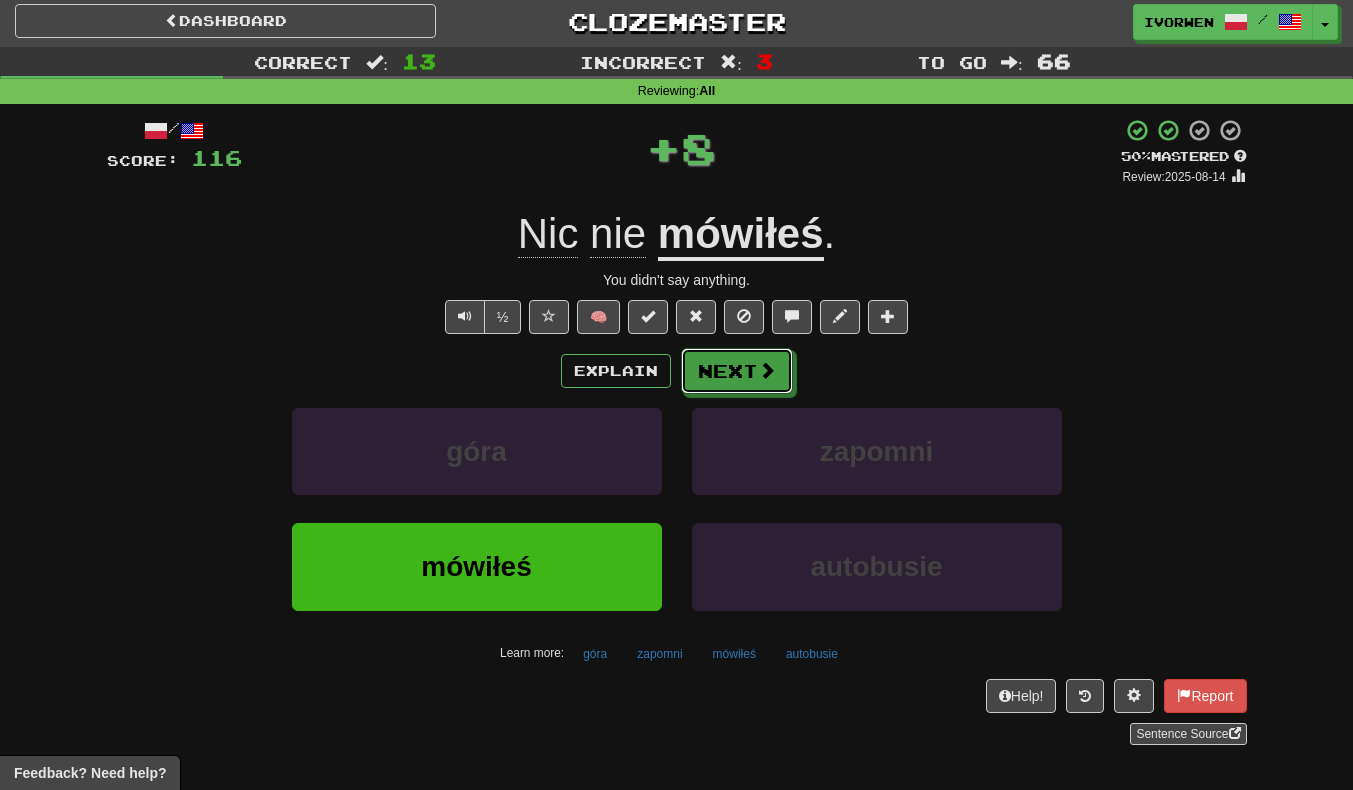 click on "Next" at bounding box center (737, 371) 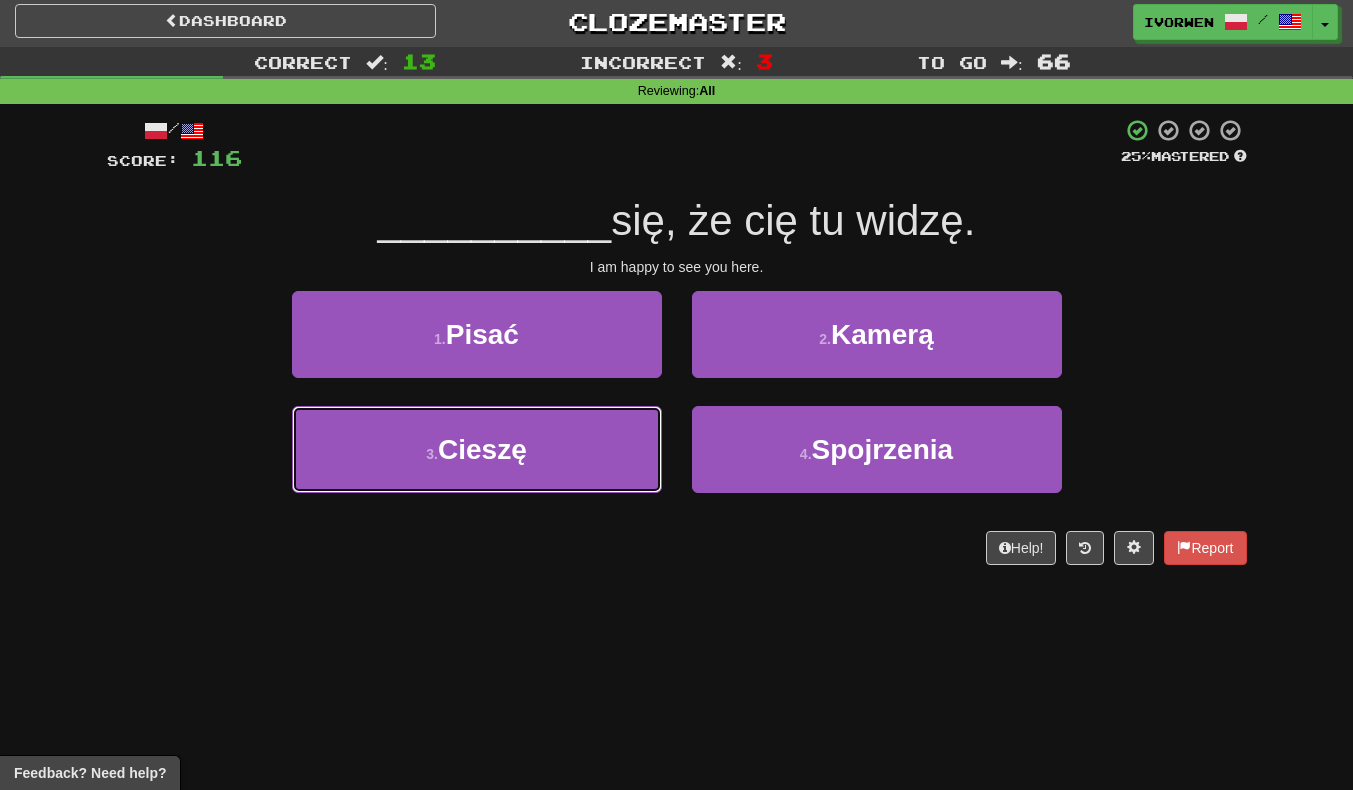 click on "3 .  Cieszę" at bounding box center (477, 449) 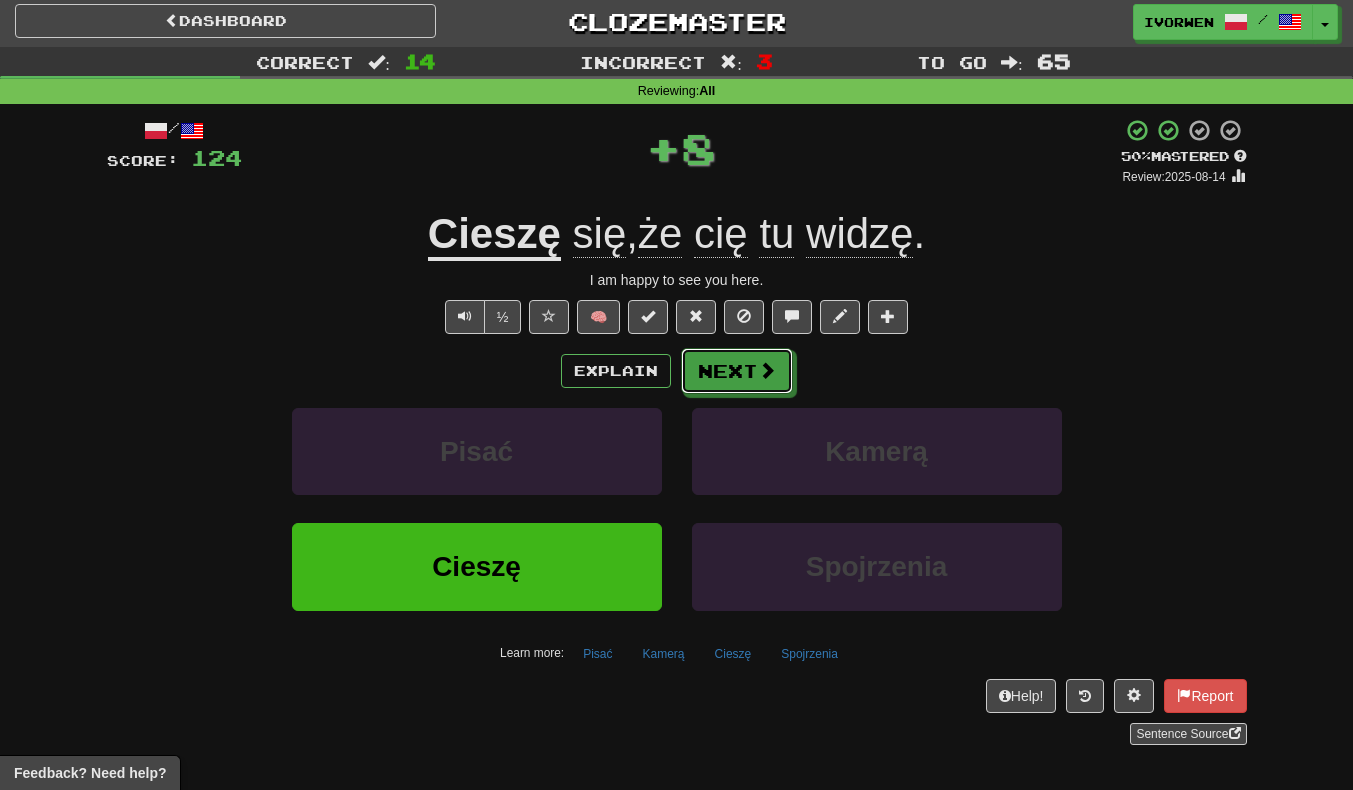 click on "Next" at bounding box center (737, 371) 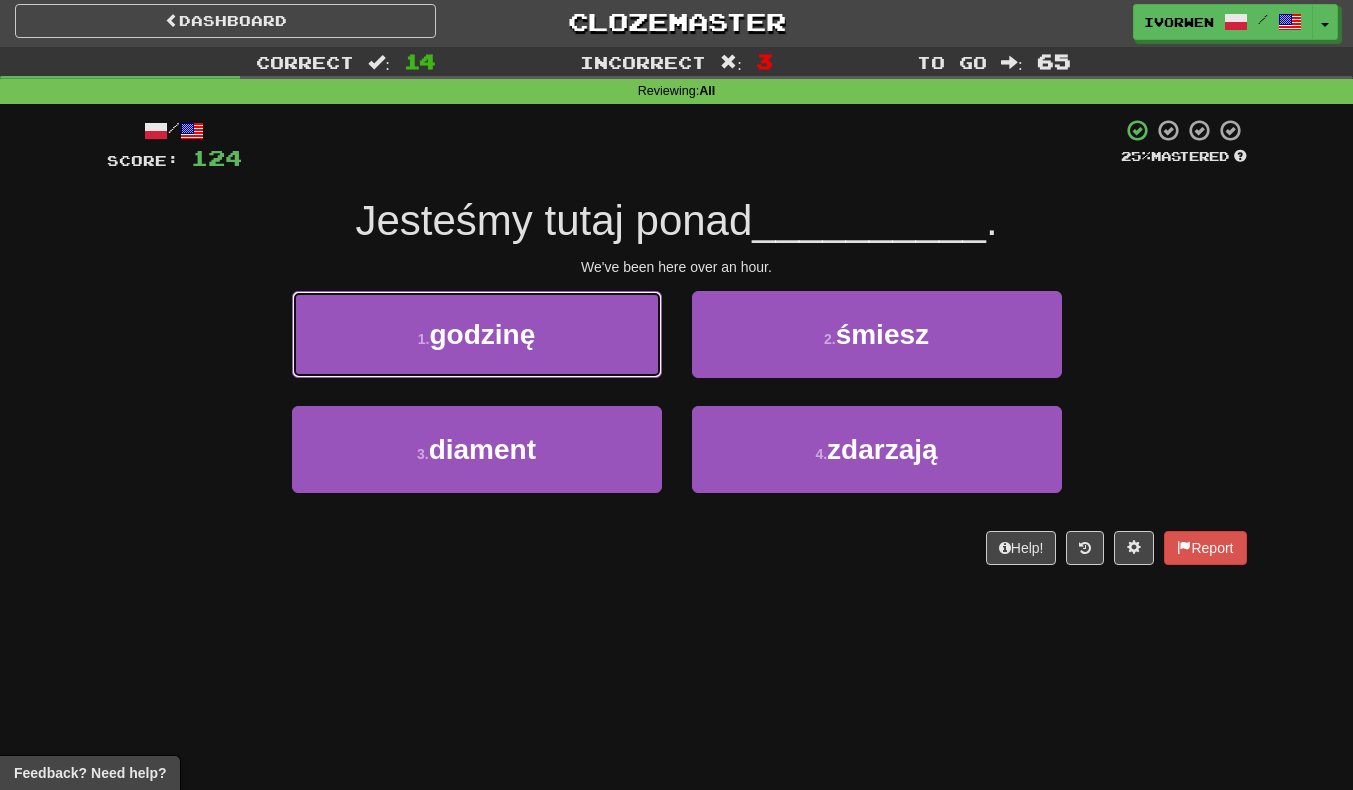 click on "1 .  godzinę" at bounding box center [477, 334] 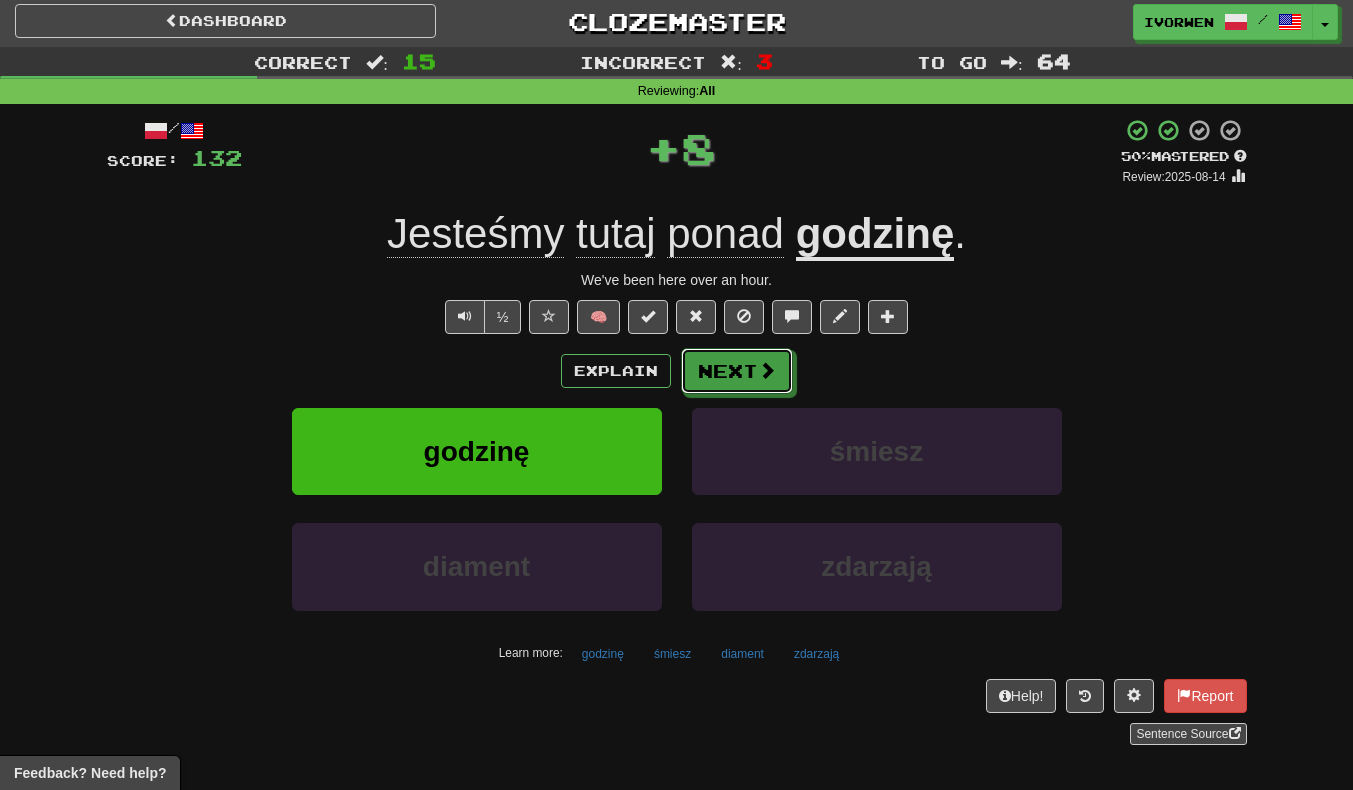 click on "Next" at bounding box center [737, 371] 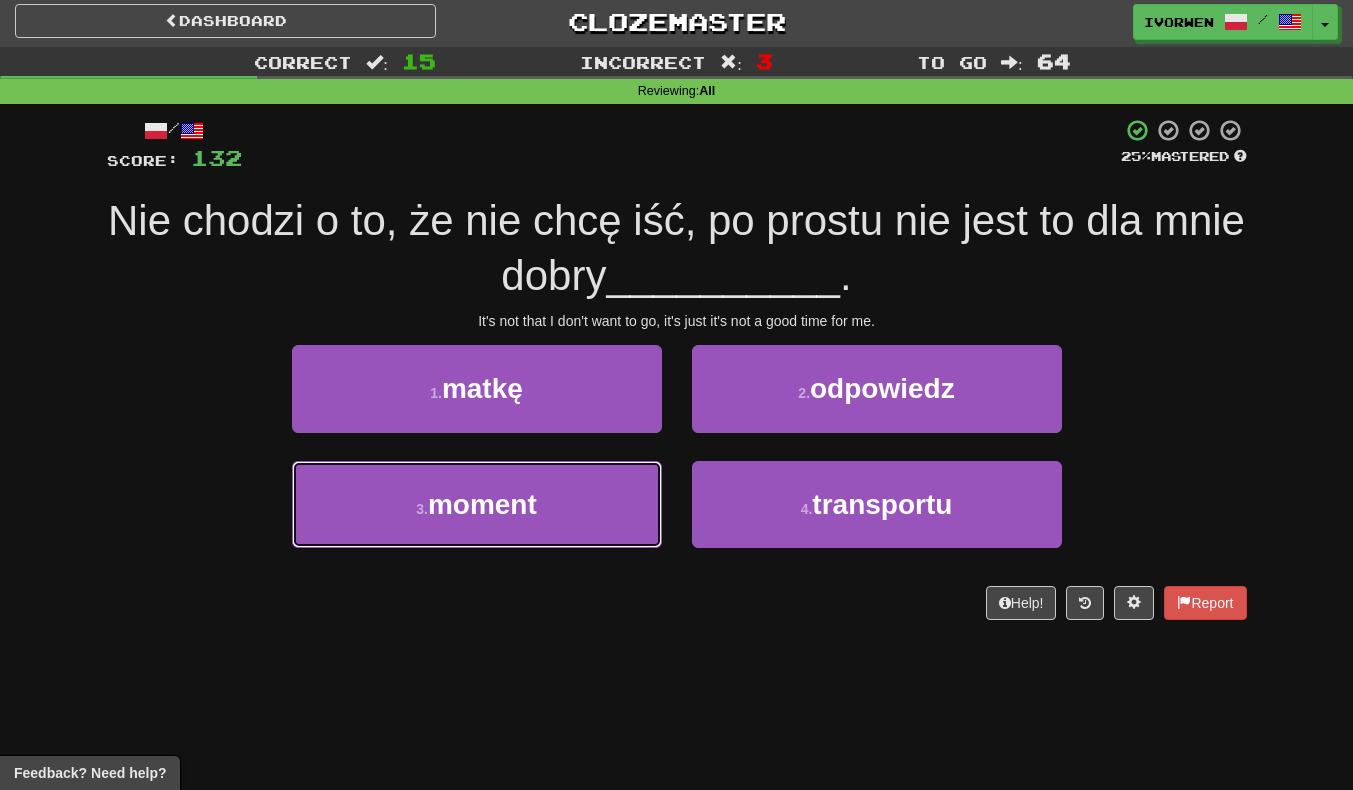 click on "3 .  moment" at bounding box center [477, 504] 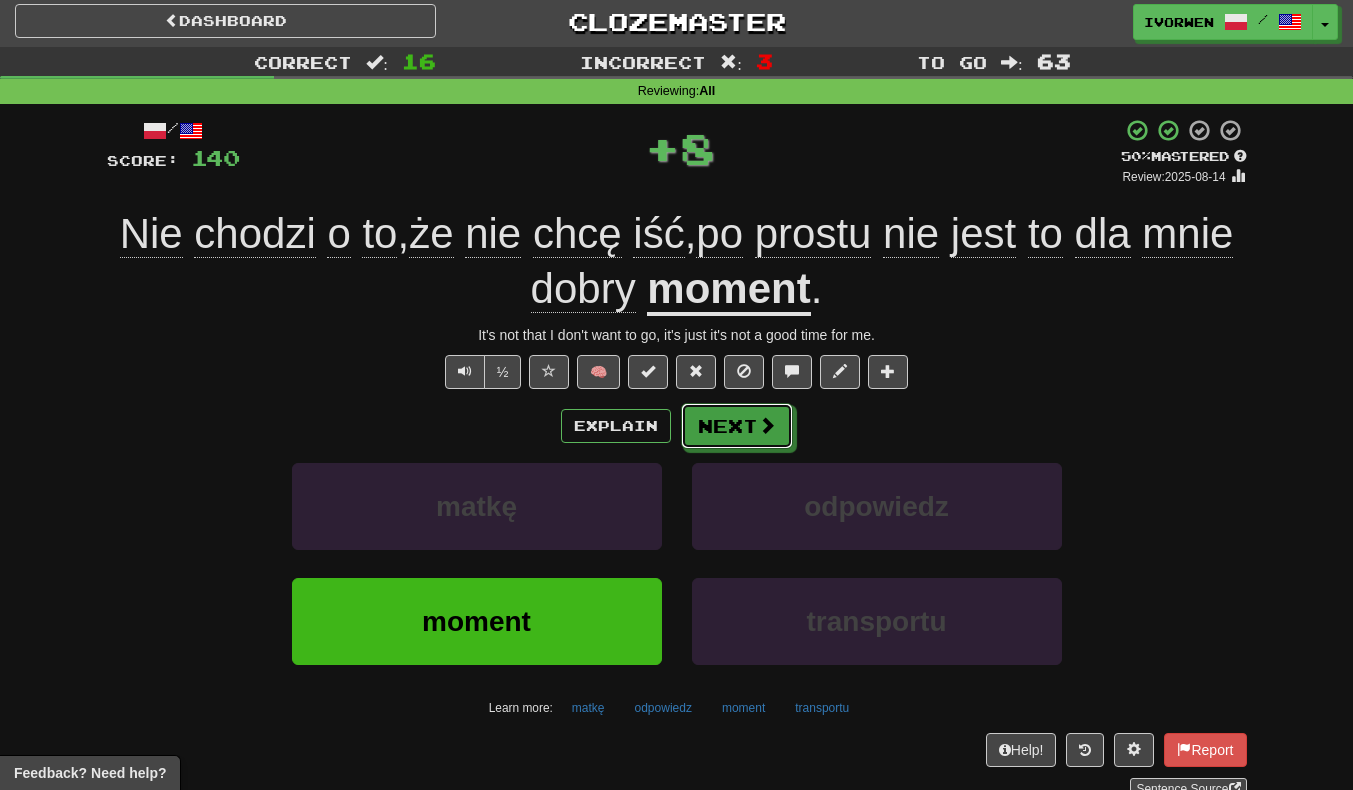 click at bounding box center [767, 425] 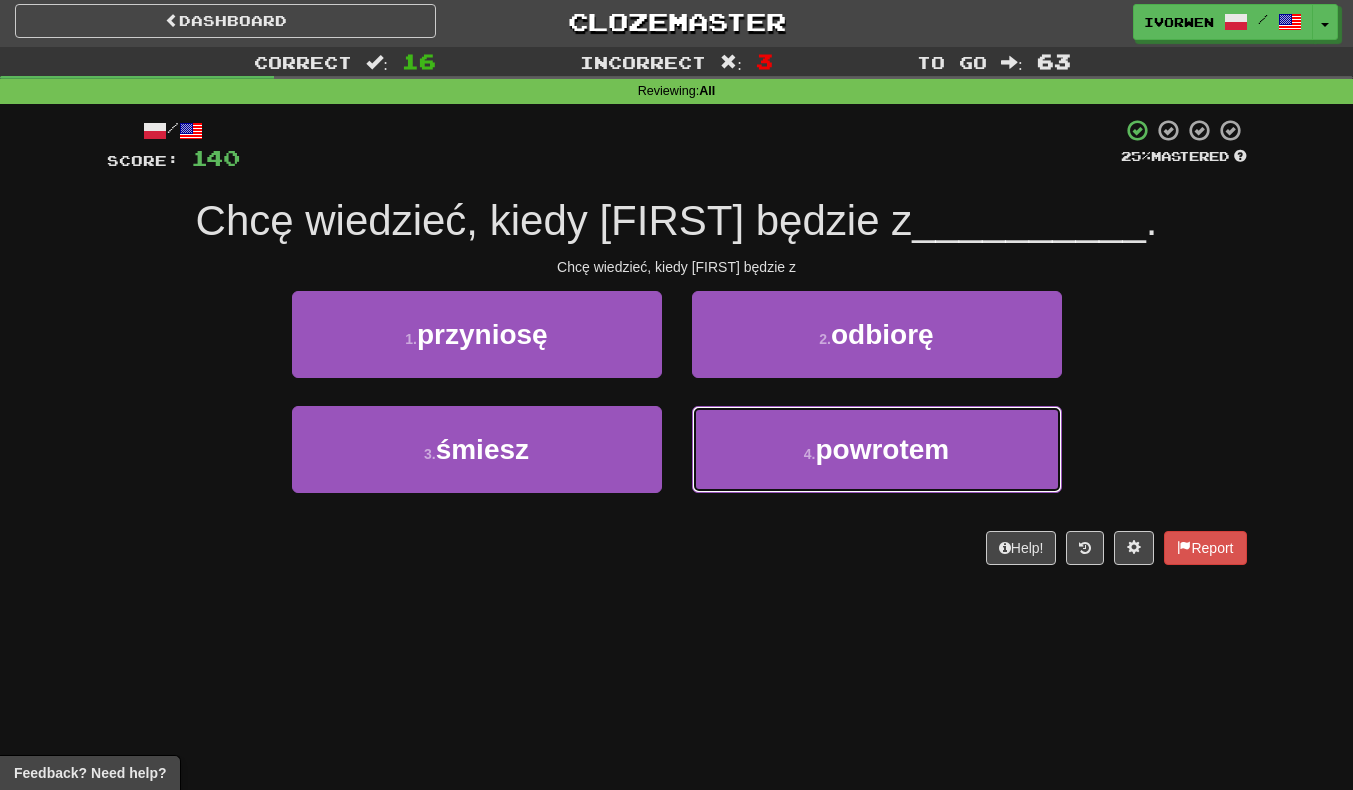click on "4 .  powrotem" at bounding box center [877, 449] 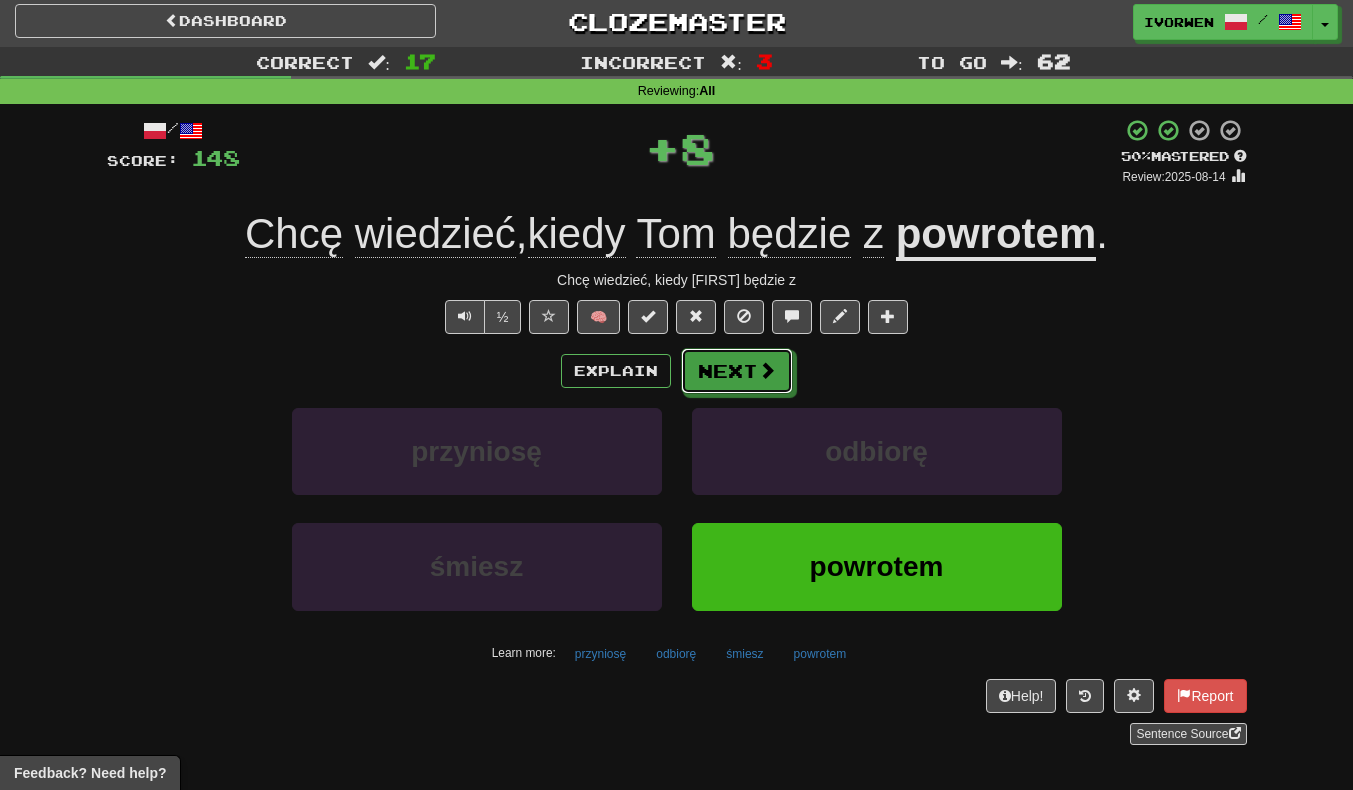 click on "Next" at bounding box center (737, 371) 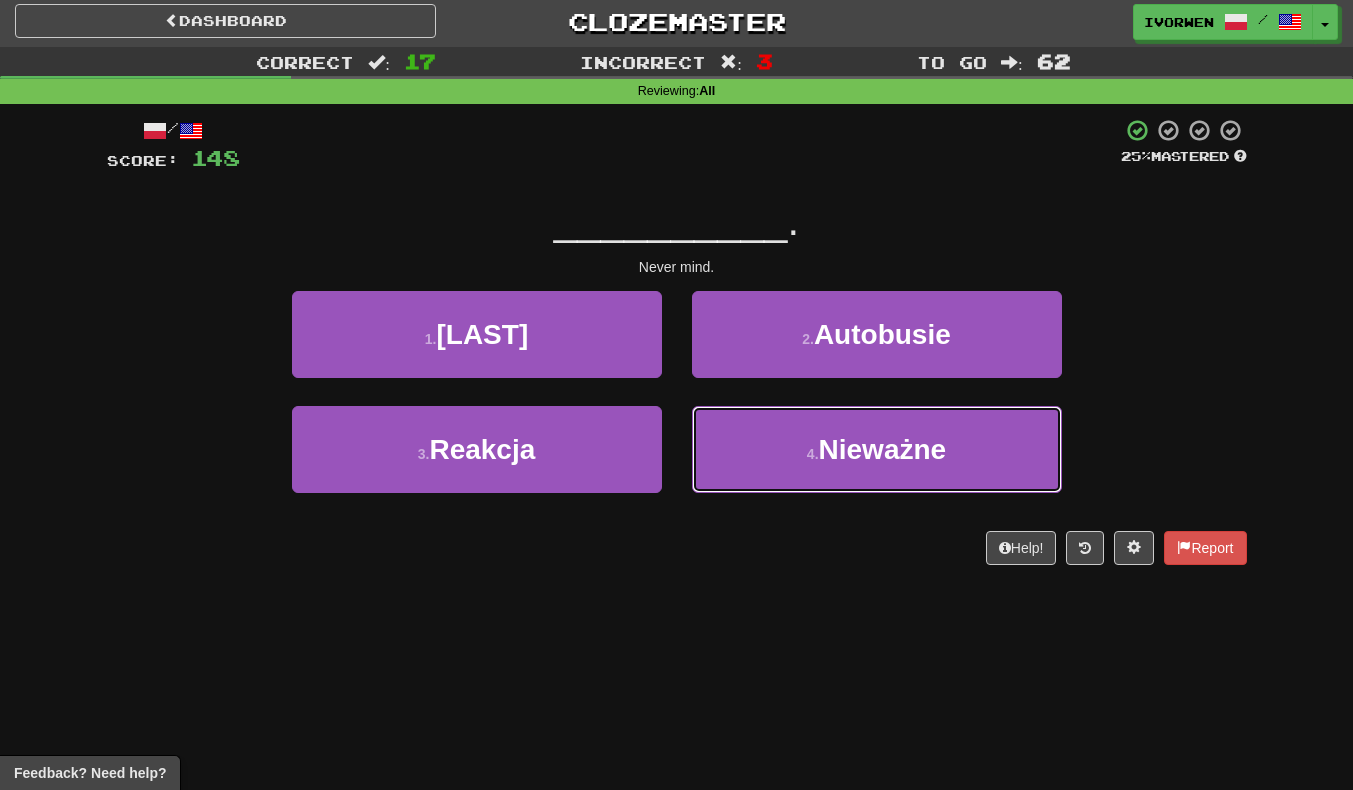 click on "4 .  Nieważne" at bounding box center (877, 449) 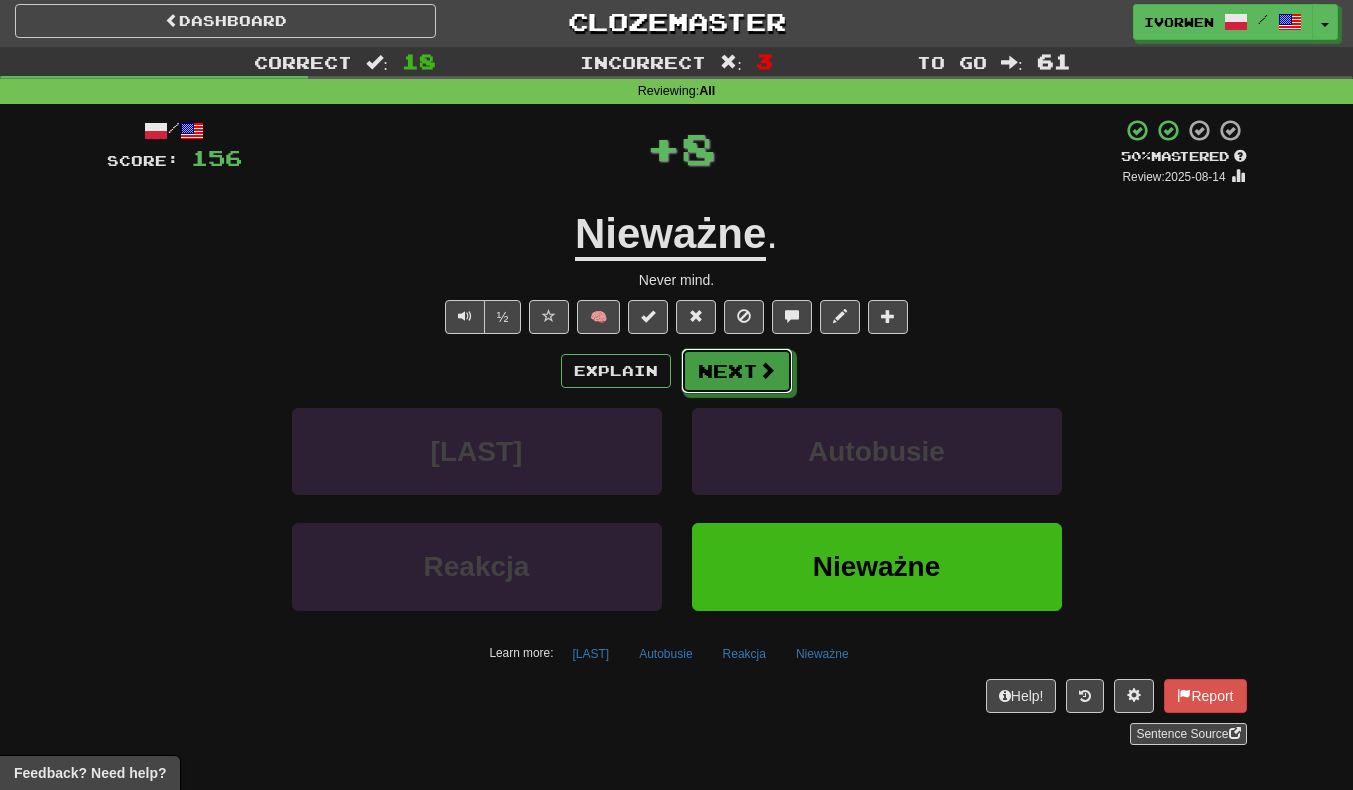 click on "Next" at bounding box center (737, 371) 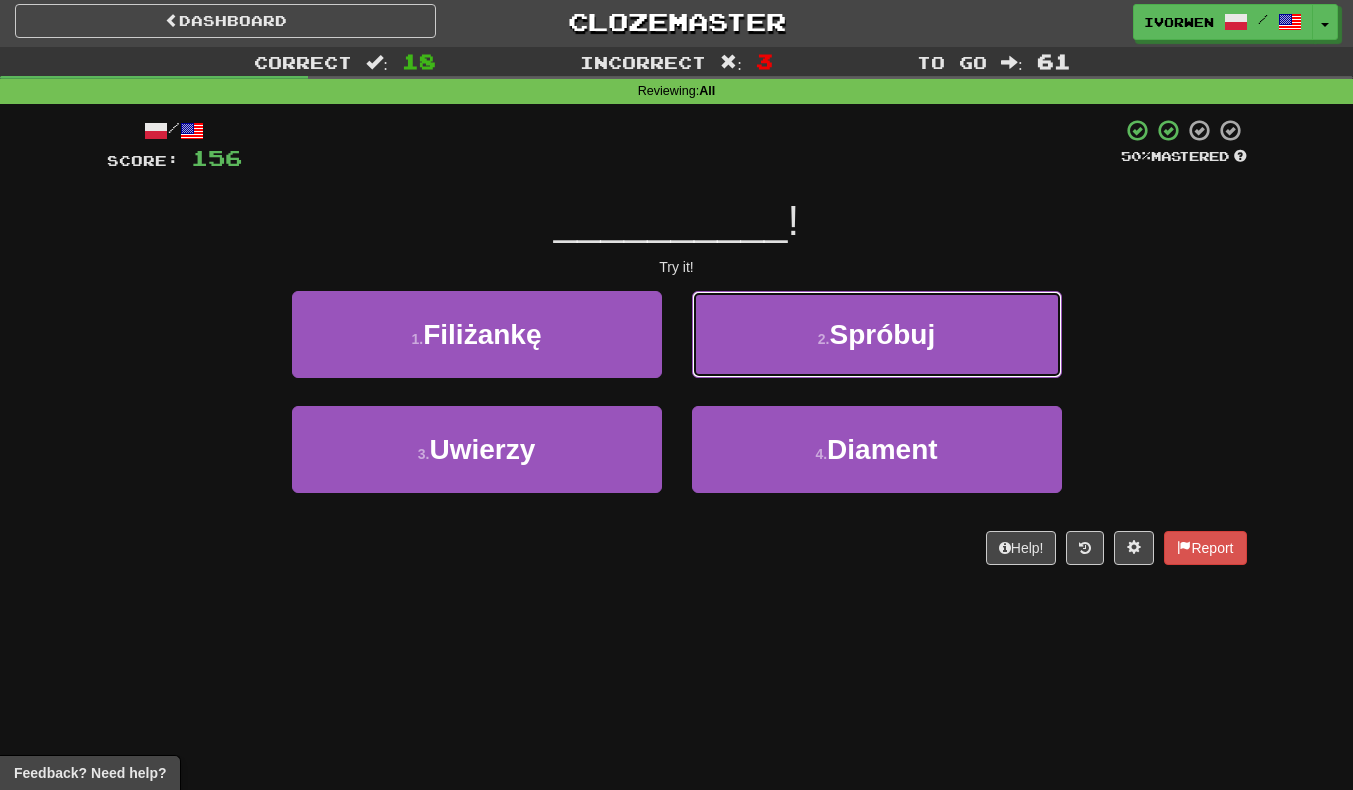 click on "2 .  Spróbuj" at bounding box center (877, 334) 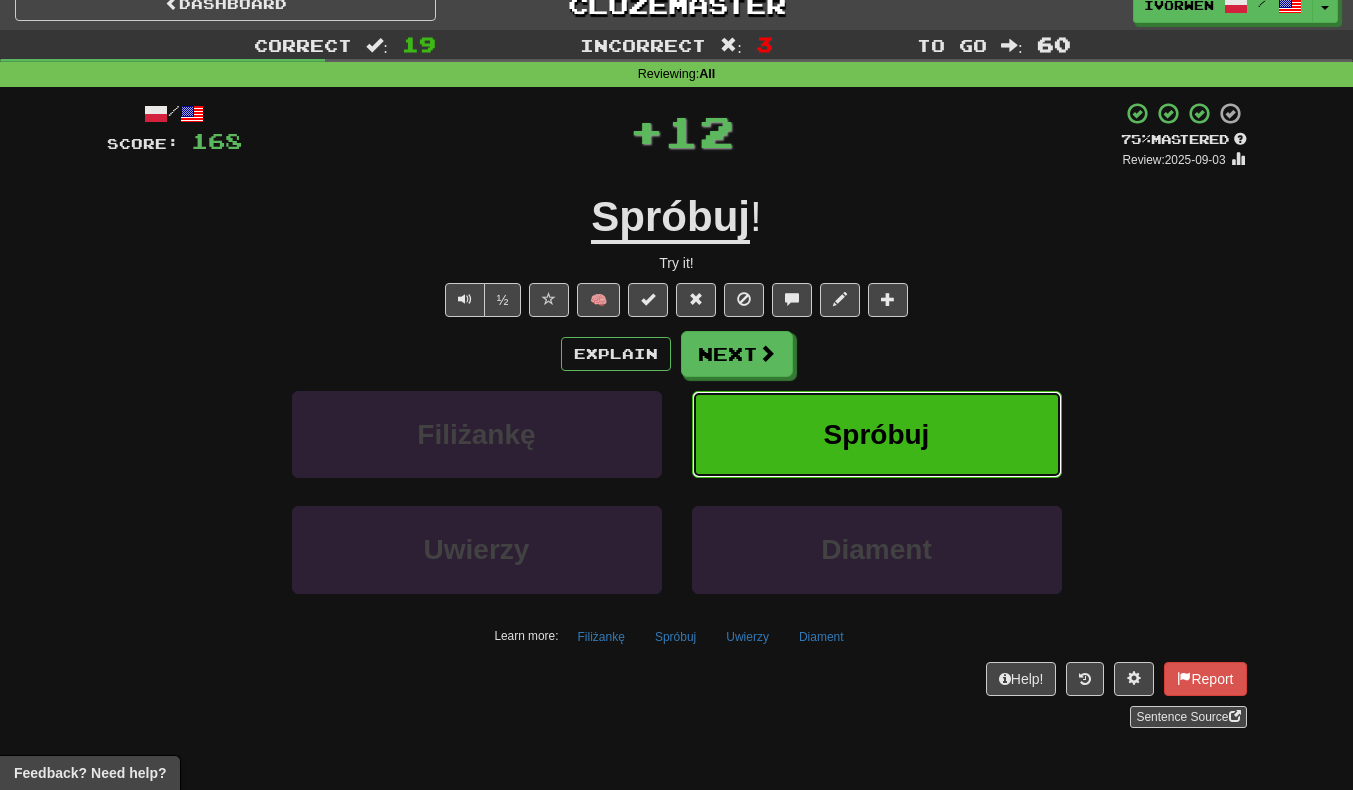 scroll, scrollTop: 26, scrollLeft: 0, axis: vertical 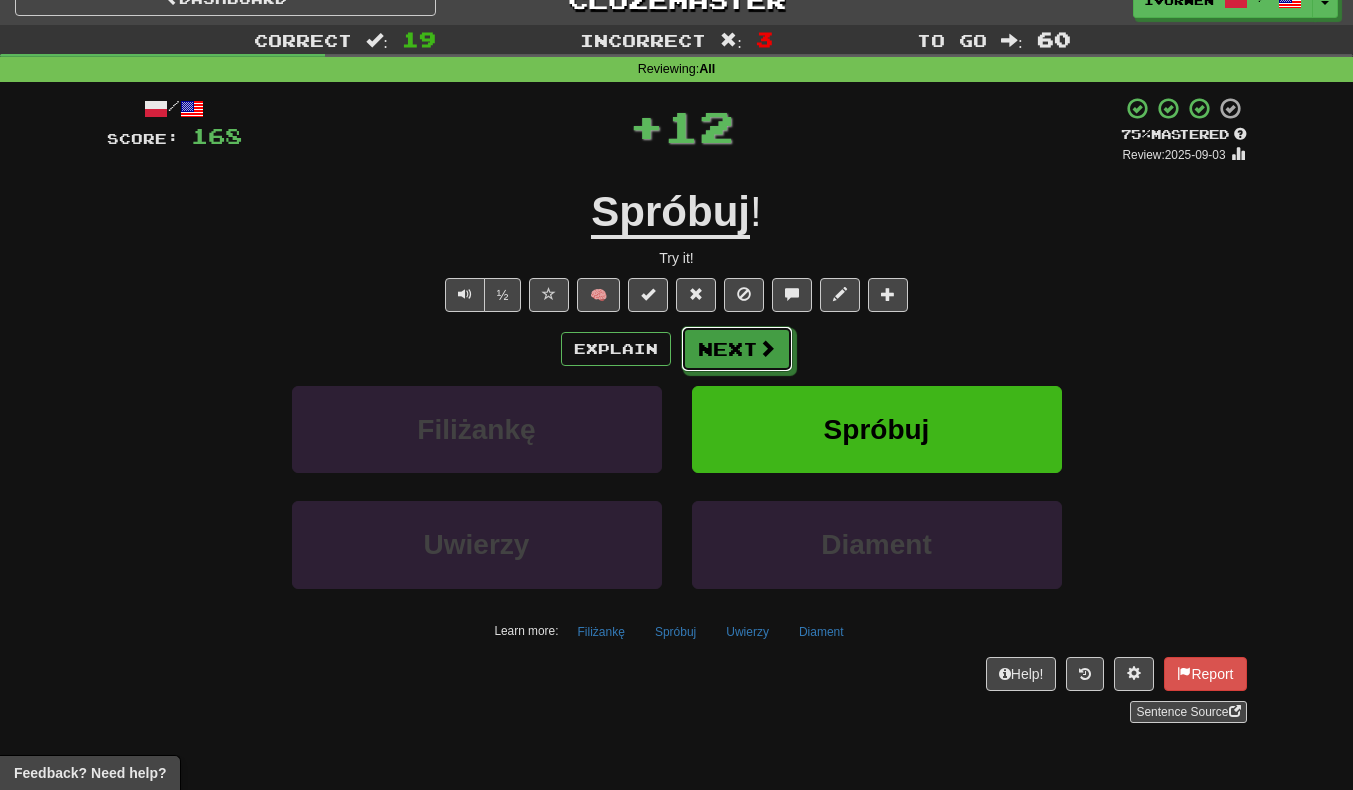 click on "Next" at bounding box center [737, 349] 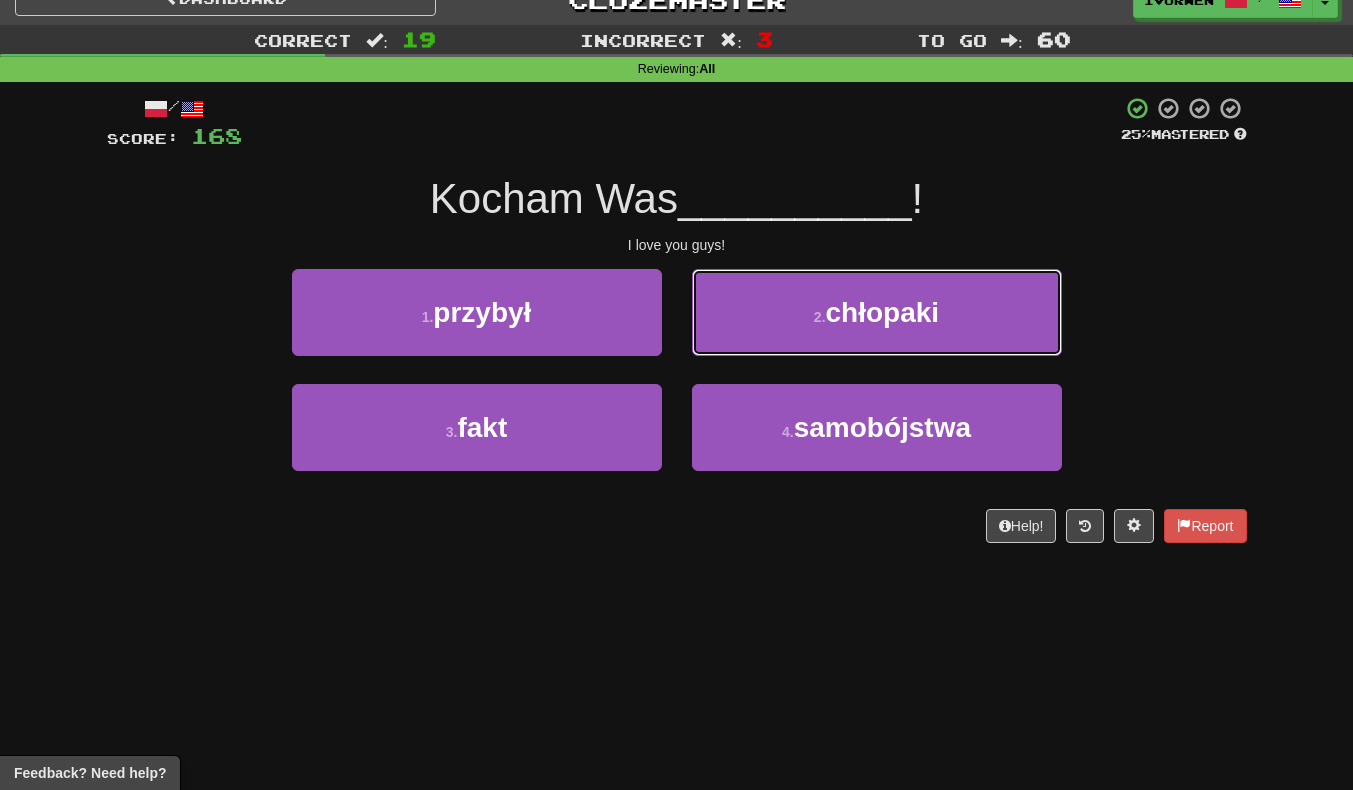 click on "2 .  chłopaki" at bounding box center (877, 312) 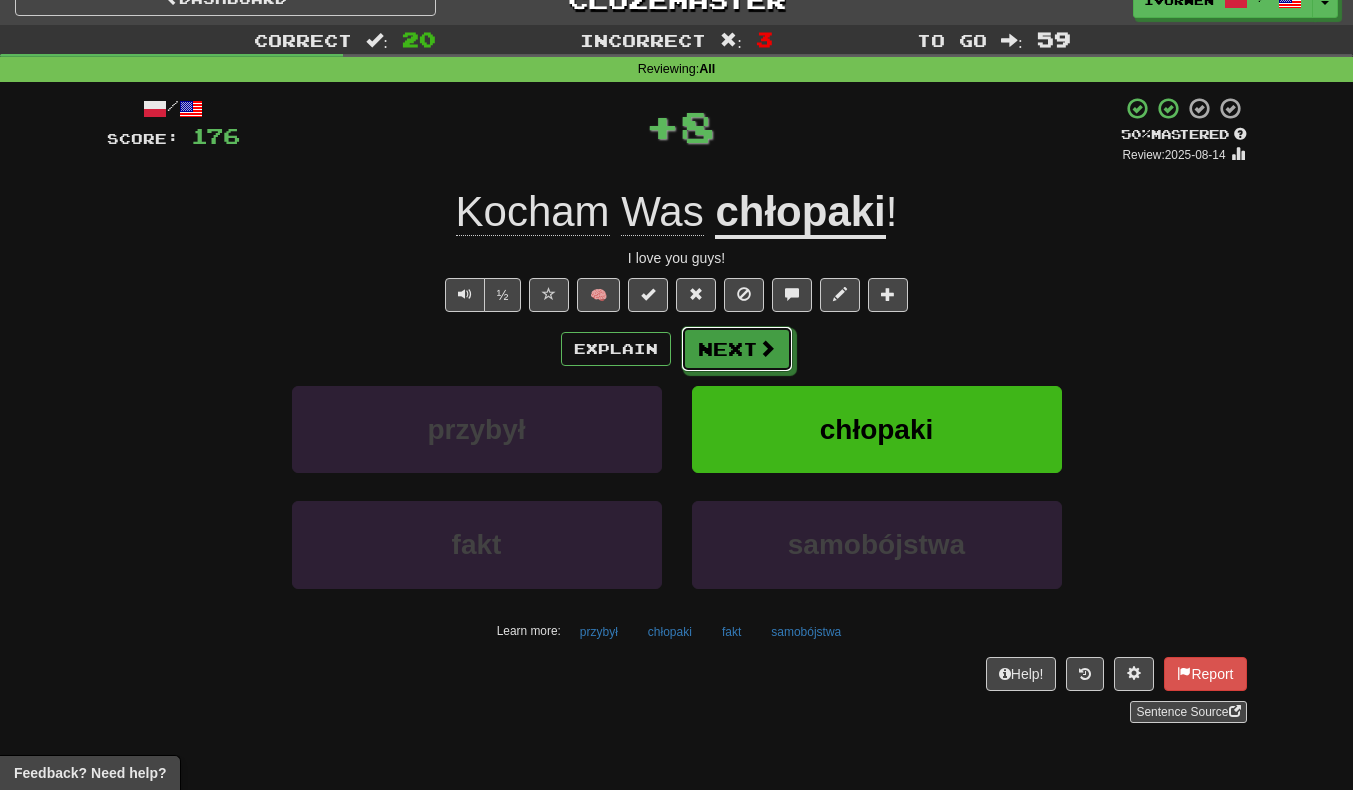 click on "Next" at bounding box center [737, 349] 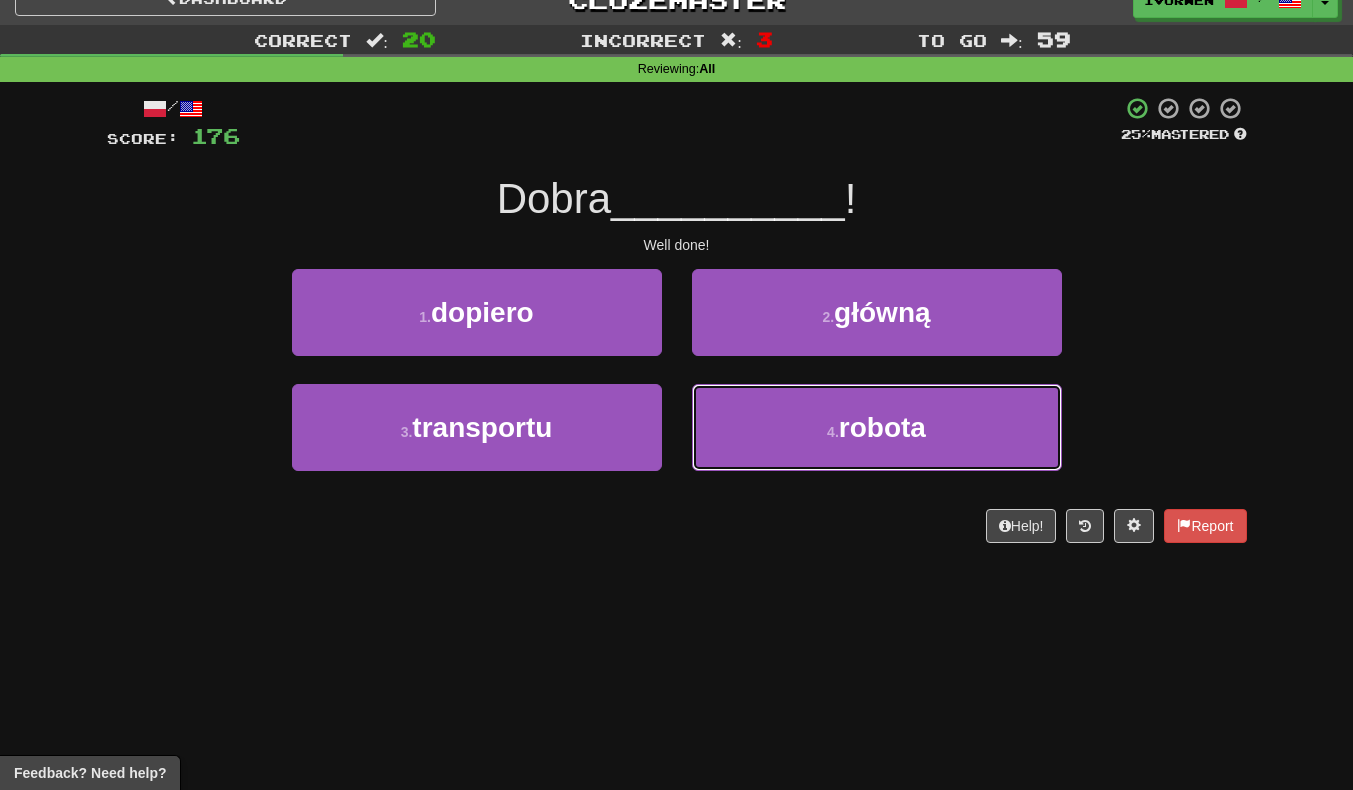click on "4 .  robota" at bounding box center [877, 427] 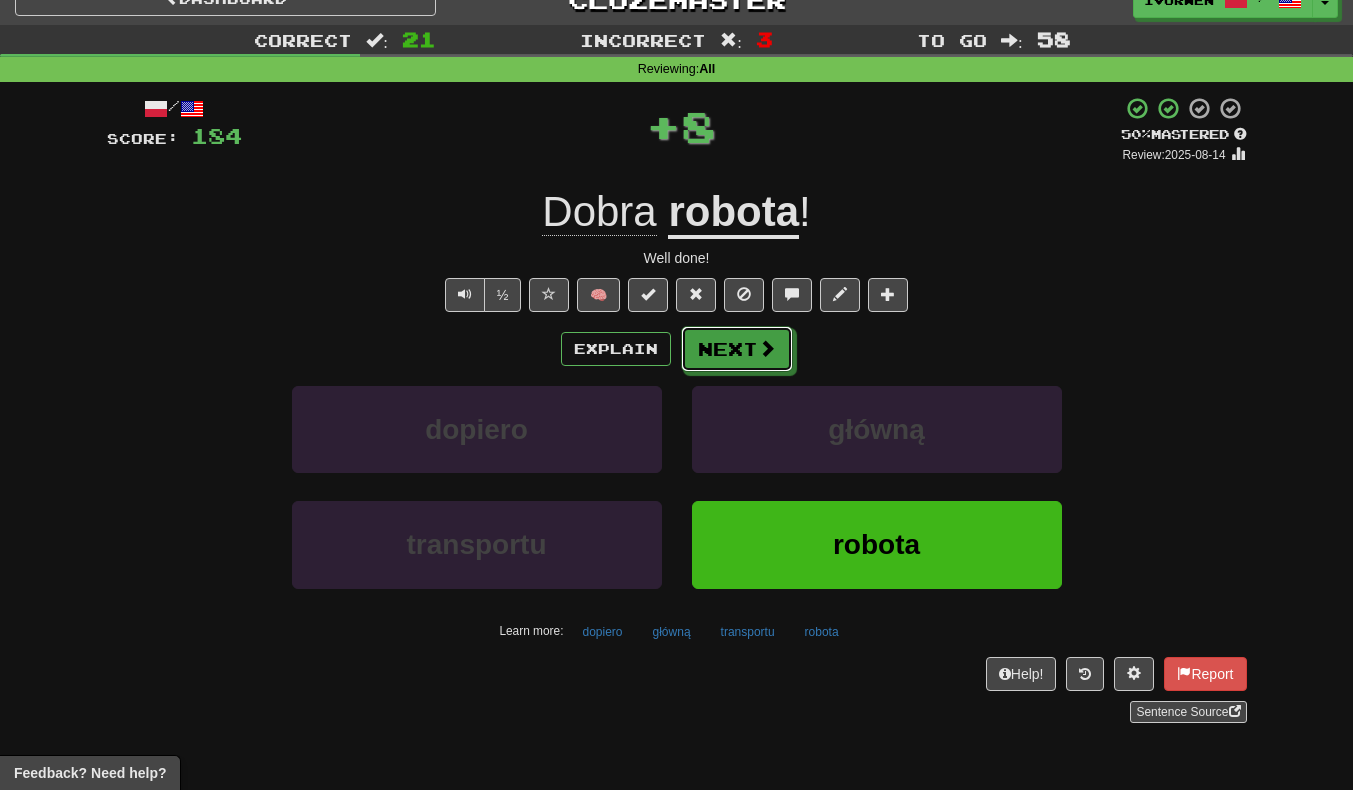 click at bounding box center (767, 348) 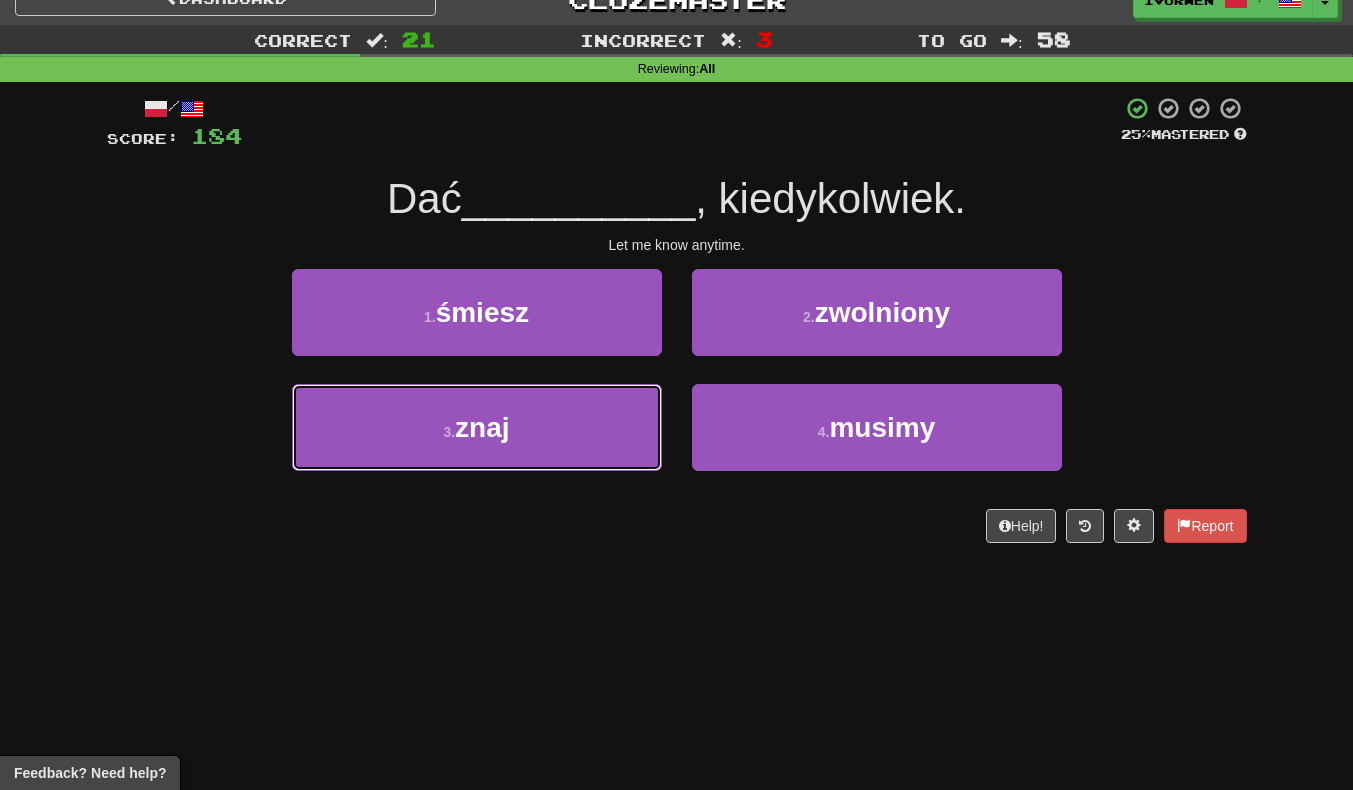 click on "3 .  znaj" at bounding box center (477, 427) 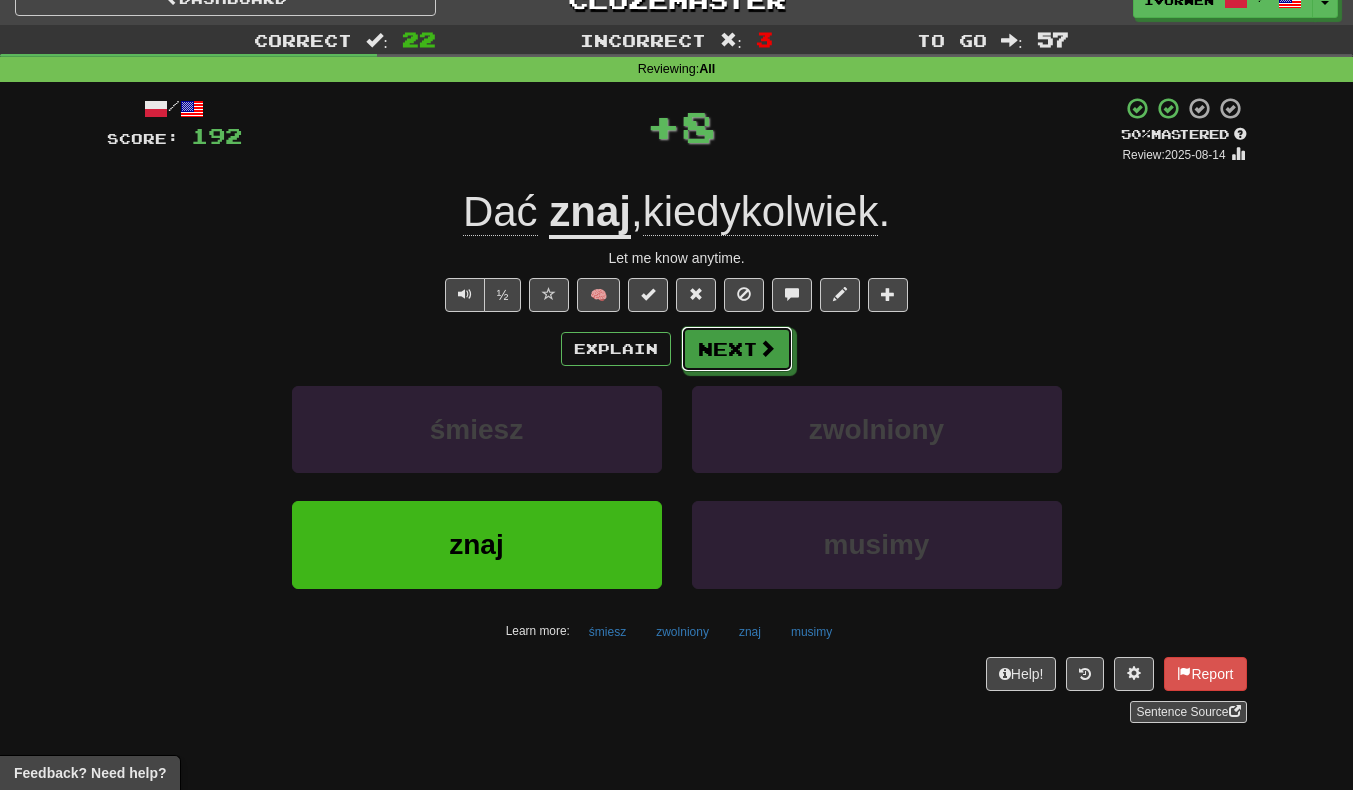 click on "Next" at bounding box center (737, 349) 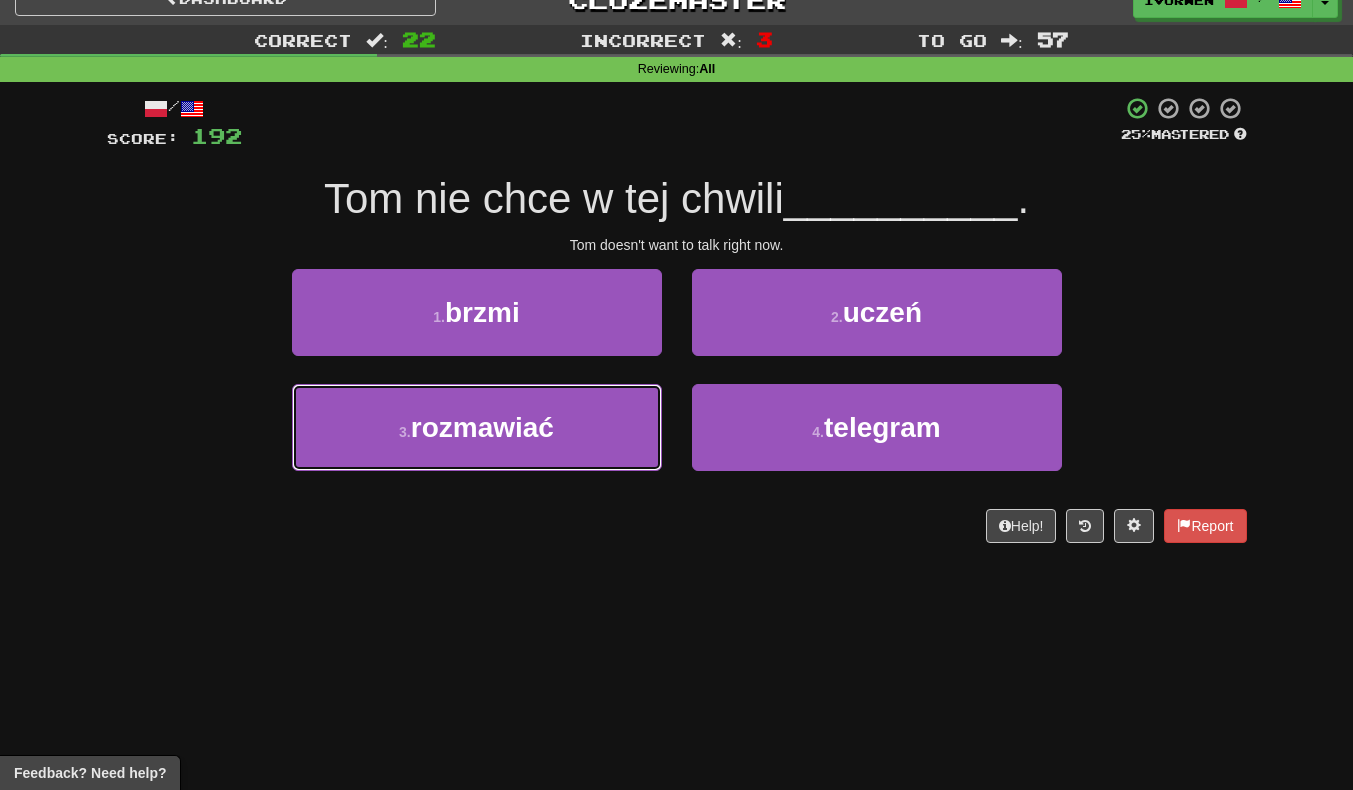 click on "3 .  rozmawiać" at bounding box center (477, 427) 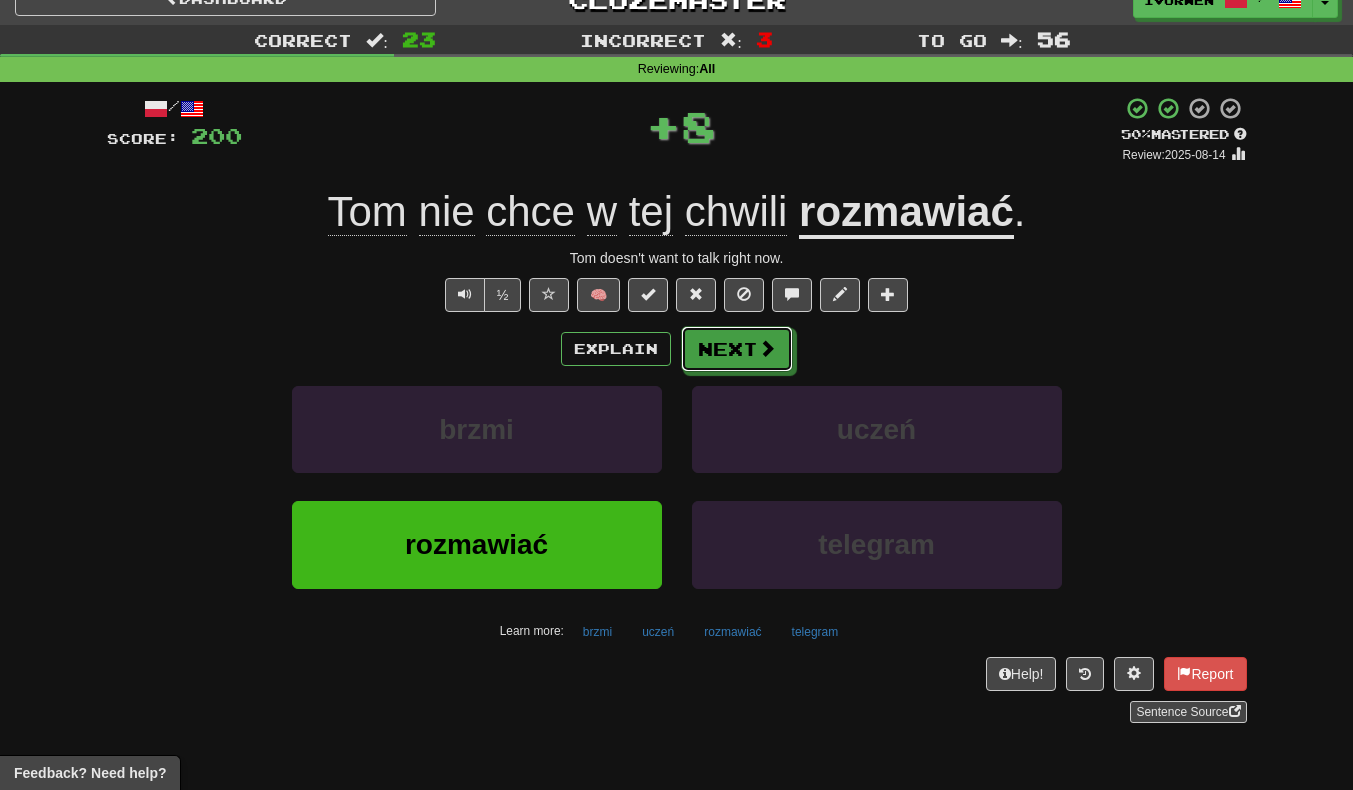 click on "Next" at bounding box center [737, 349] 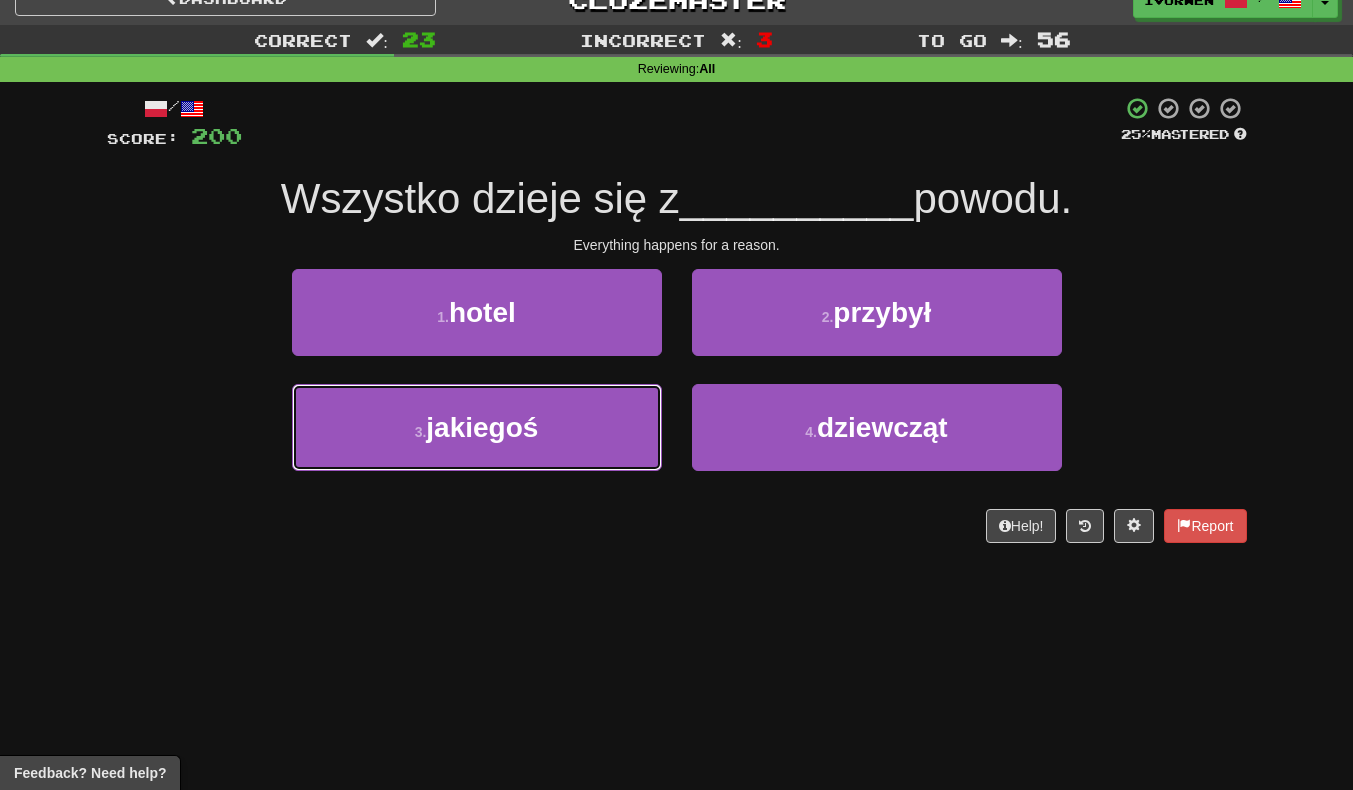 click on "jakiegoś" at bounding box center [482, 427] 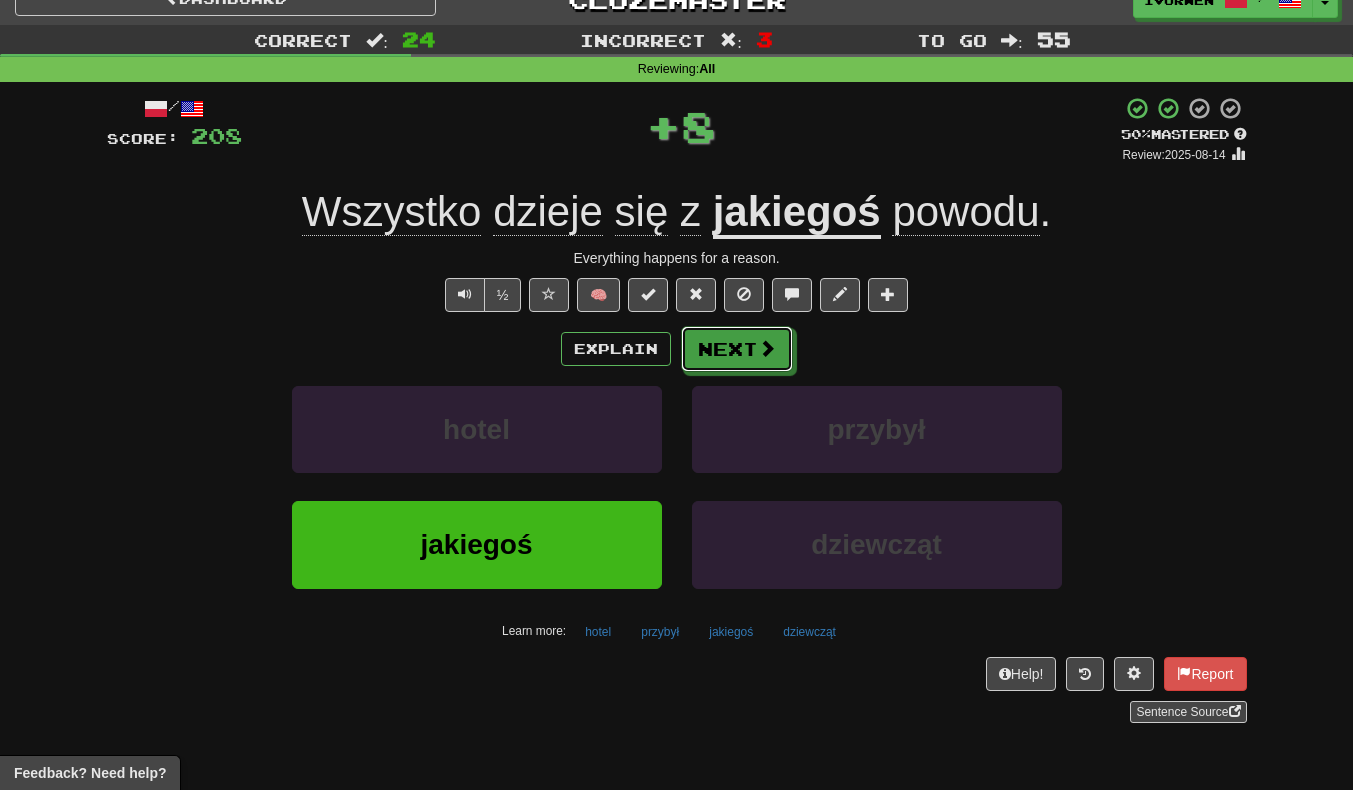 click on "Next" at bounding box center (737, 349) 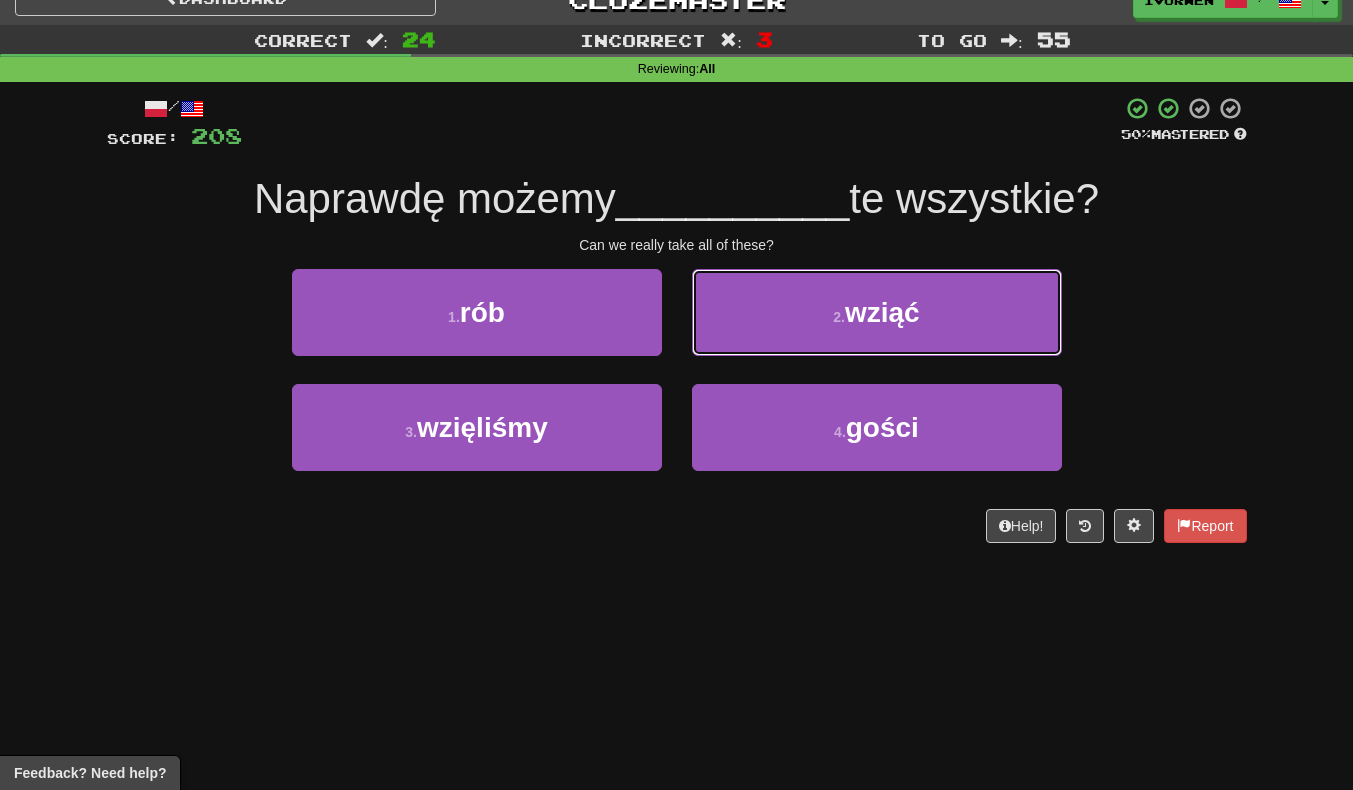 click on "2 .  wziąć" at bounding box center (877, 312) 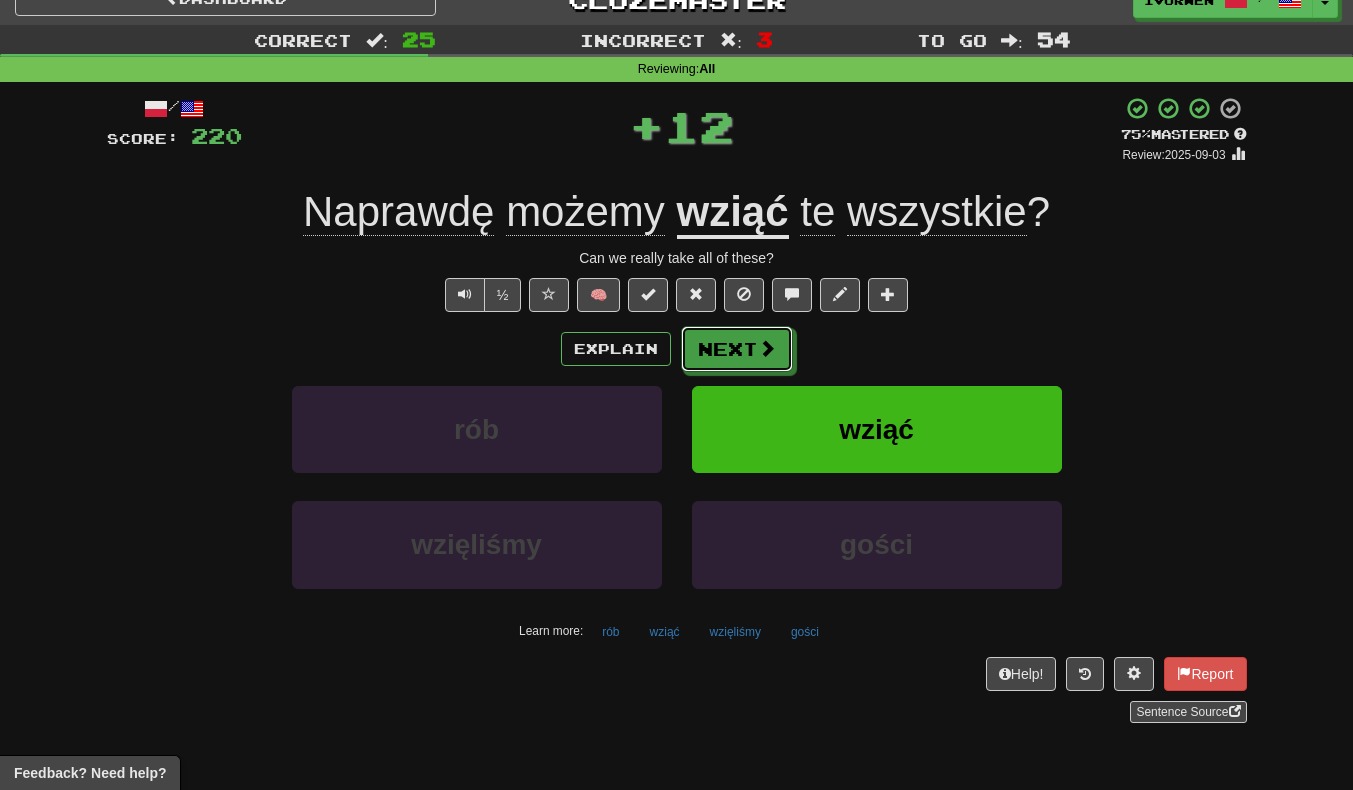 click on "Next" at bounding box center (737, 349) 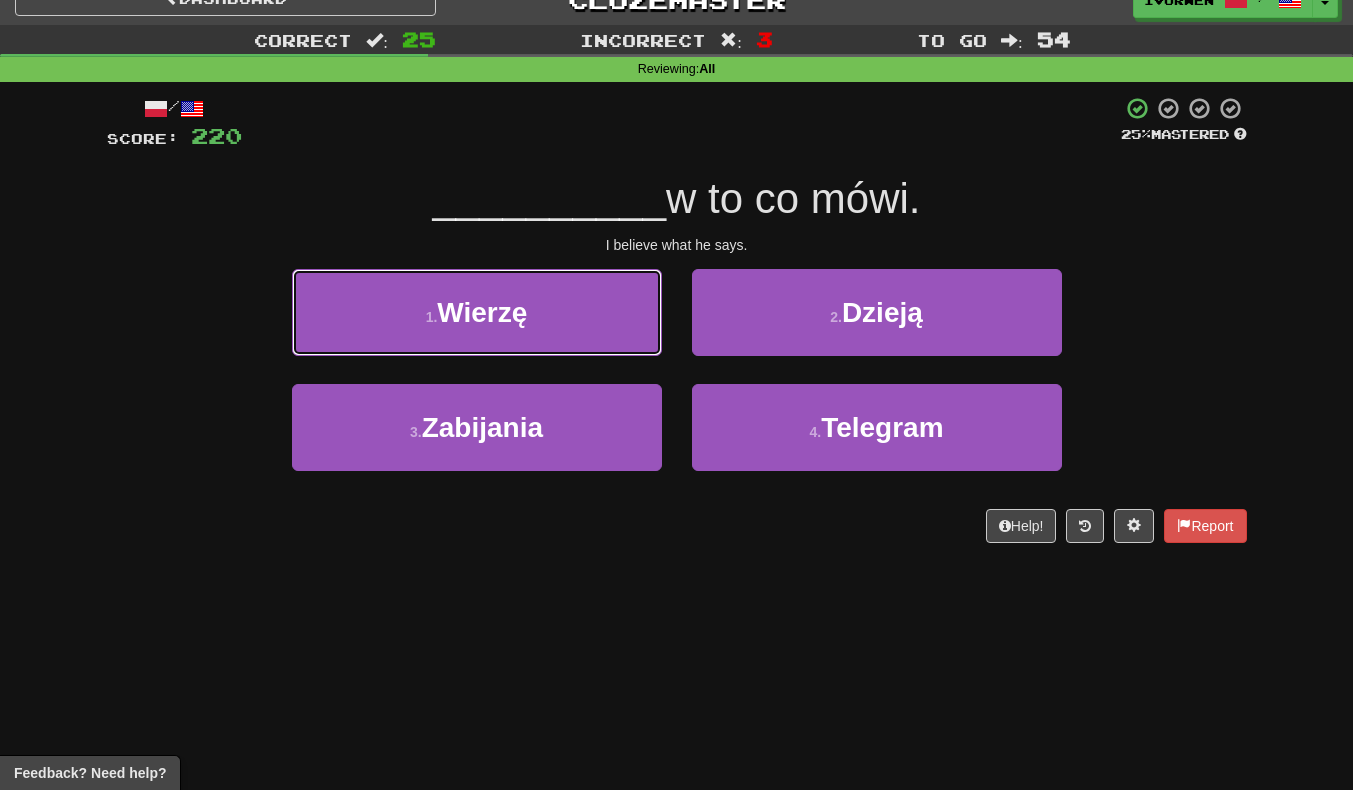 click on "1 .  Wierzę" at bounding box center [477, 312] 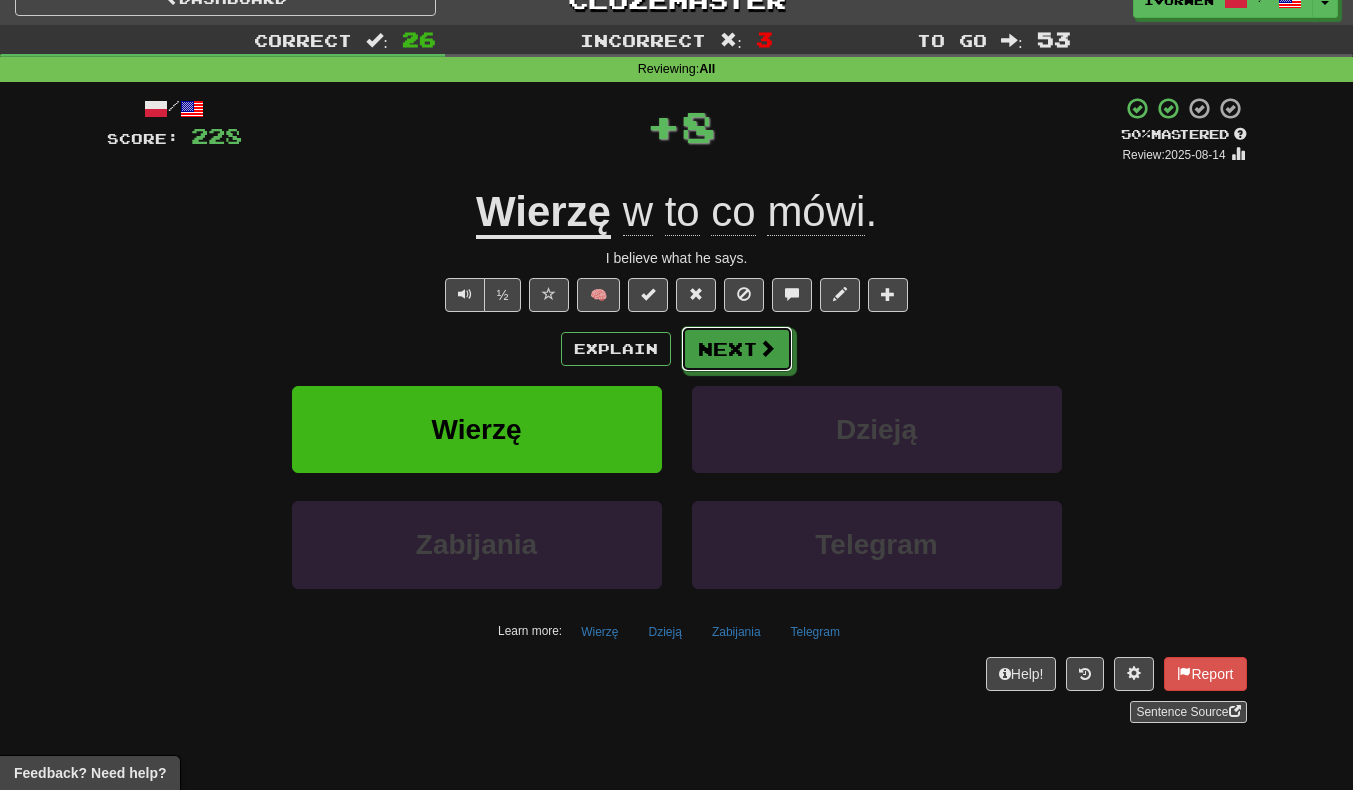 click on "Next" at bounding box center [737, 349] 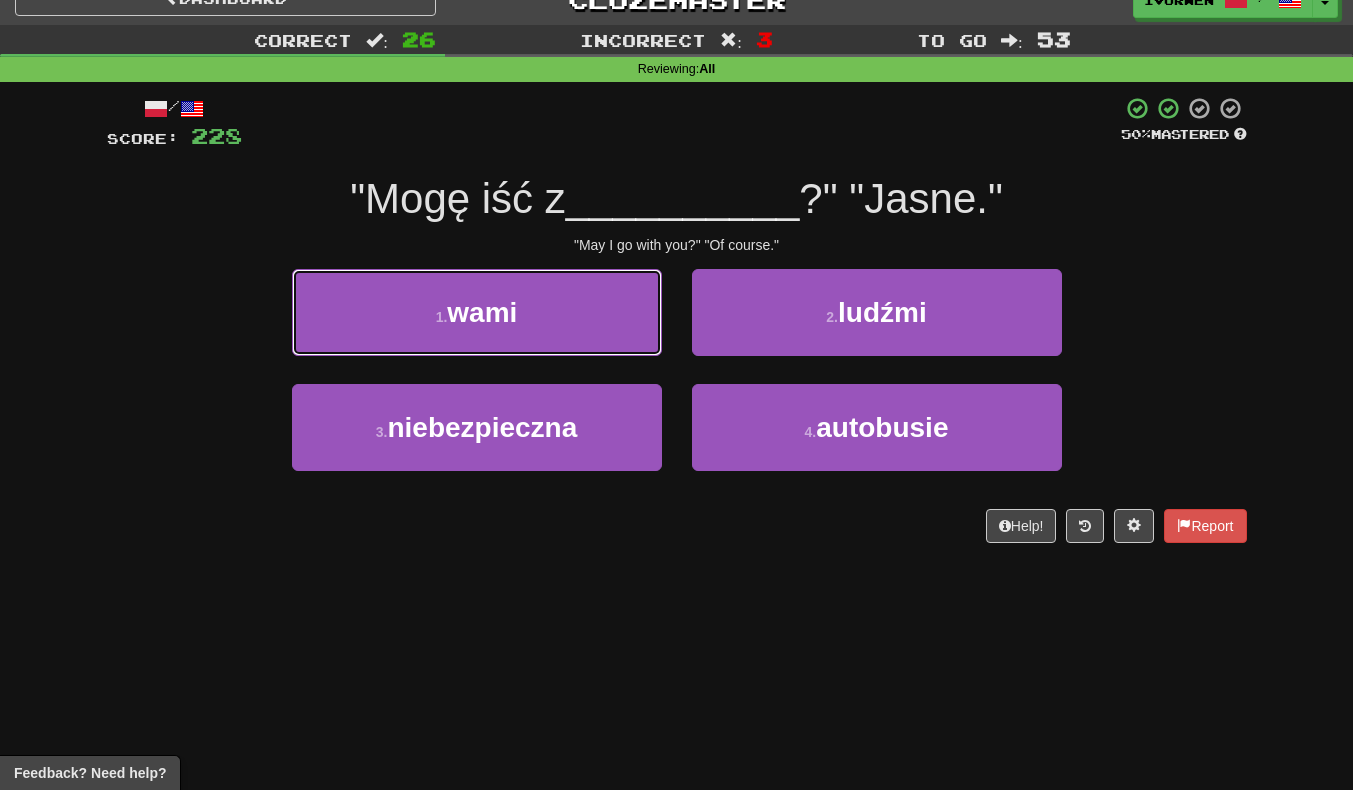 click on "1 .  wami" at bounding box center [477, 312] 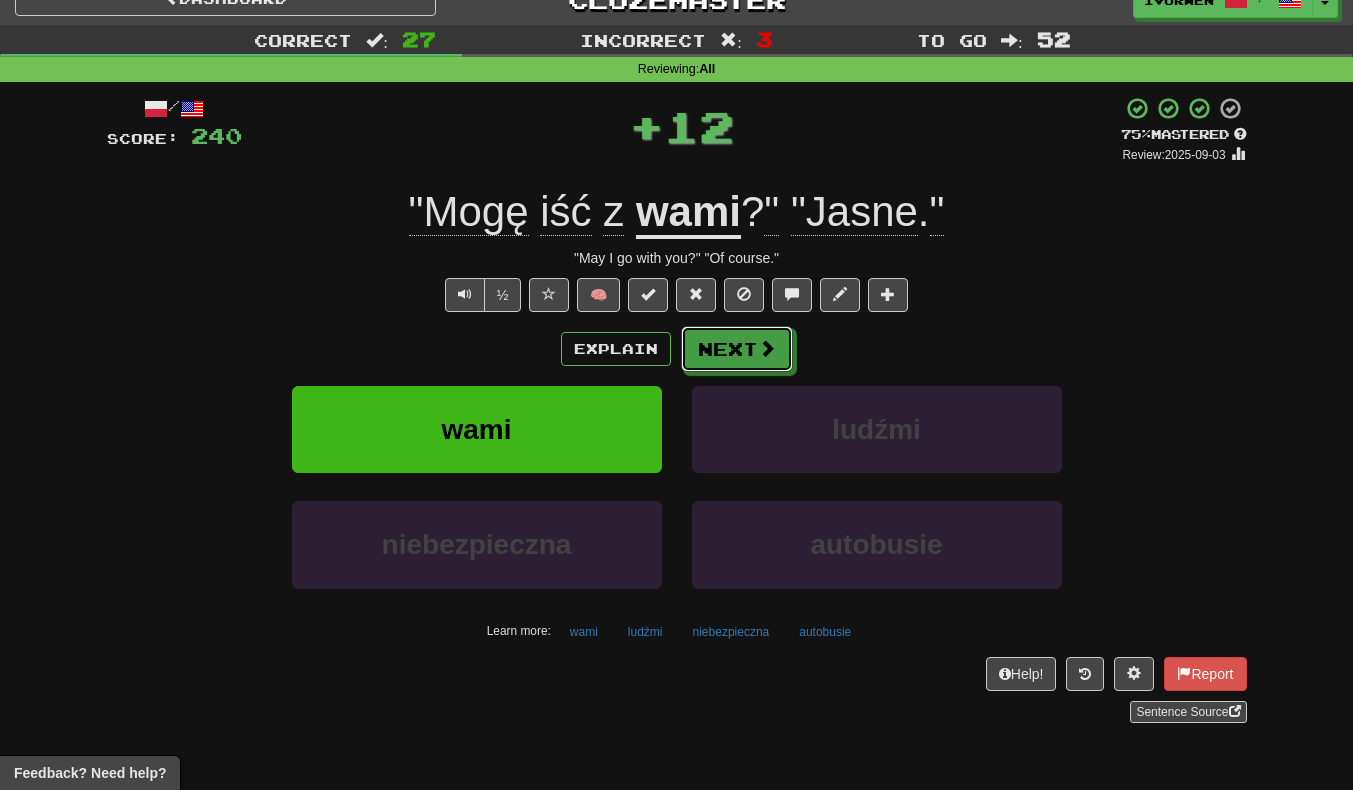 click on "Next" at bounding box center [737, 349] 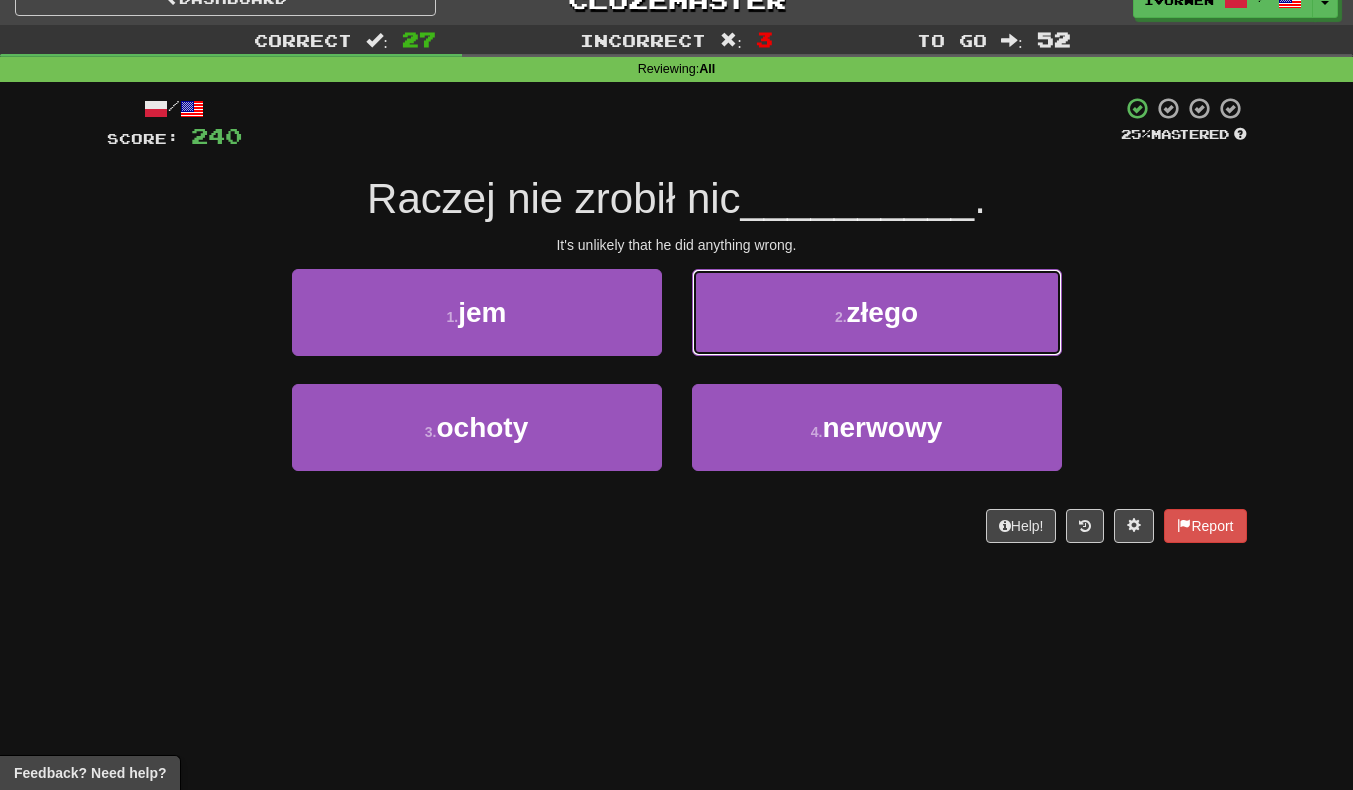 click on "2 .  złego" at bounding box center (877, 312) 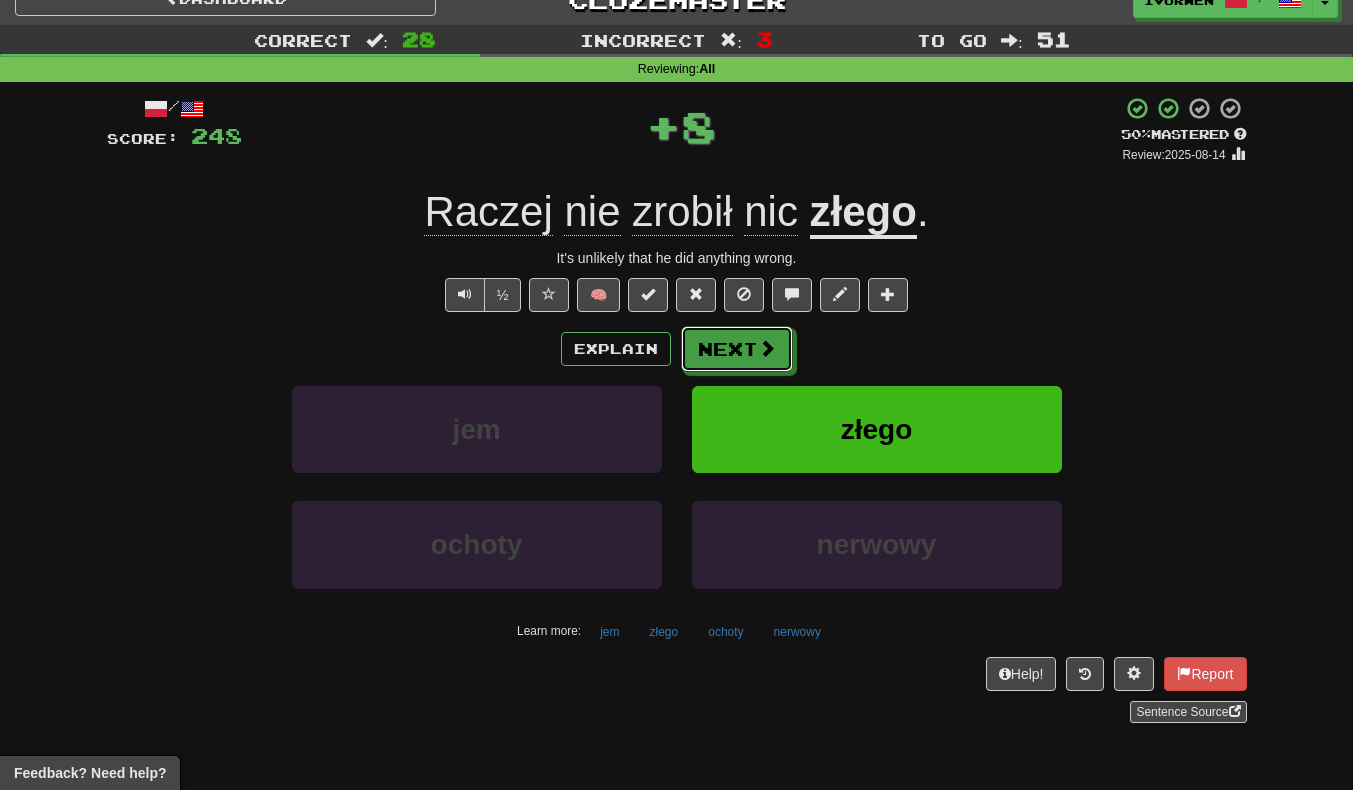 click on "Next" at bounding box center [737, 349] 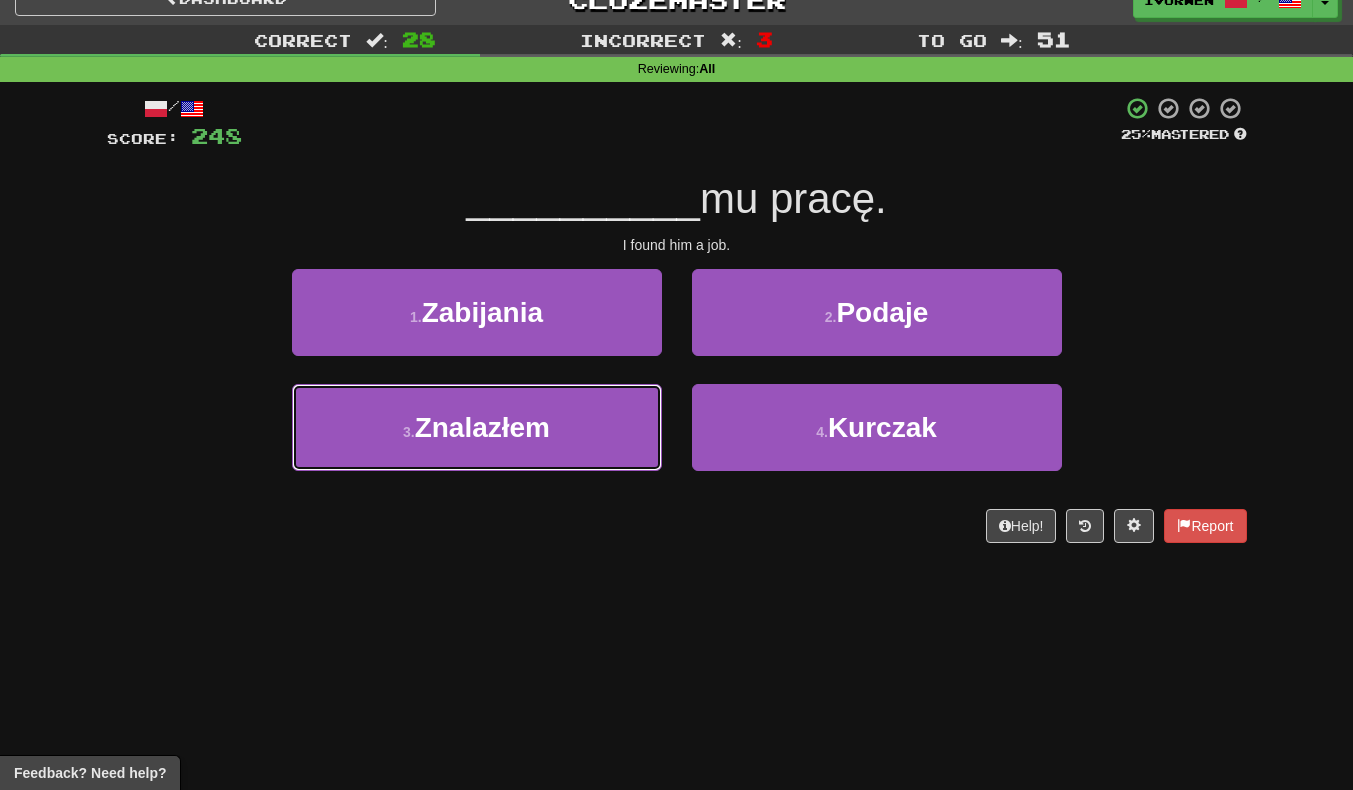 click on "3 .  Znalazłem" at bounding box center [477, 427] 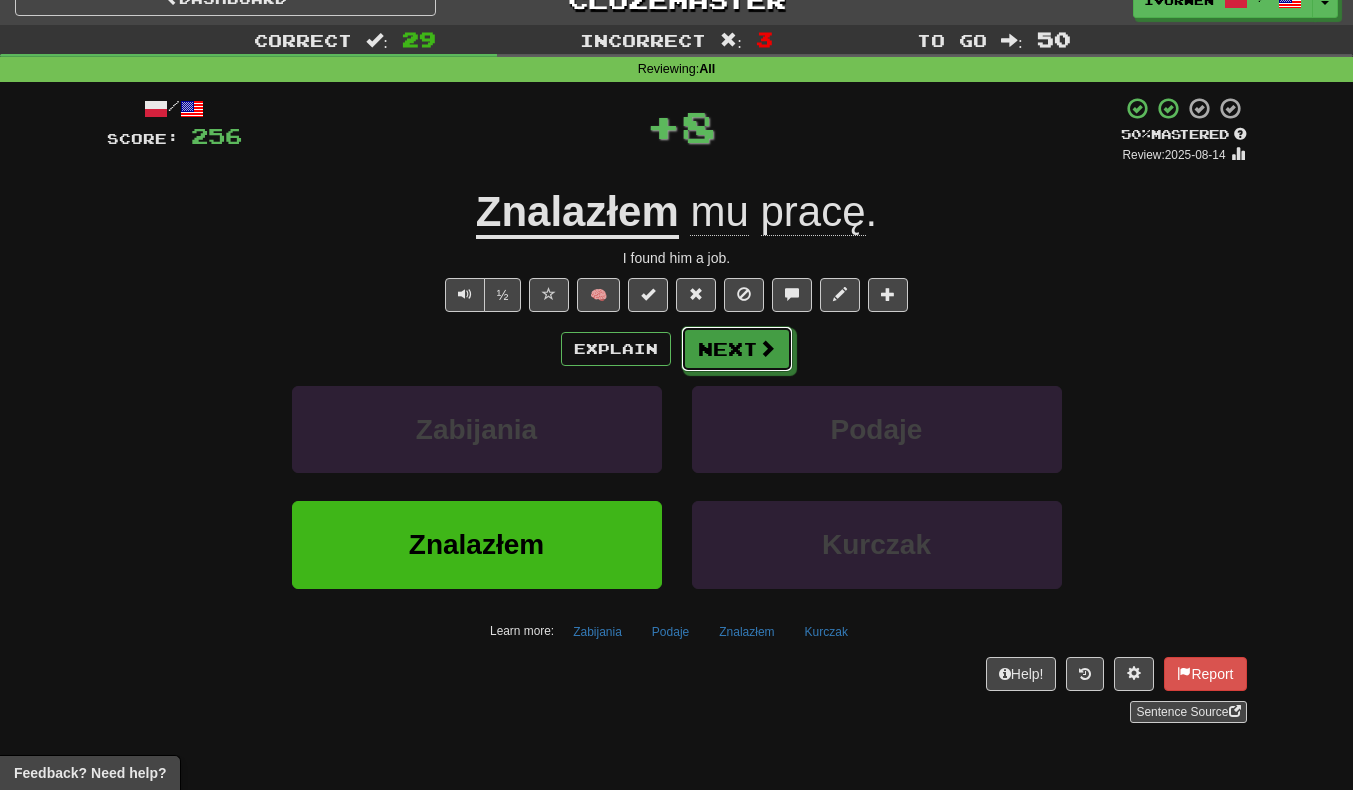 click on "Next" at bounding box center (737, 349) 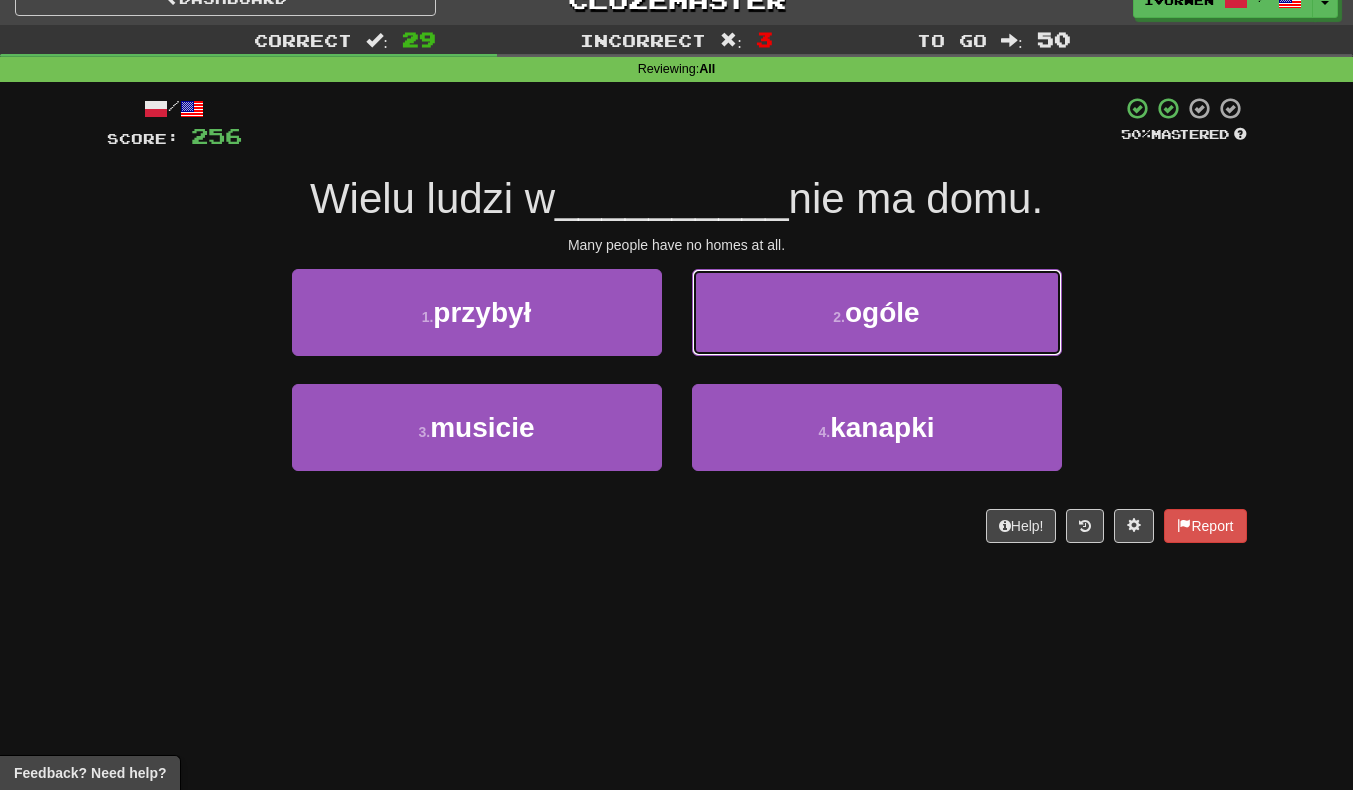 click on "2 .  ogóle" at bounding box center (877, 312) 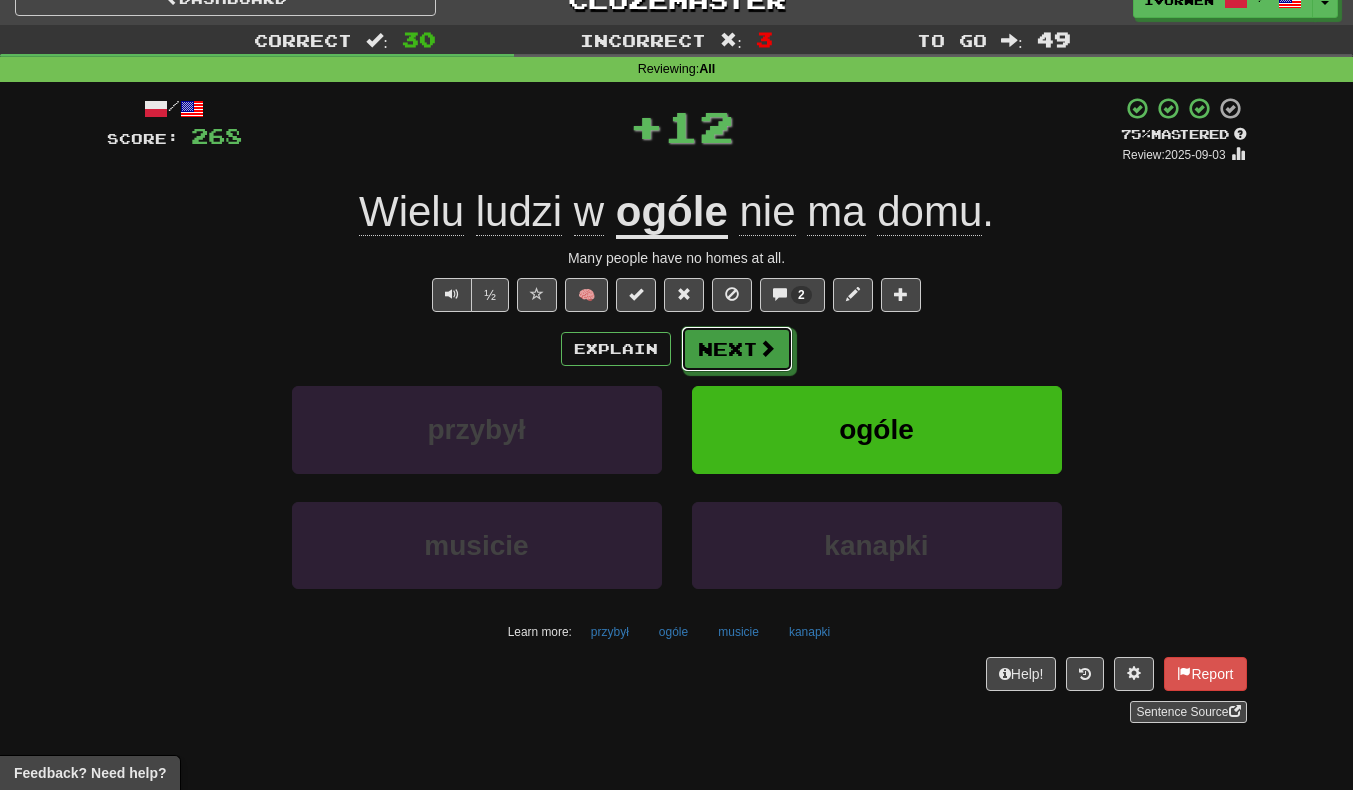click on "Next" at bounding box center [737, 349] 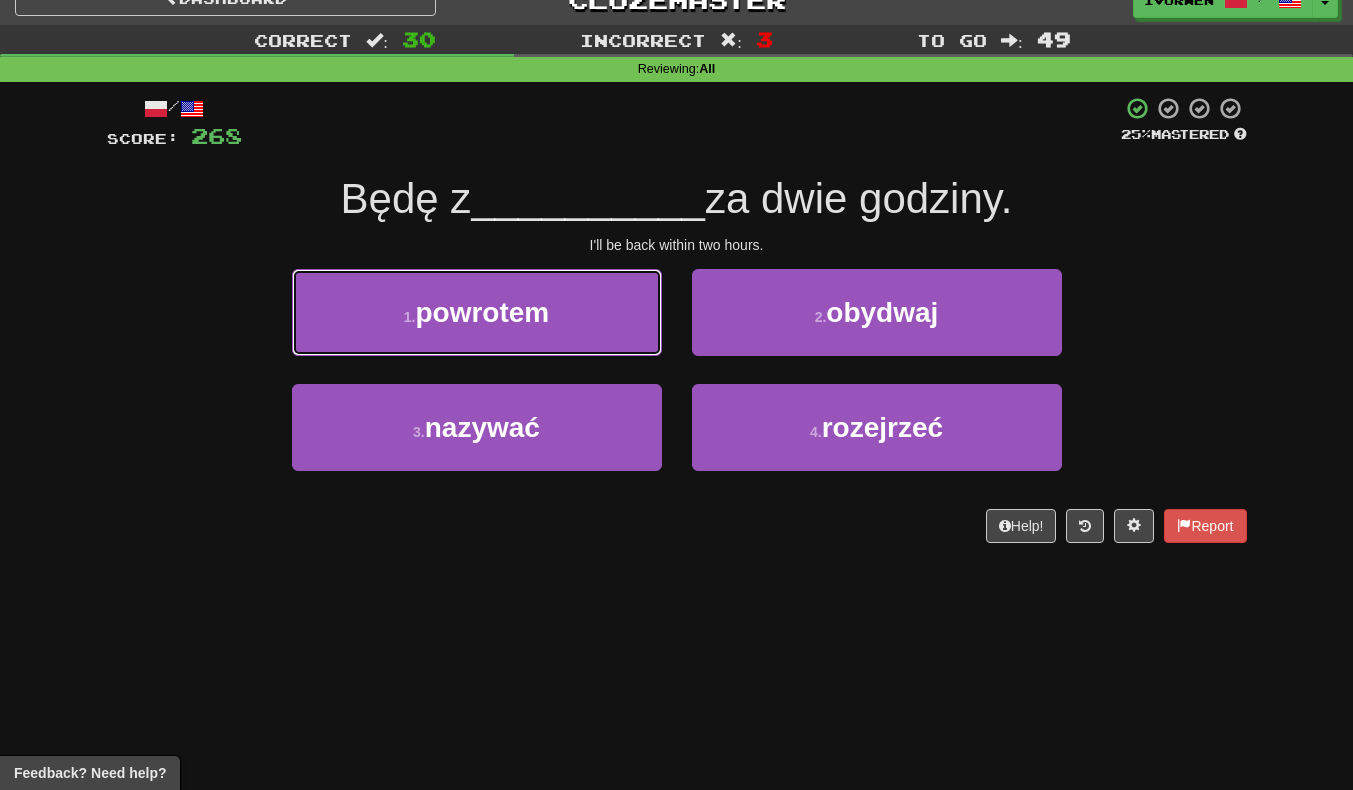 click on "1 .  powrotem" at bounding box center [477, 312] 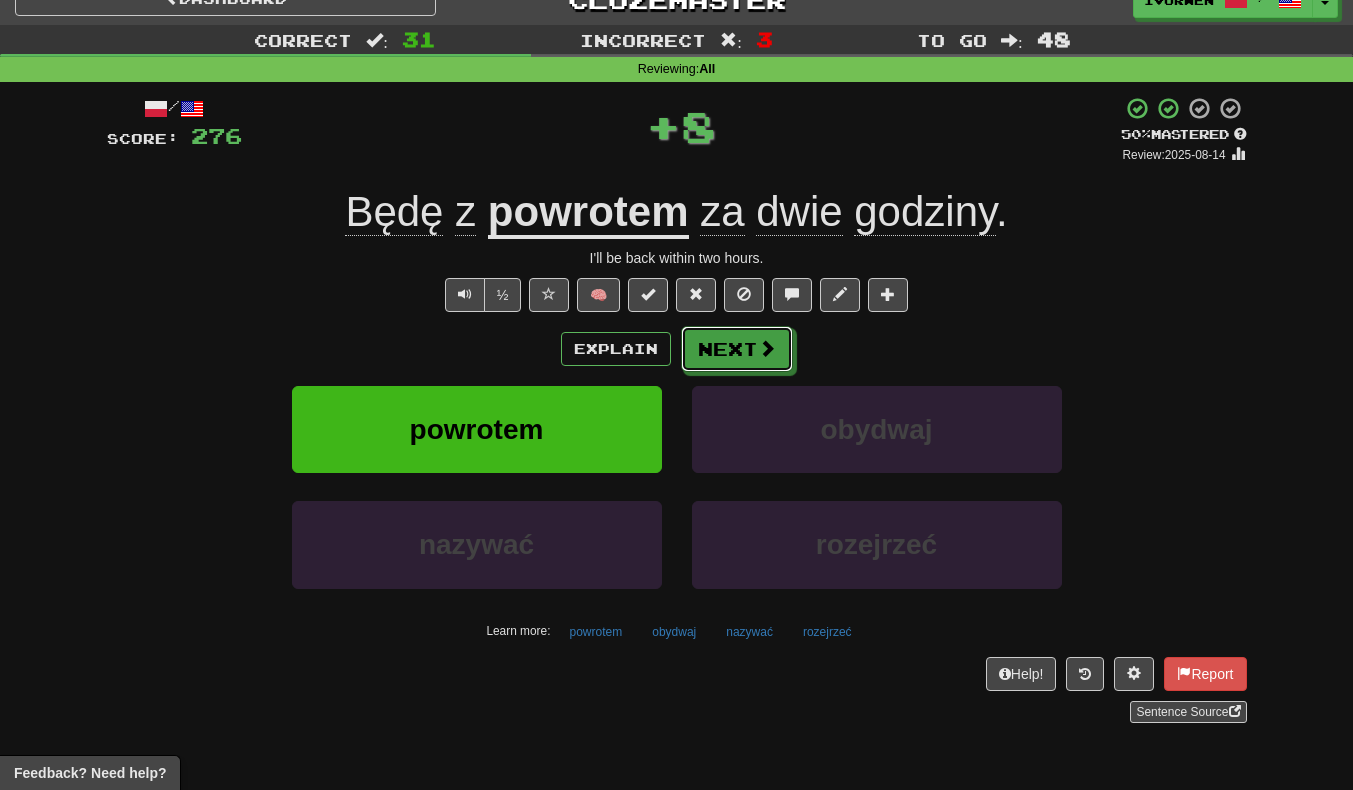 click on "Next" at bounding box center (737, 349) 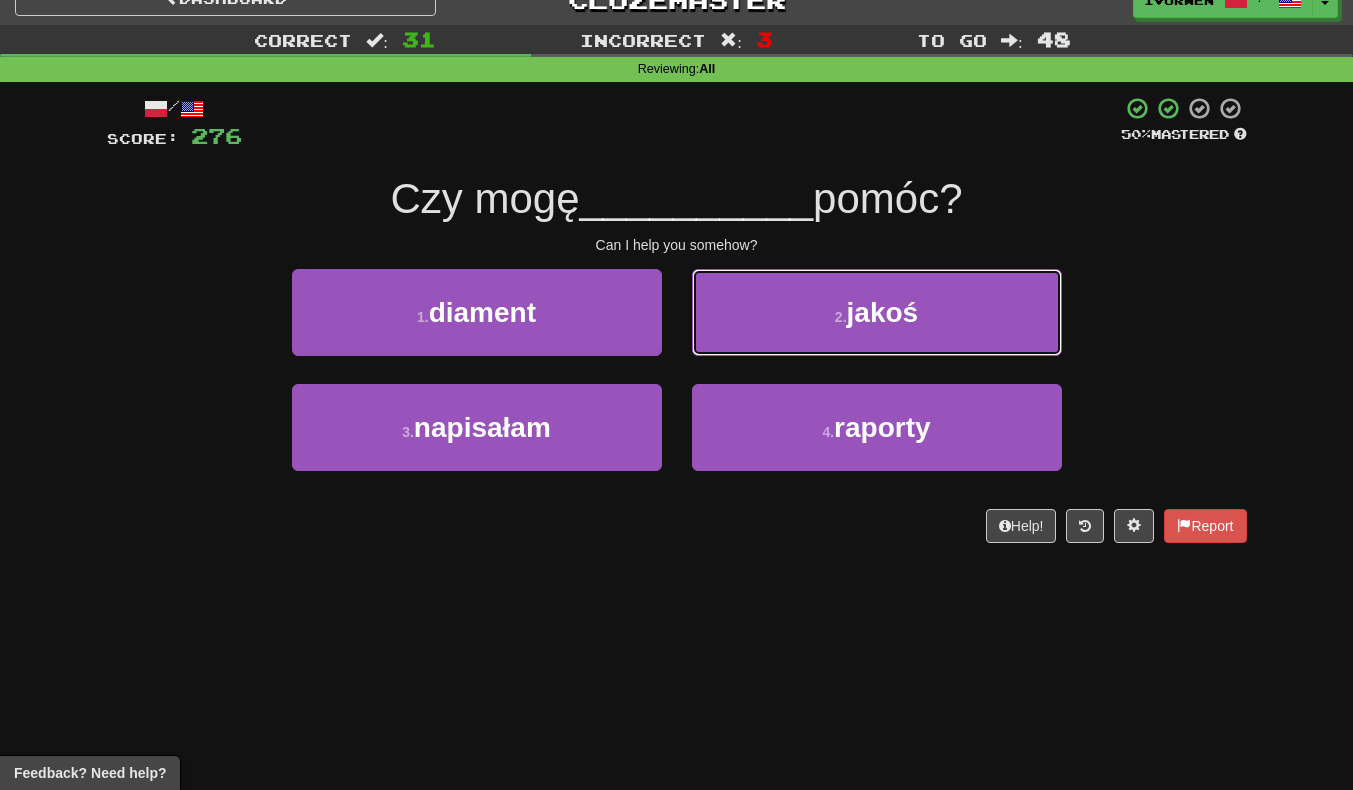 click on "2 .  jakoś" at bounding box center (877, 312) 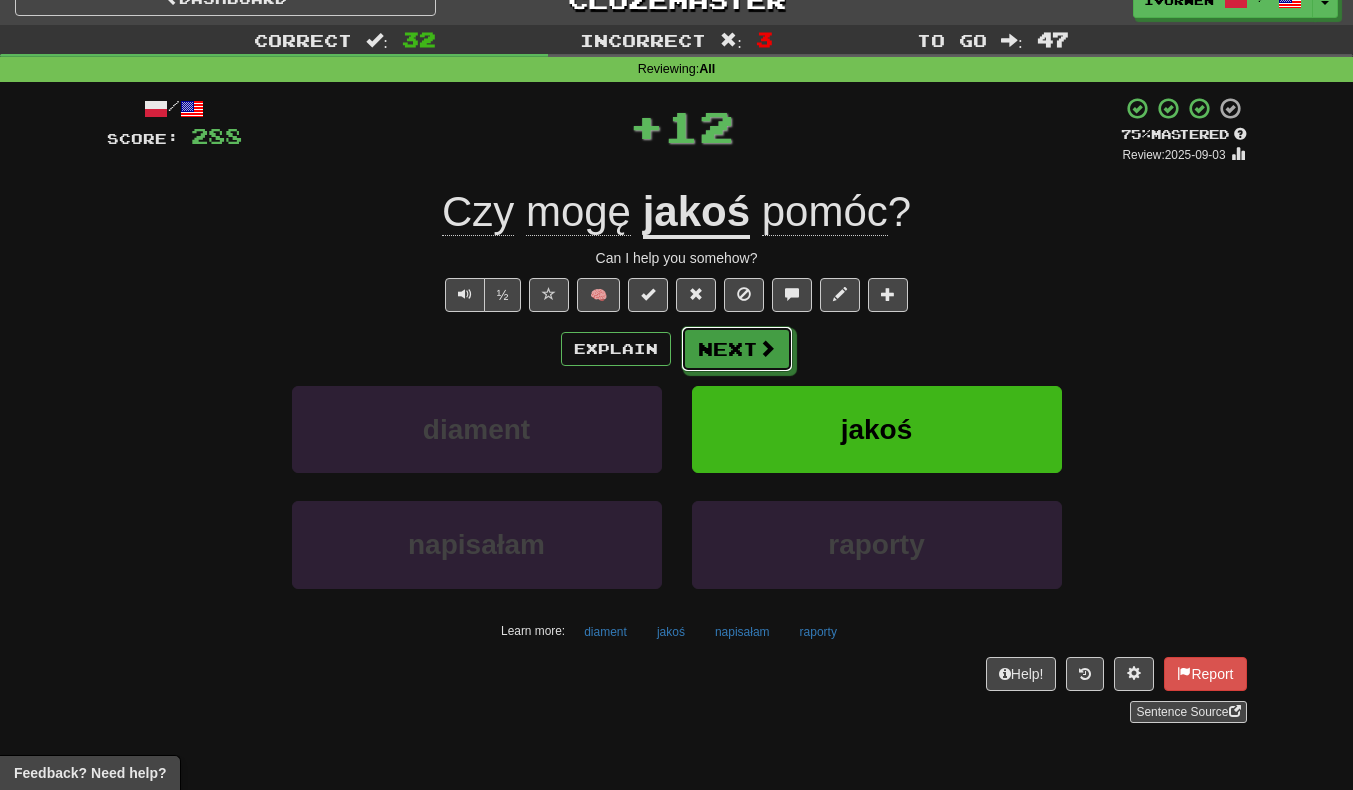 click on "Next" at bounding box center [737, 349] 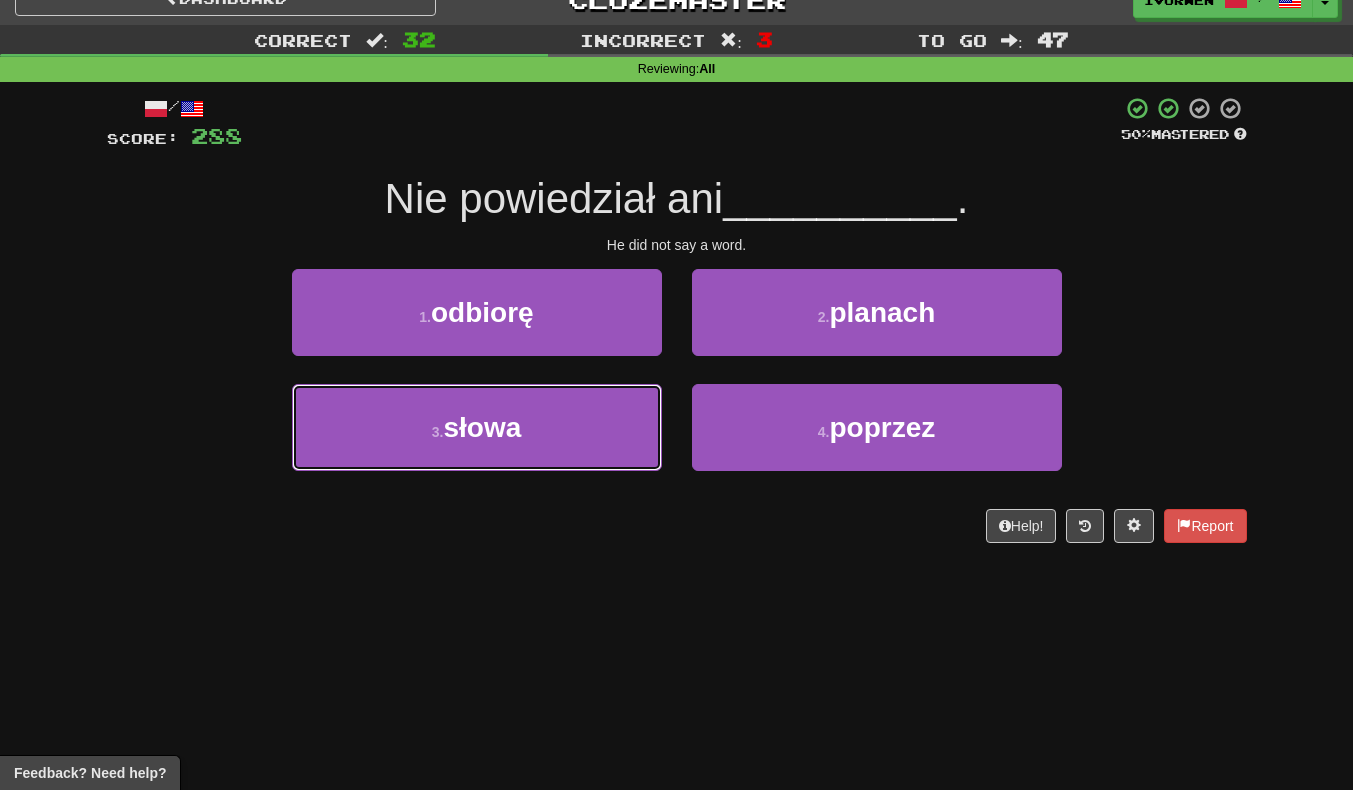 click on "3 .  słowa" at bounding box center [477, 427] 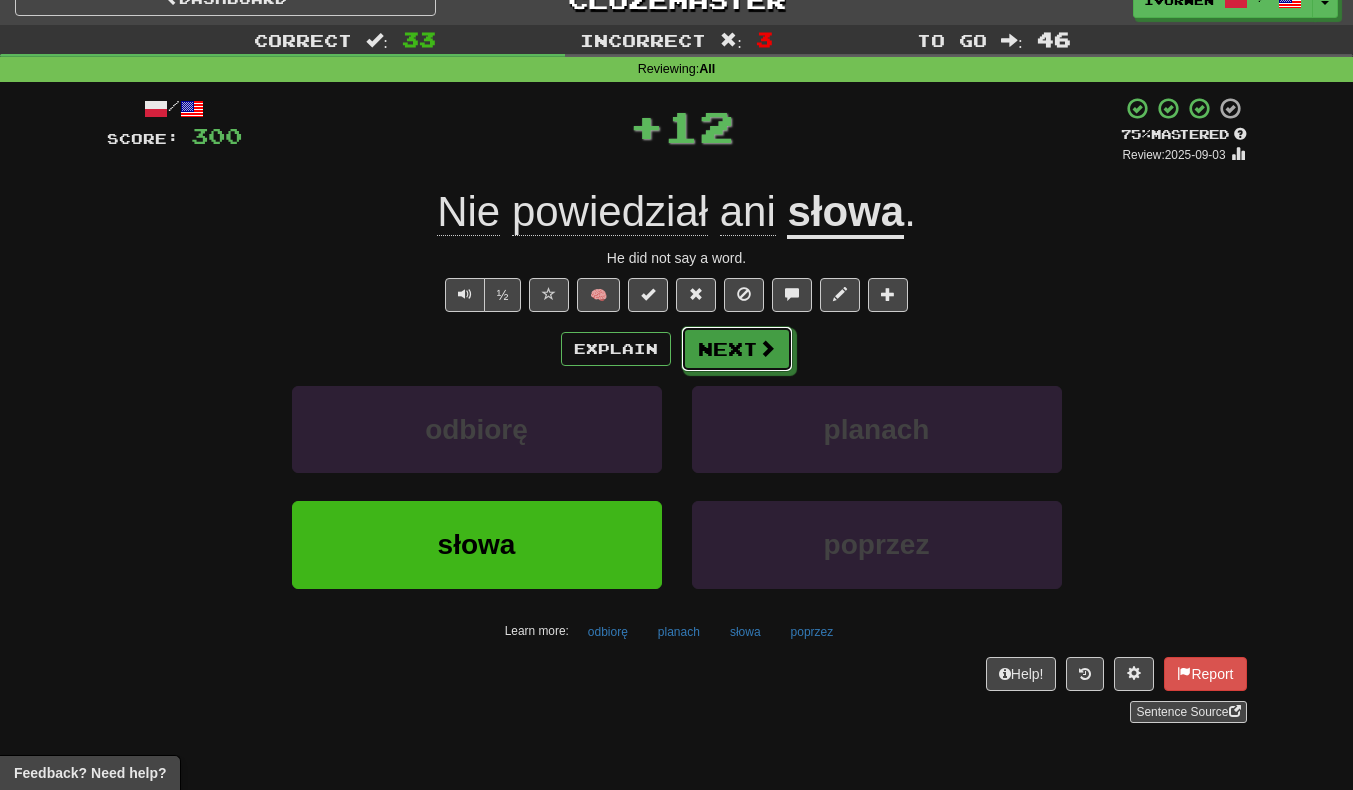 click on "Next" at bounding box center [737, 349] 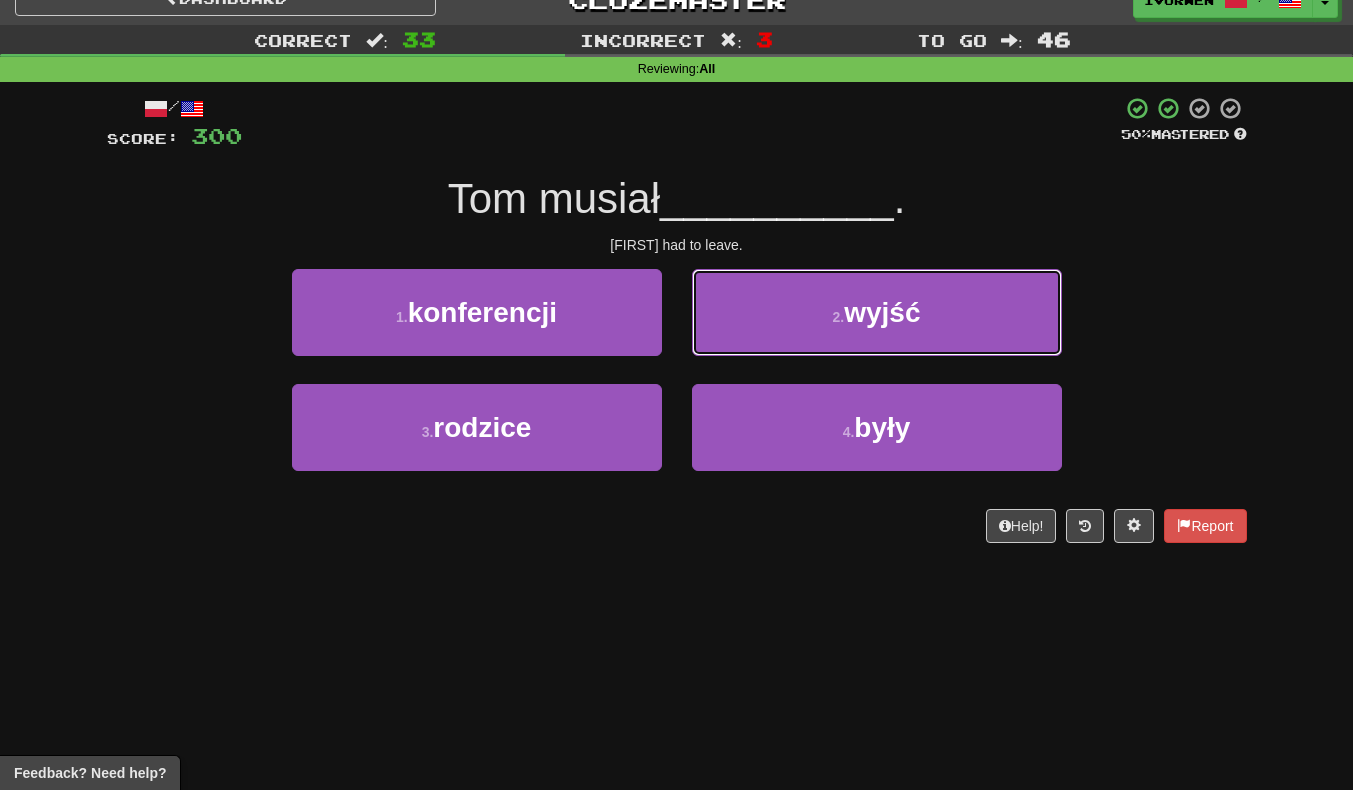 click on "2 .  wyjść" at bounding box center (877, 312) 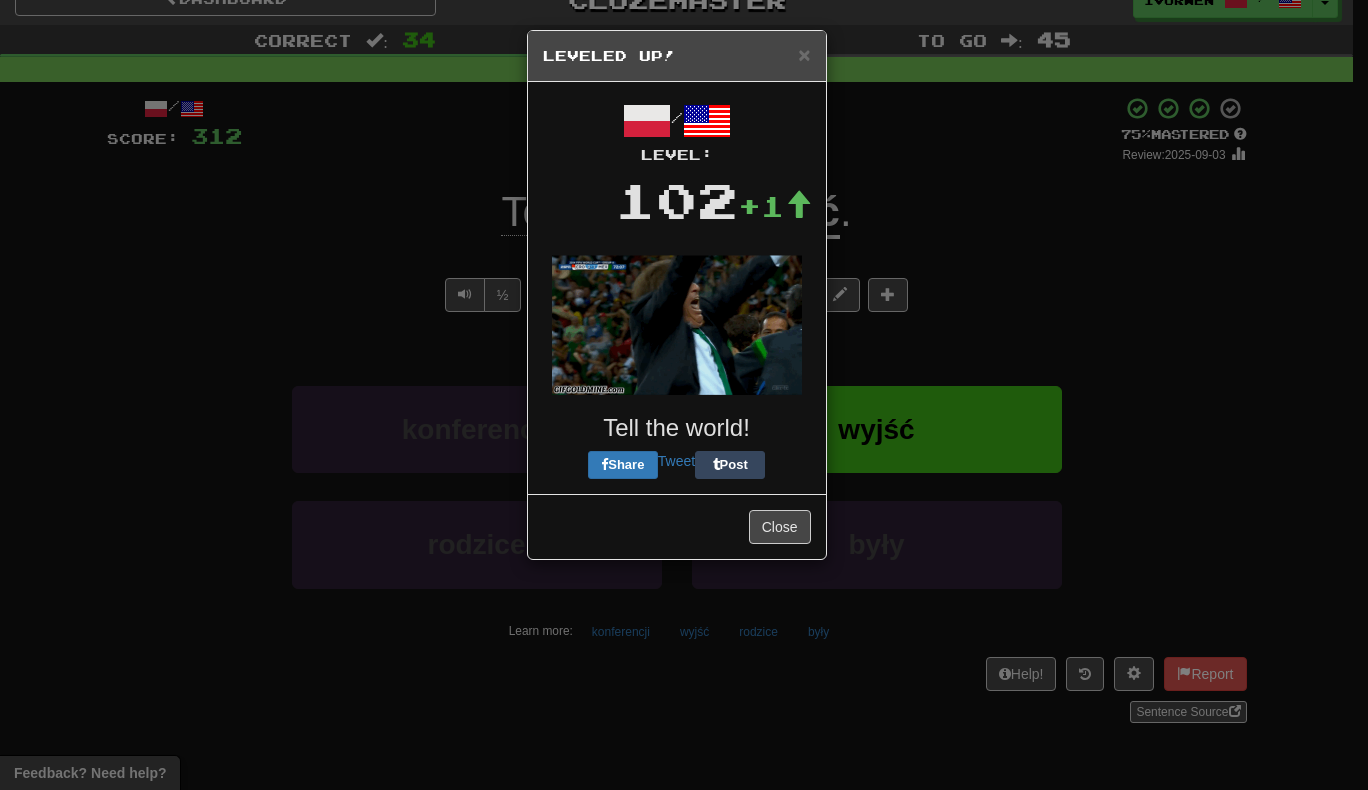 click on "Close" at bounding box center (677, 526) 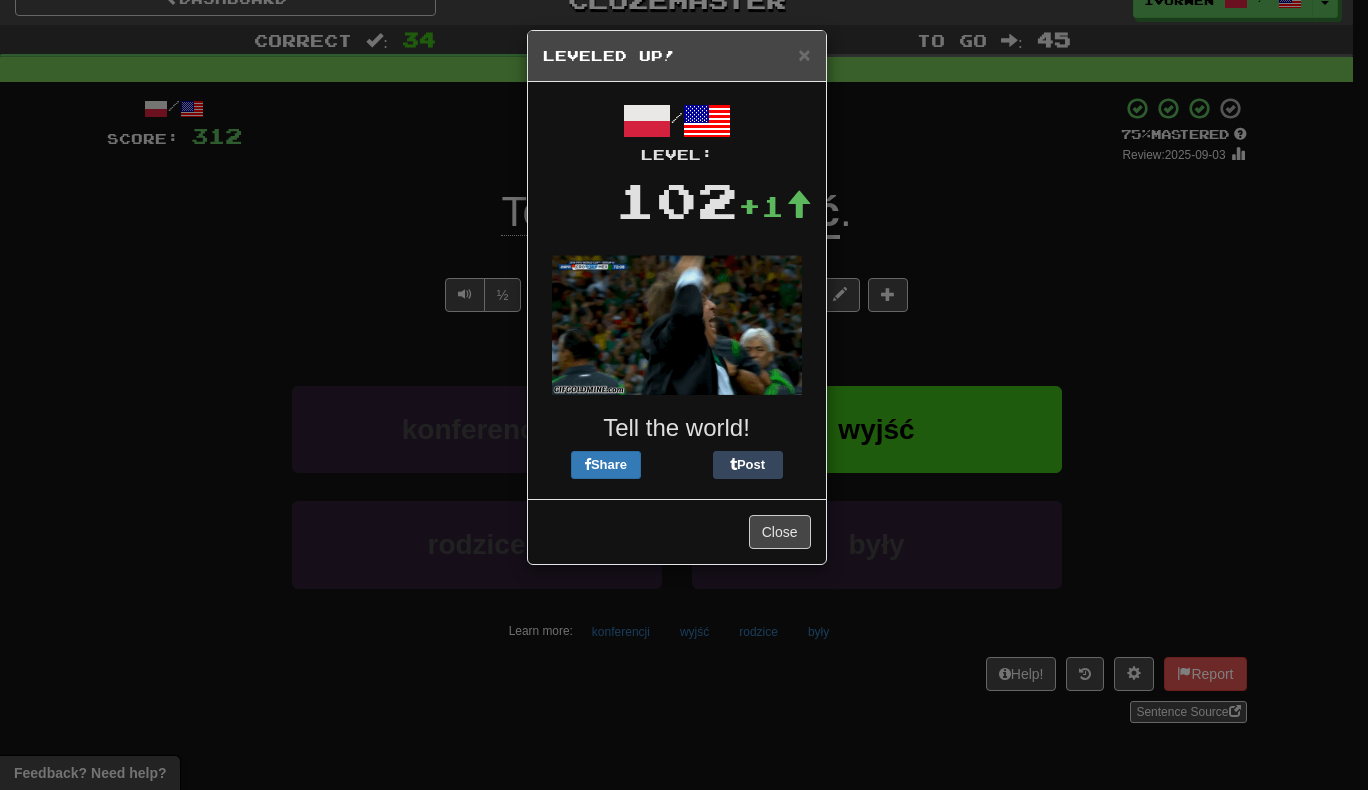 click on "× Leveled Up!  /  Level: 102 +1 Tell the world!  Share  Post Close" at bounding box center [677, 297] 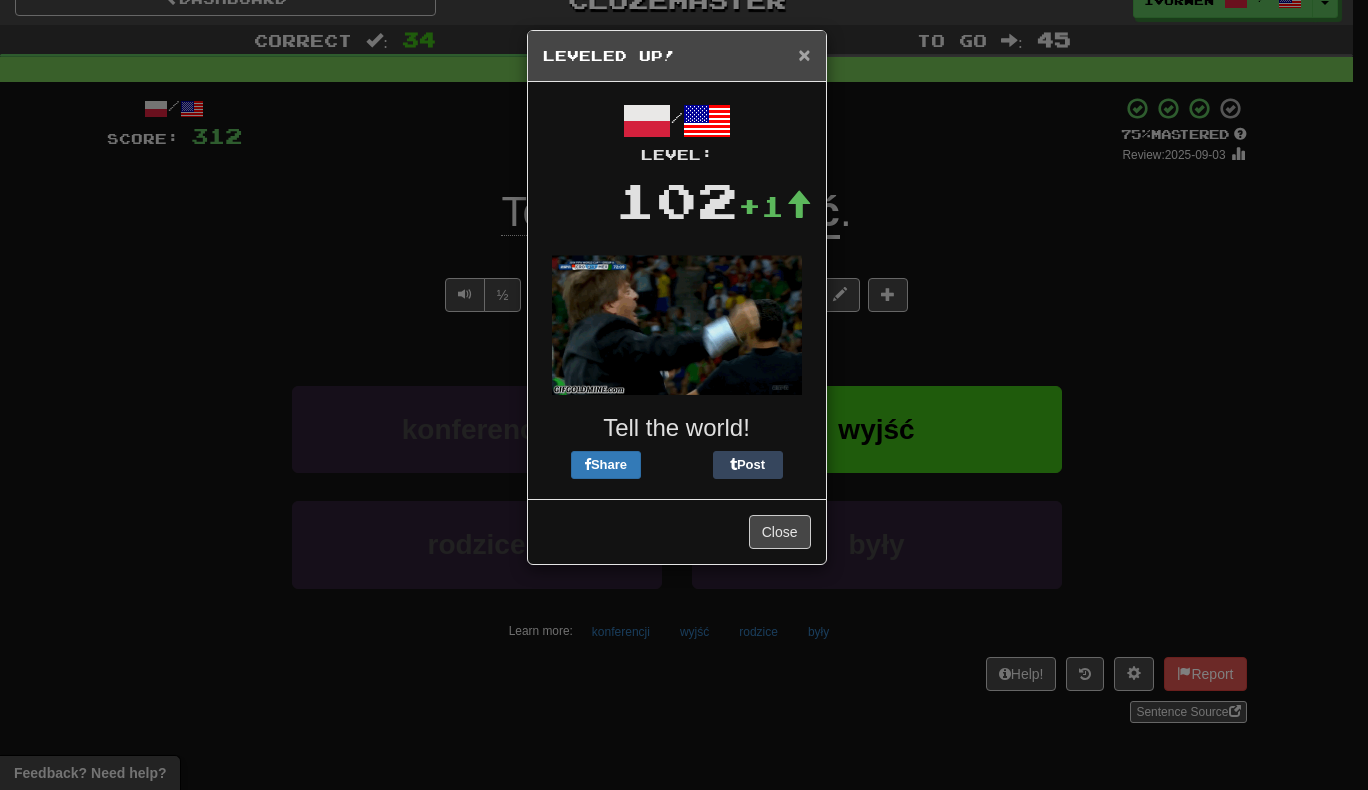click on "×" at bounding box center (804, 54) 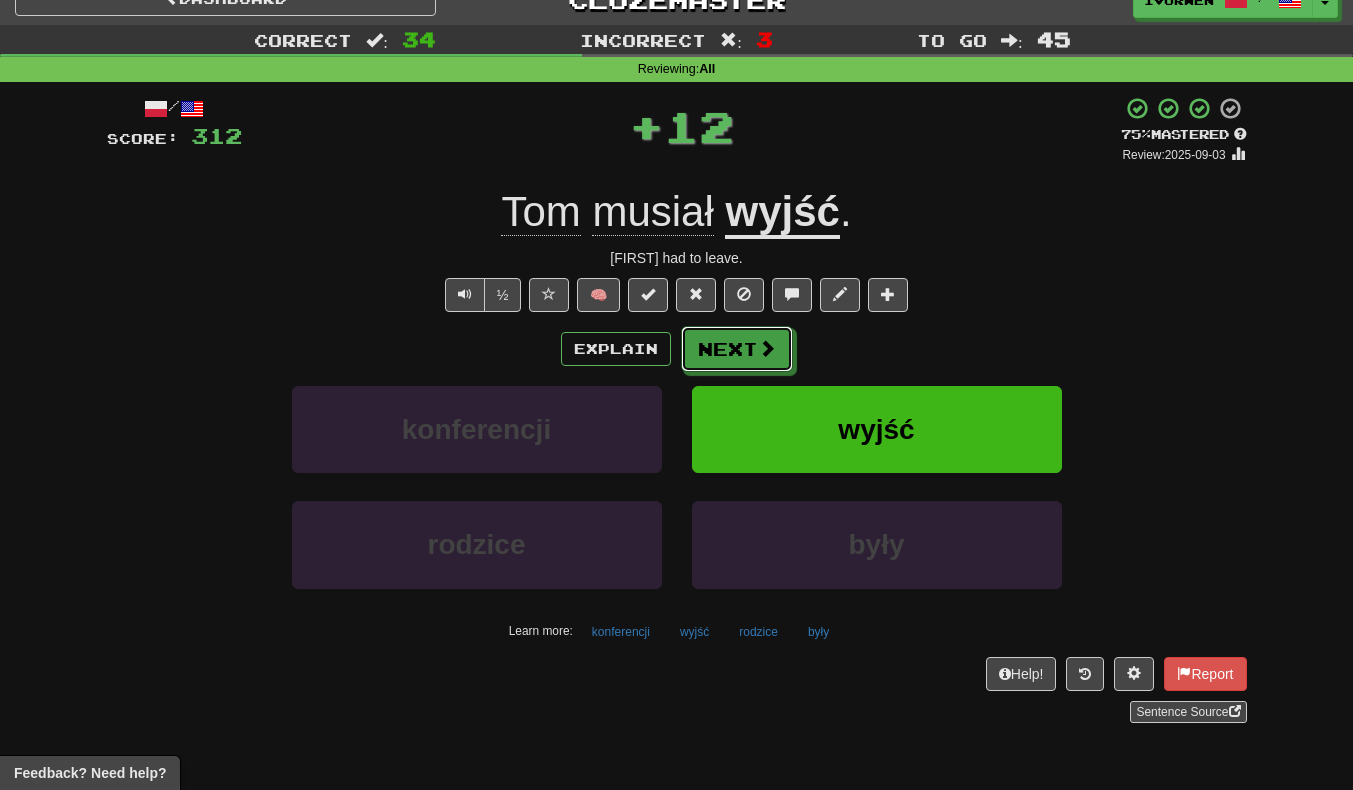 click on "Next" at bounding box center (737, 349) 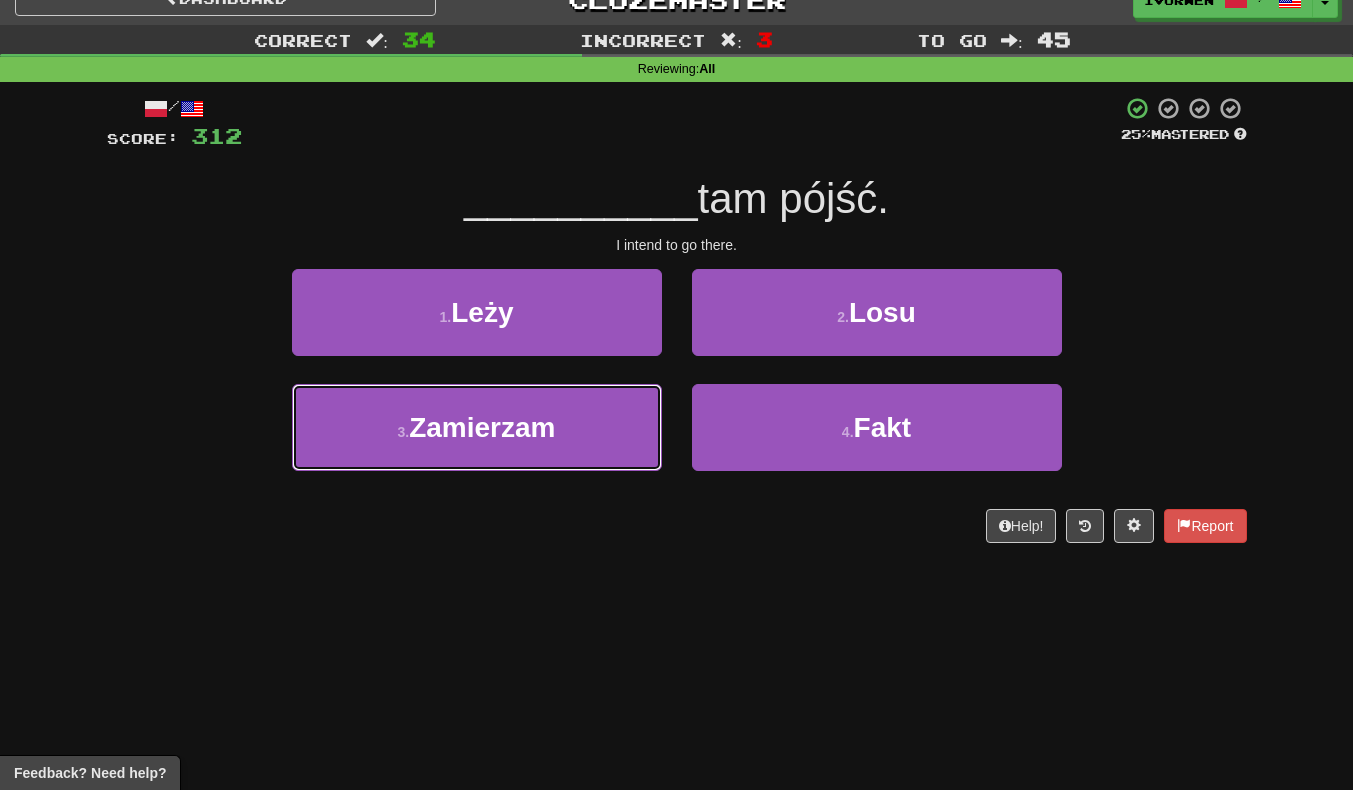 click on "3 .  Zamierzam" at bounding box center [477, 427] 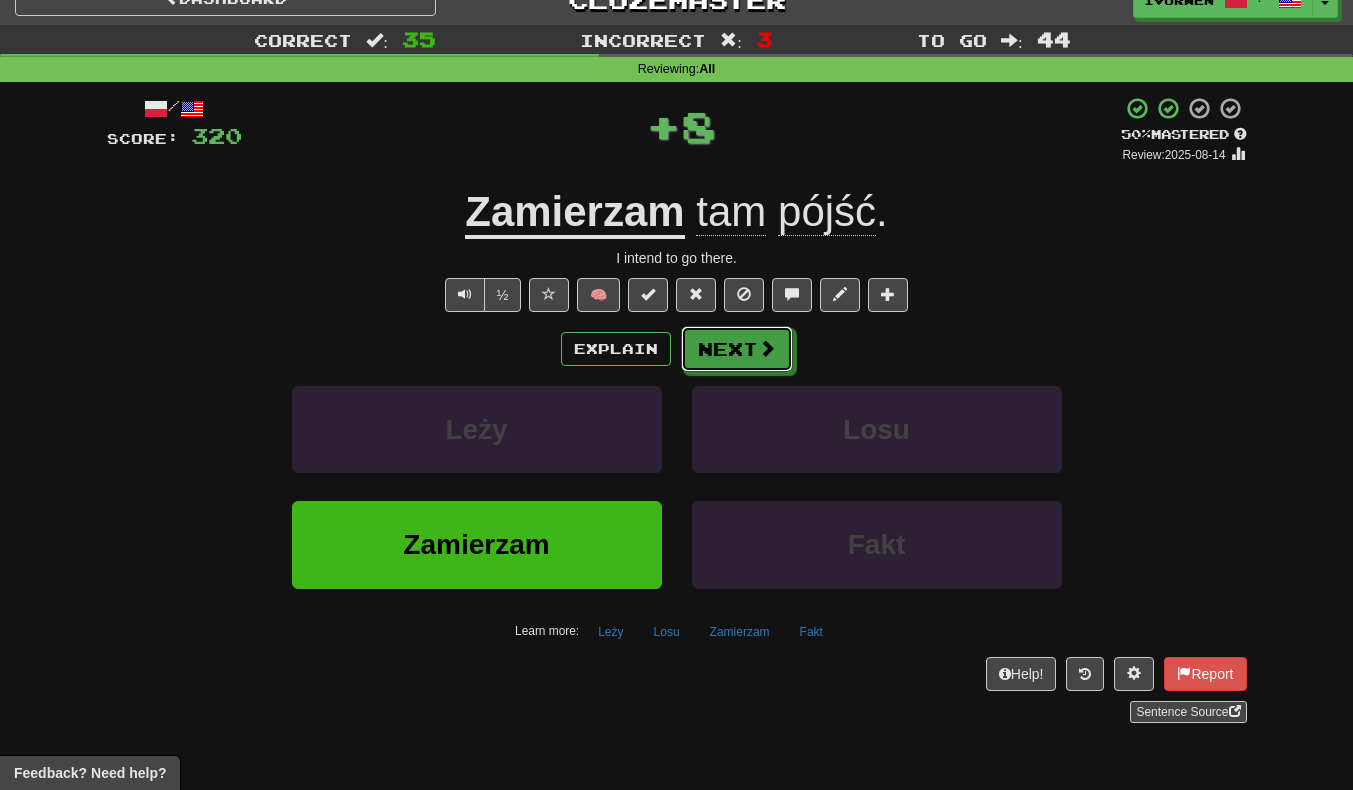click on "Next" at bounding box center [737, 349] 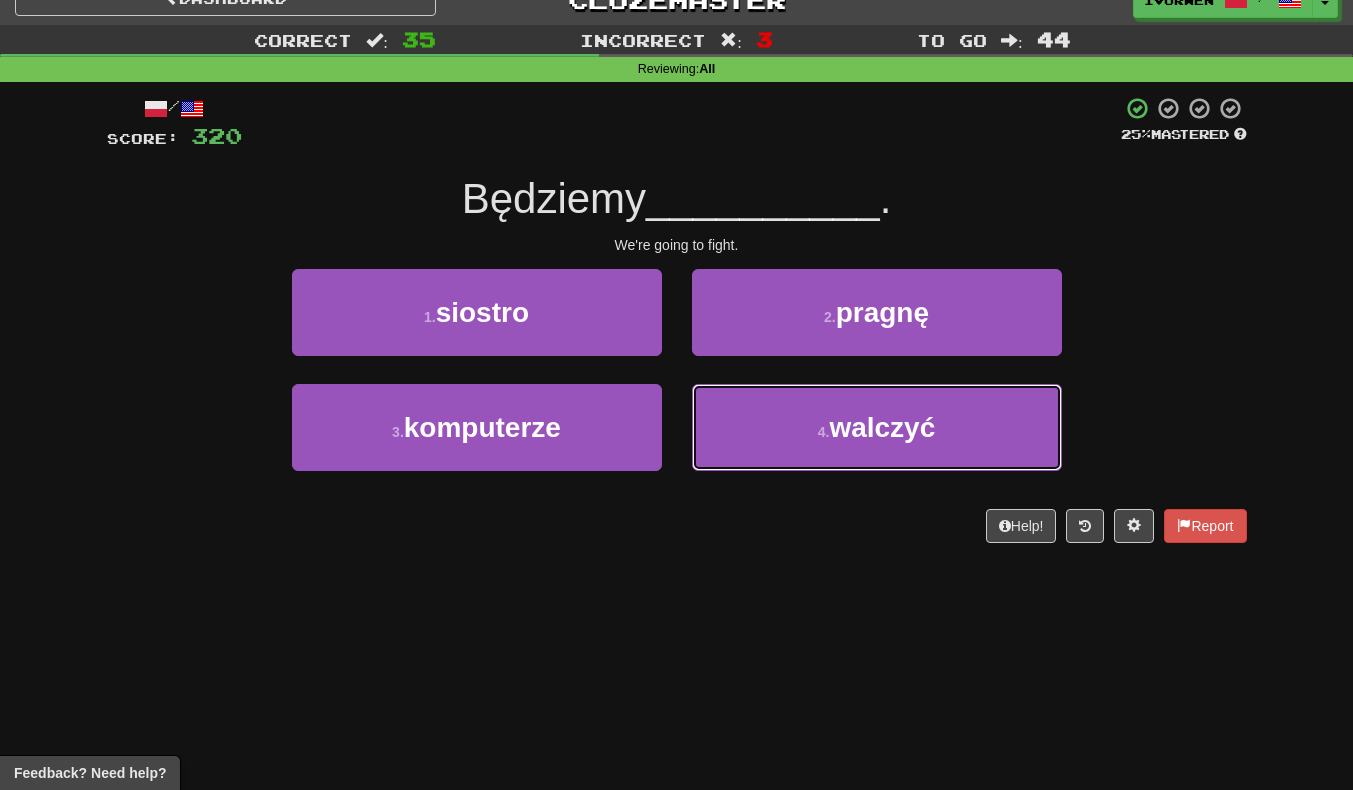 click on "4 .  walczyć" at bounding box center (877, 427) 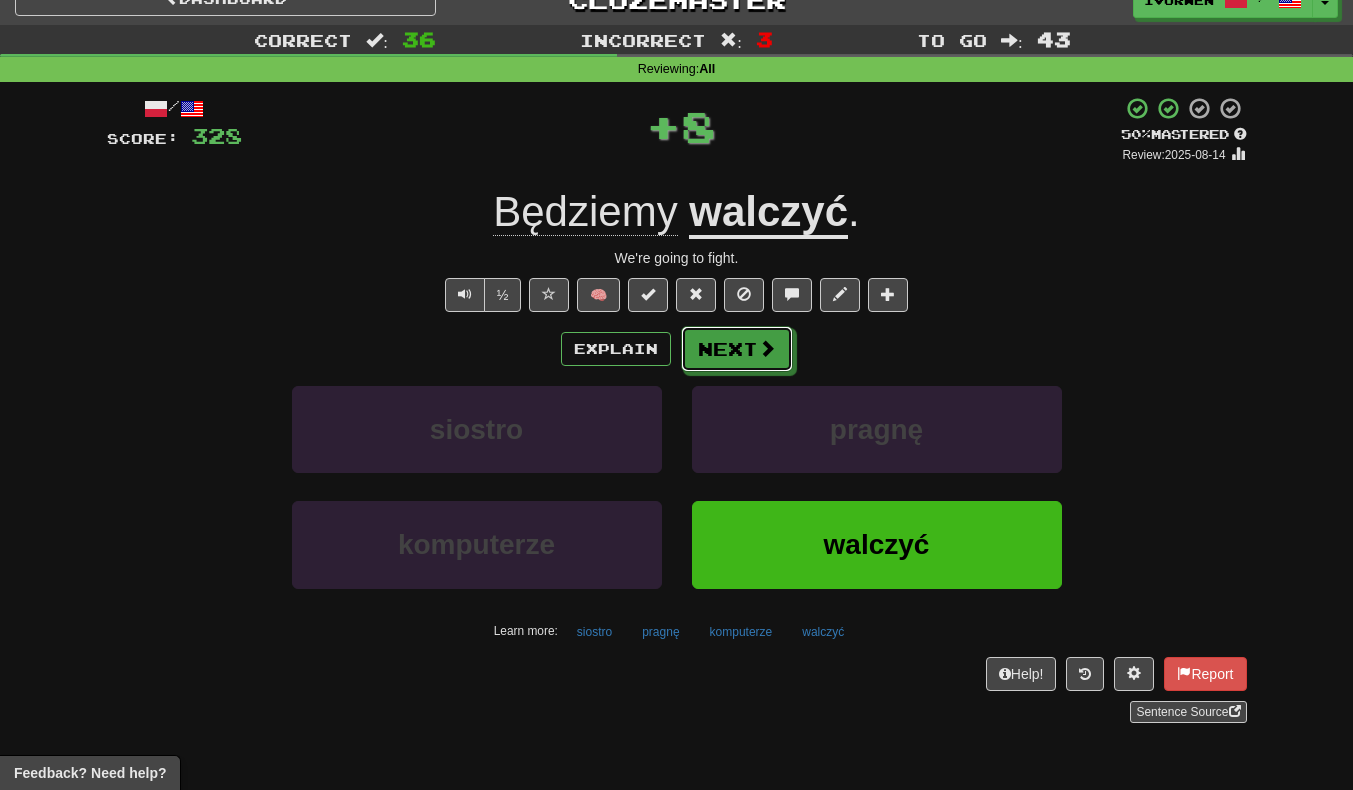 click on "Next" at bounding box center [737, 349] 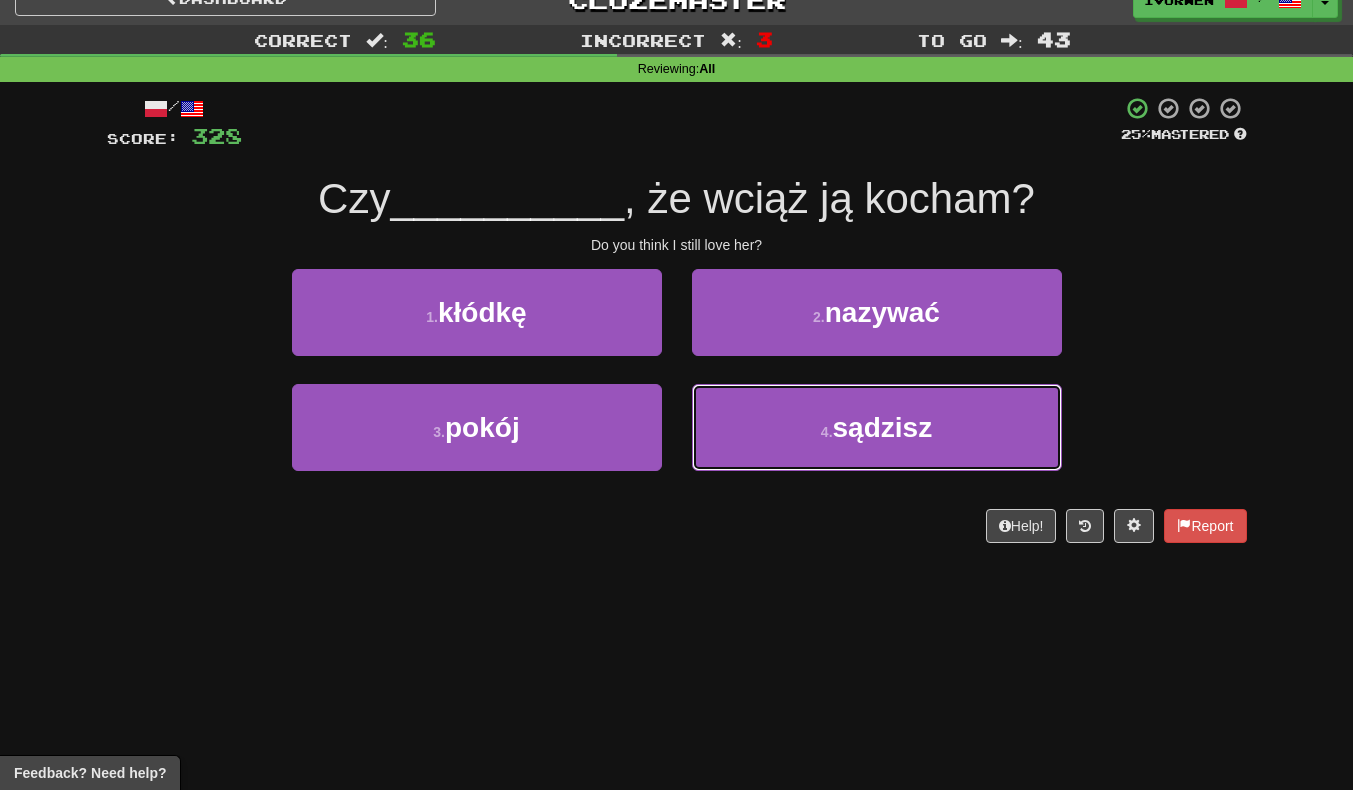 click on "4 .  sądzisz" at bounding box center [877, 427] 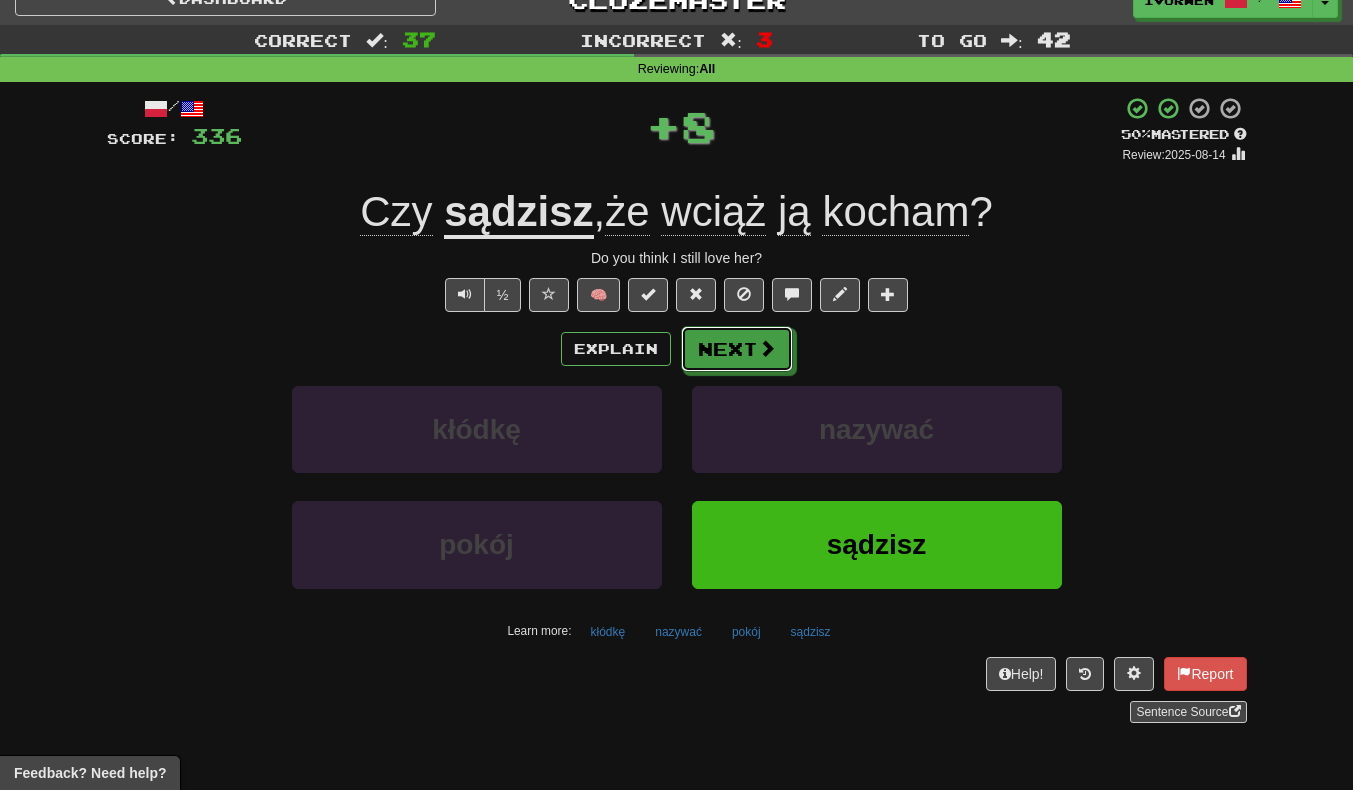 click at bounding box center [767, 348] 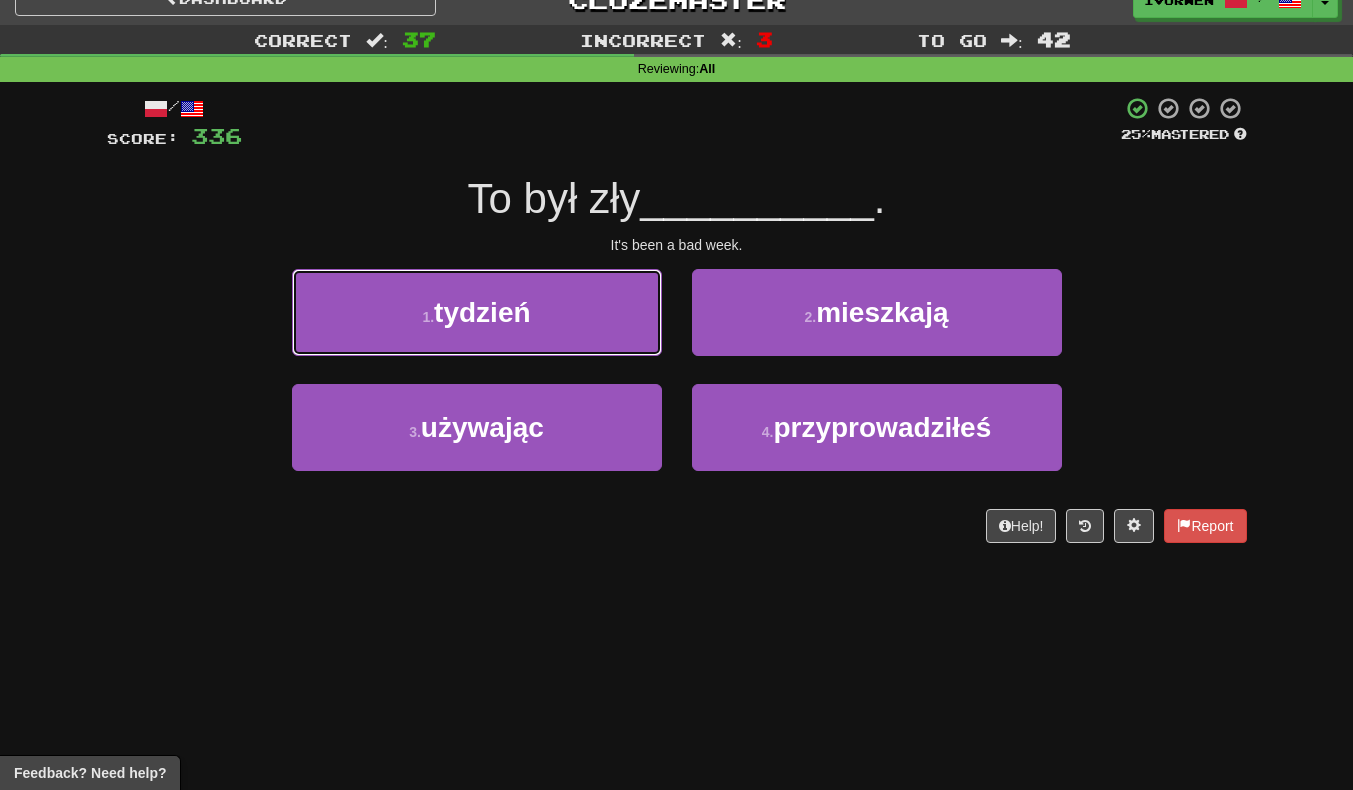 click on "tydzień" at bounding box center (482, 312) 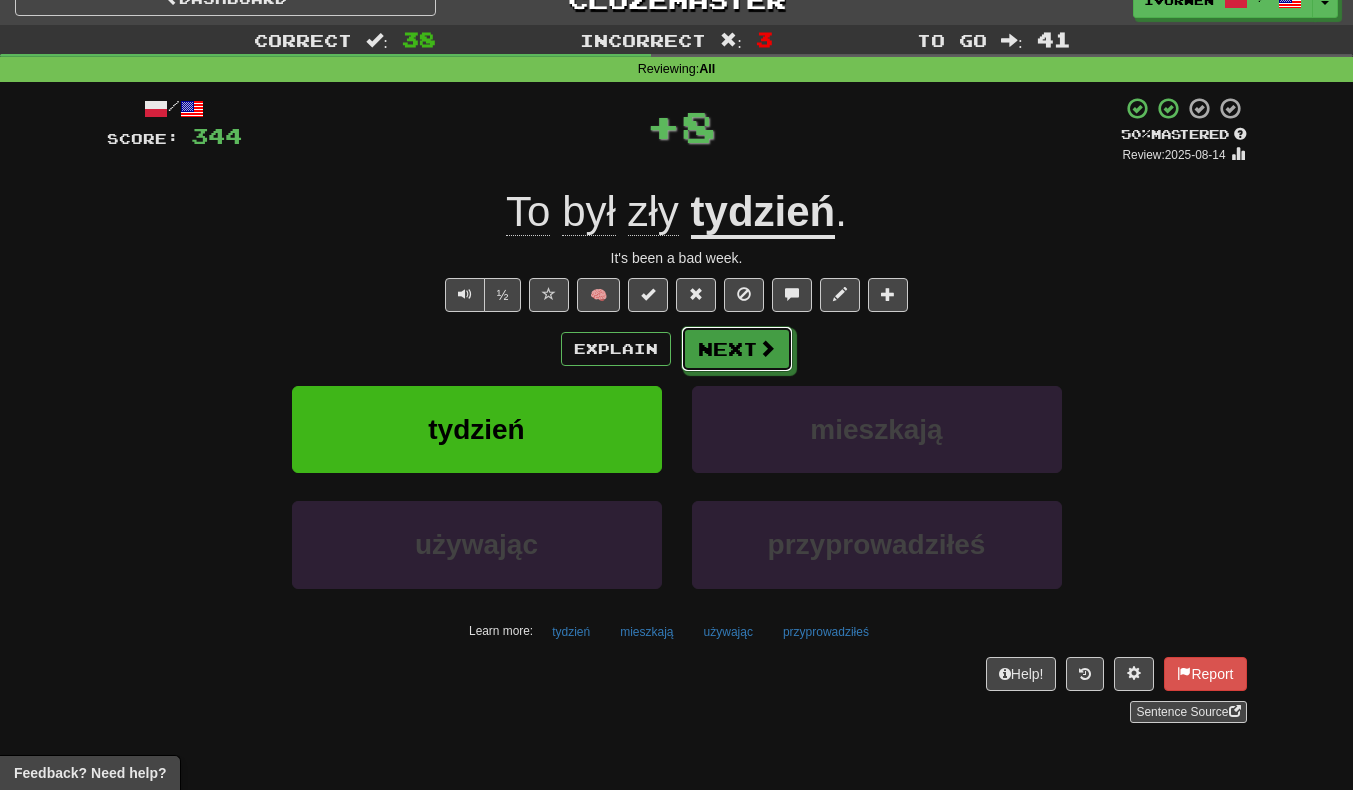 click on "Next" at bounding box center [737, 349] 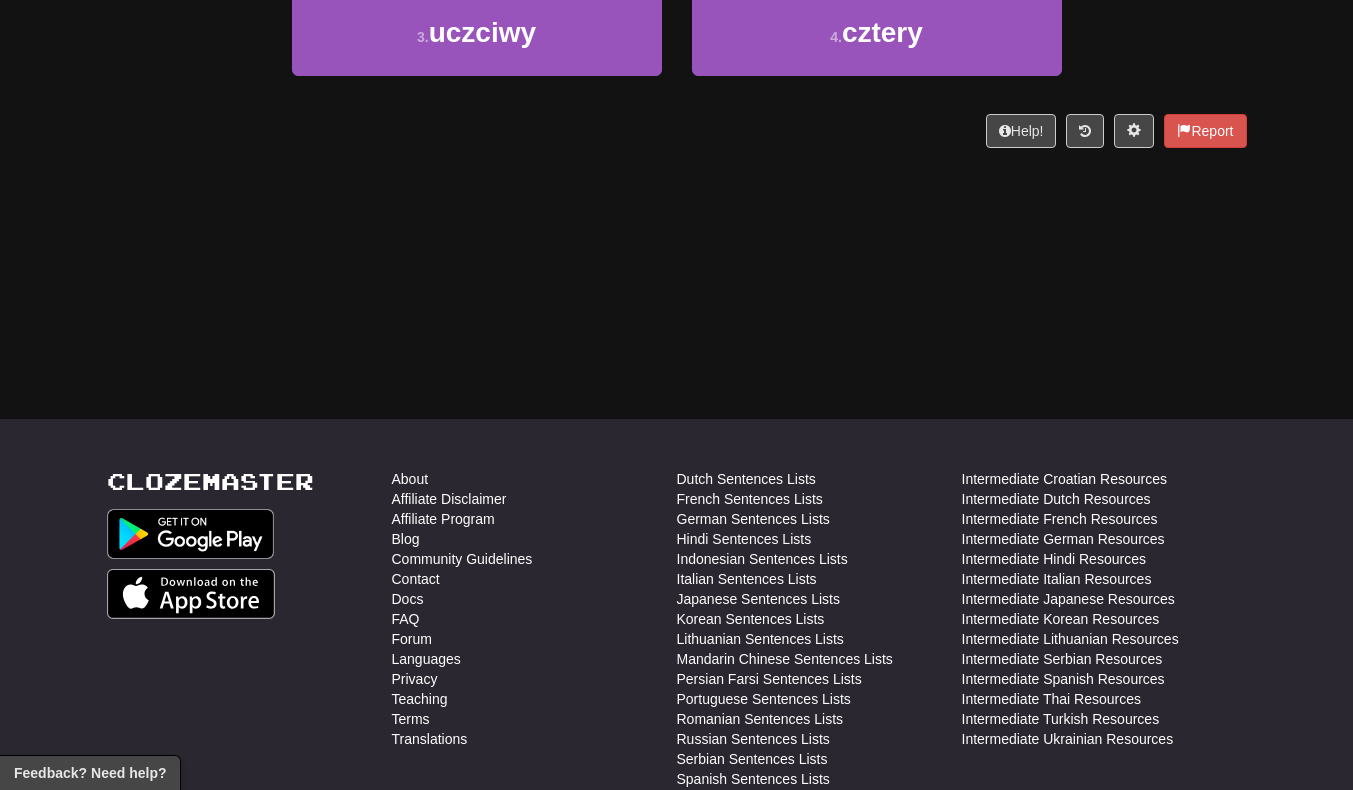 scroll, scrollTop: 423, scrollLeft: 0, axis: vertical 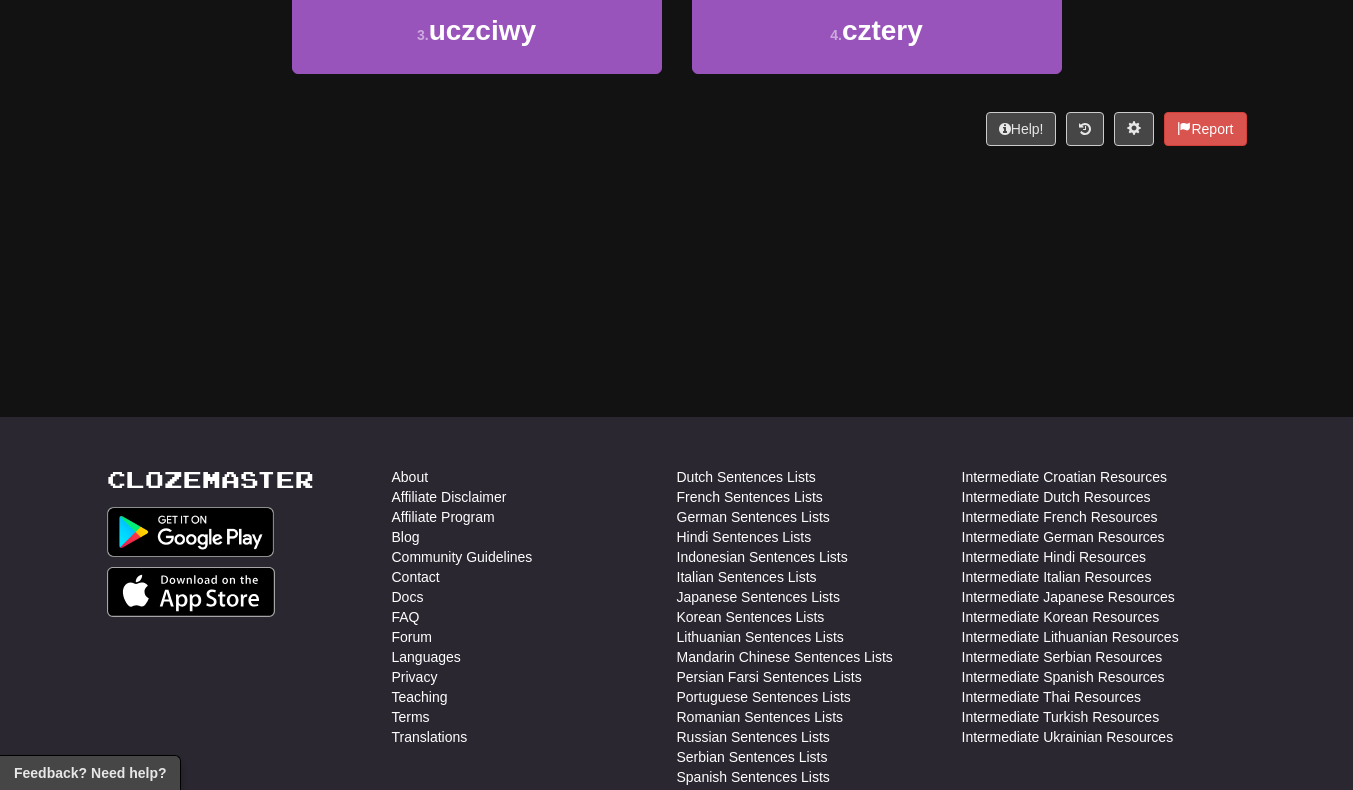 click on "Clozemaster
About
Affiliate Disclaimer
Affiliate Program
Blog
Community Guidelines
Contact
Docs
FAQ
Forum
Languages
Privacy
Teaching
Terms
Translations
Dutch Sentences Lists
French Sentences Lists
German Sentences Lists
Hindi Sentences Lists
Indonesian Sentences Lists
Italian Sentences Lists
Japanese Sentences Lists
Korean Sentences Lists
Lithuanian Sentences Lists
Mandarin Chinese Sentences Lists
Persian Farsi Sentences Lists
Portuguese Sentences Lists
Romanian Sentences Lists
Russian Sentences Lists
Serbian Sentences Lists
Spanish Sentences Lists
Swedish Sentences Lists
Thai Sentences Lists
Turkish Sentences Lists
Ukrainian Sentences Lists
Welsh Sentences Lists
Intermediate Croatian Resources
Intermediate Dutch Resources
Intermediate French Resources
Intermediate German Resources
Intermediate Hindi Resources
Intermediate Italian Resources
Intermediate Japanese Resources" at bounding box center (676, 747) 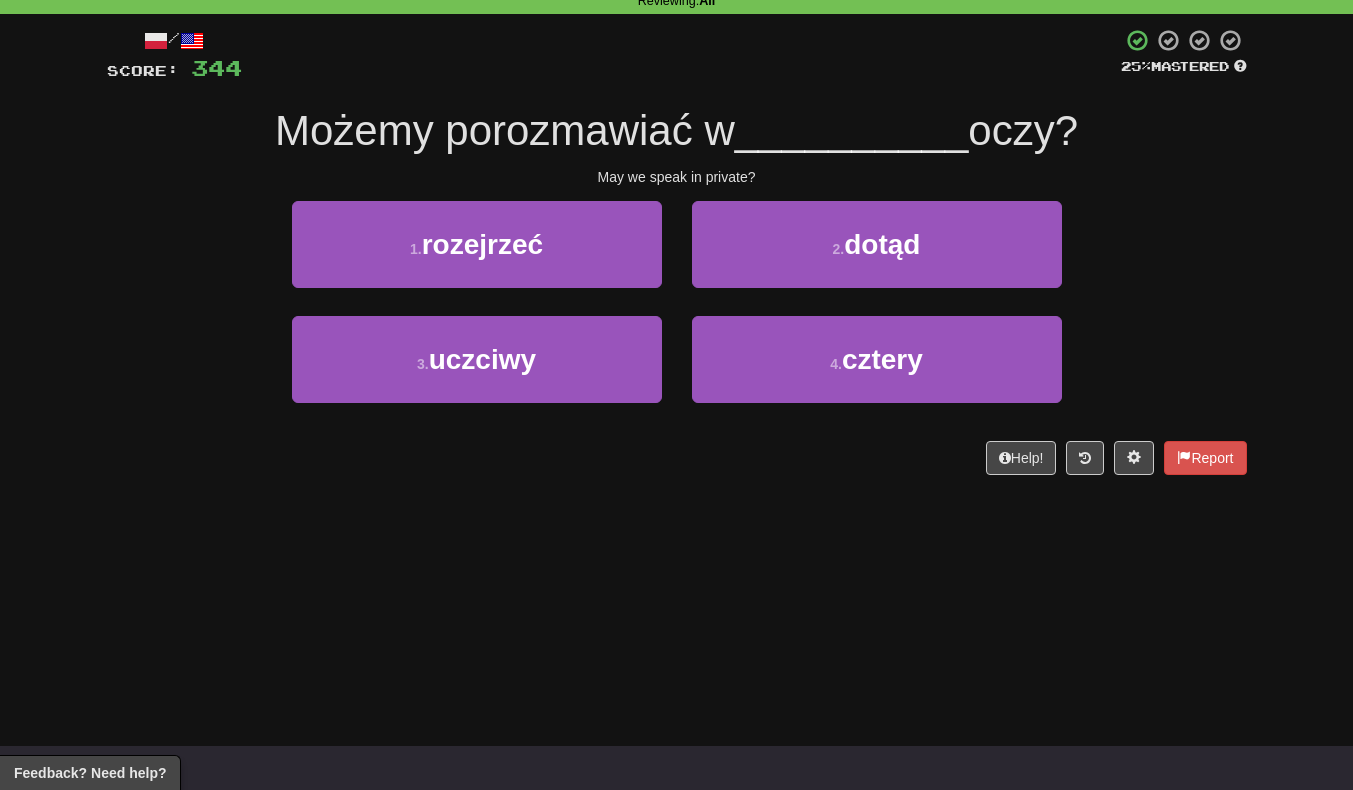 scroll, scrollTop: 93, scrollLeft: 0, axis: vertical 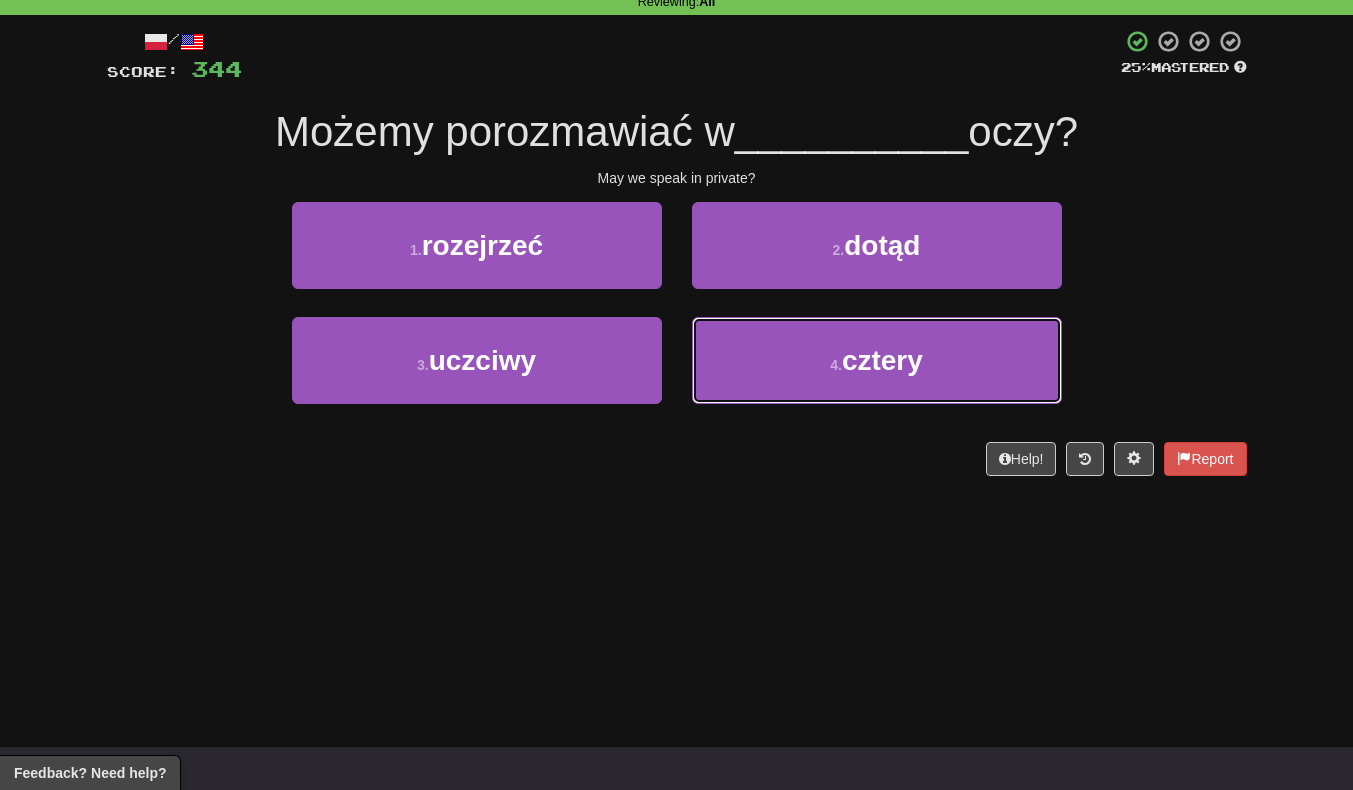 click on "4 .  cztery" at bounding box center [877, 360] 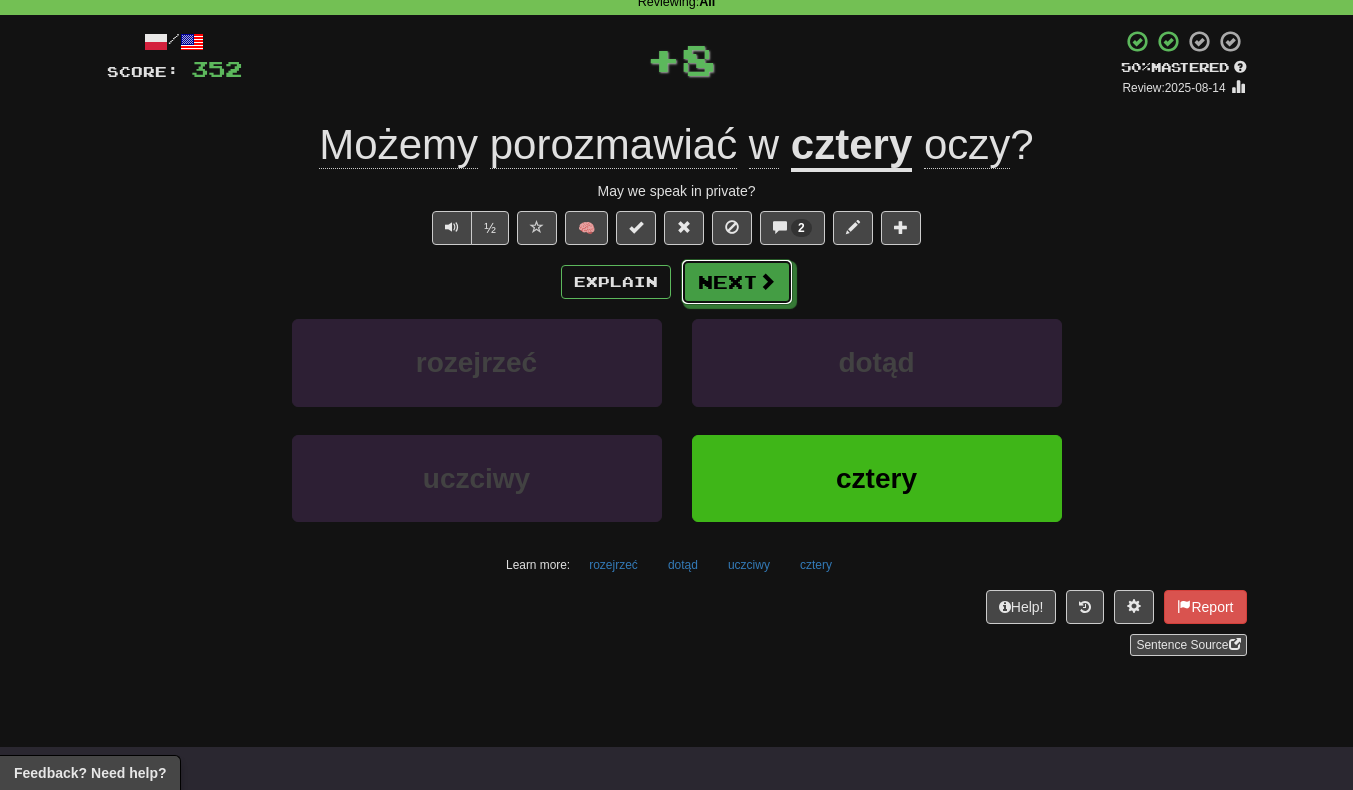 click on "Next" at bounding box center (737, 282) 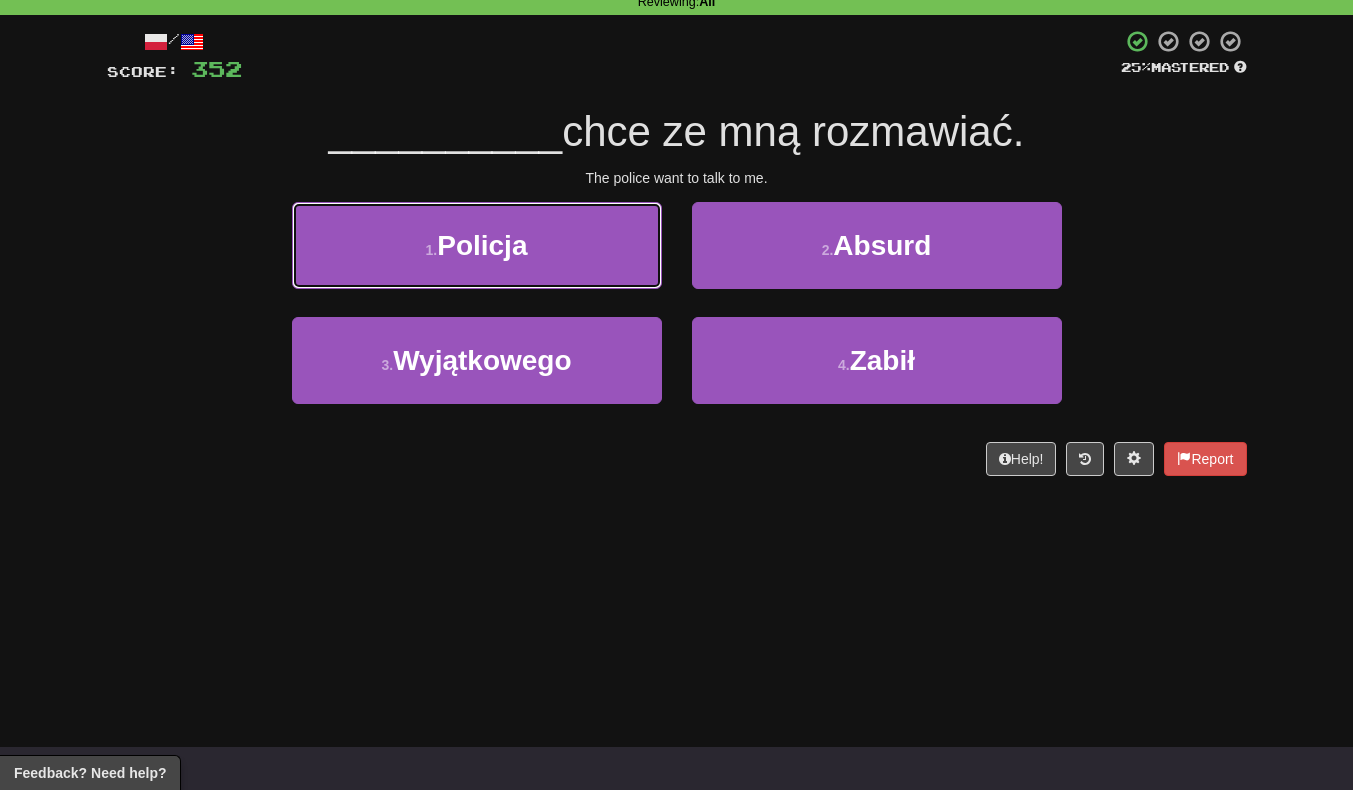 click on "1 .  Policja" at bounding box center (477, 245) 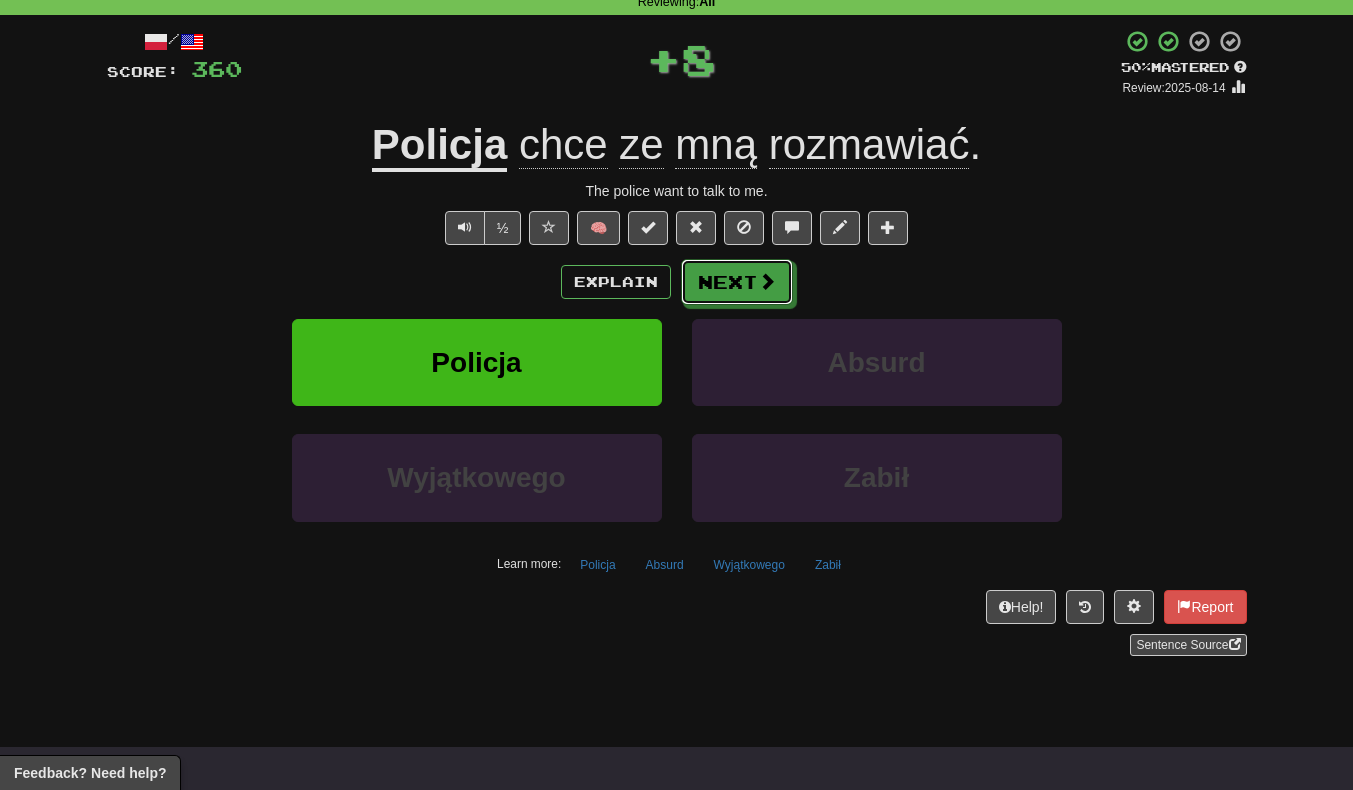 click on "Next" at bounding box center (737, 282) 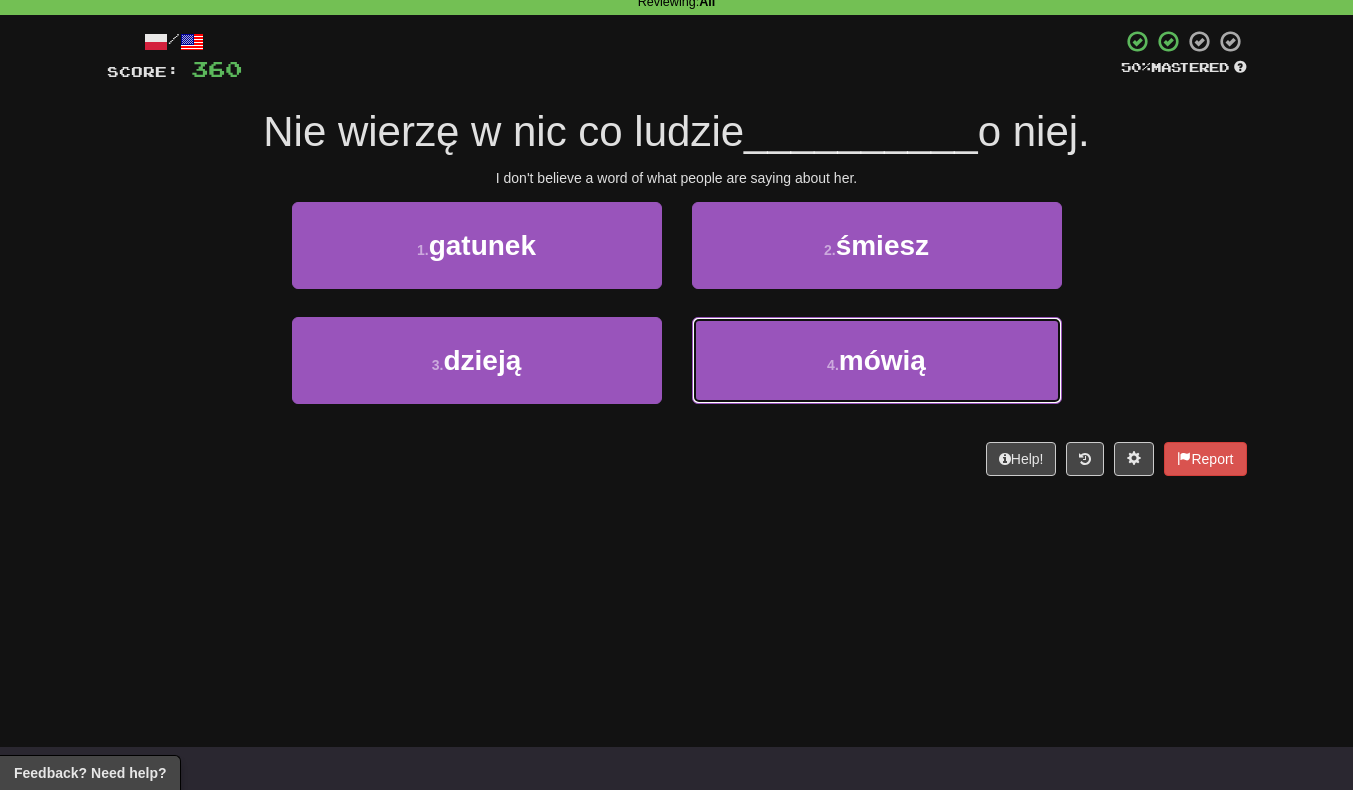 click on "4 .  mówią" at bounding box center [877, 360] 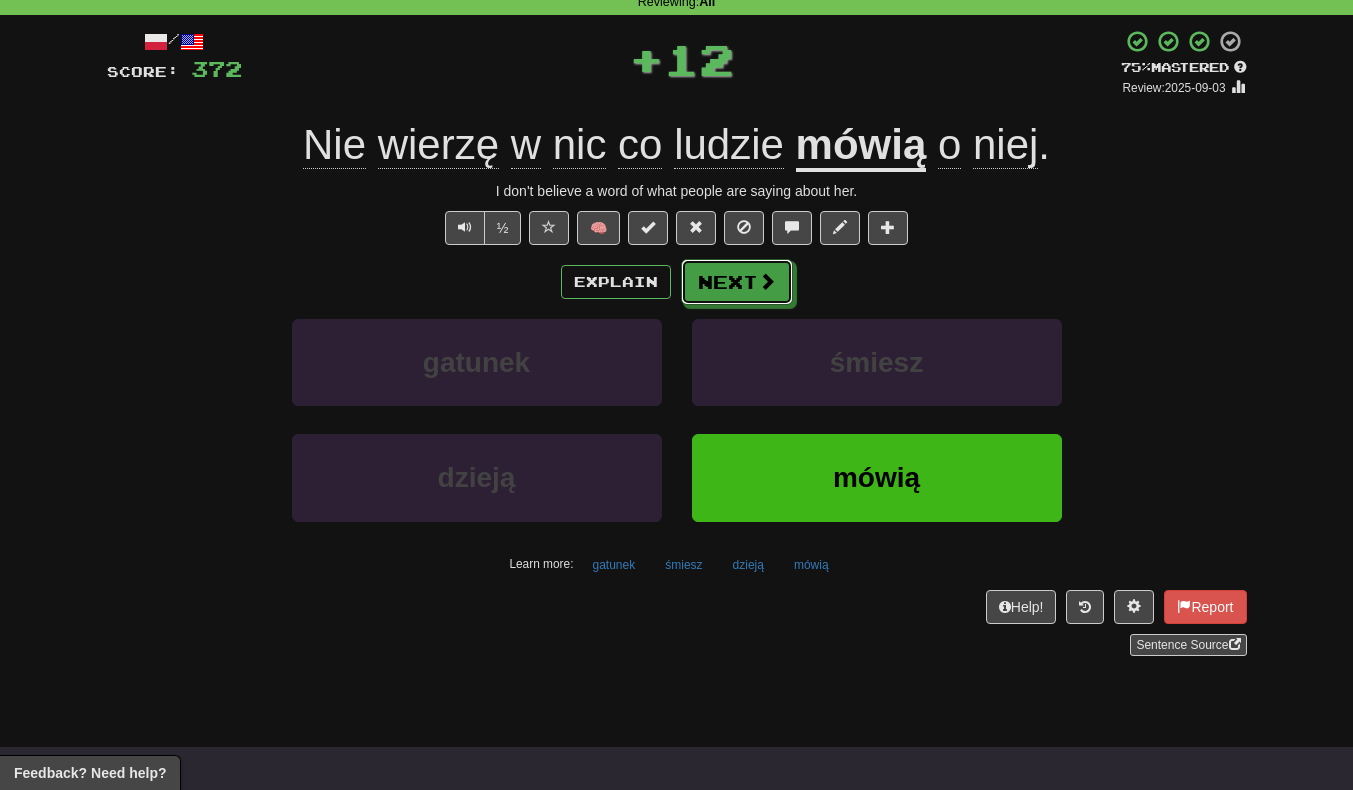 click at bounding box center (767, 281) 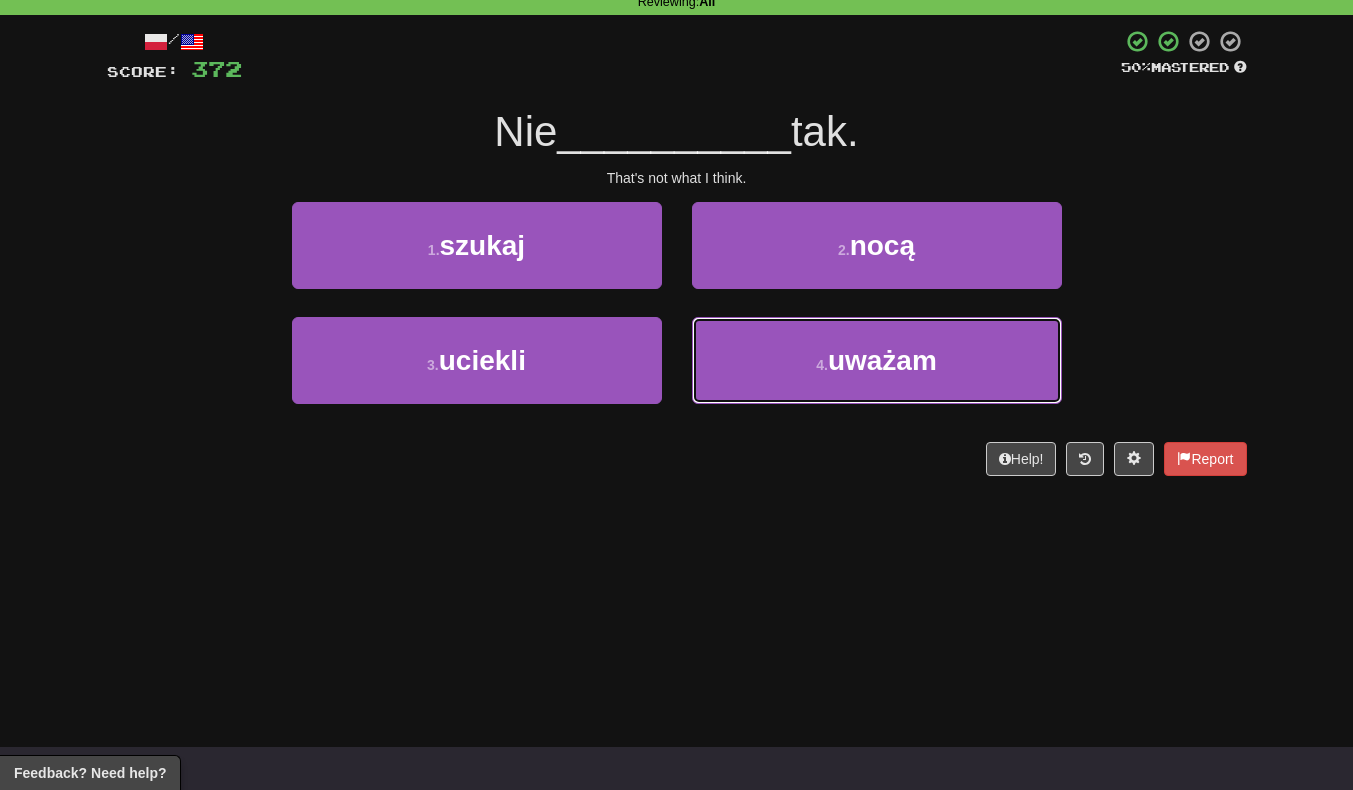 click on "uważam" at bounding box center (882, 360) 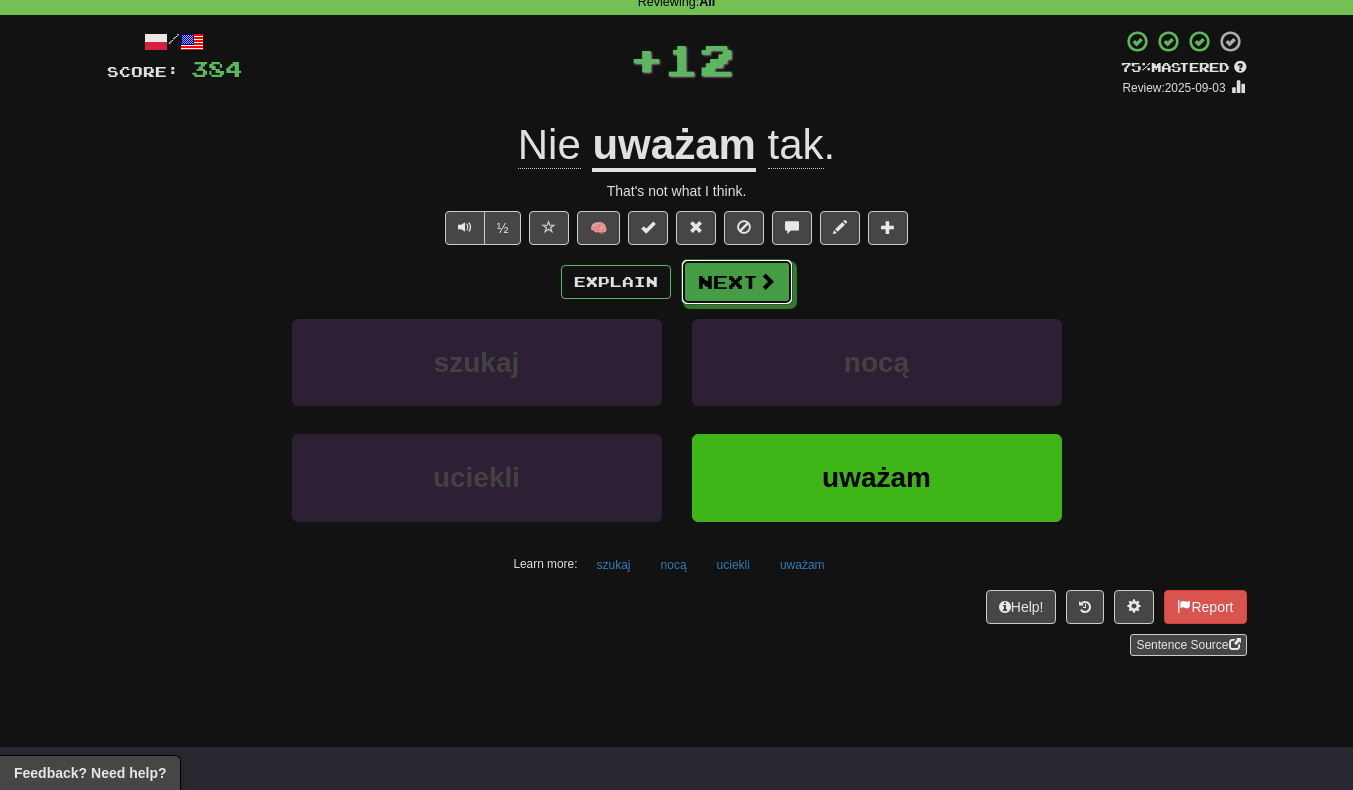 click on "Next" at bounding box center (737, 282) 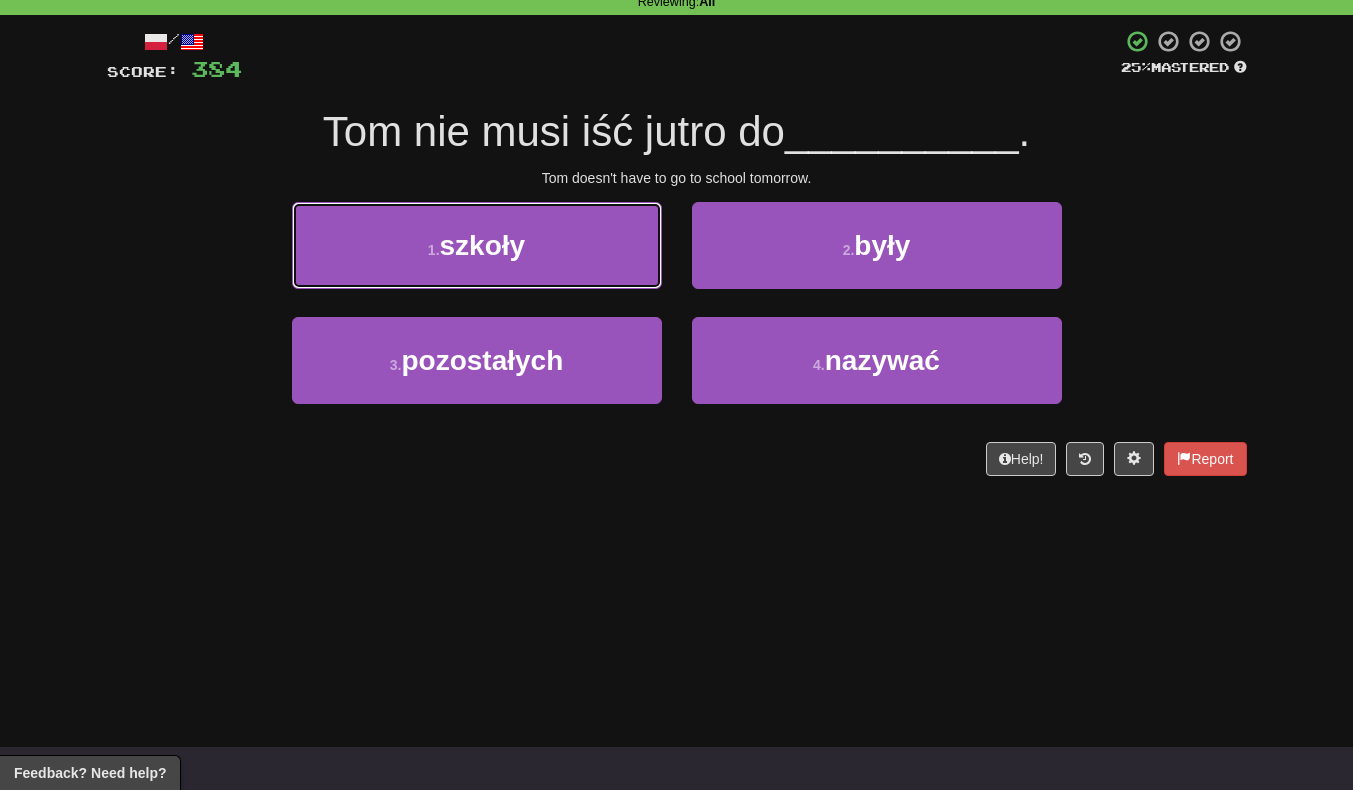 click on "1 .  szkoły" at bounding box center (477, 245) 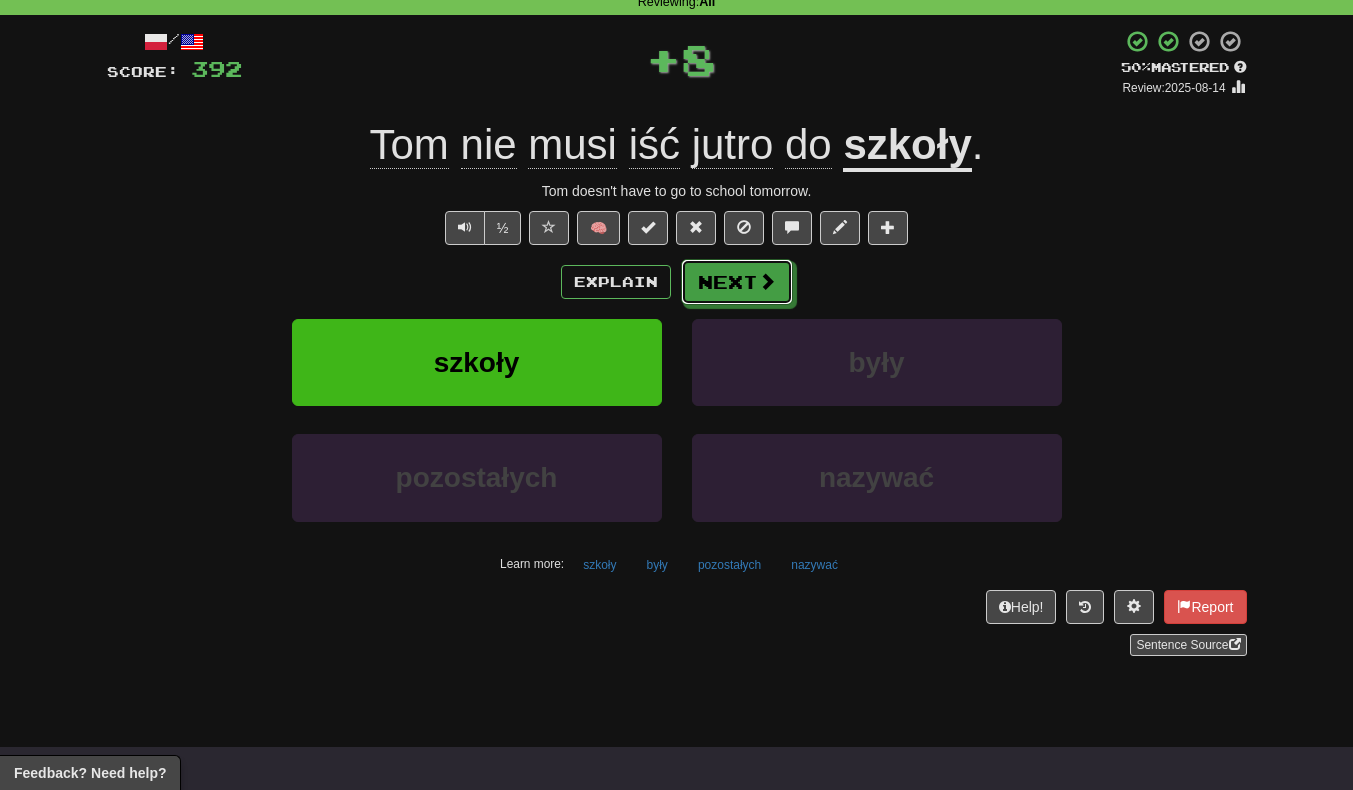 click on "Next" at bounding box center [737, 282] 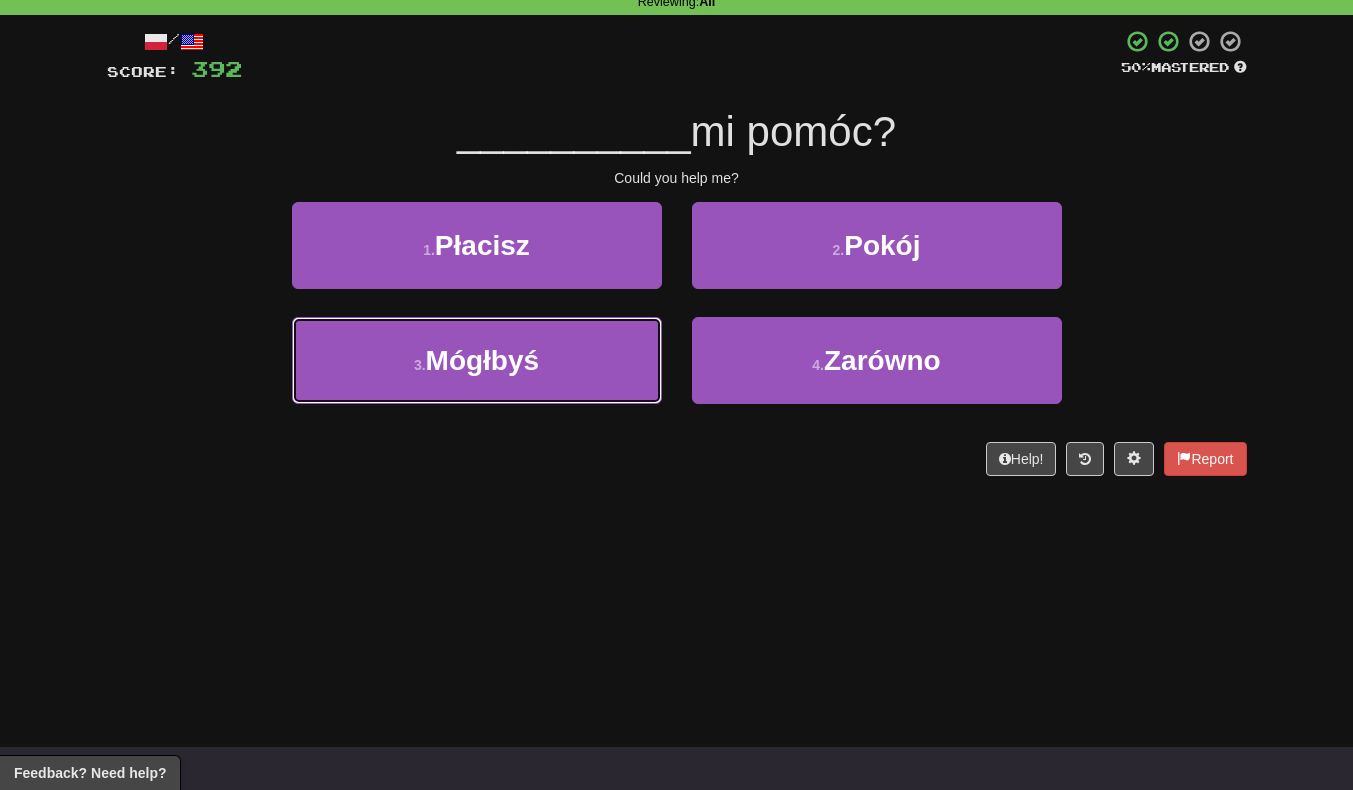 click on "Mógłbyś" at bounding box center [483, 360] 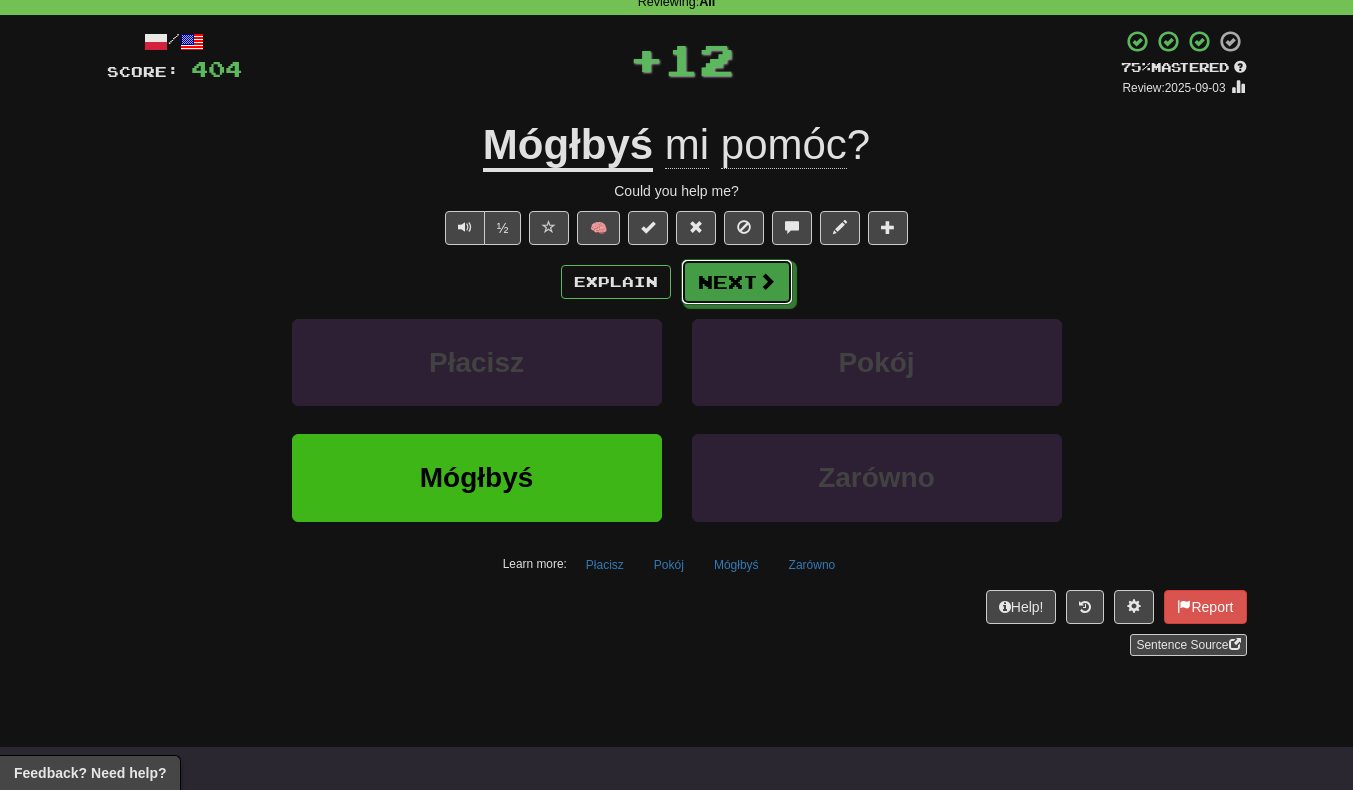 click on "Next" at bounding box center [737, 282] 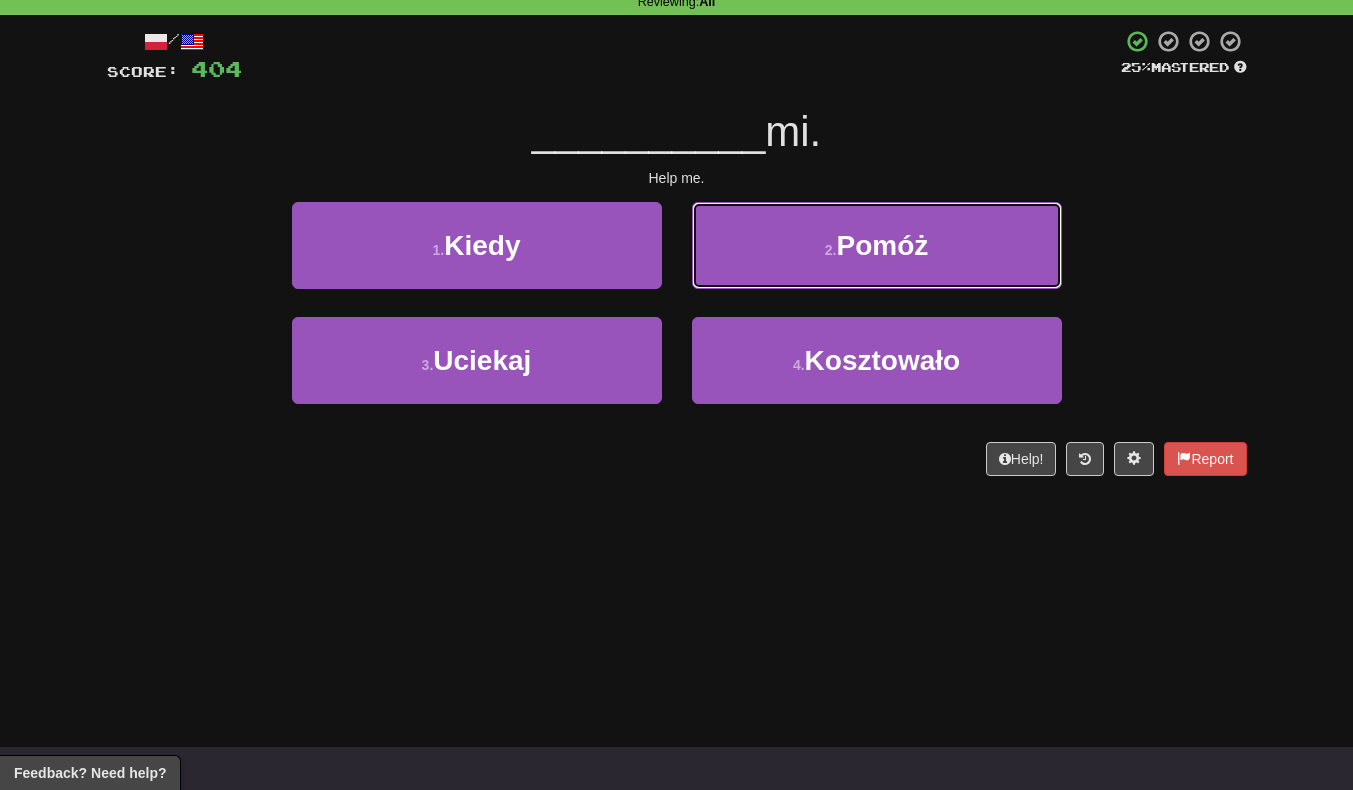 click on "2 .  Pomóż" at bounding box center [877, 245] 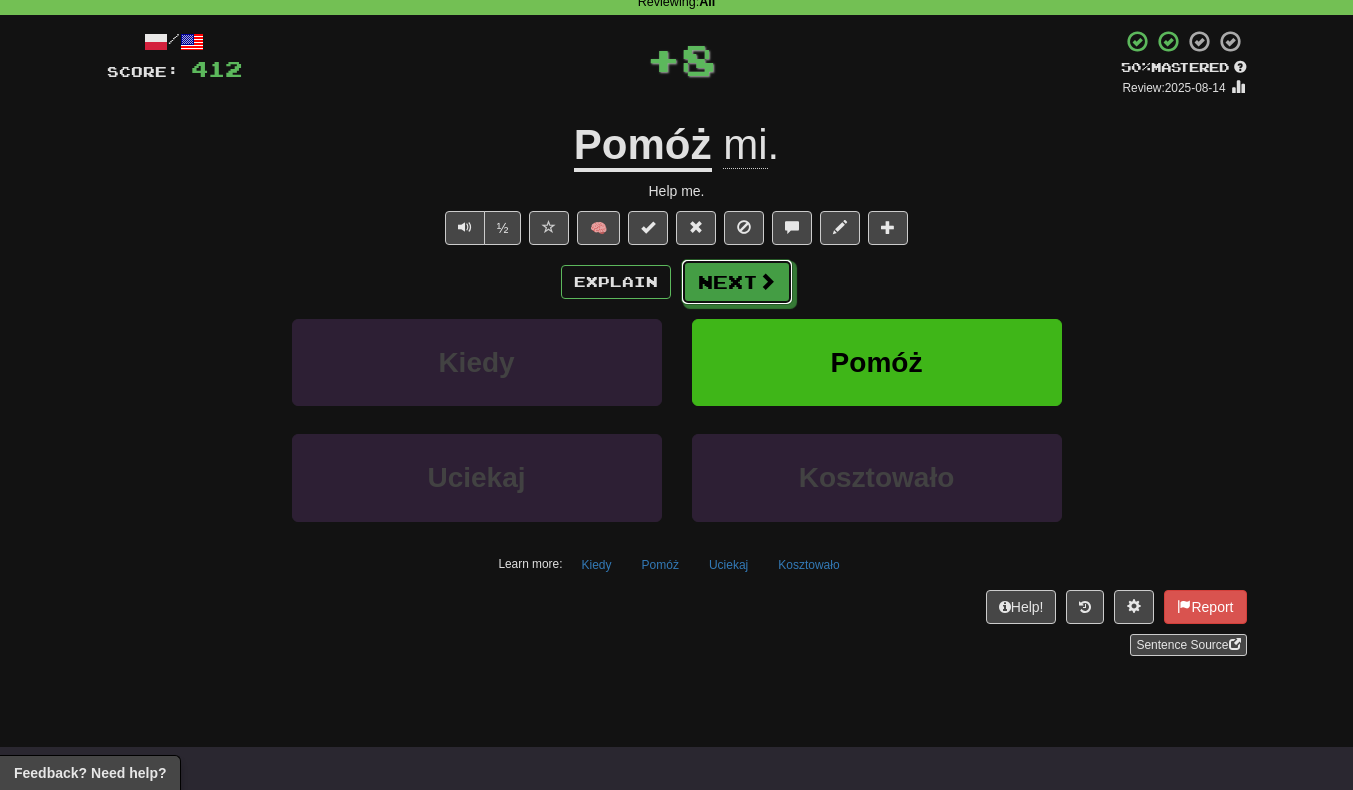 click on "Next" at bounding box center (737, 282) 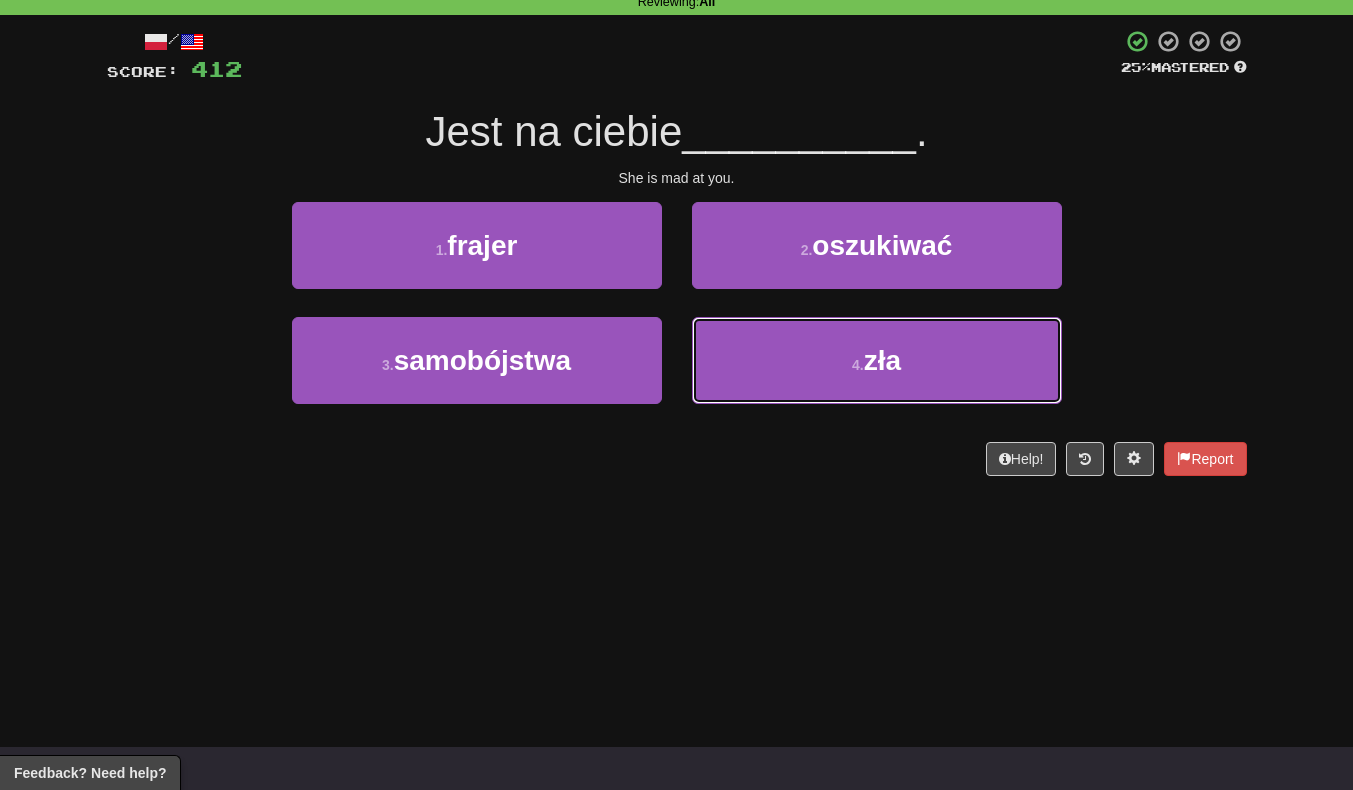 click on "4 .  zła" at bounding box center (877, 360) 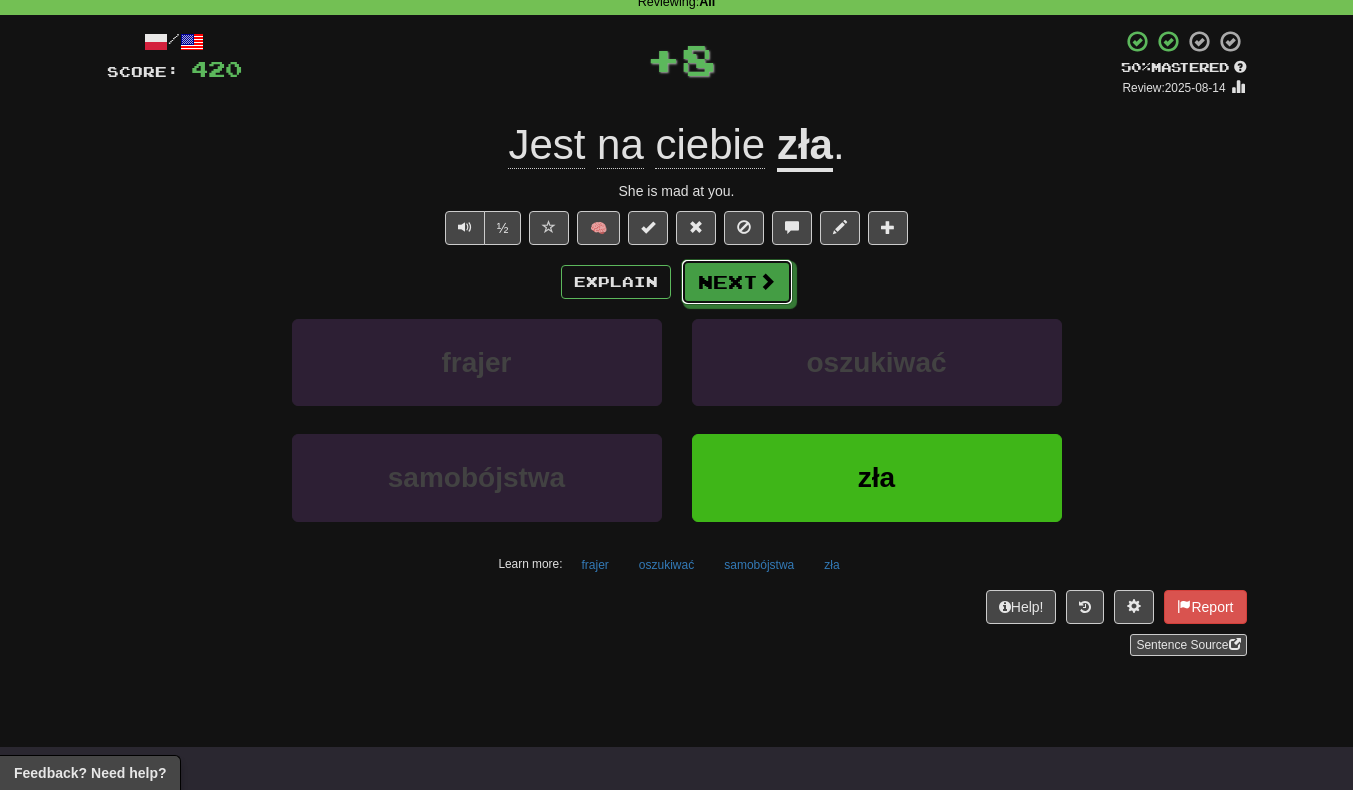 click at bounding box center [767, 281] 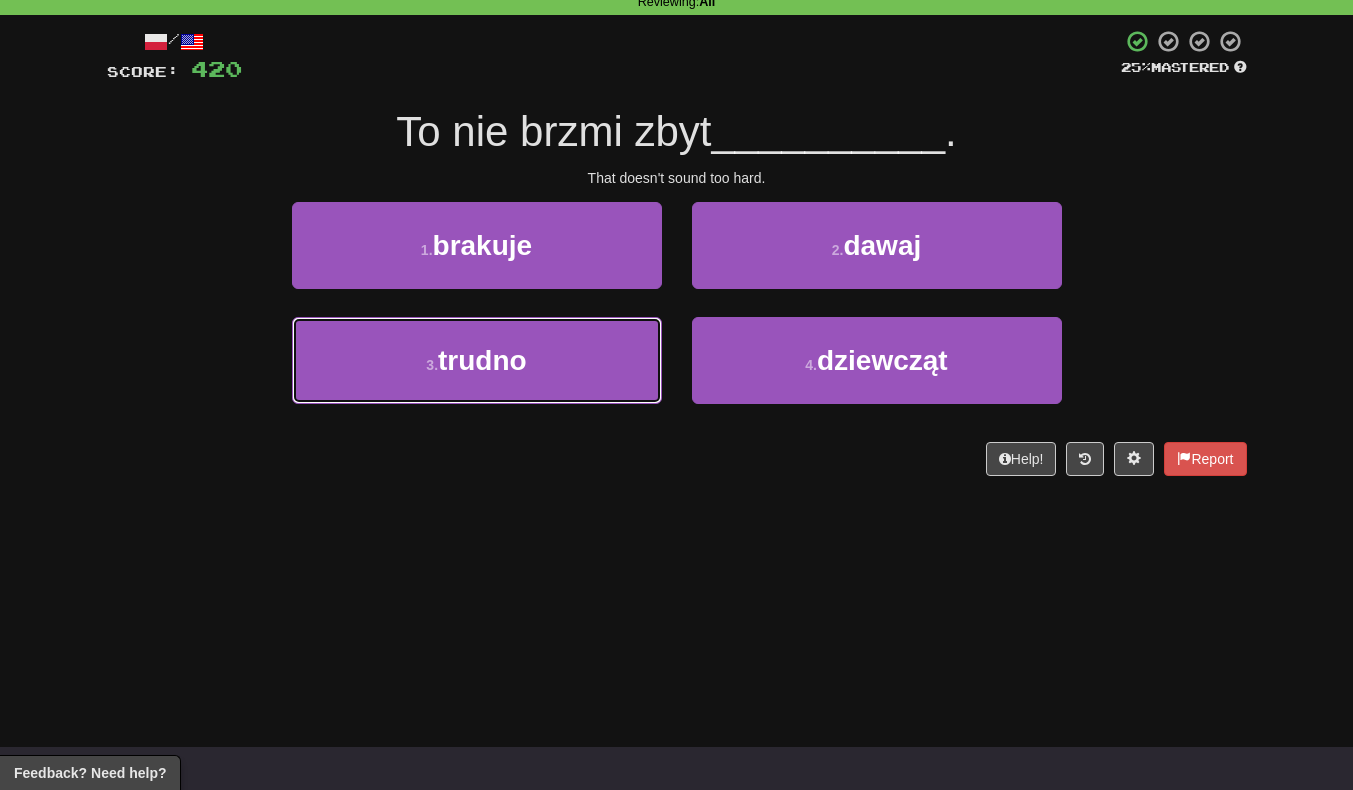 click on "3 .  trudno" at bounding box center (477, 360) 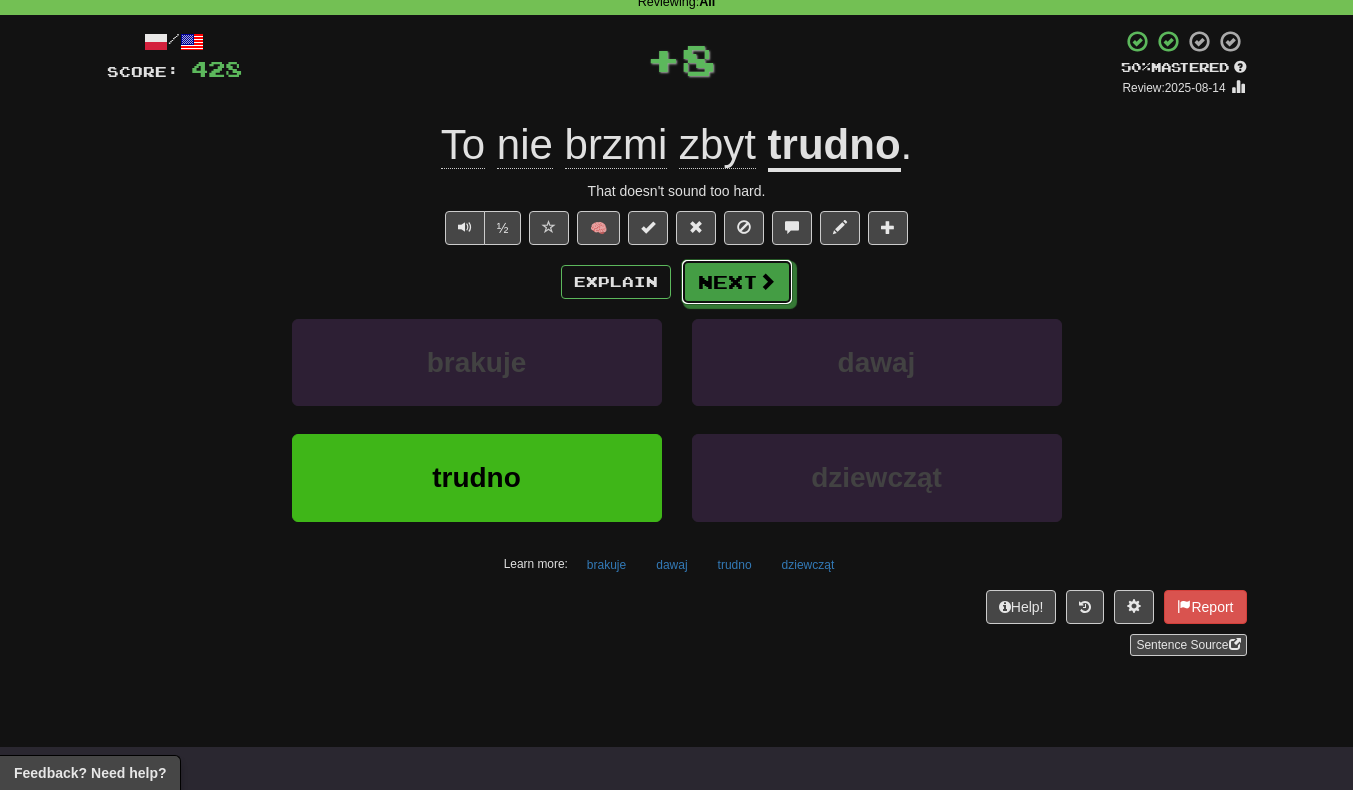 click on "Next" at bounding box center (737, 282) 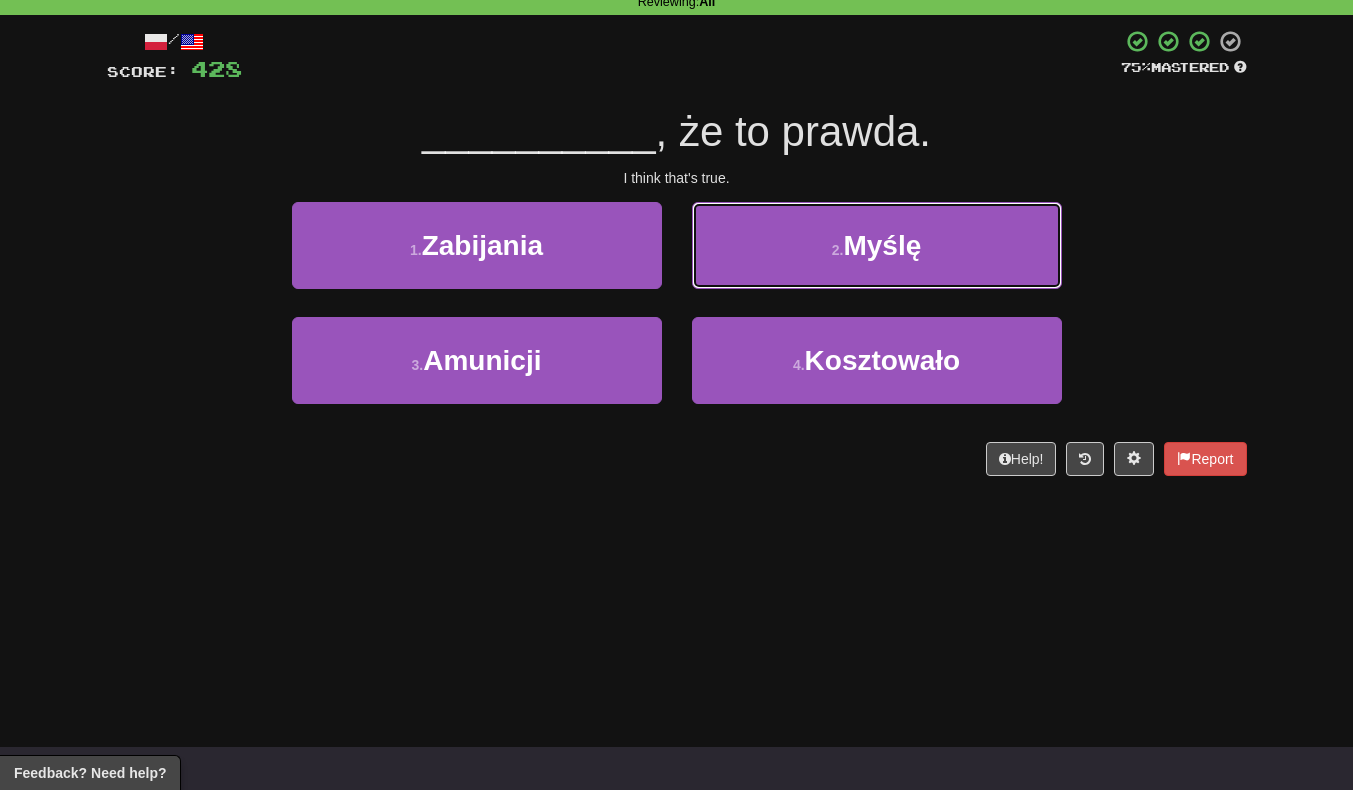 click on "Myślę" at bounding box center [882, 245] 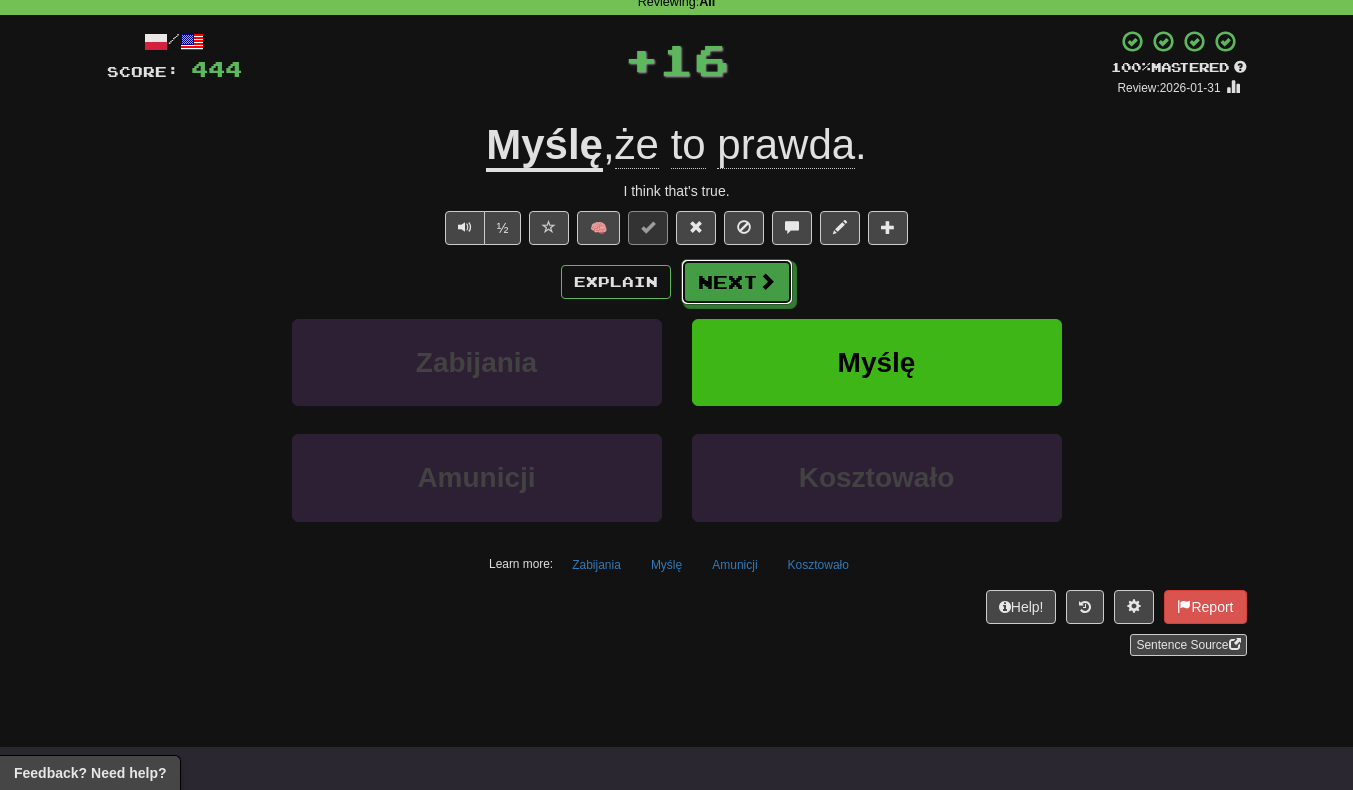 click on "Next" at bounding box center (737, 282) 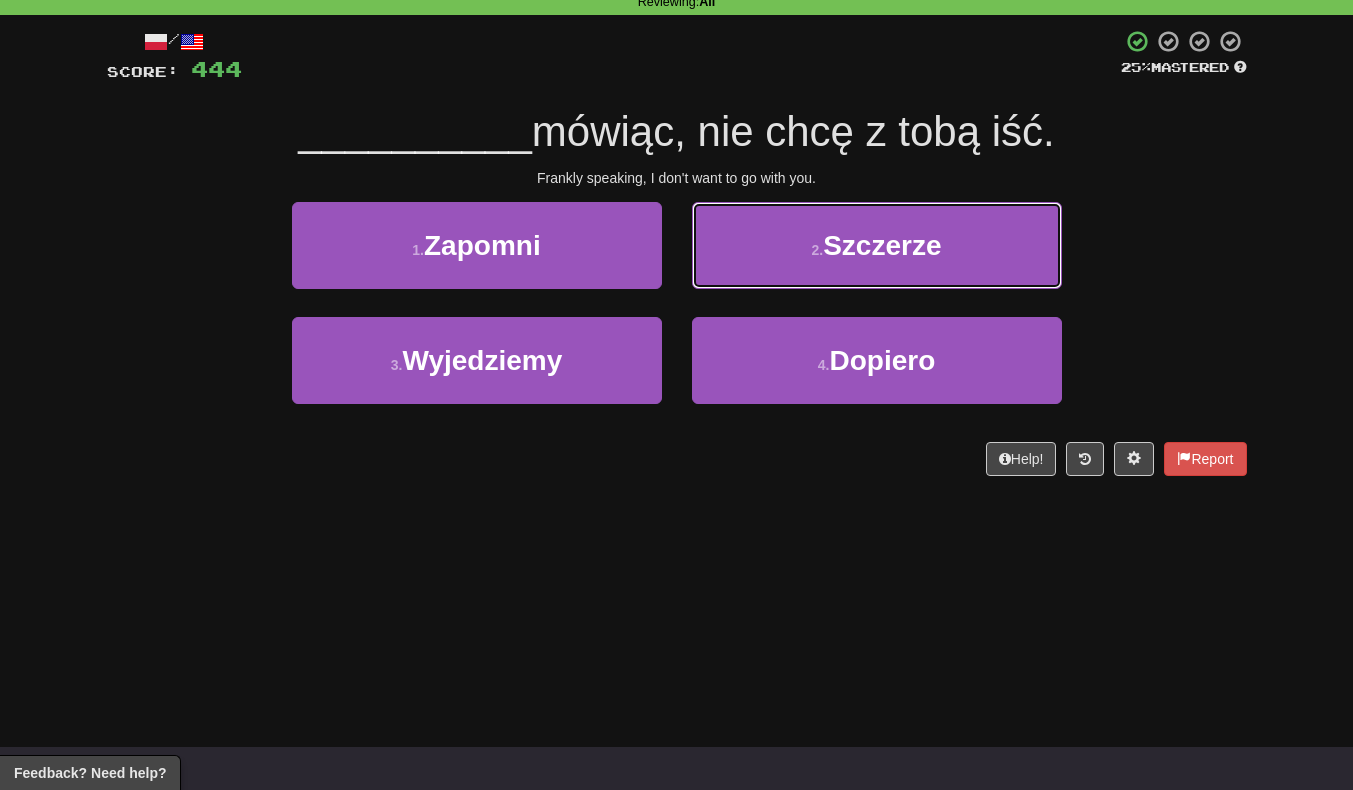 click on "Szczerze" at bounding box center (882, 245) 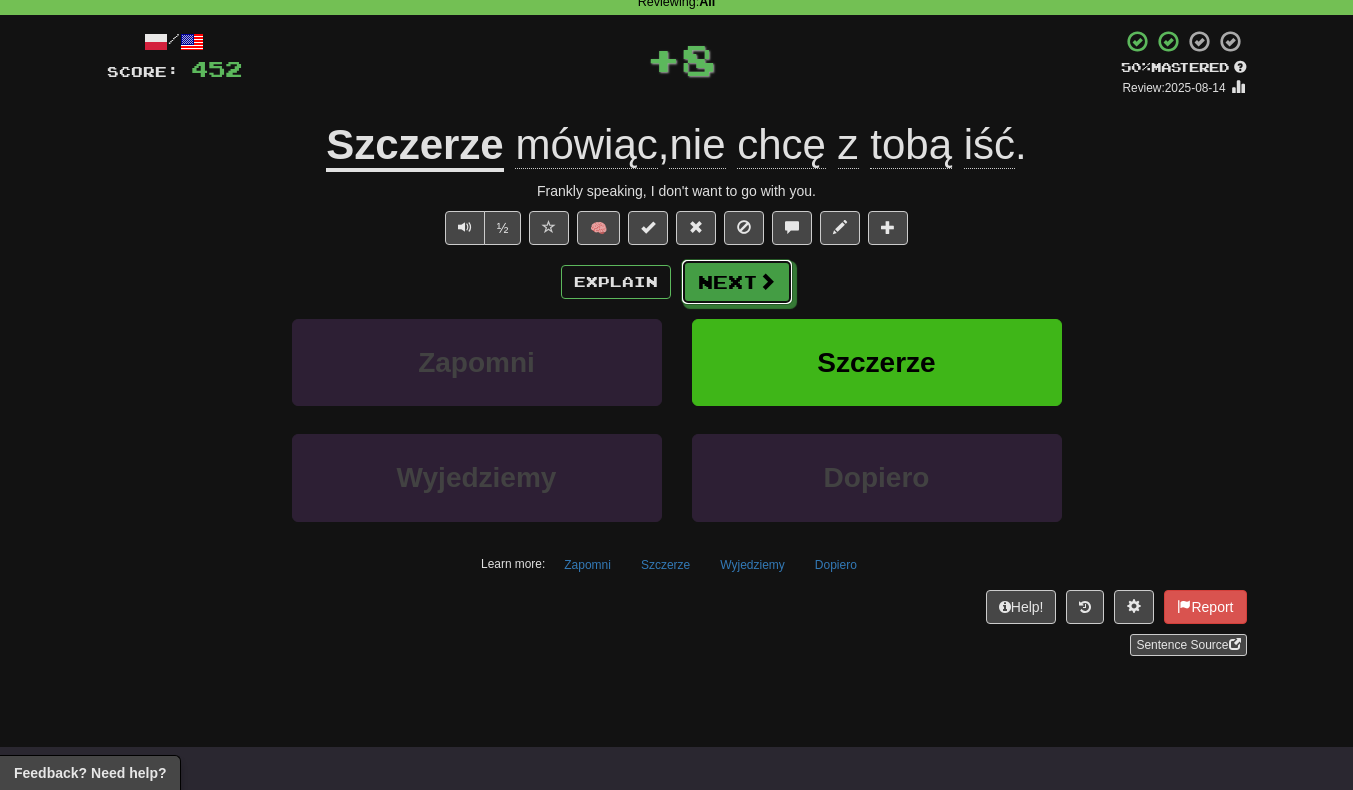 click on "Next" at bounding box center [737, 282] 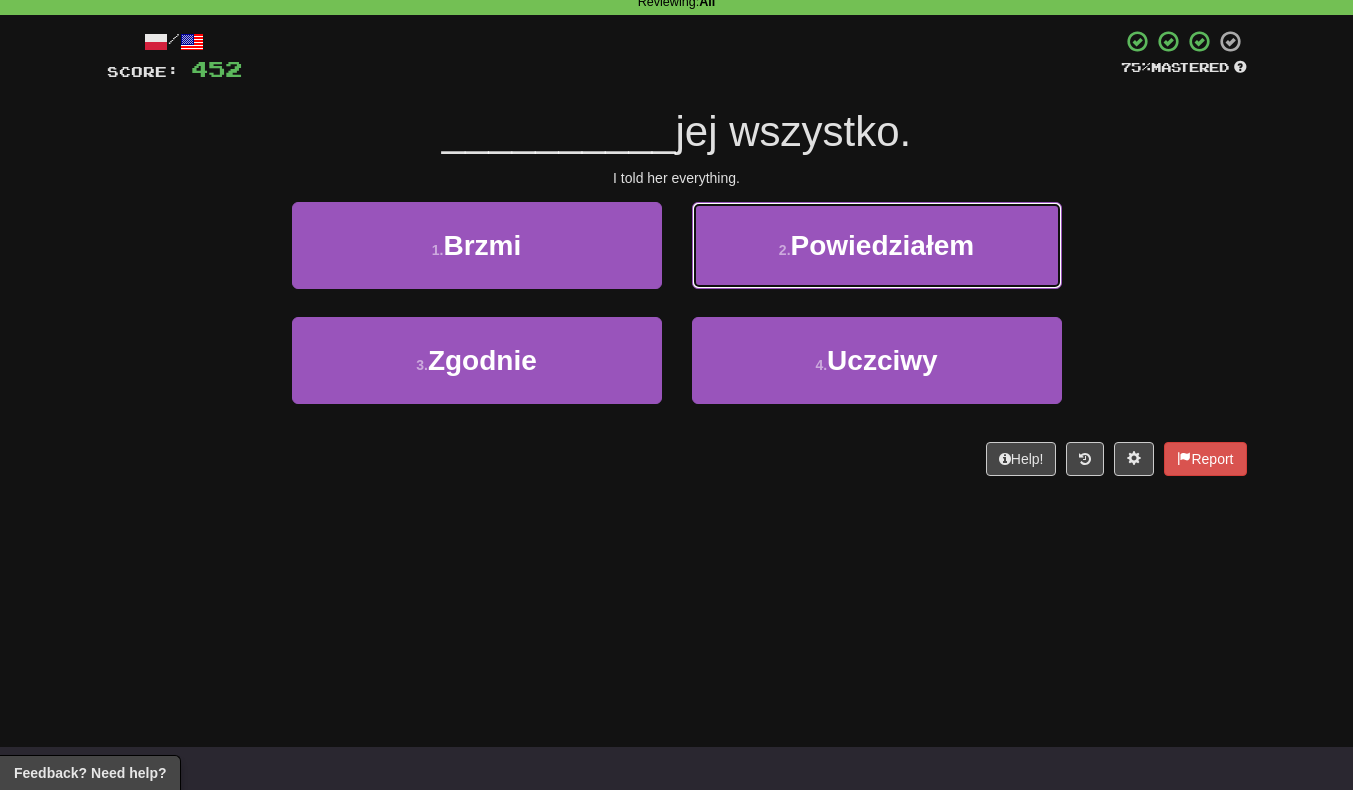 click on "Powiedziałem" at bounding box center [883, 245] 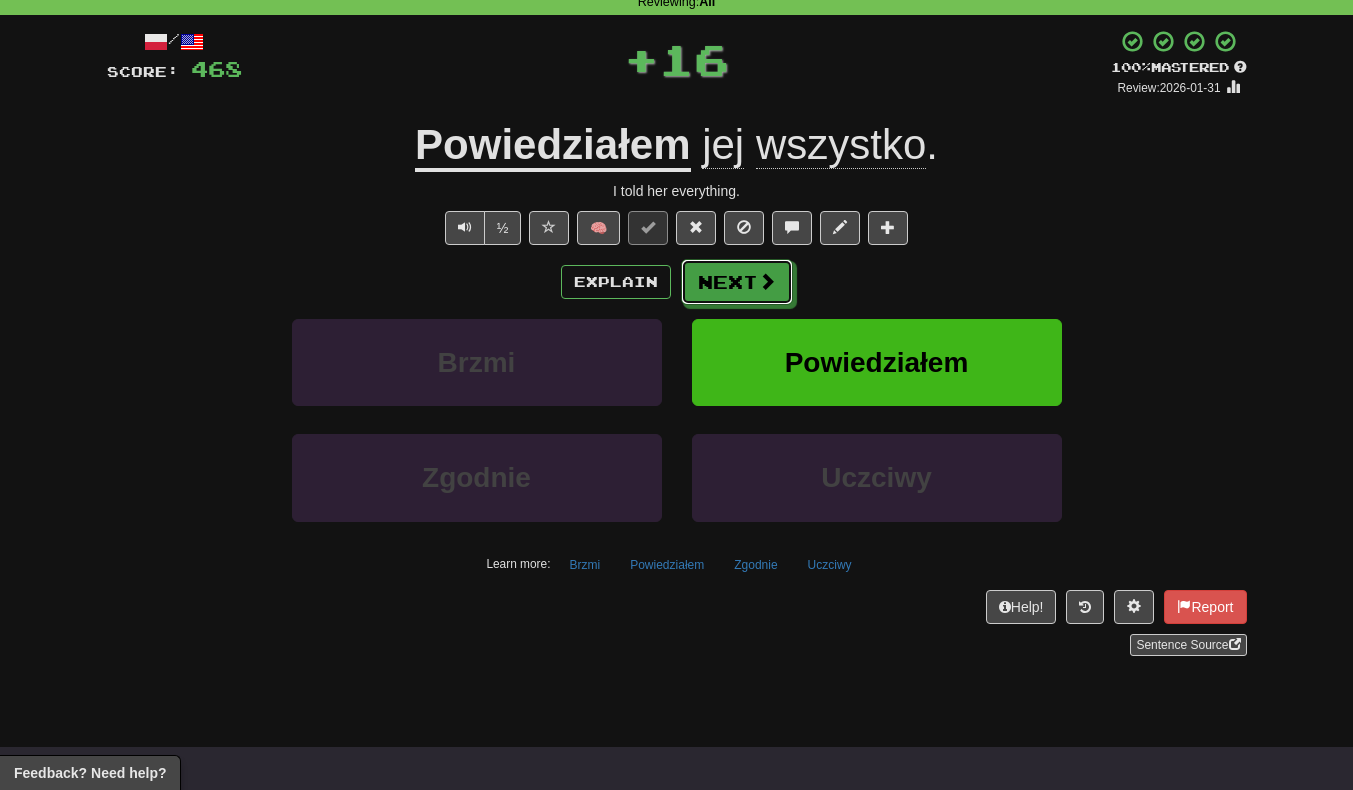 click on "Next" at bounding box center [737, 282] 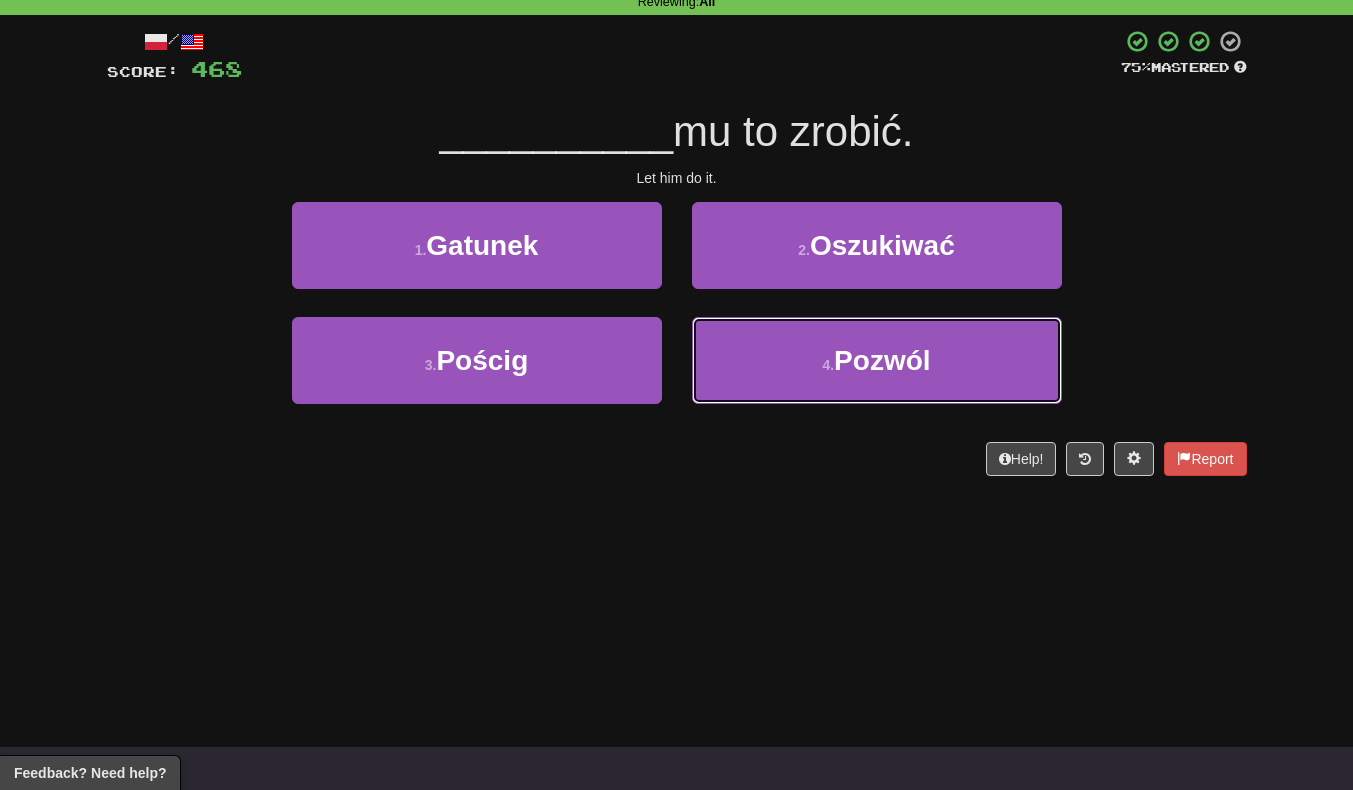 click on "4 .  Pozwól" at bounding box center [877, 360] 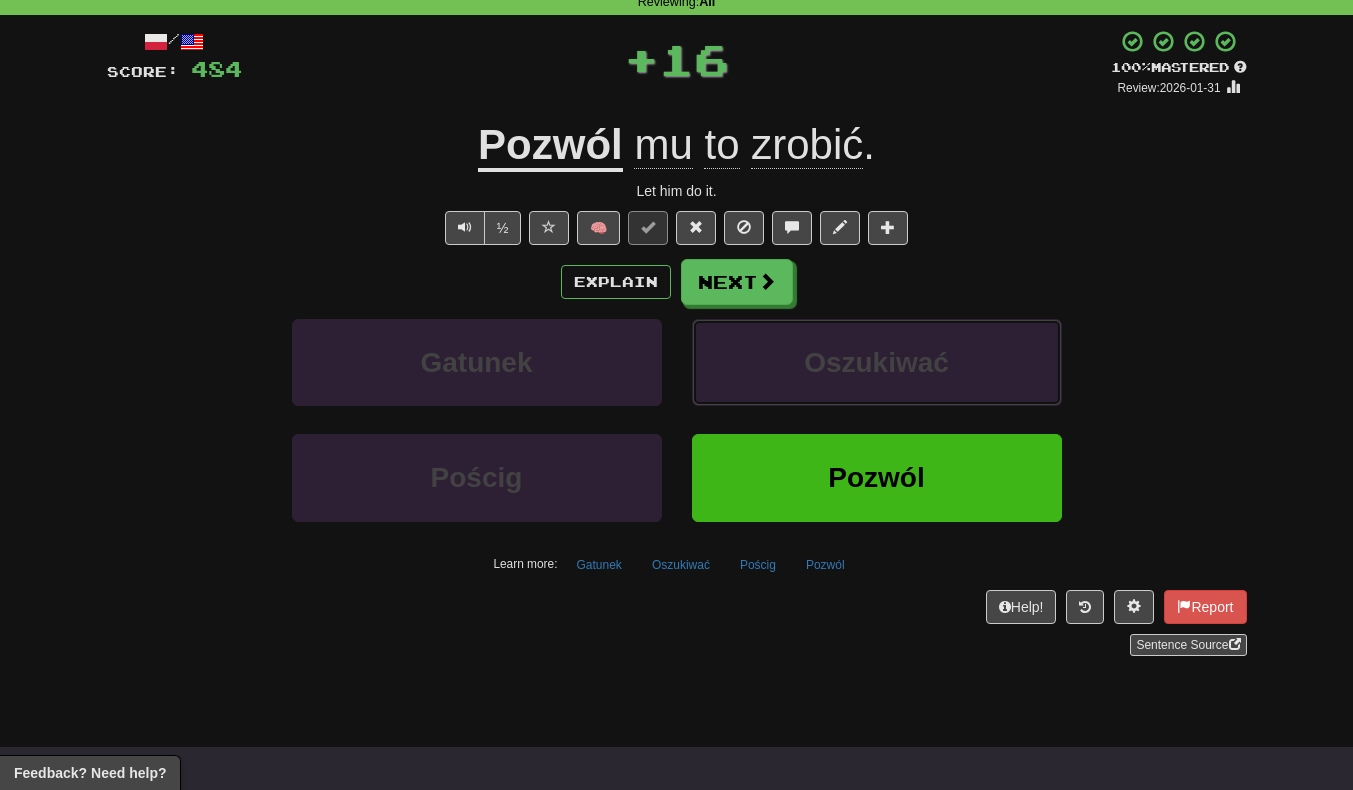 click on "Oszukiwać" at bounding box center [877, 362] 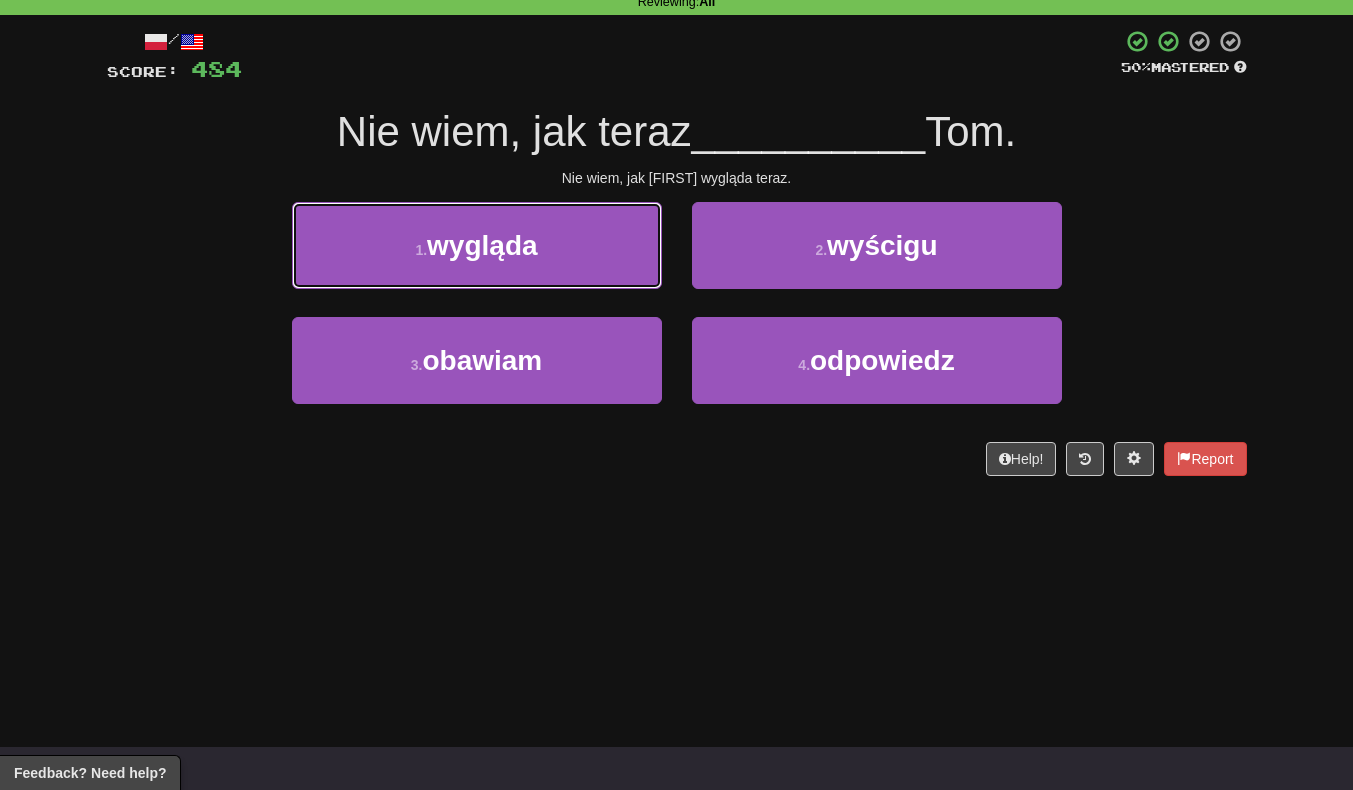 click on "1 .  wygląda" at bounding box center (477, 245) 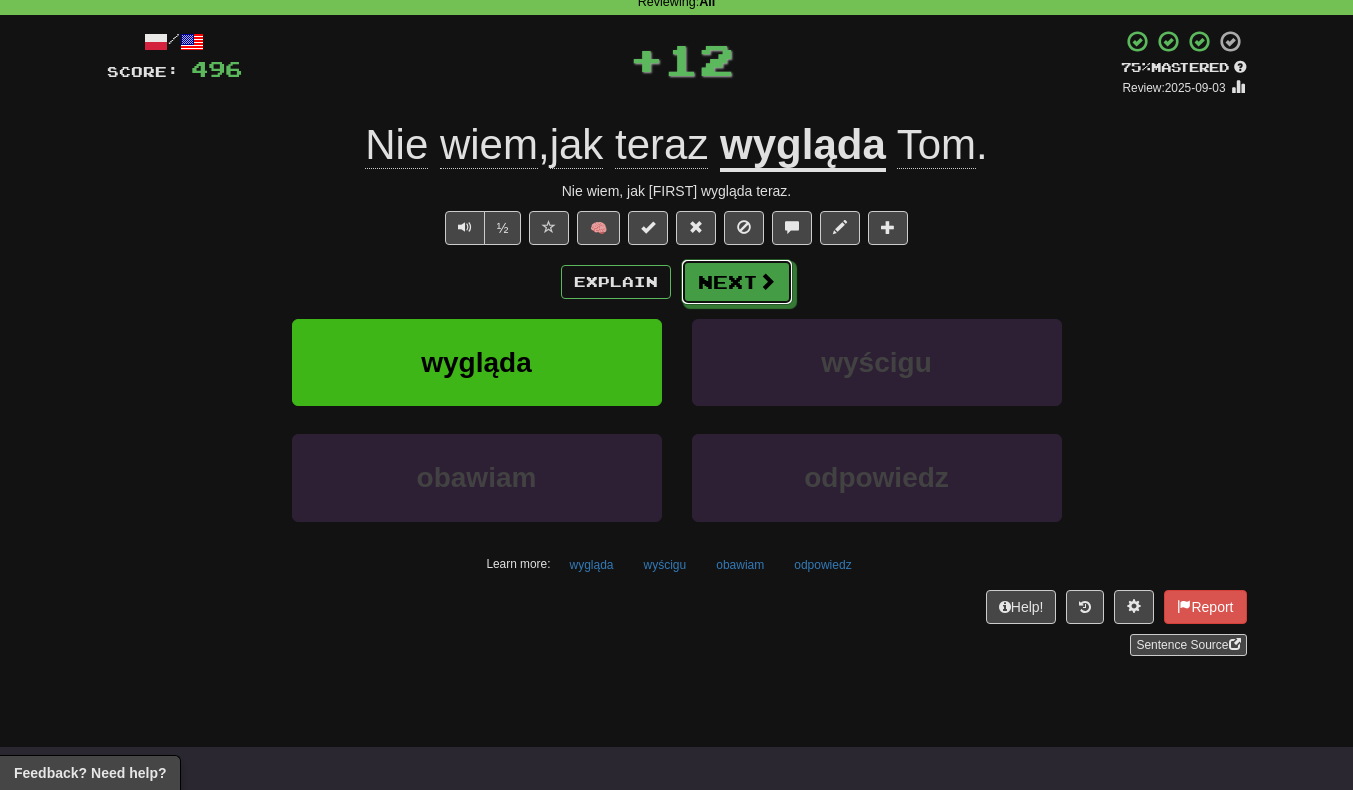 click on "Next" at bounding box center [737, 282] 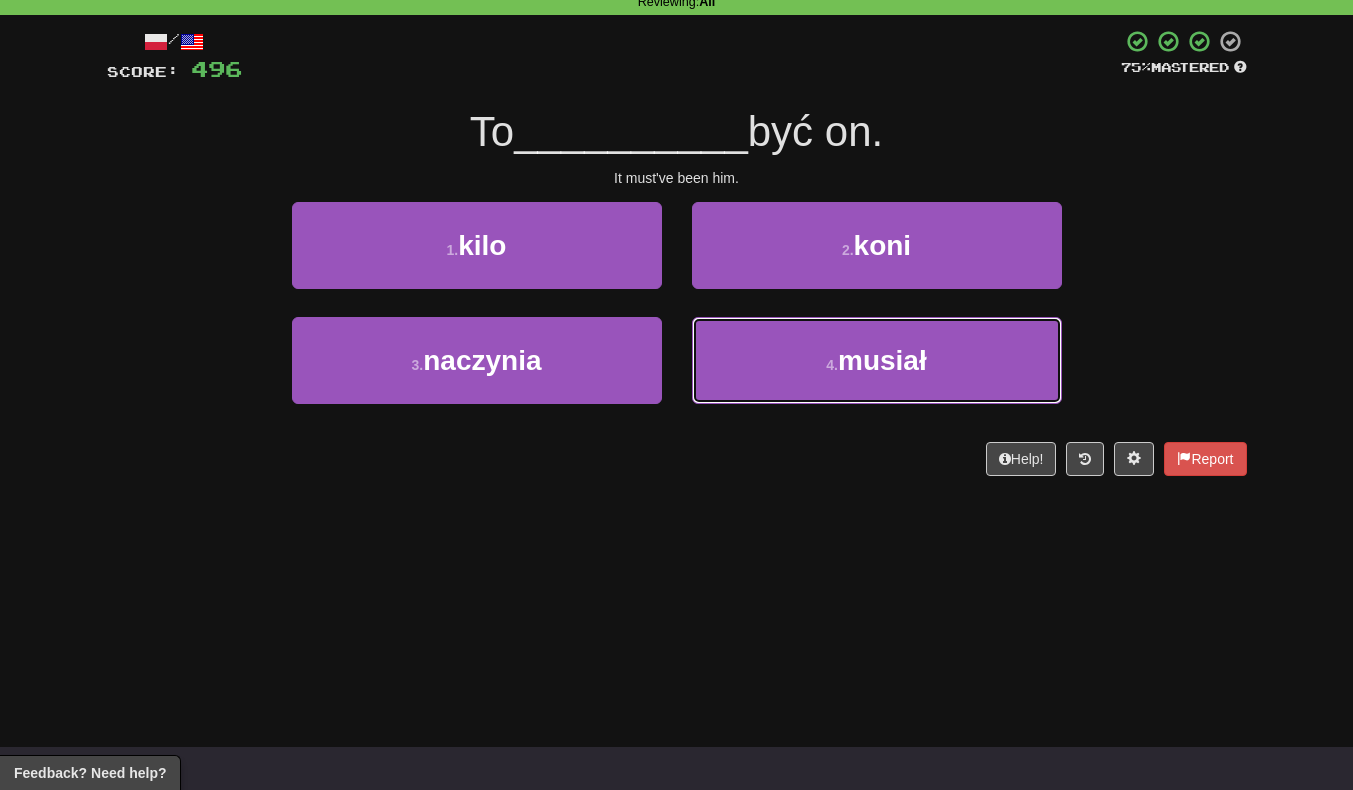 click on "4 .  musiał" at bounding box center [877, 360] 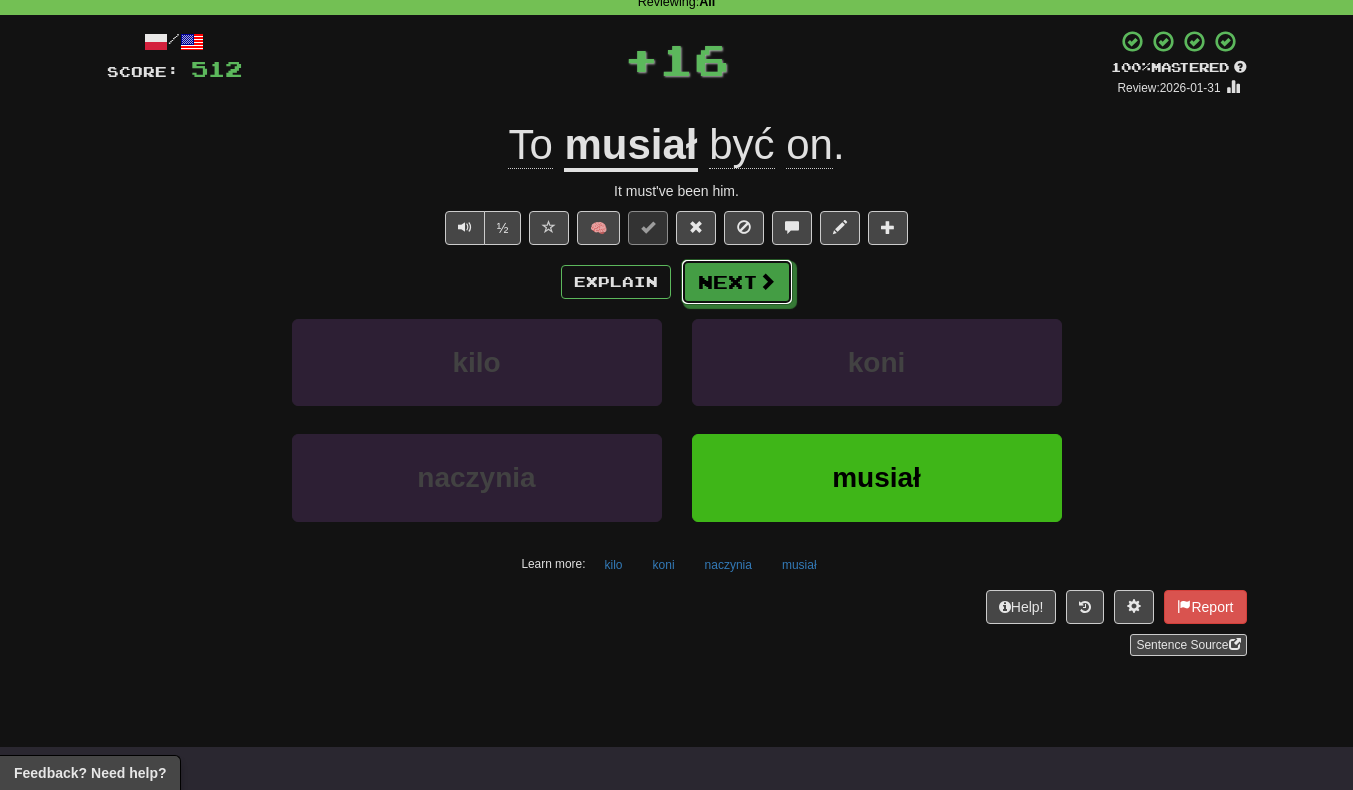 click on "Next" at bounding box center [737, 282] 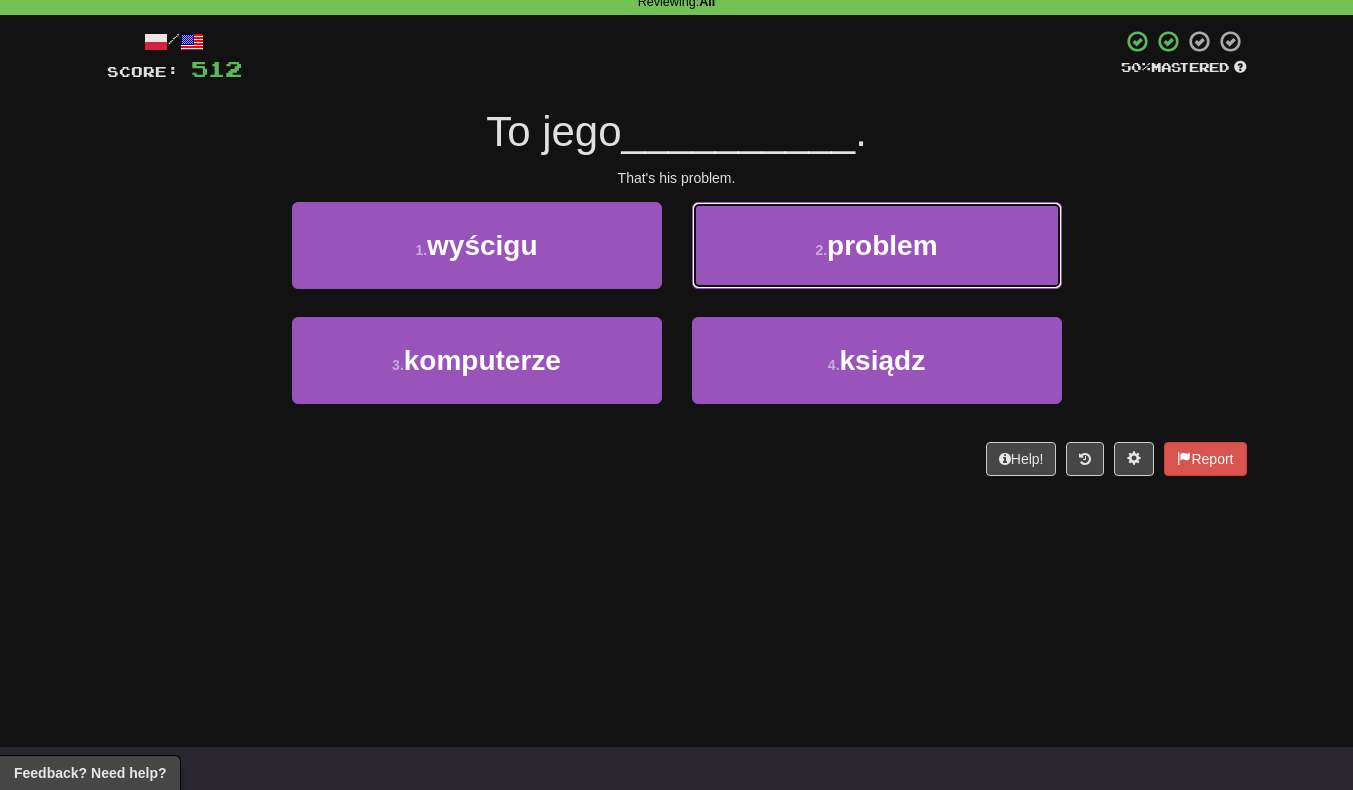 click on "2 .  problem" at bounding box center [877, 245] 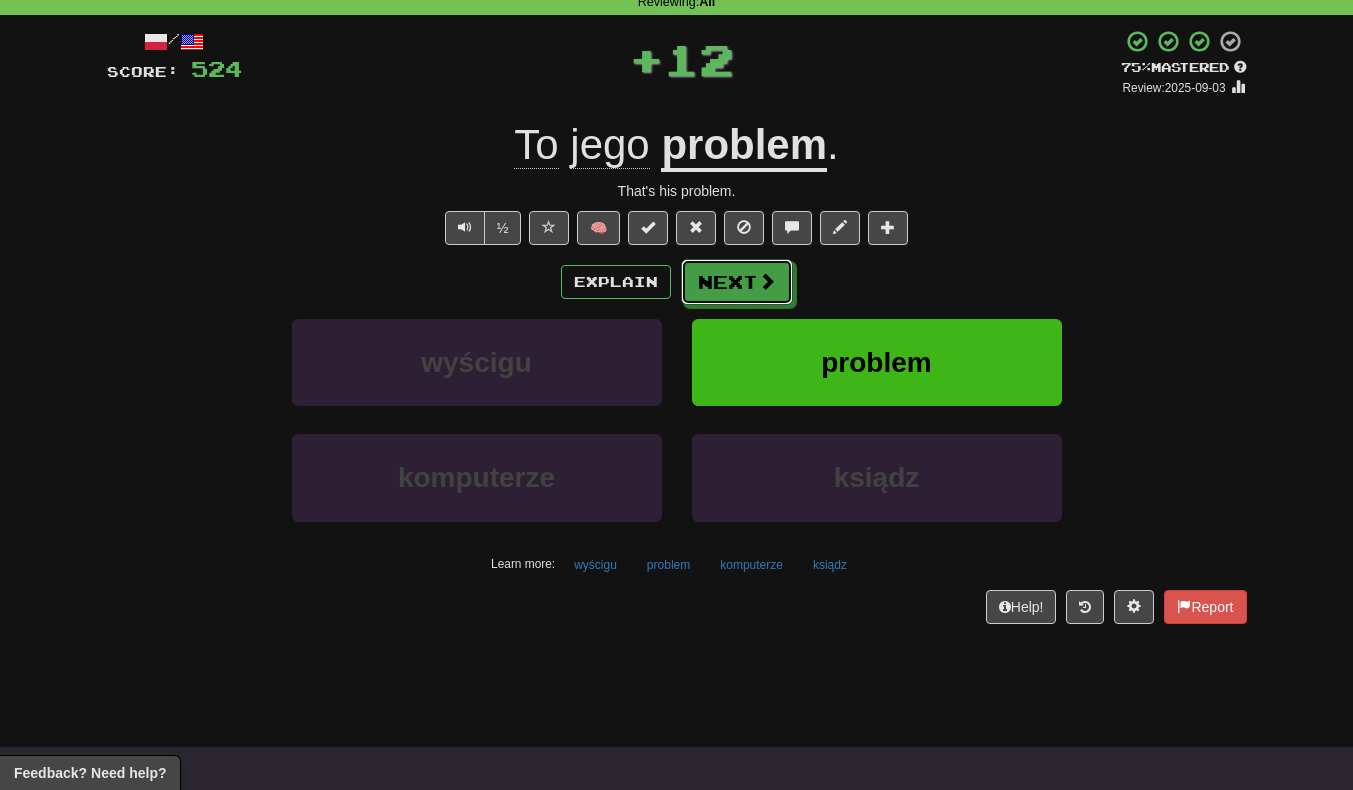 click on "Next" at bounding box center [737, 282] 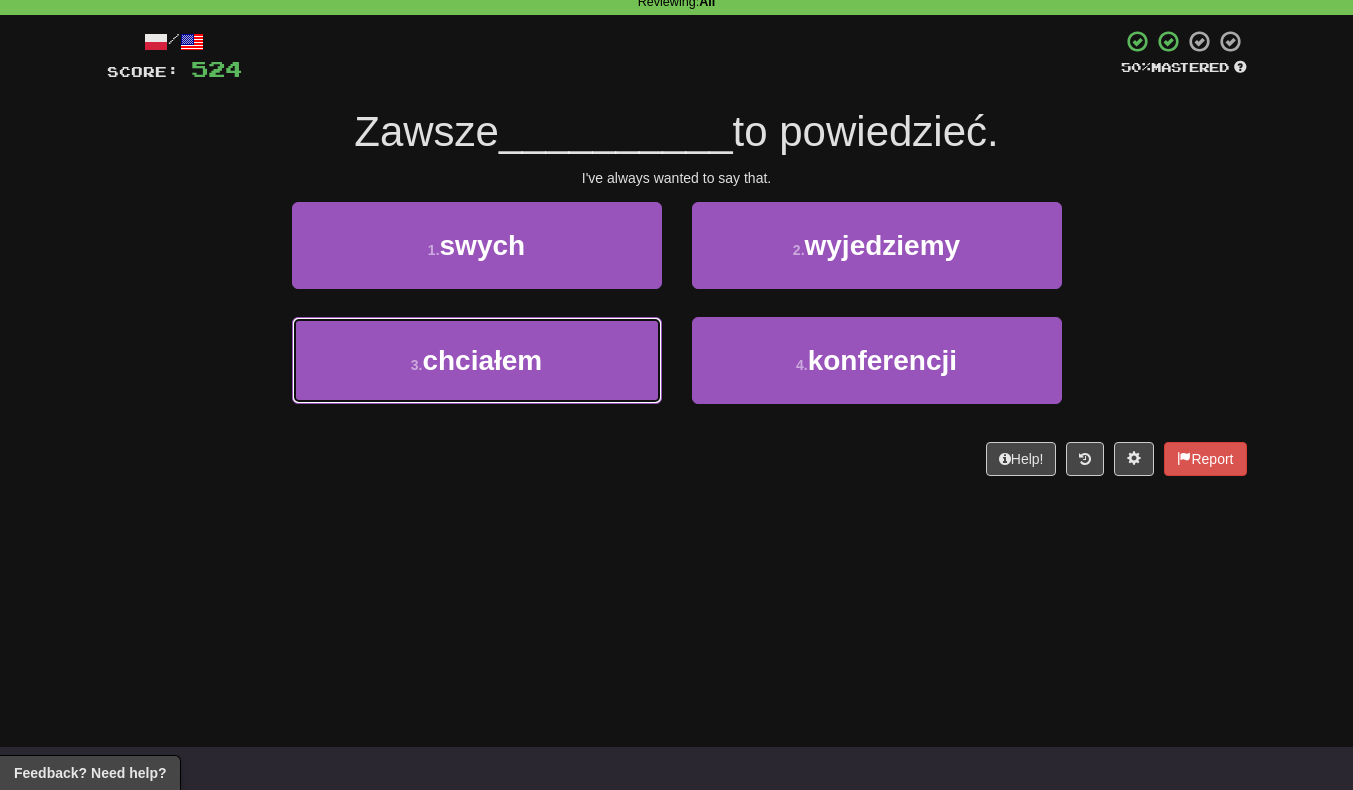 click on "3 .  chciałem" at bounding box center [477, 360] 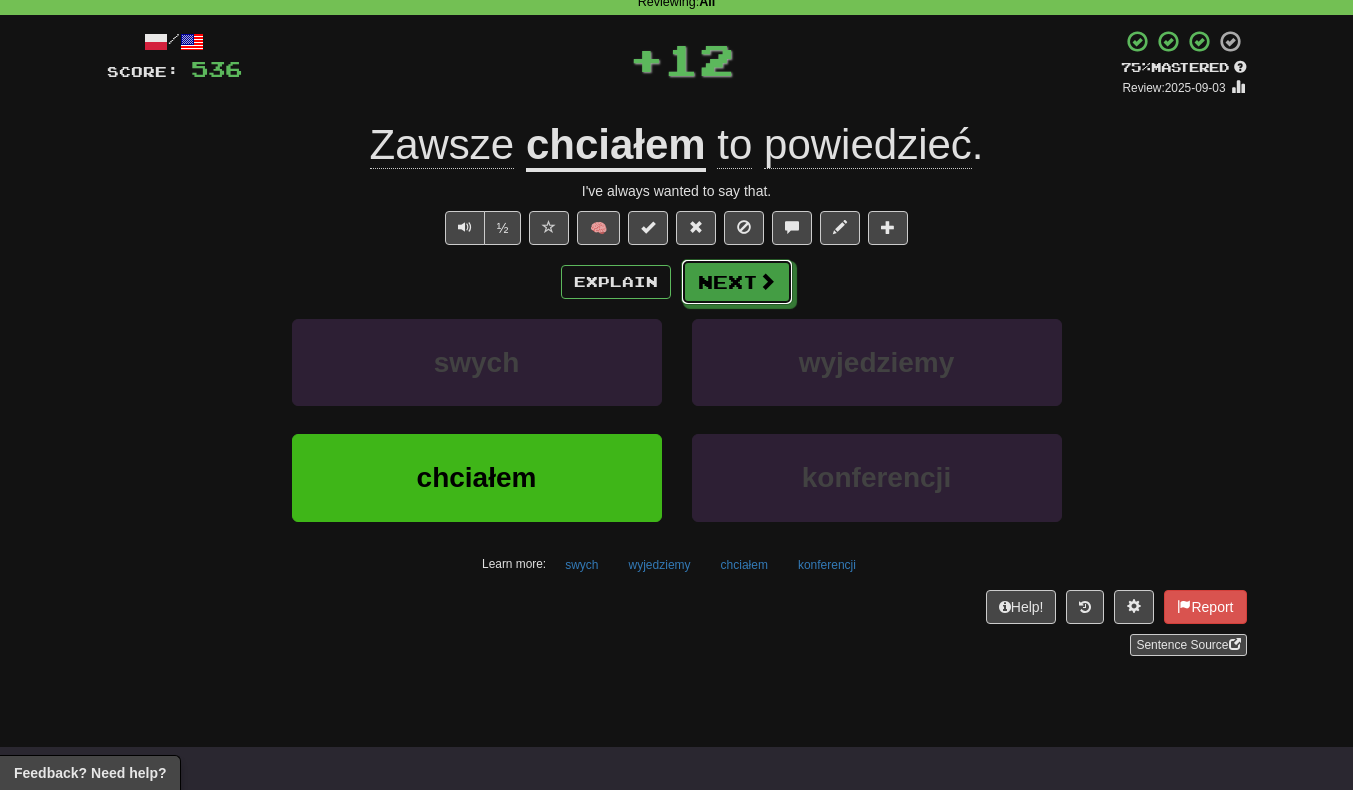 click at bounding box center (767, 281) 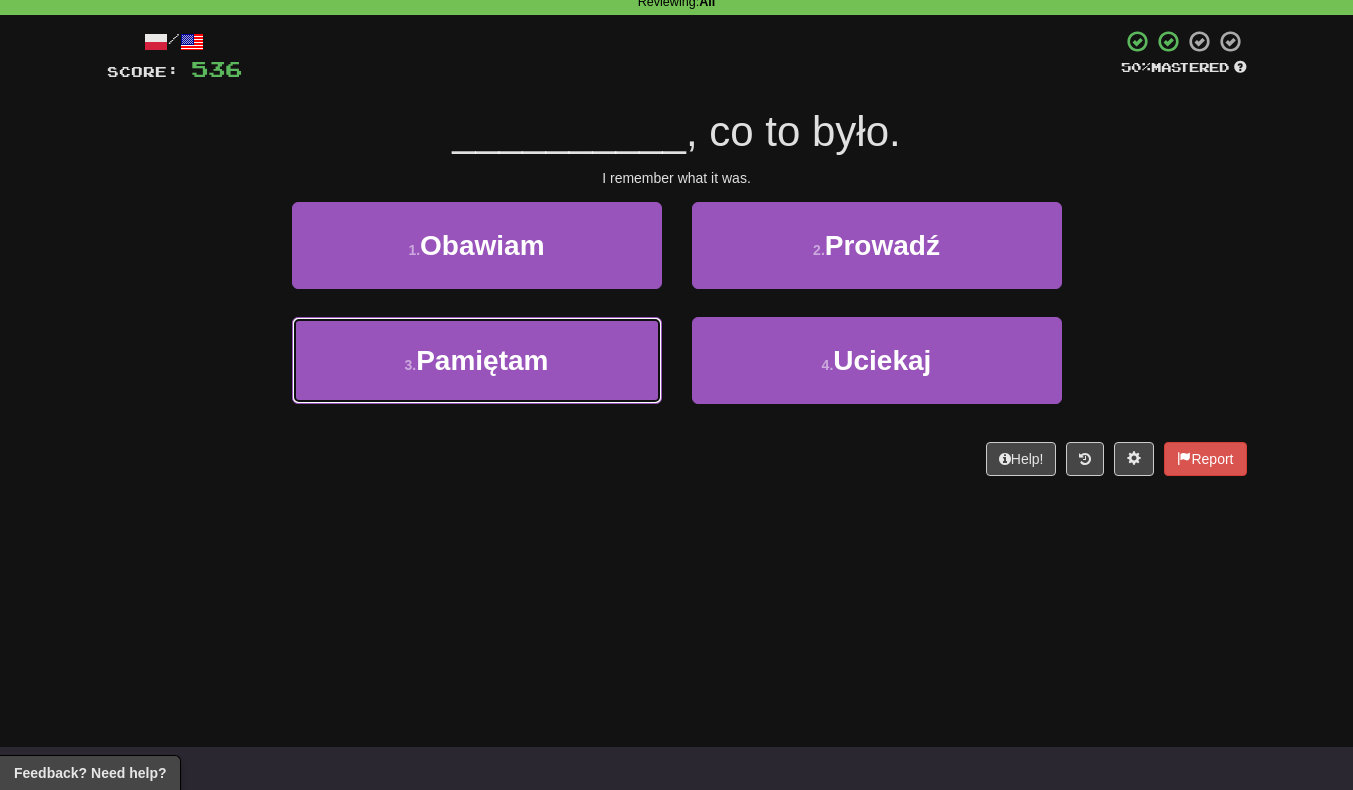 click on "3 .  Pamiętam" at bounding box center (477, 360) 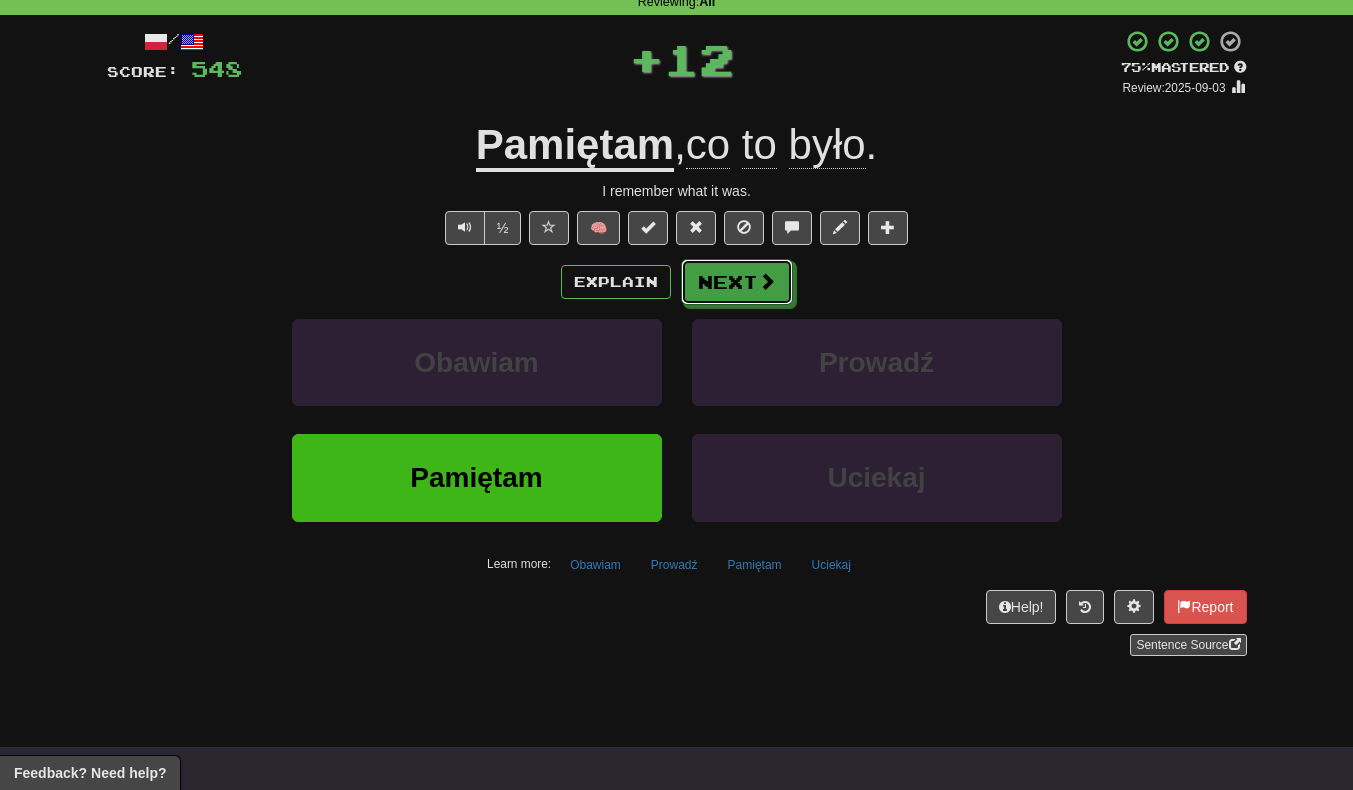 click on "Next" at bounding box center [737, 282] 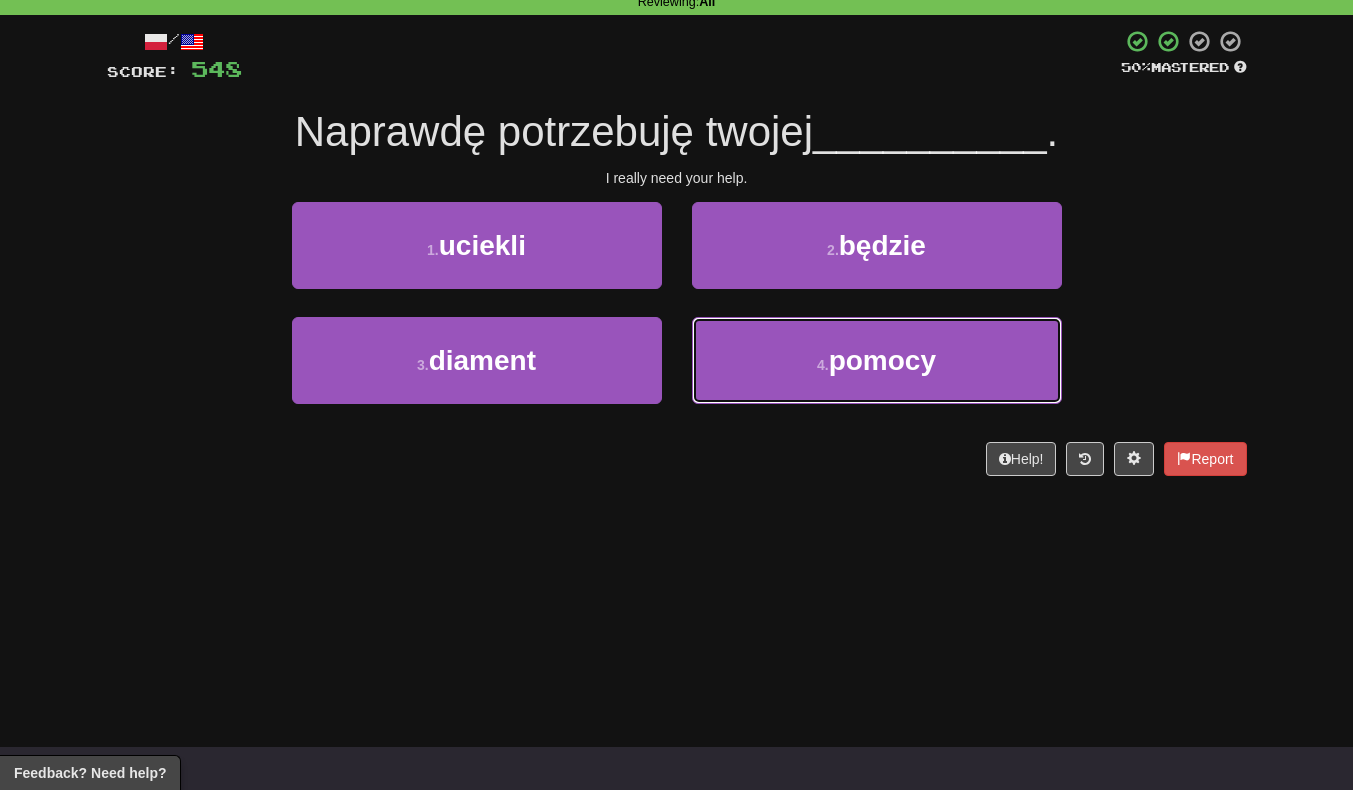 click on "4 .  pomocy" at bounding box center (877, 360) 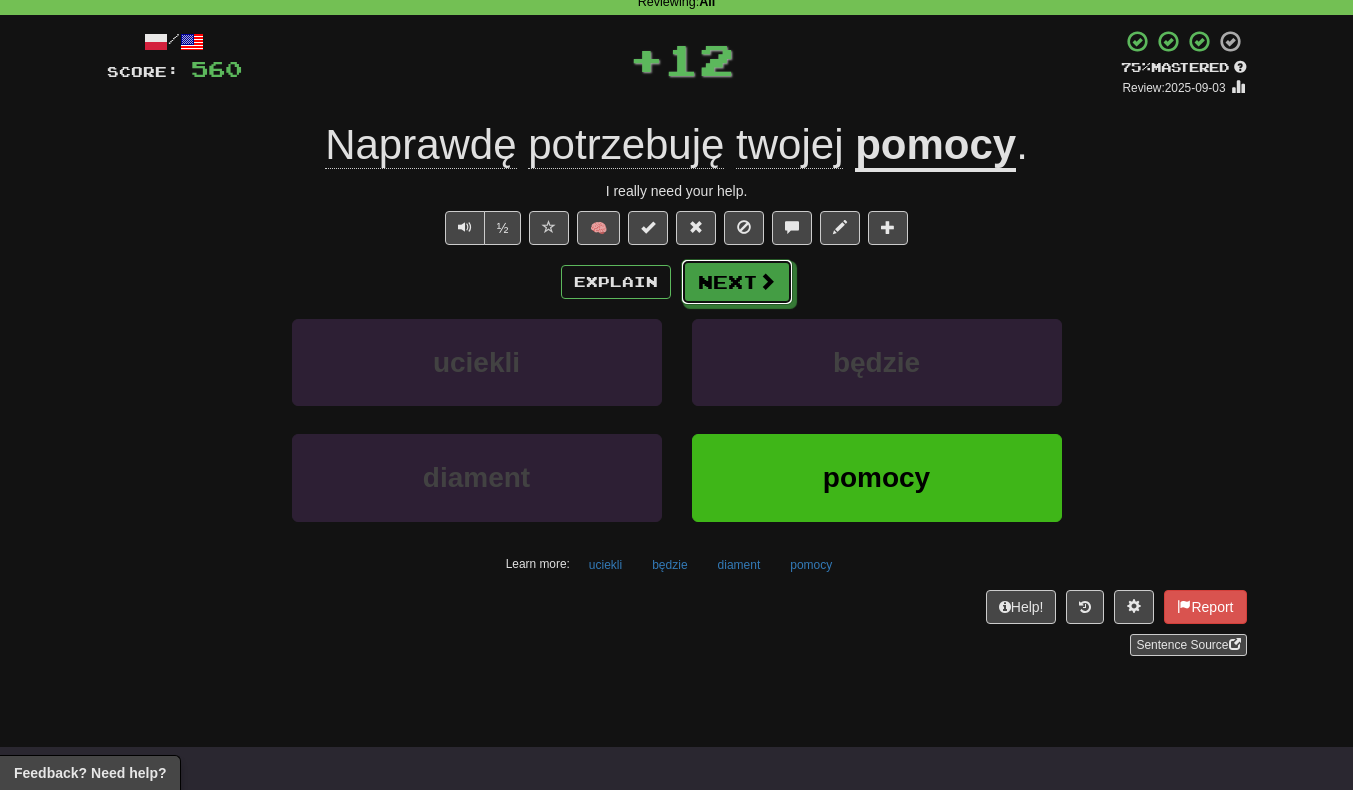 click on "Next" at bounding box center [737, 282] 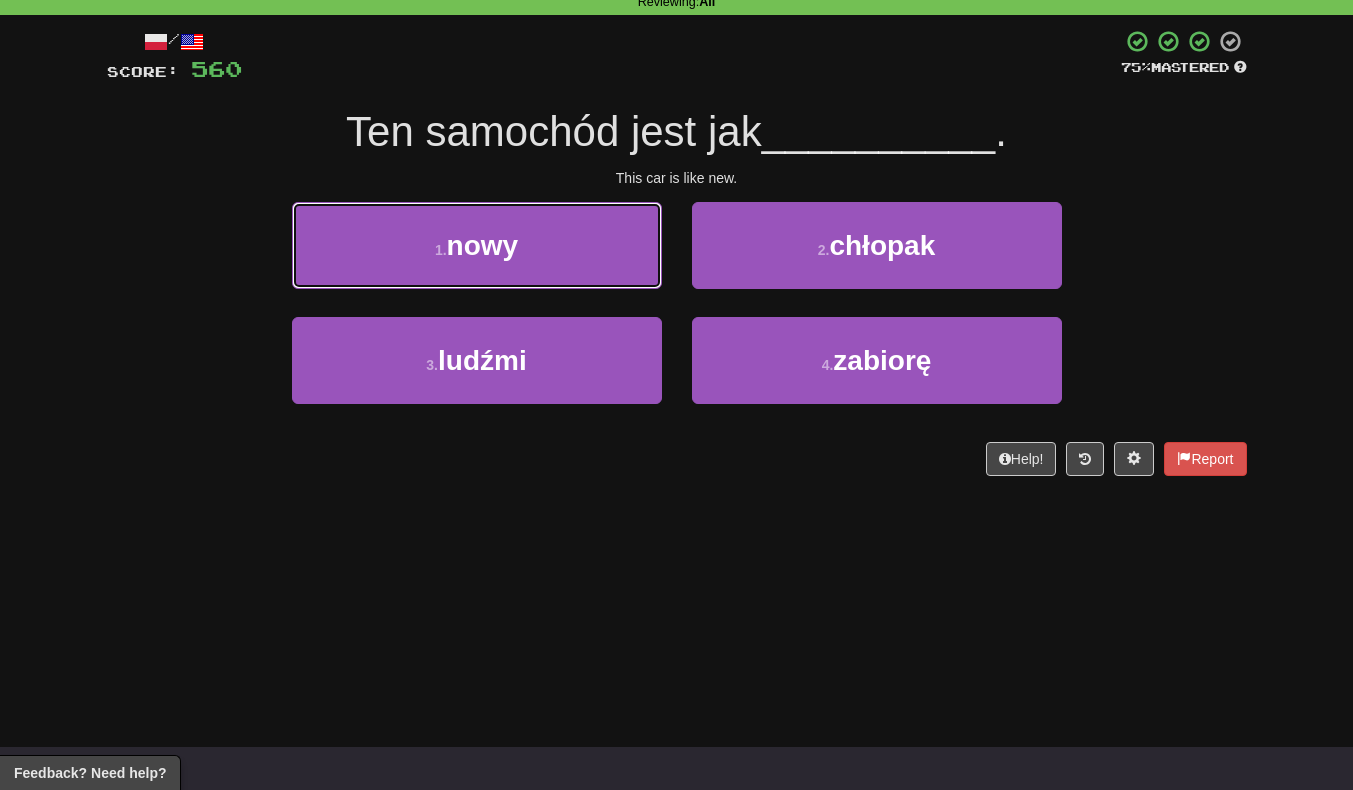 click on "1 .  nowy" at bounding box center (477, 245) 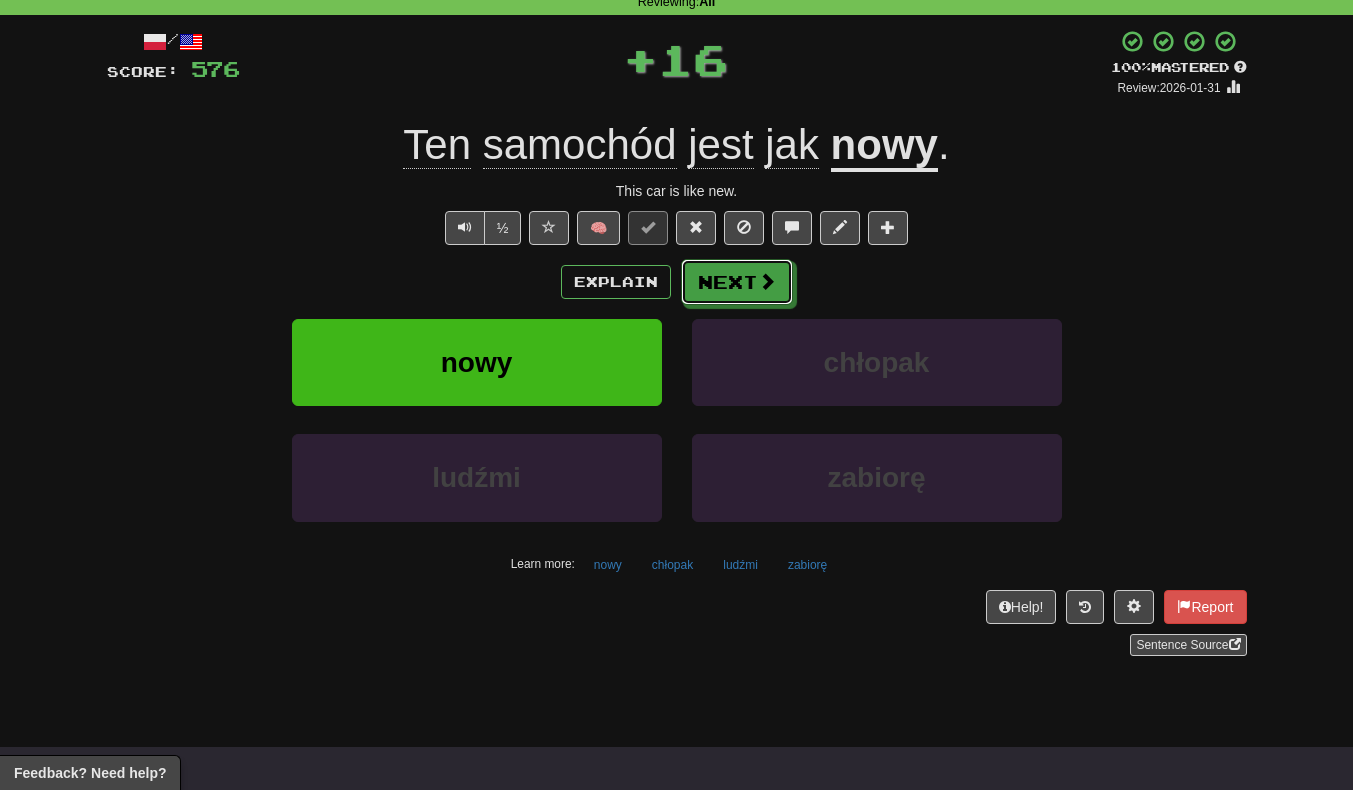 click on "Next" at bounding box center (737, 282) 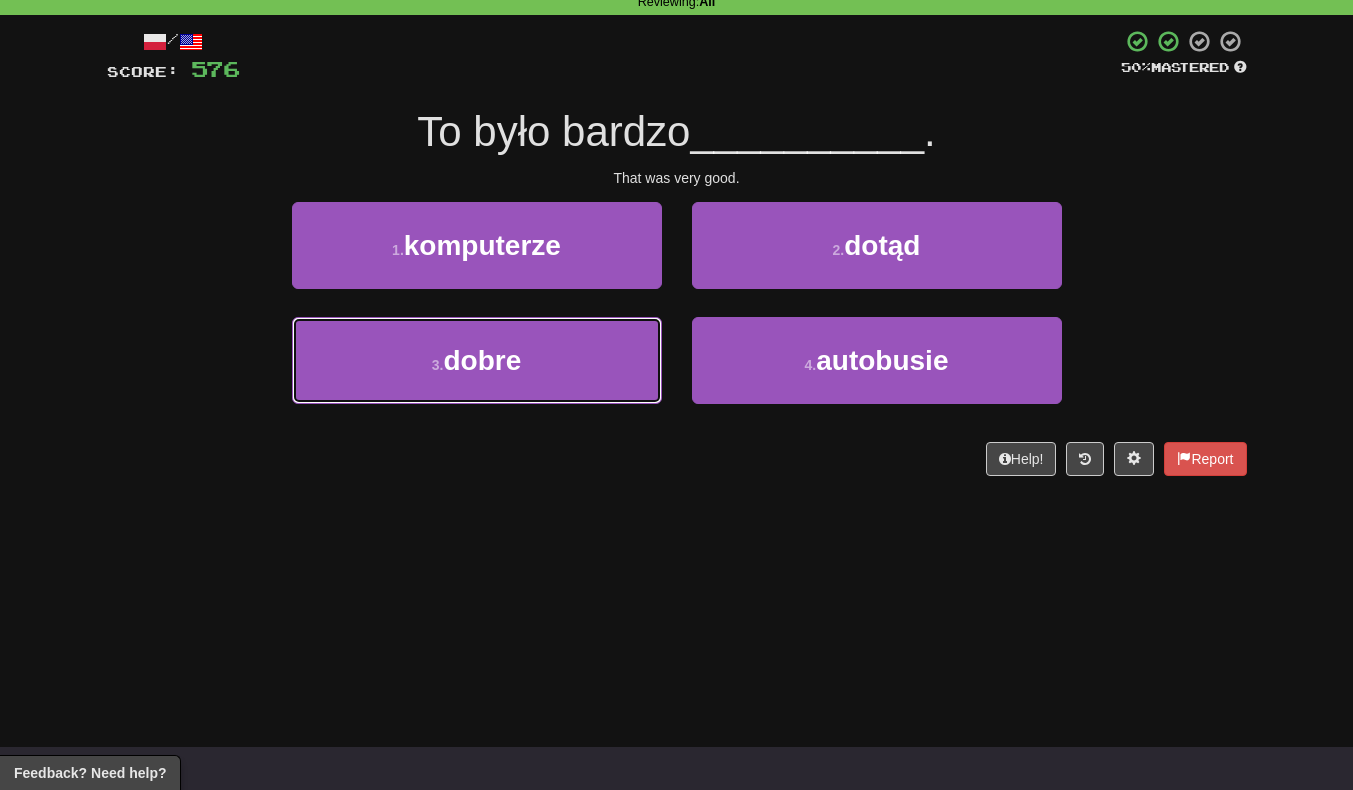 click on "3 .  dobre" at bounding box center (477, 360) 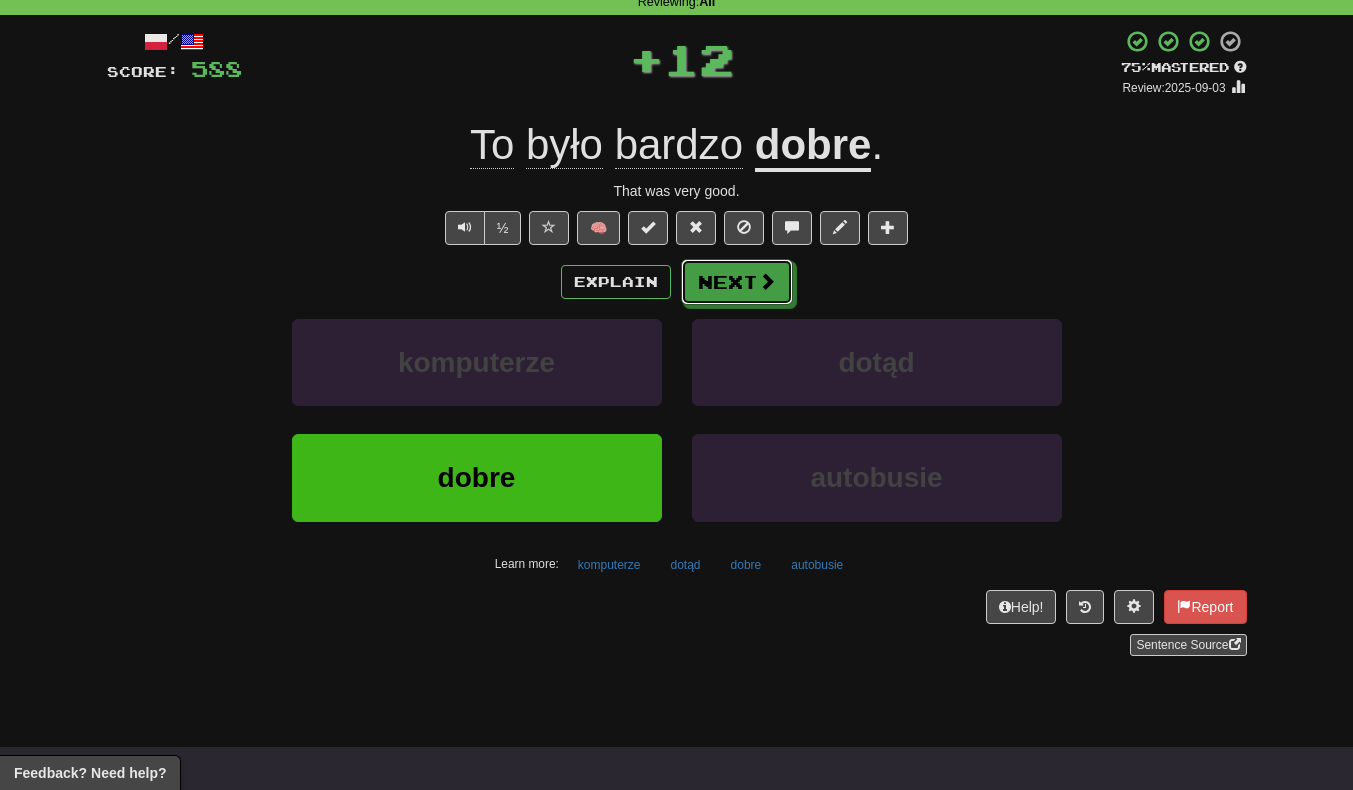 click on "Next" at bounding box center (737, 282) 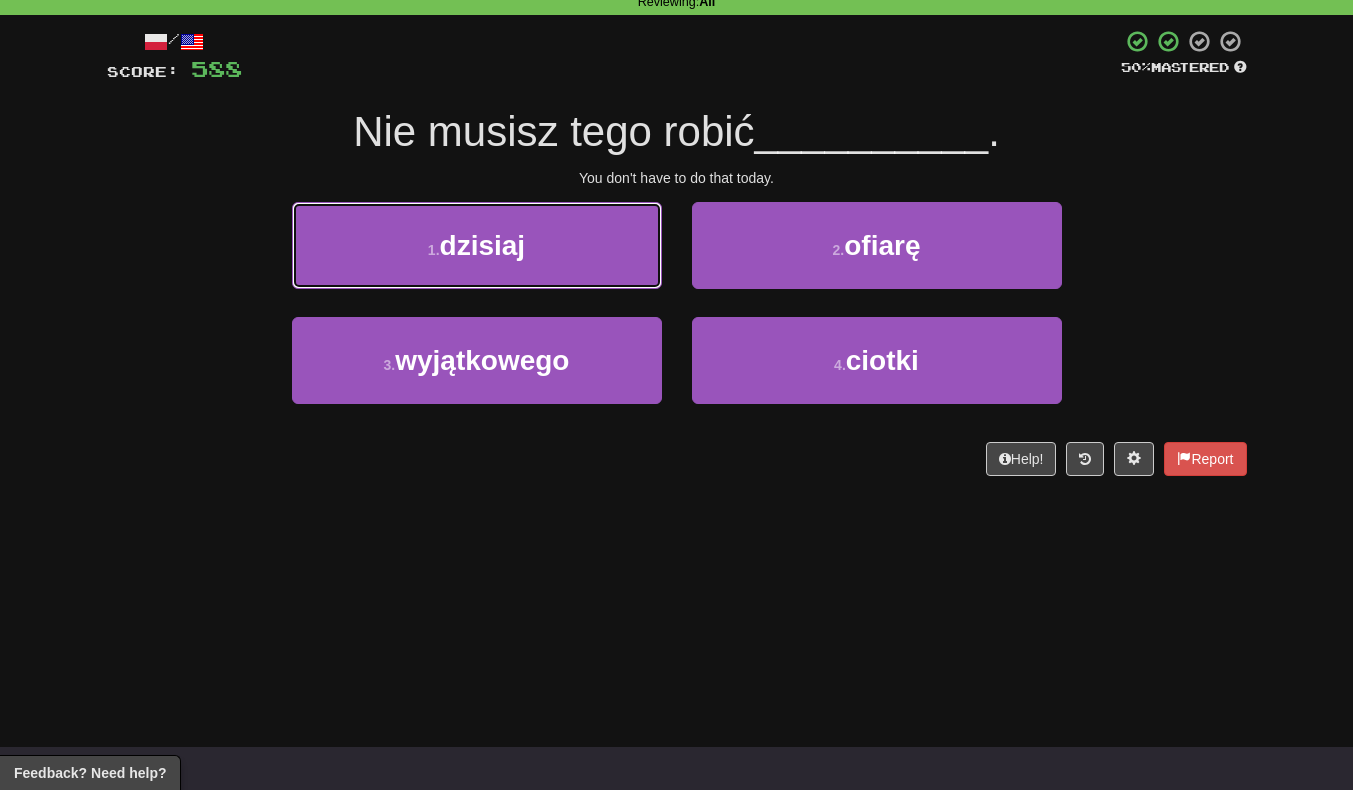 click on "1 .  dzisiaj" at bounding box center (477, 245) 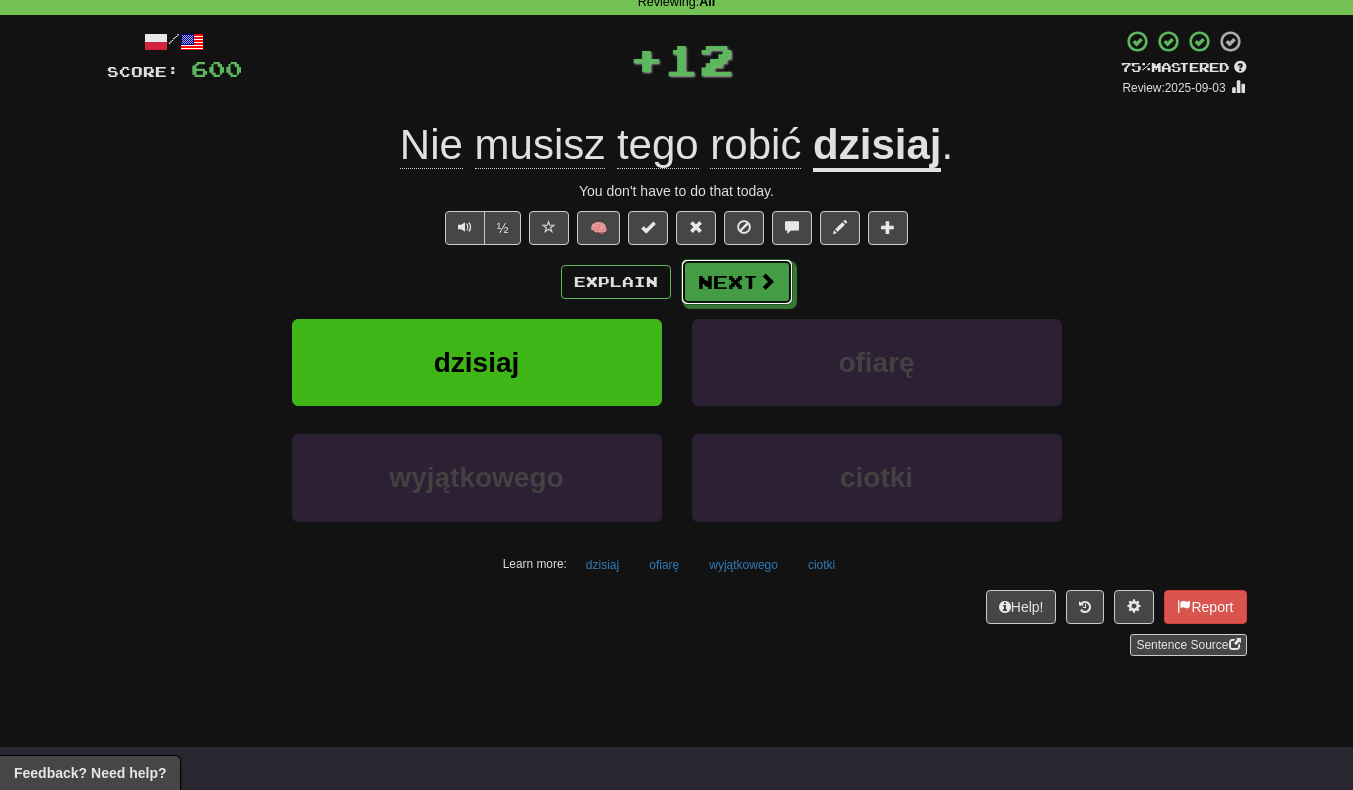 click on "Next" at bounding box center [737, 282] 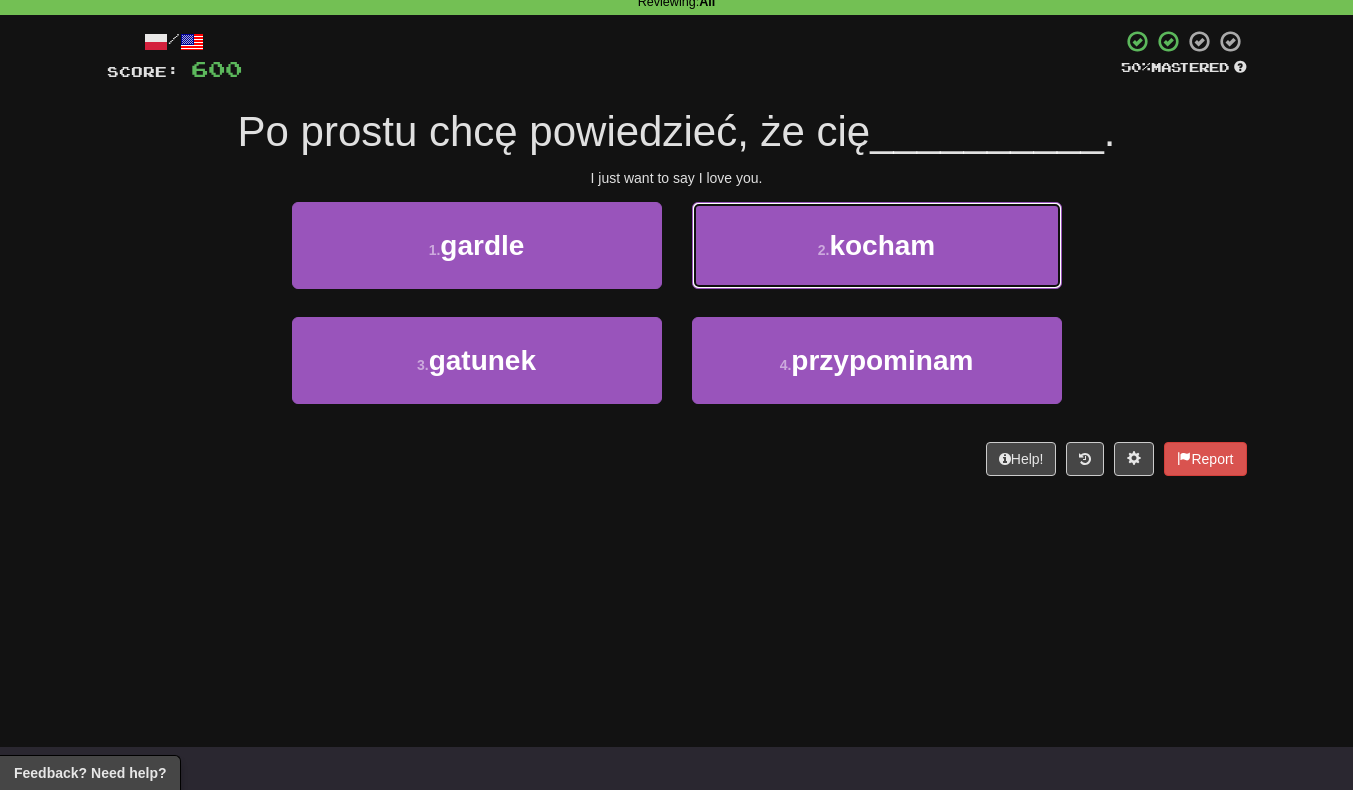 click on "2 .  kocham" at bounding box center (877, 245) 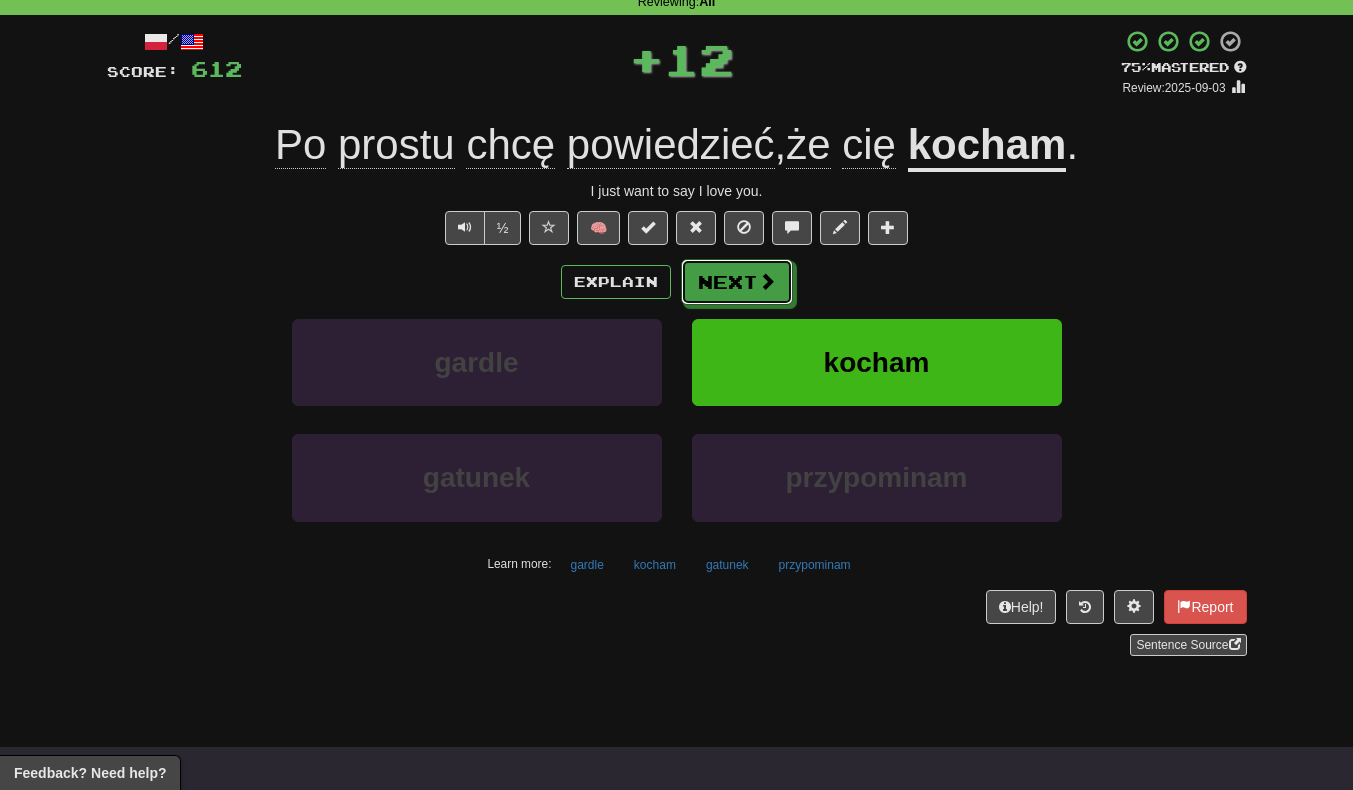 click at bounding box center [767, 281] 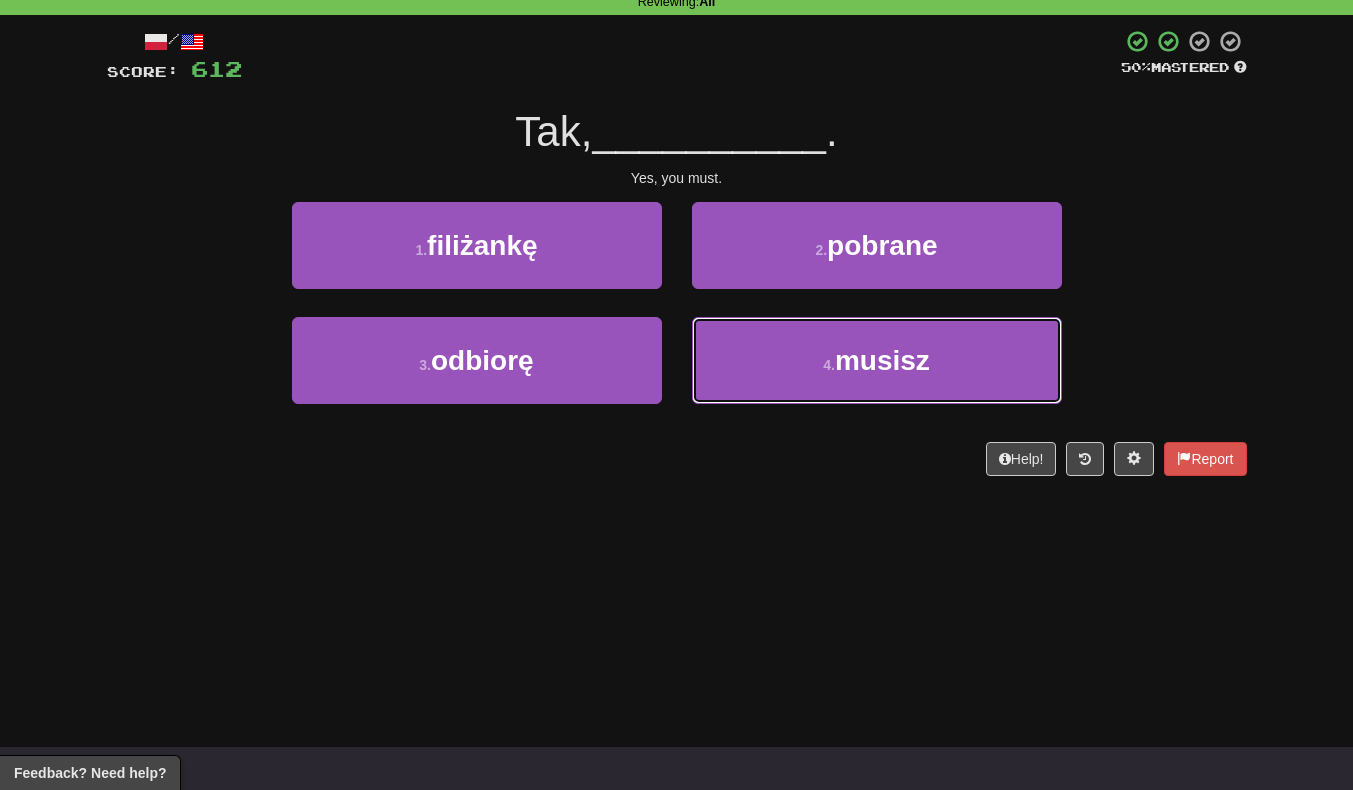 click on "4 .  musisz" at bounding box center (877, 360) 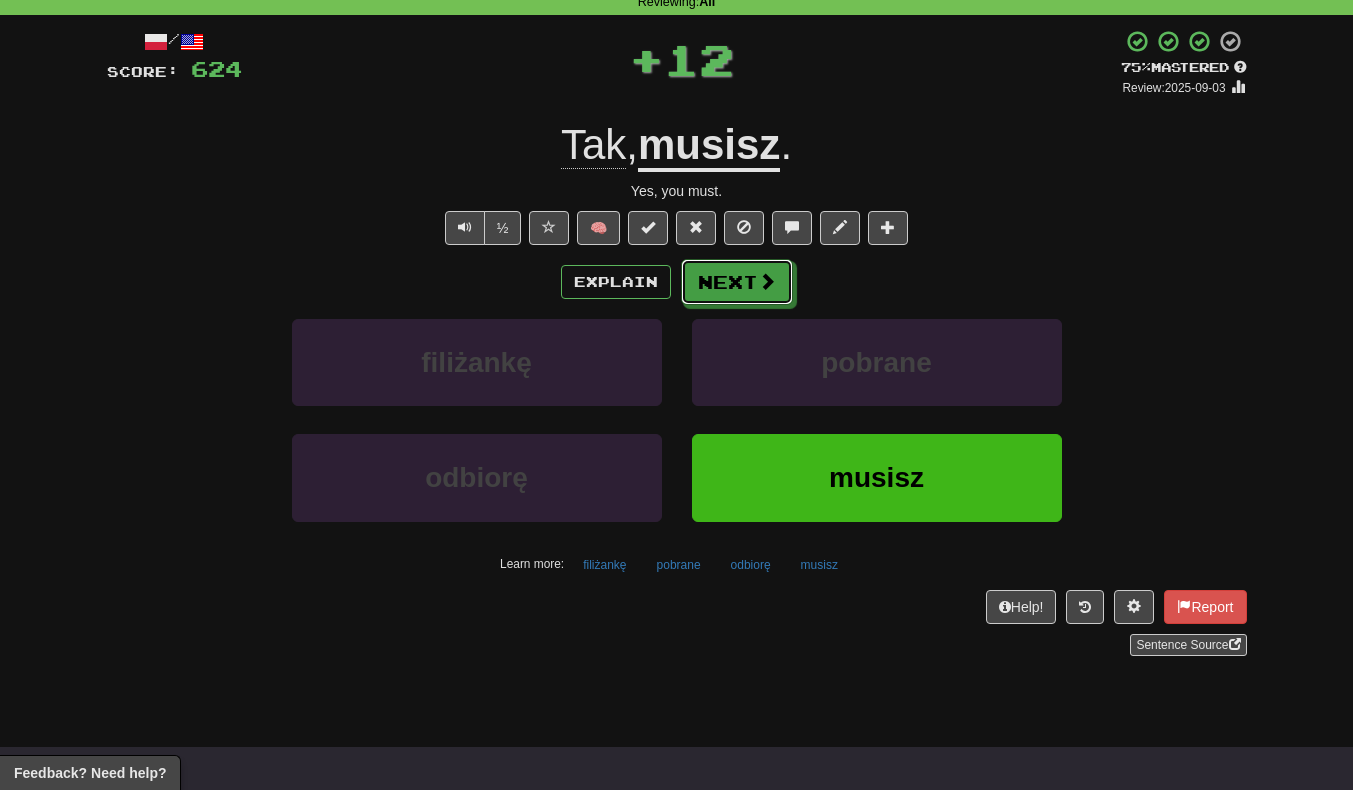 click on "Next" at bounding box center [737, 282] 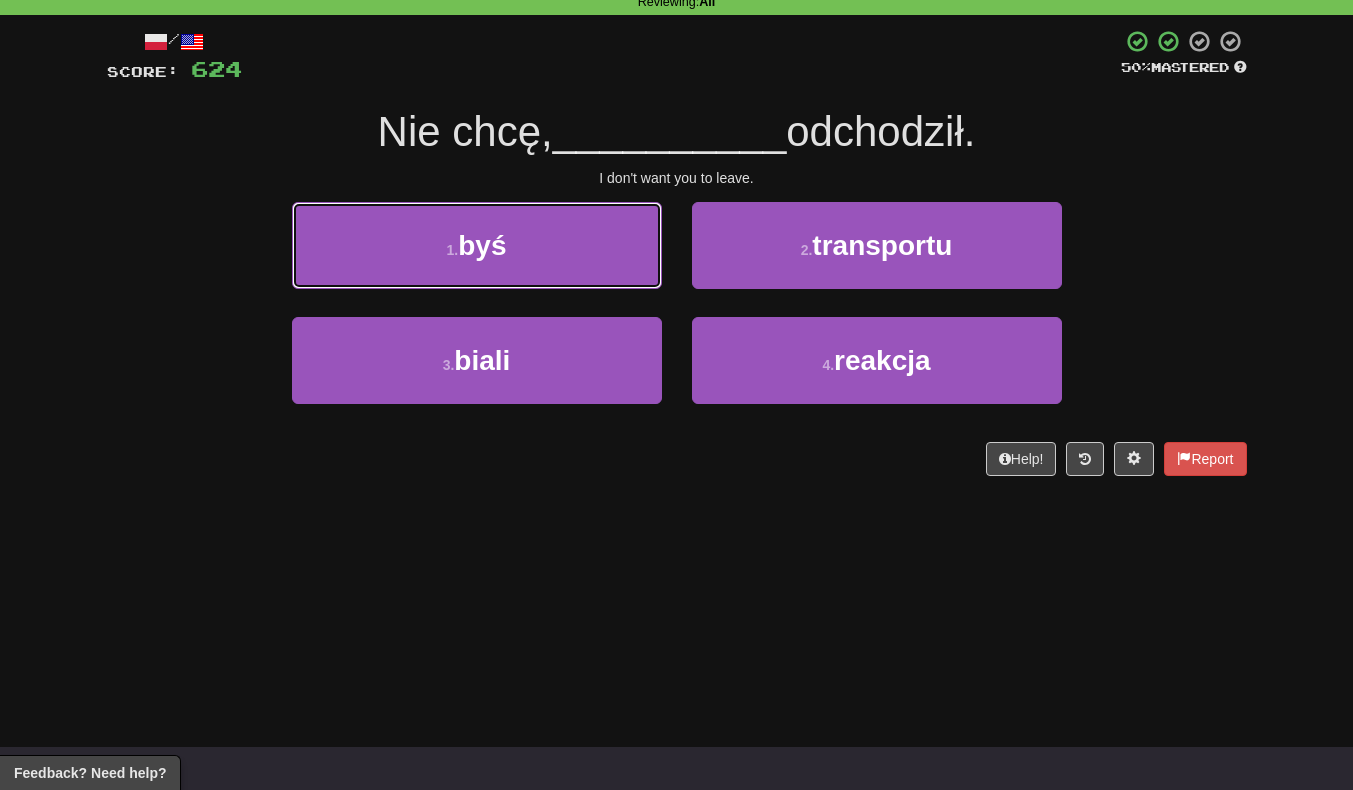 click on "1 .  byś" at bounding box center (477, 245) 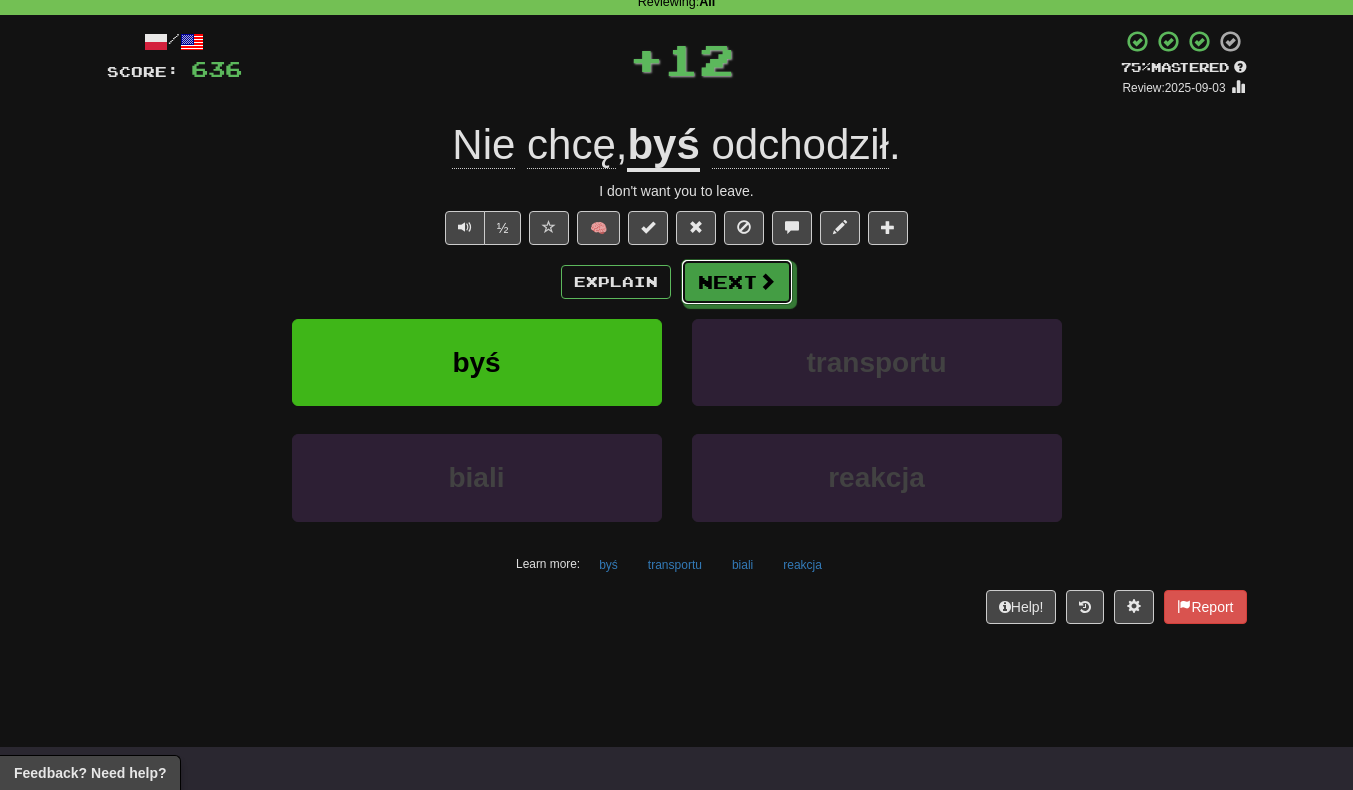 click on "Next" at bounding box center (737, 282) 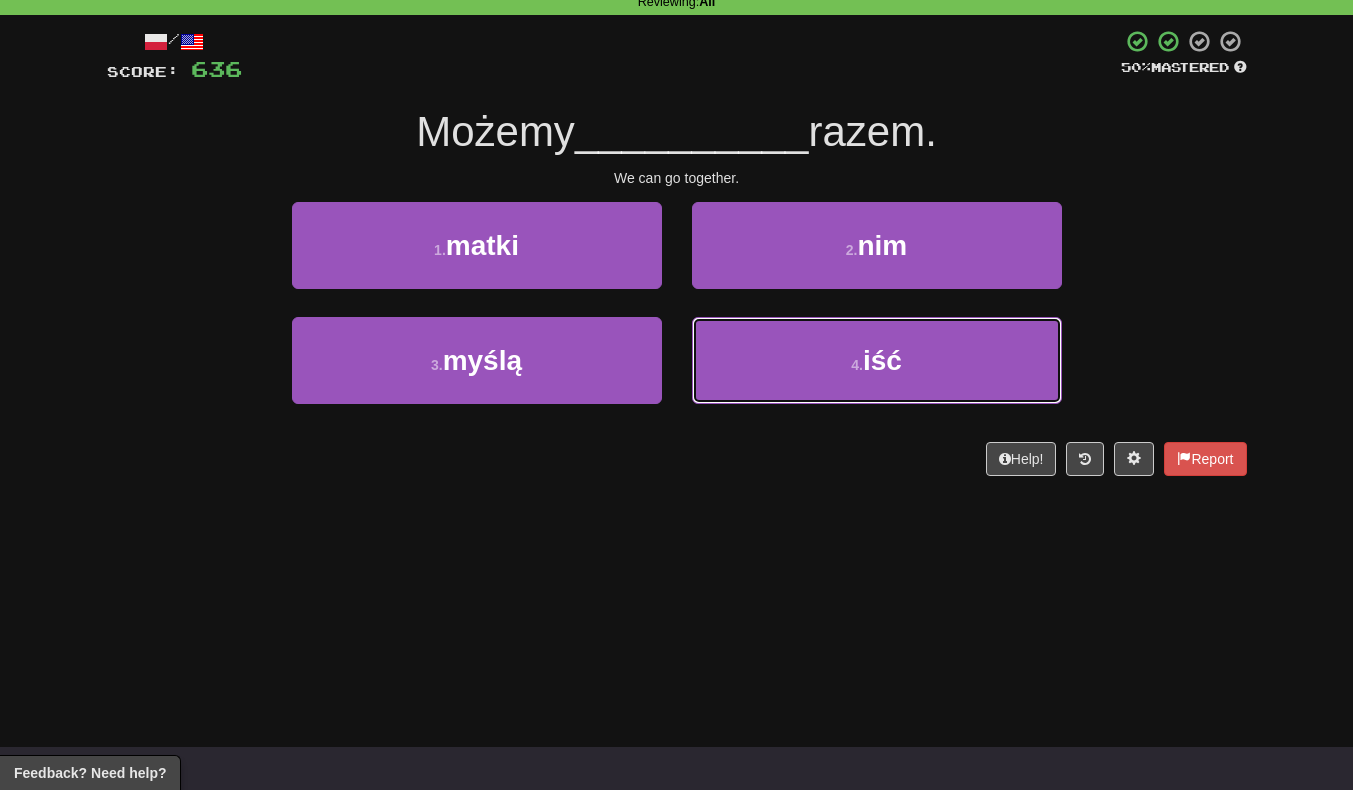 click on "4 .  iść" at bounding box center [877, 360] 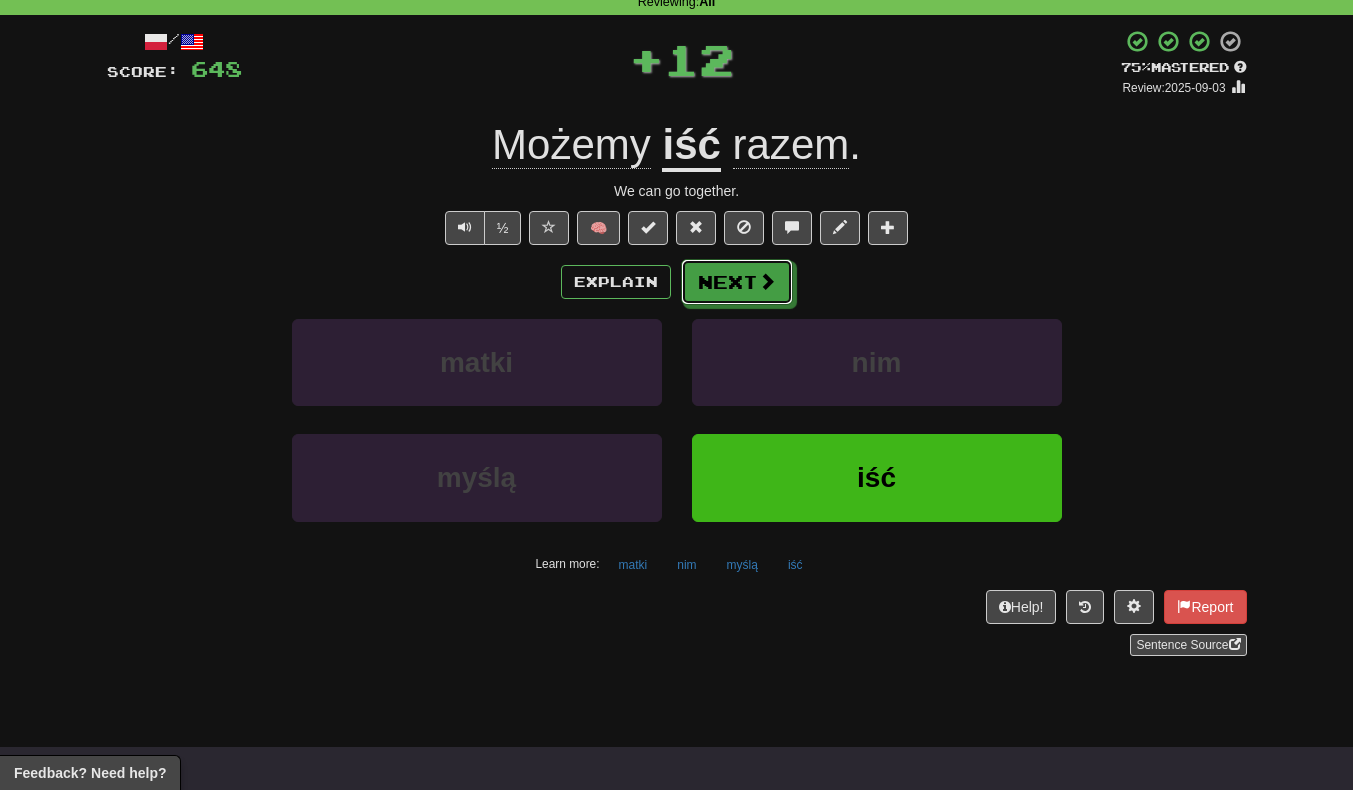 click at bounding box center (767, 281) 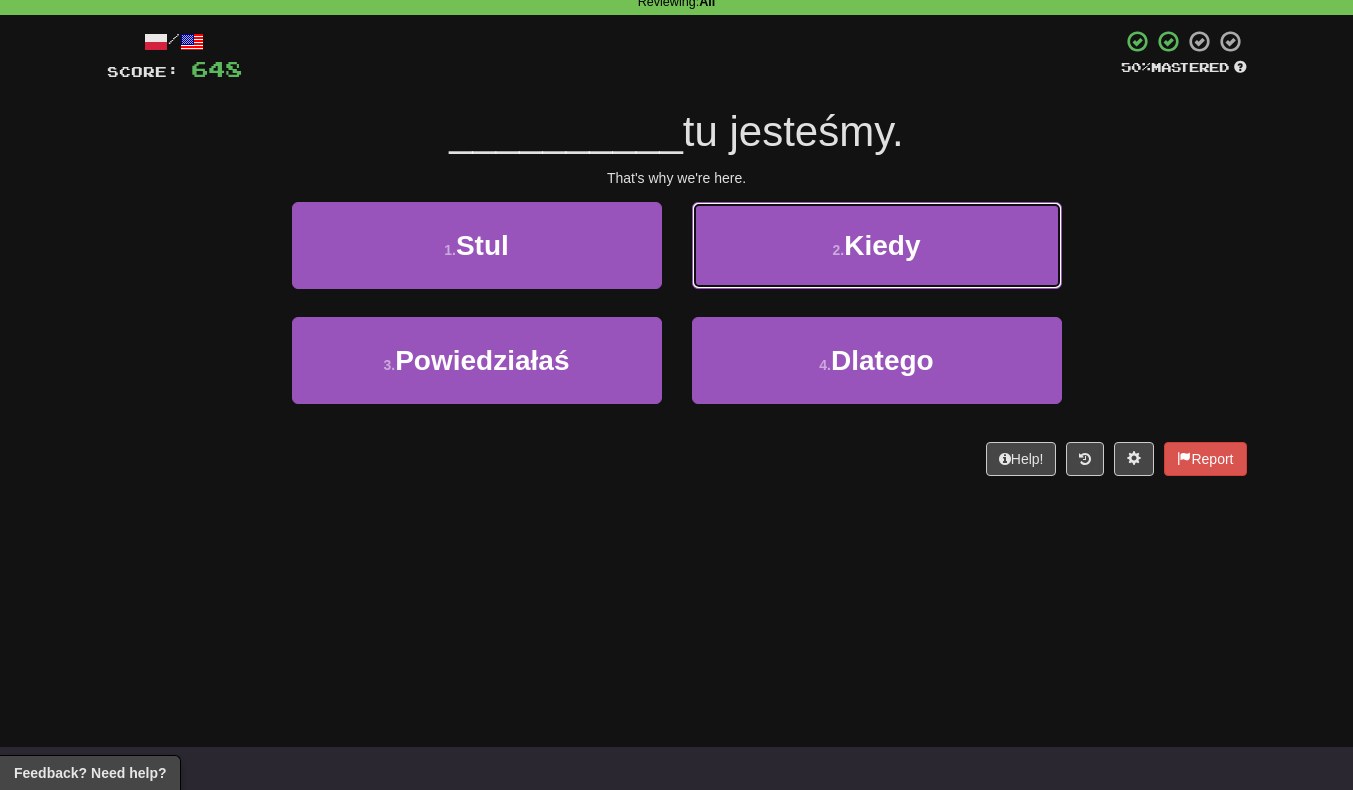 click on "2 .  Kiedy" at bounding box center (877, 245) 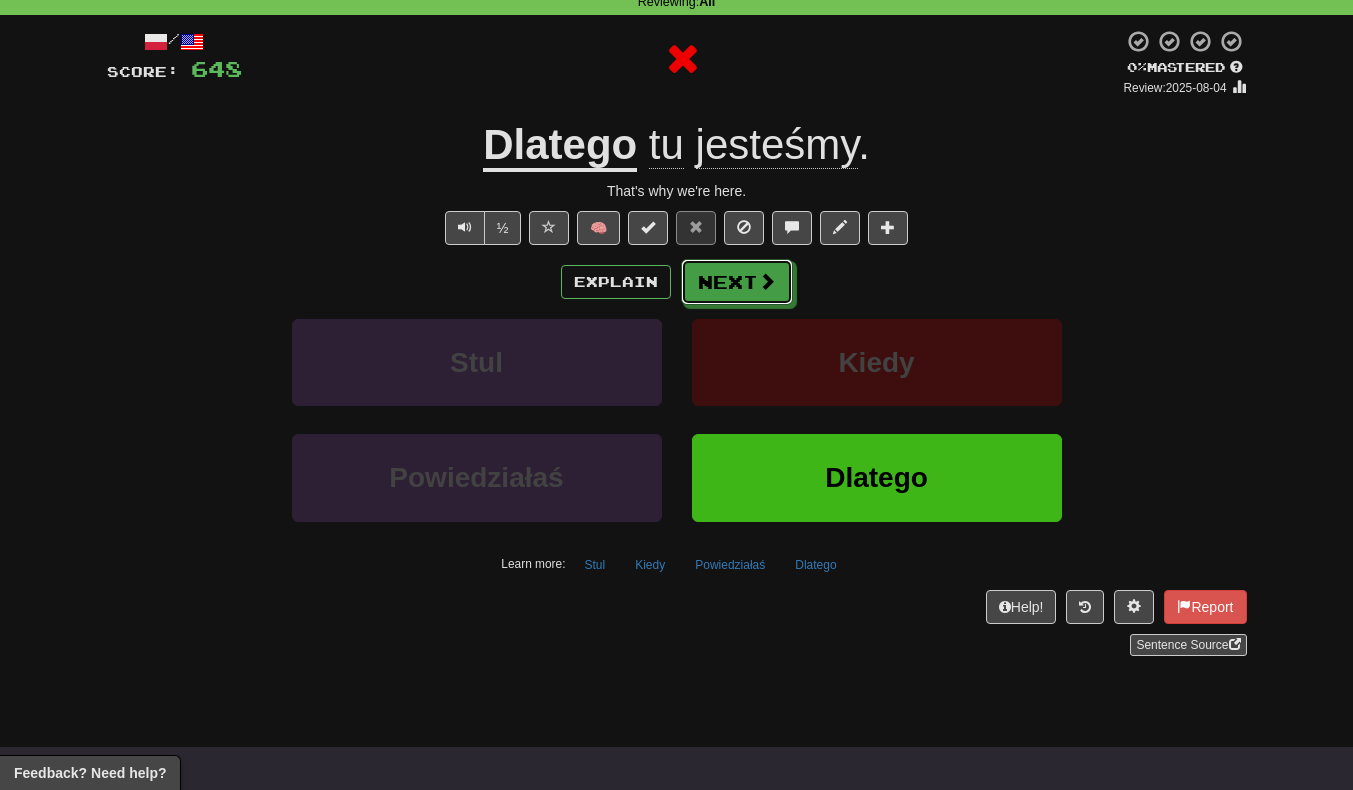 click on "Next" at bounding box center (737, 282) 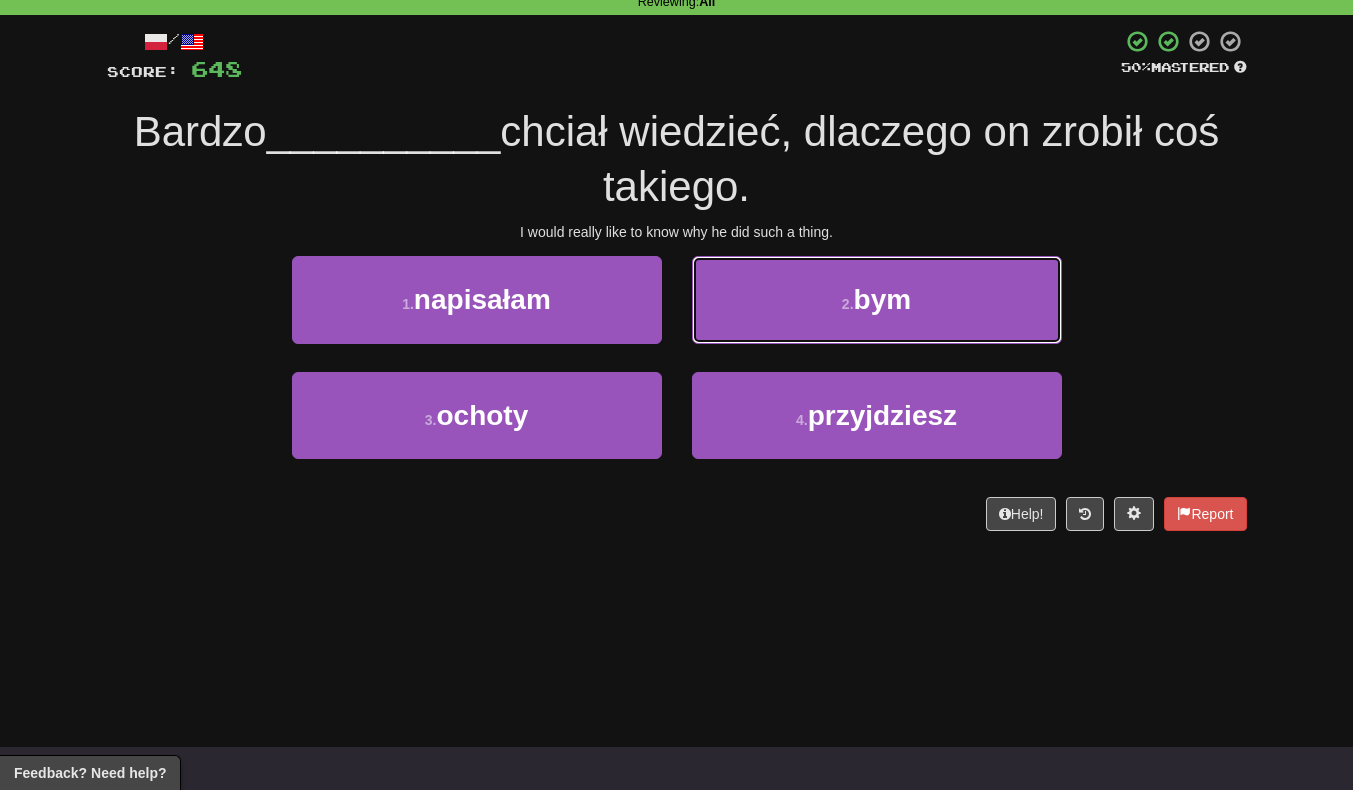 click on "2 .  bym" at bounding box center (877, 299) 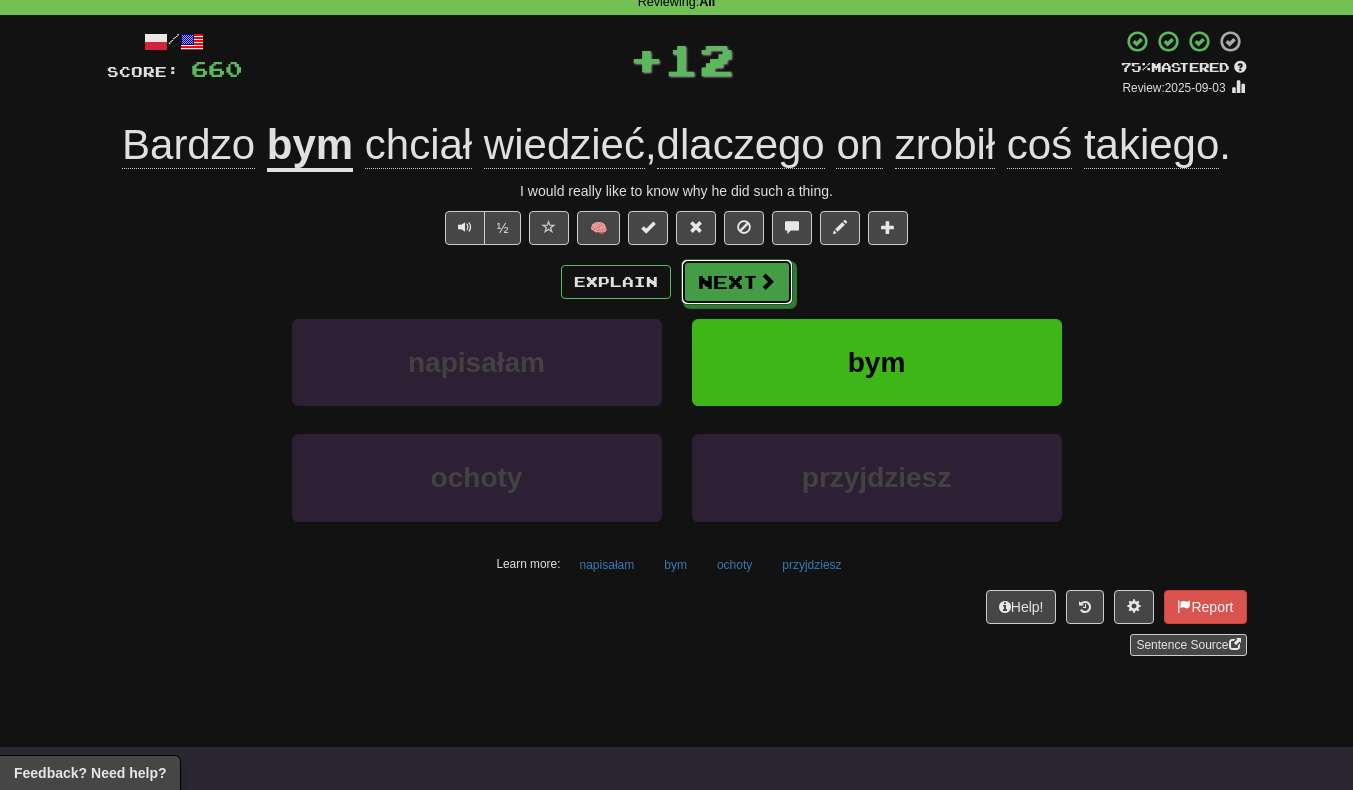 click on "Next" at bounding box center (737, 282) 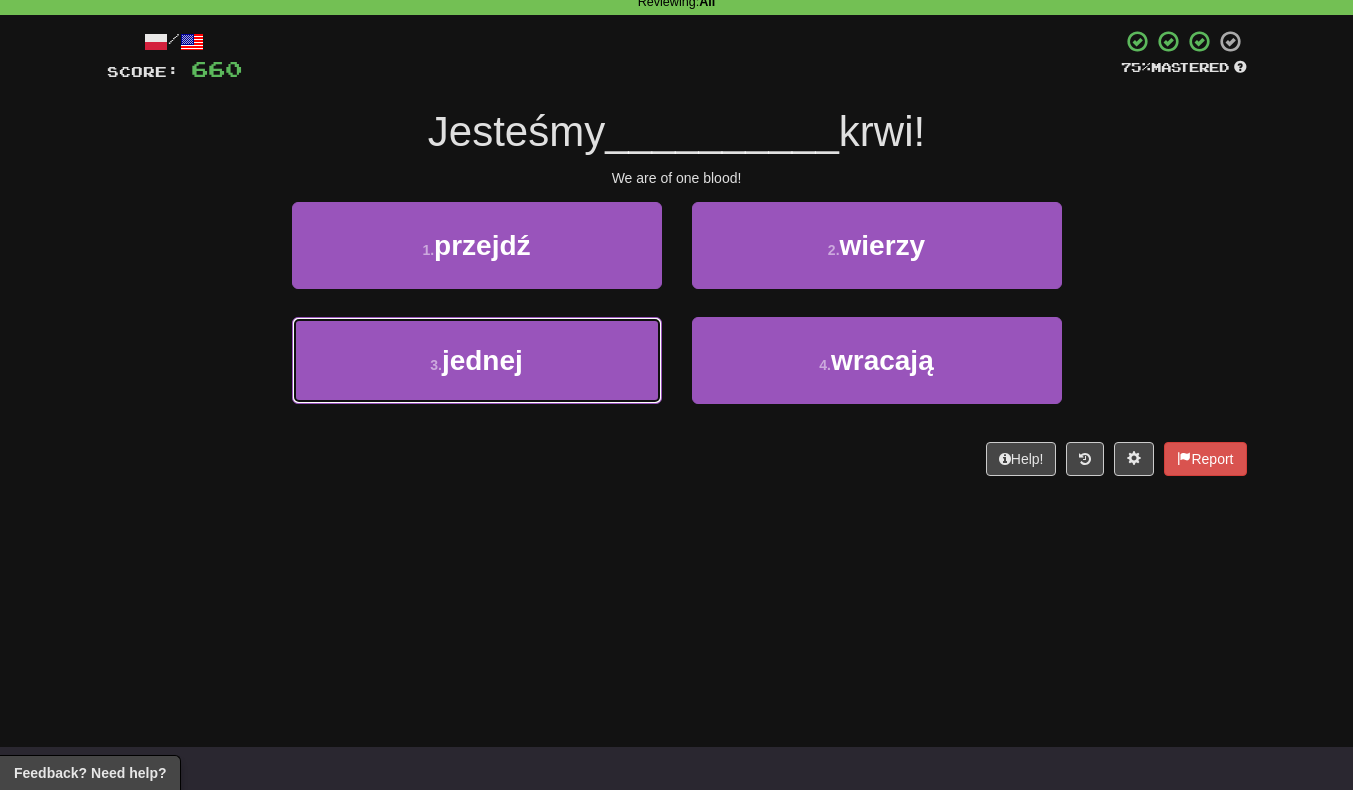 click on "3 .  jednej" at bounding box center (477, 360) 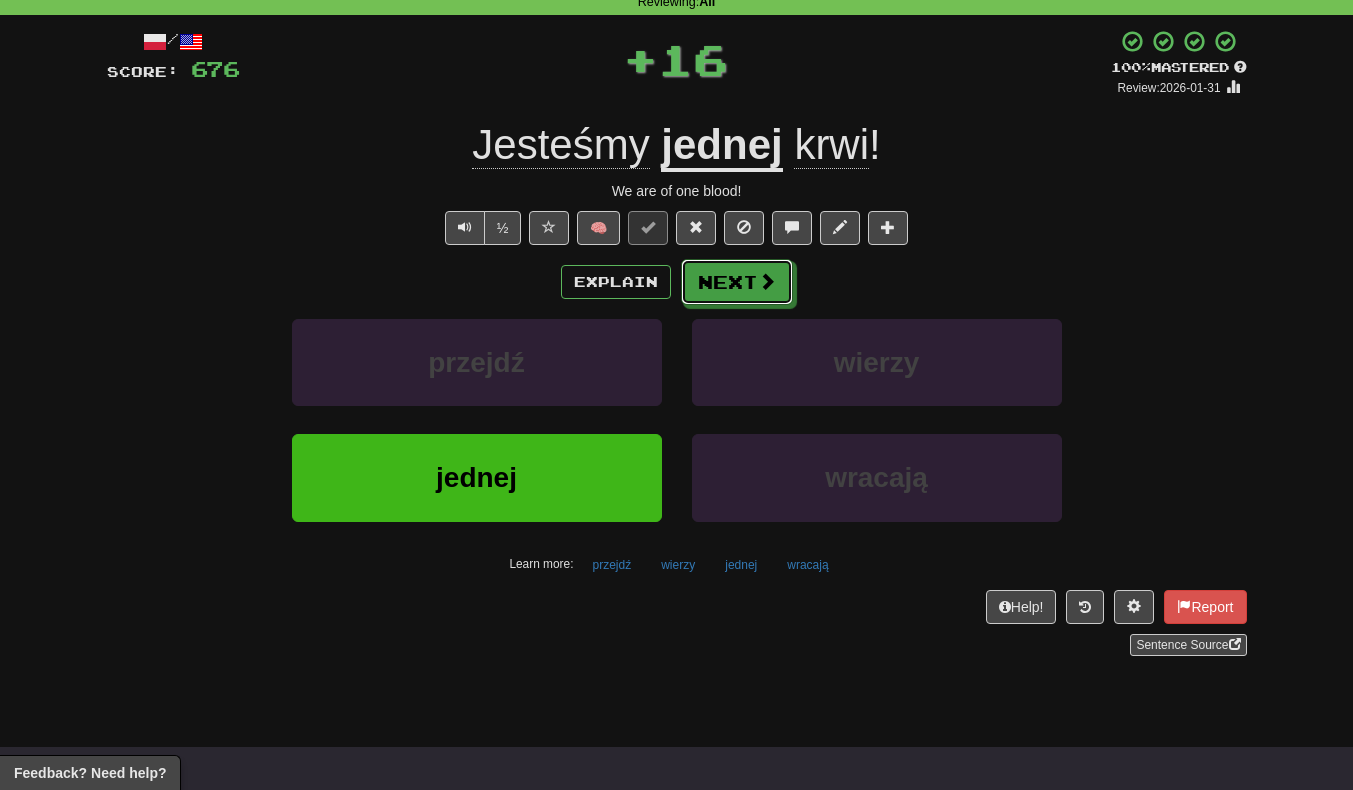 click at bounding box center (767, 281) 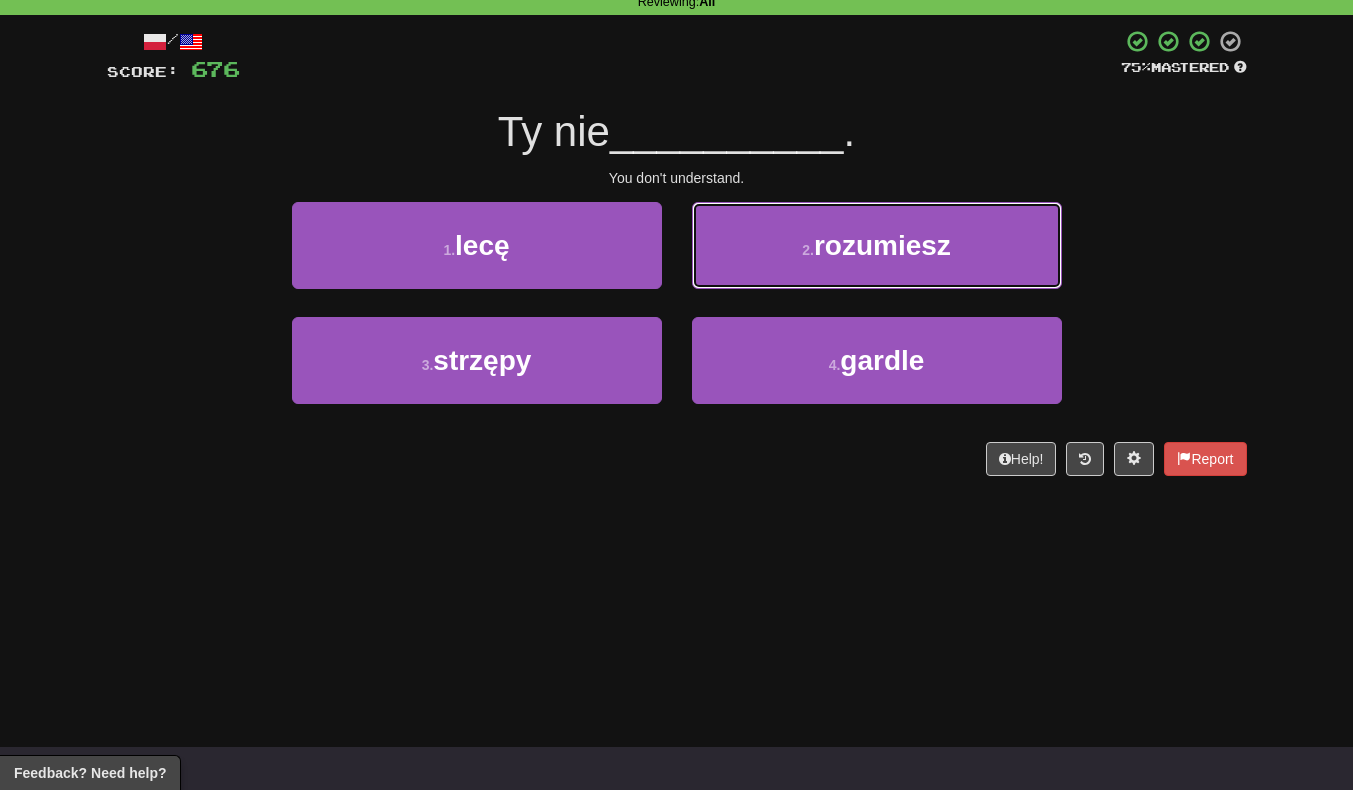 click on "2 ." at bounding box center (808, 250) 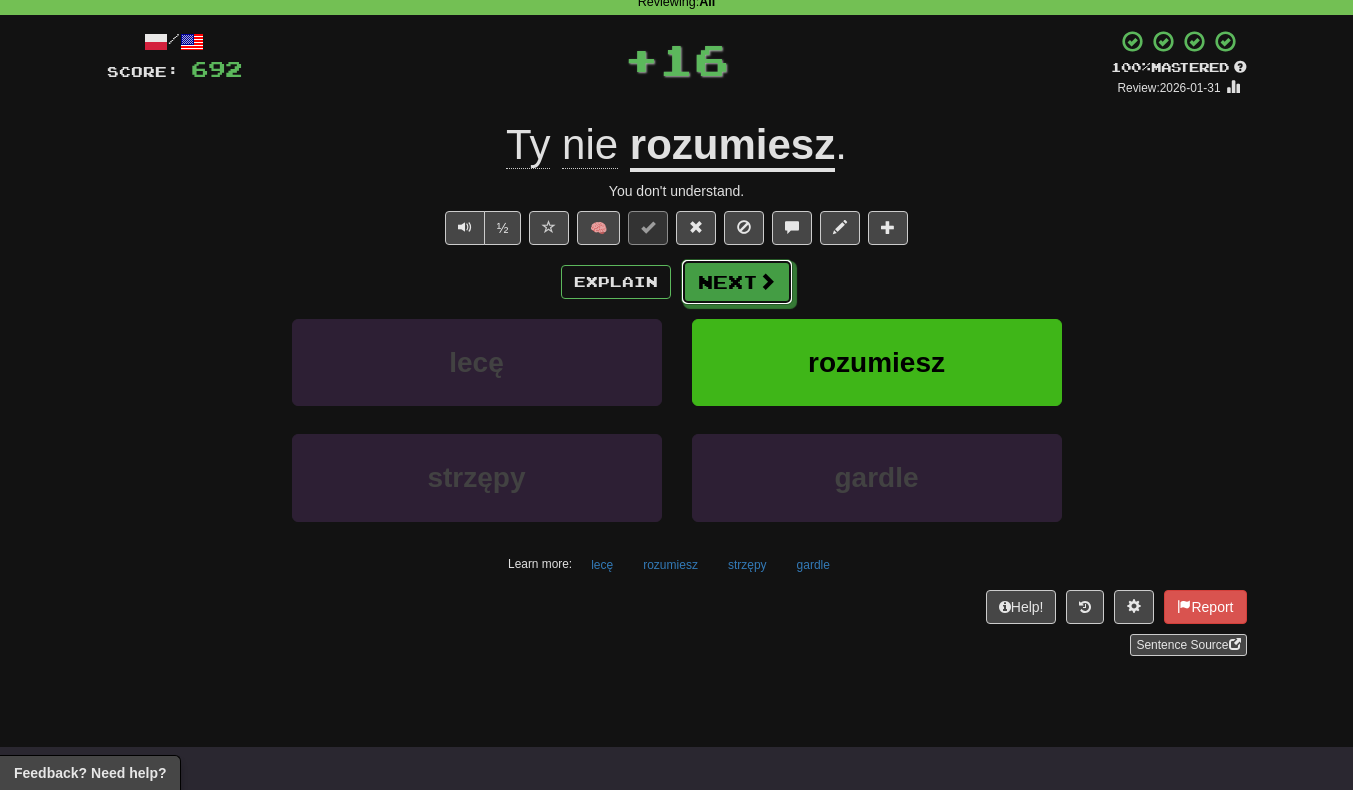 click on "Next" at bounding box center (737, 282) 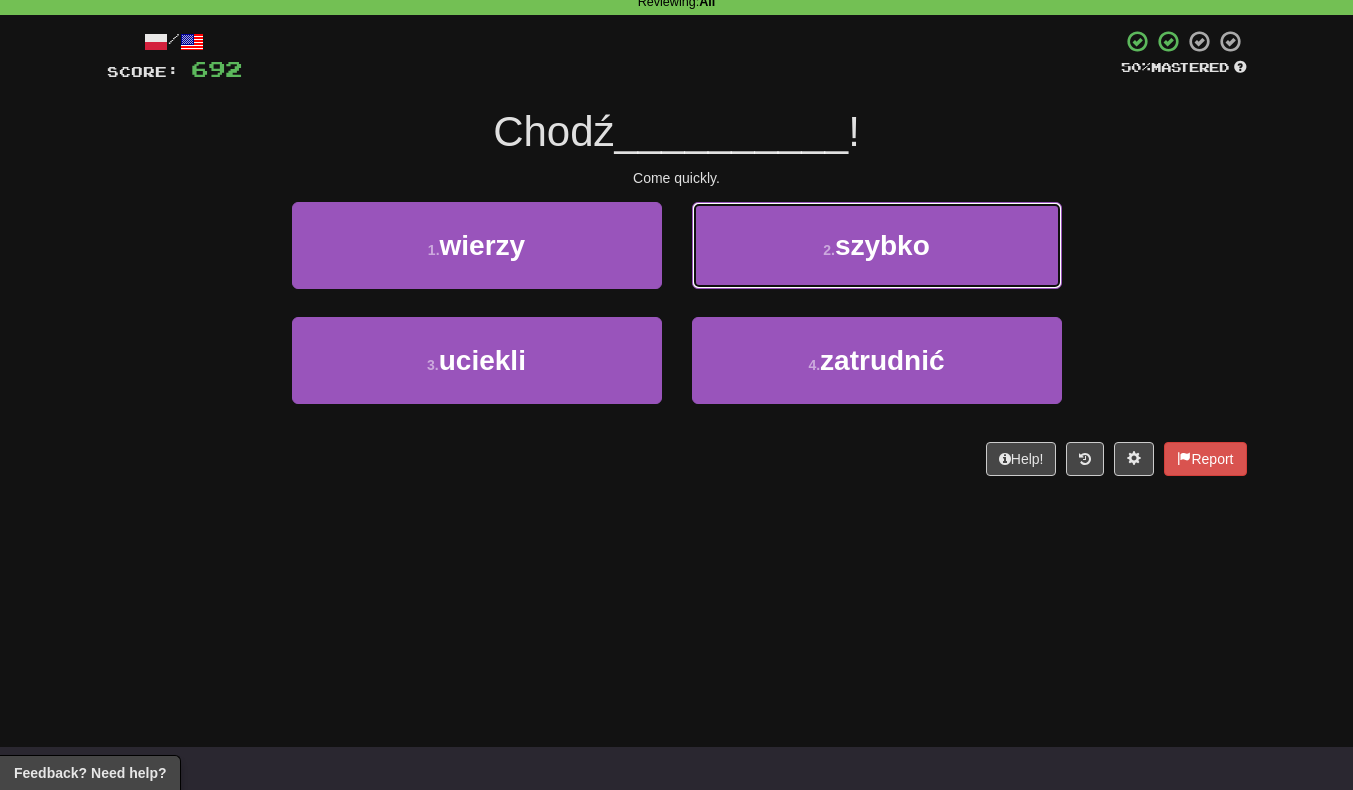 click on "2 .  szybko" at bounding box center [877, 245] 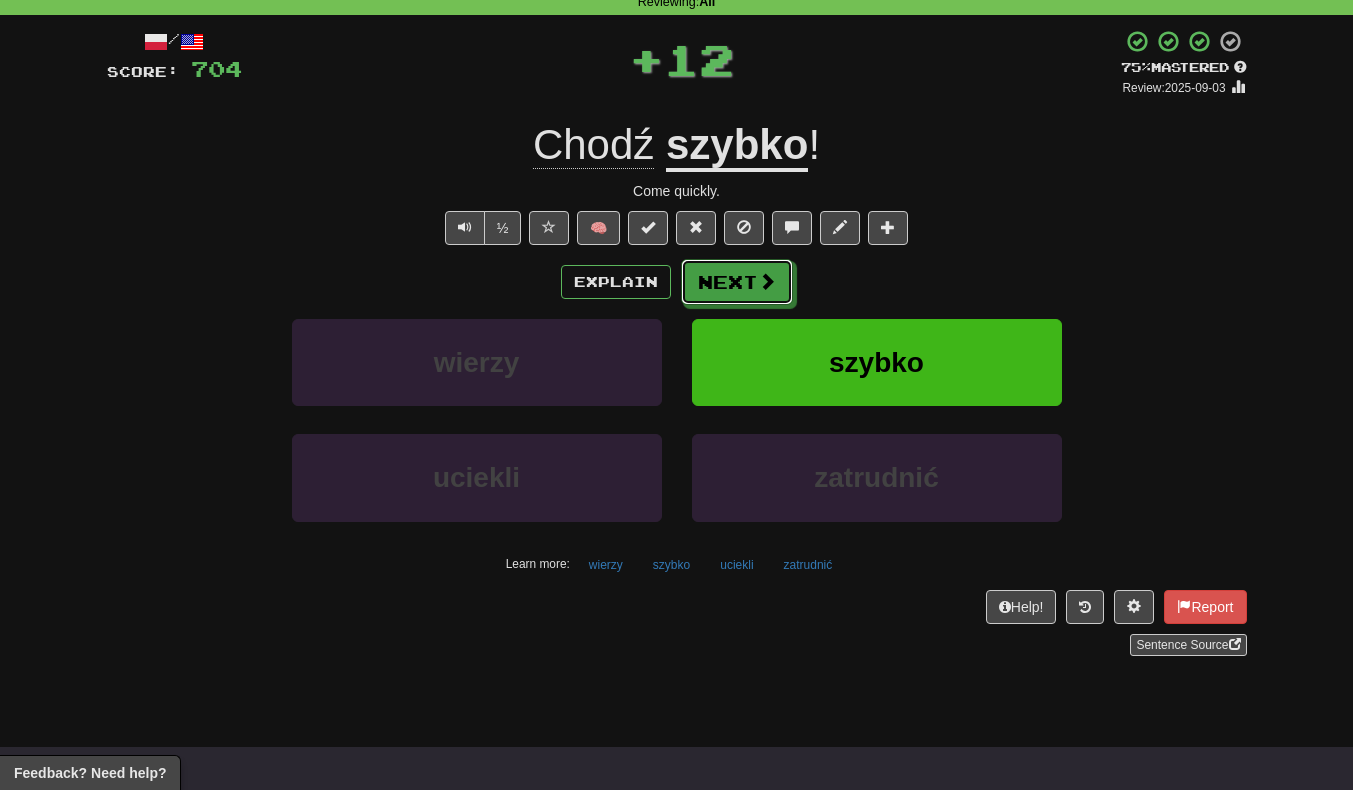 click on "Next" at bounding box center [737, 282] 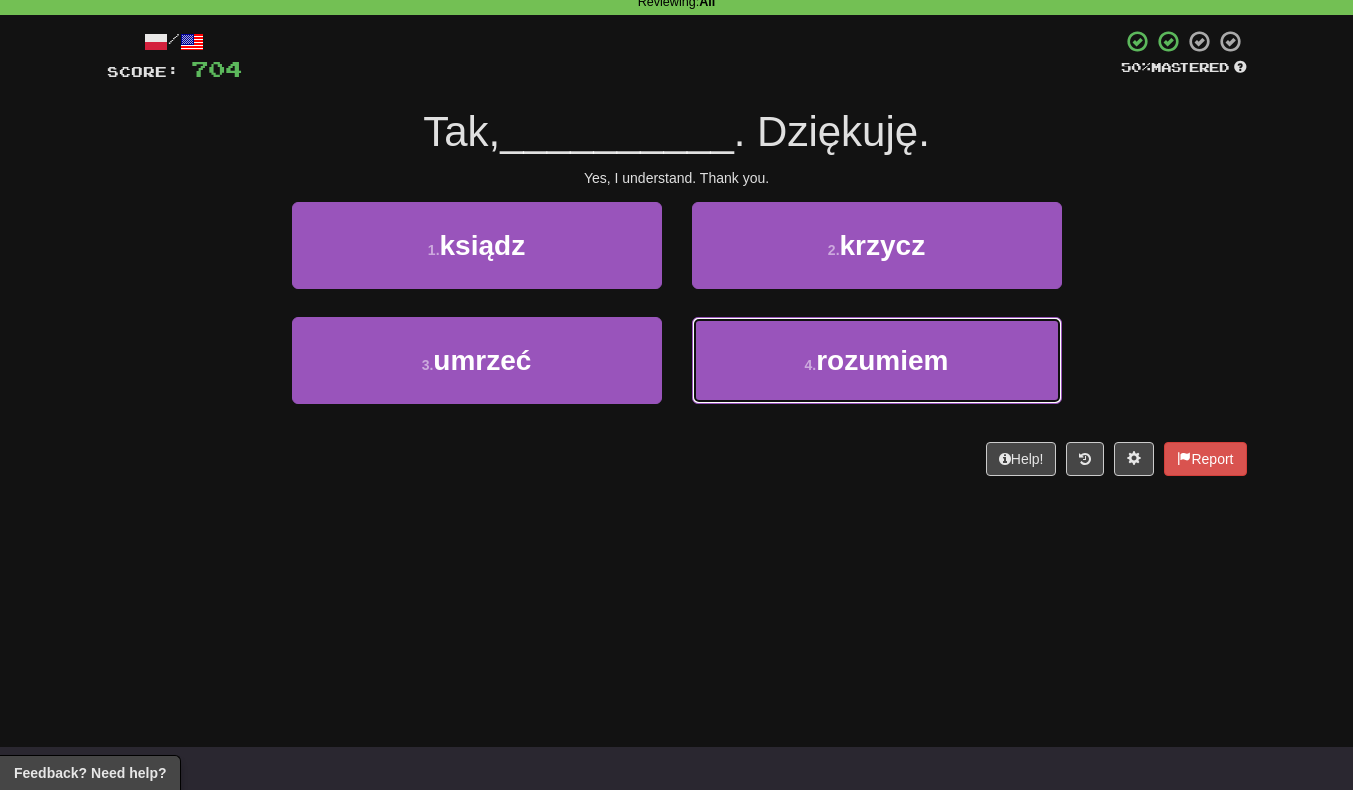 click on "4 .  rozumiem" at bounding box center (877, 360) 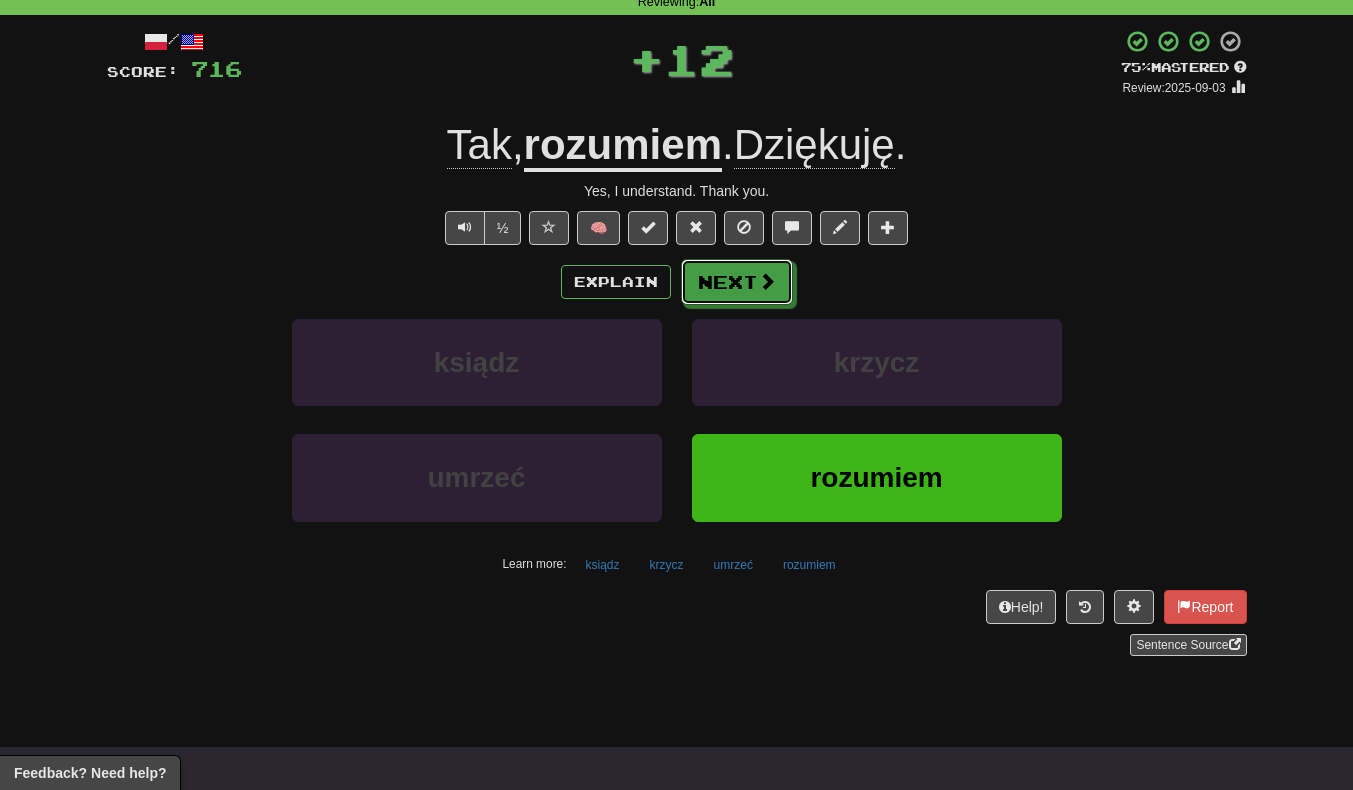 click on "Next" at bounding box center [737, 282] 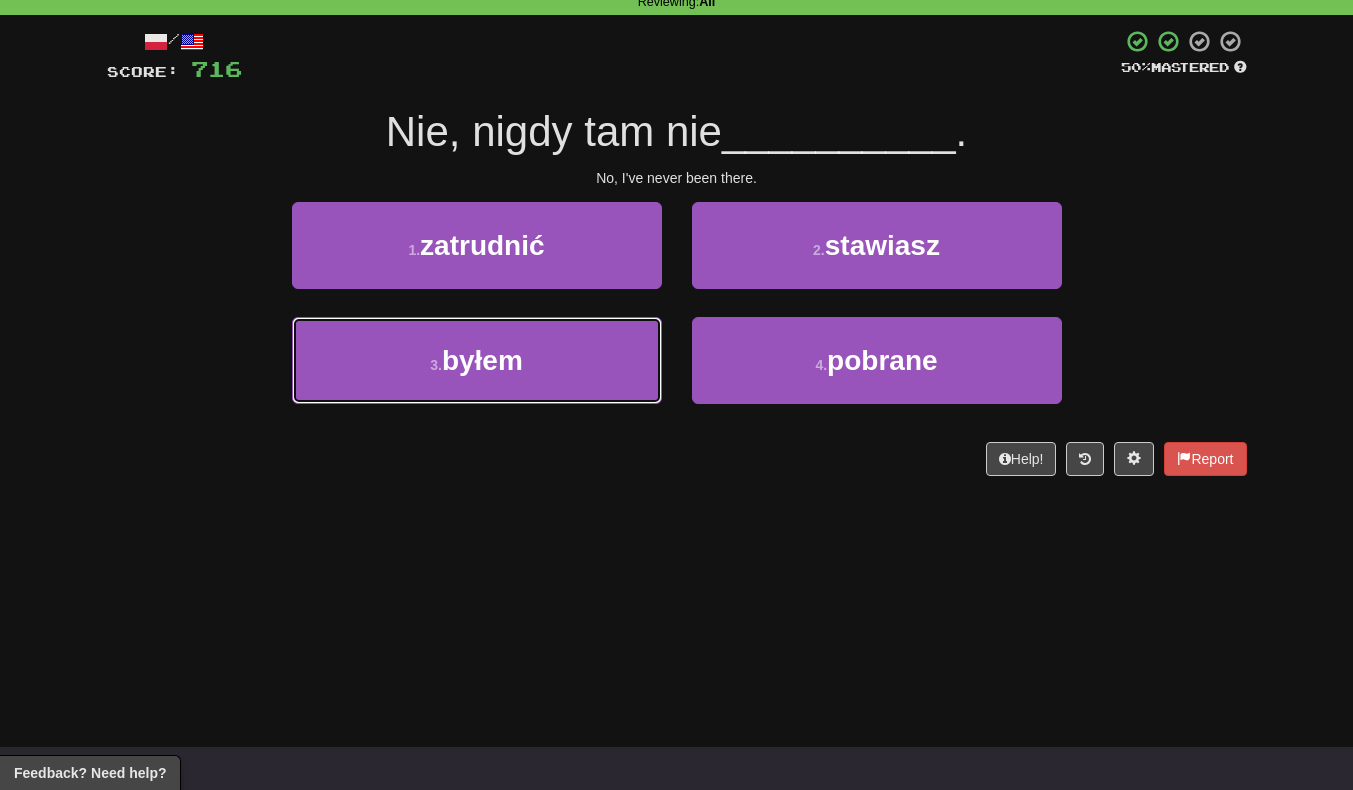 click on "3 .  byłem" at bounding box center (477, 360) 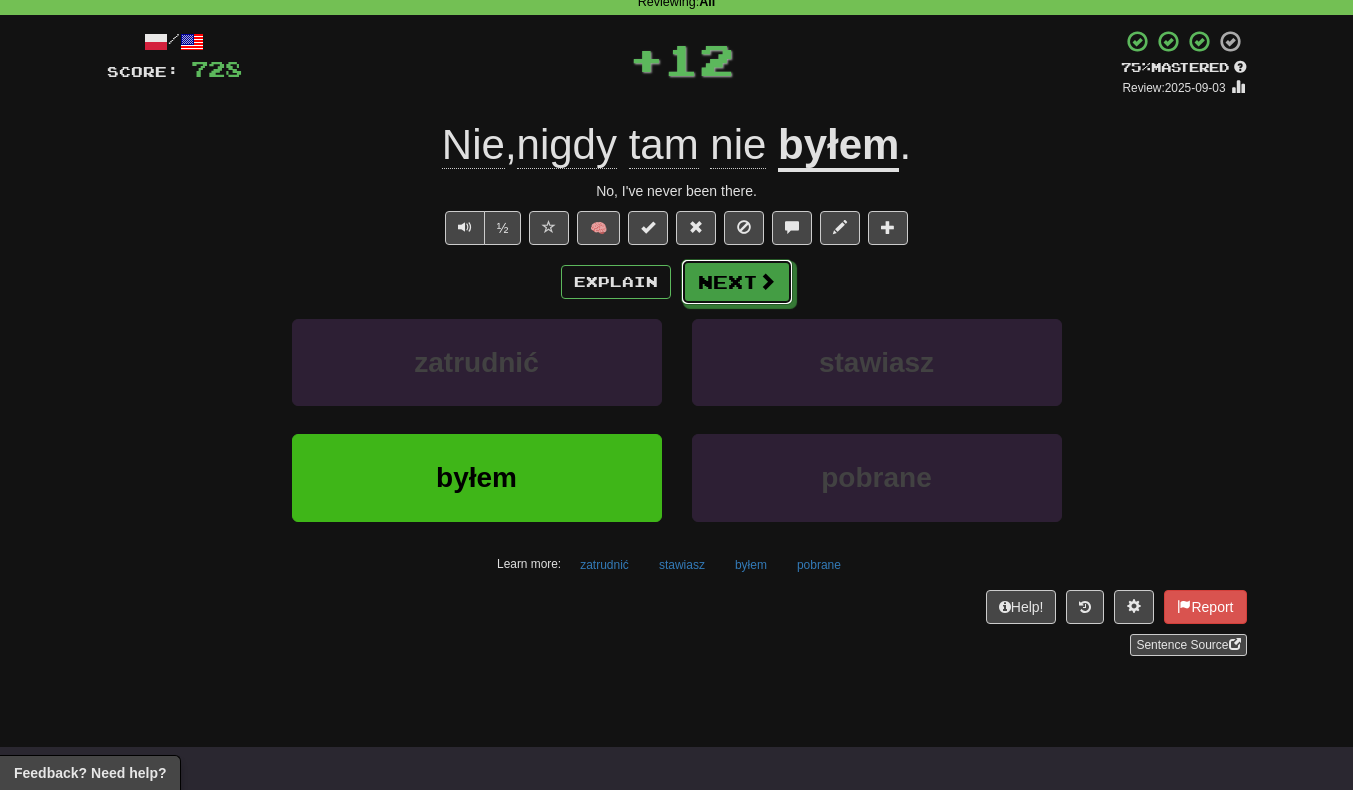 click at bounding box center (767, 281) 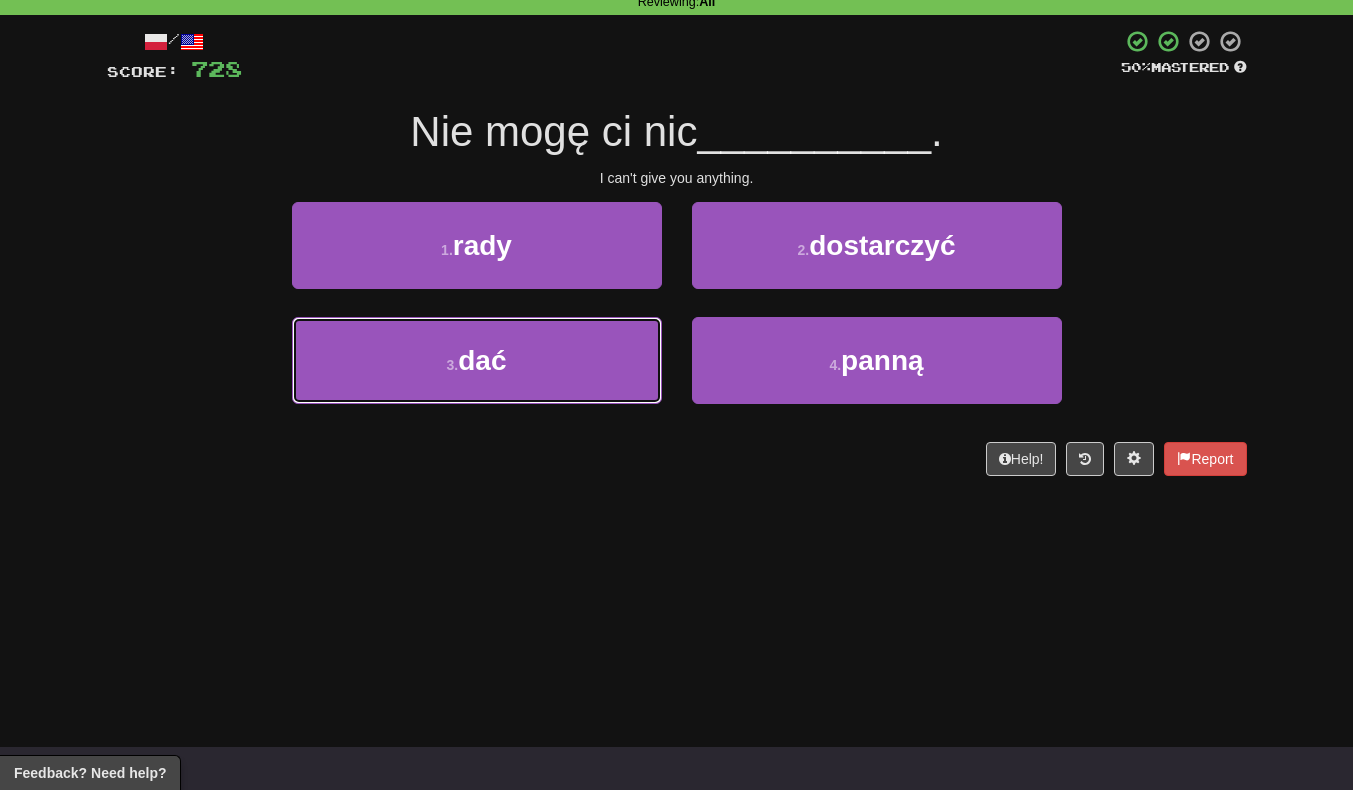 click on "3 .  dać" at bounding box center (477, 360) 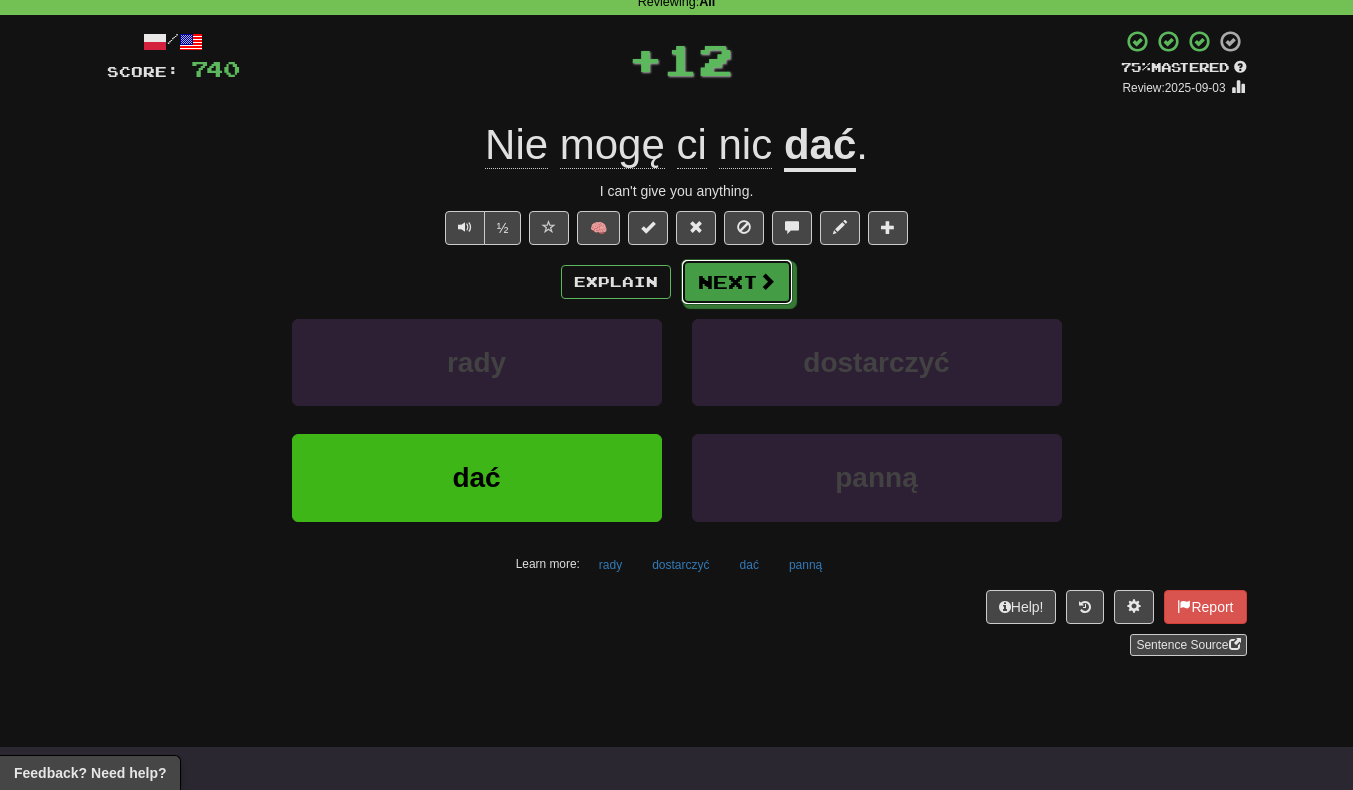 click on "Next" at bounding box center [737, 282] 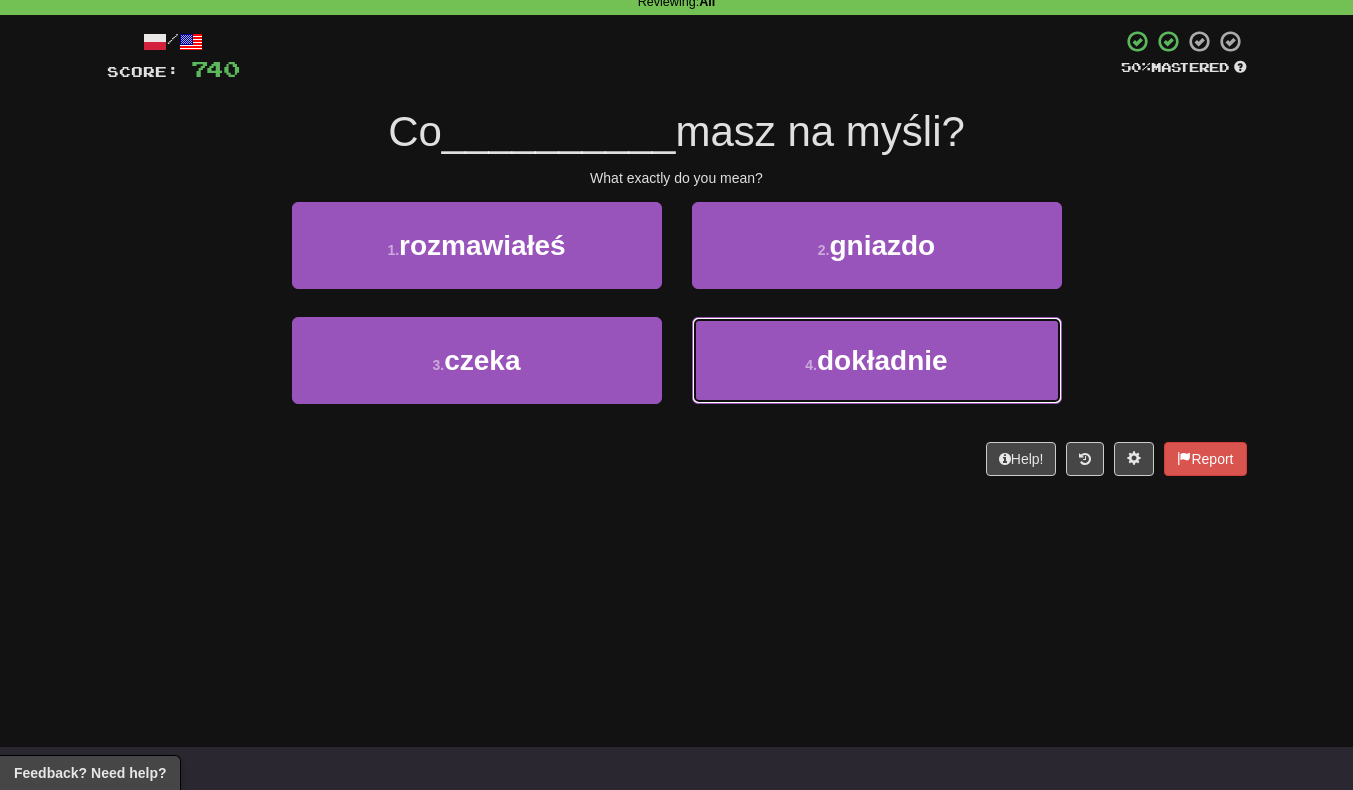 click on "4 .  dokładnie" at bounding box center (877, 360) 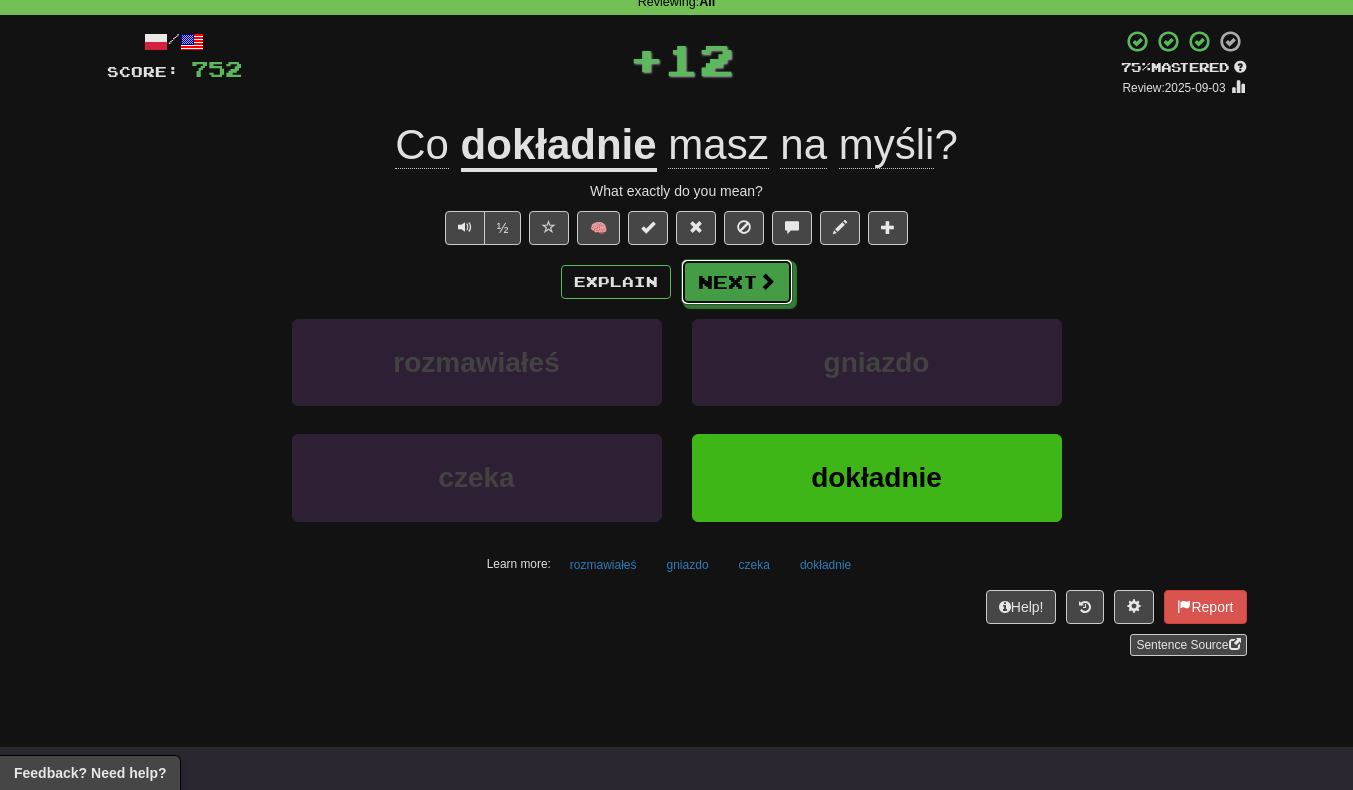 click on "Next" at bounding box center (737, 282) 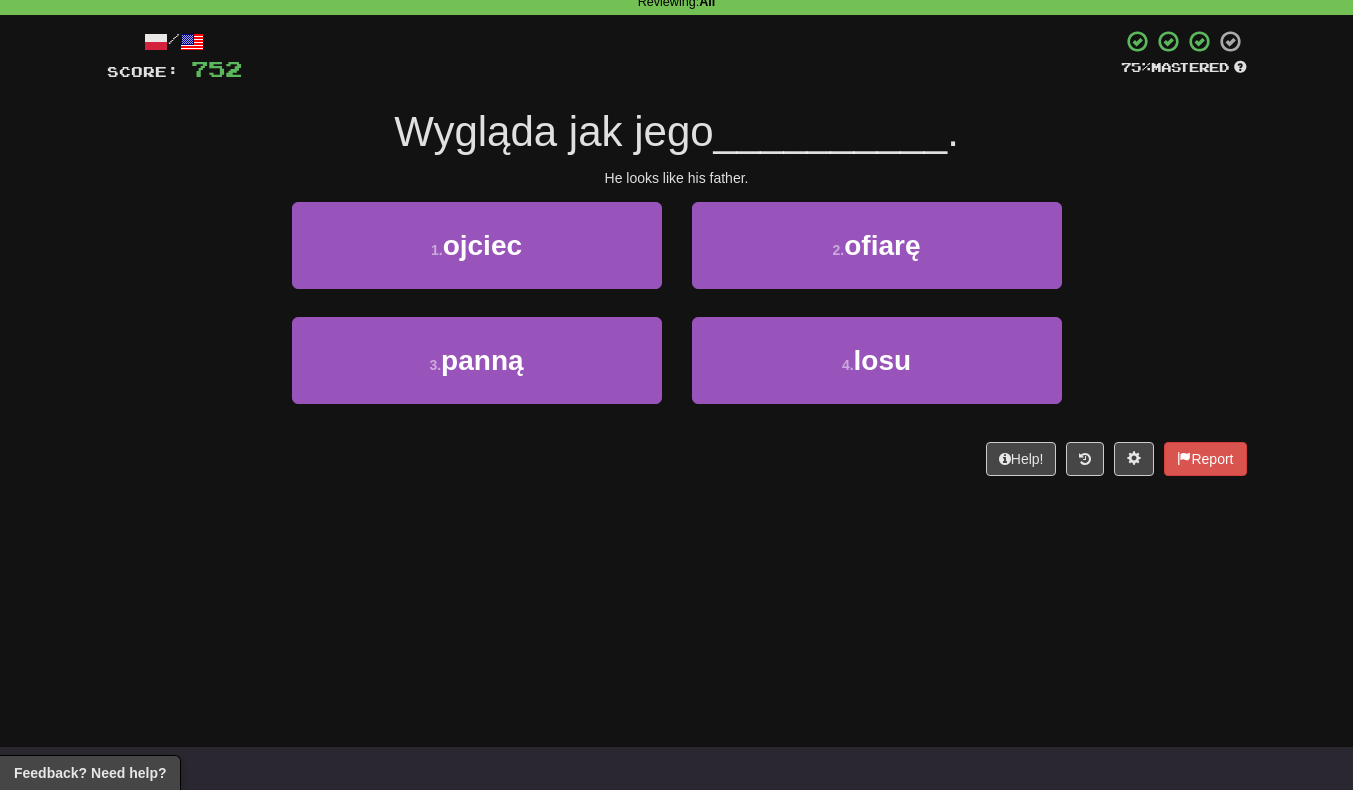 scroll, scrollTop: 0, scrollLeft: 0, axis: both 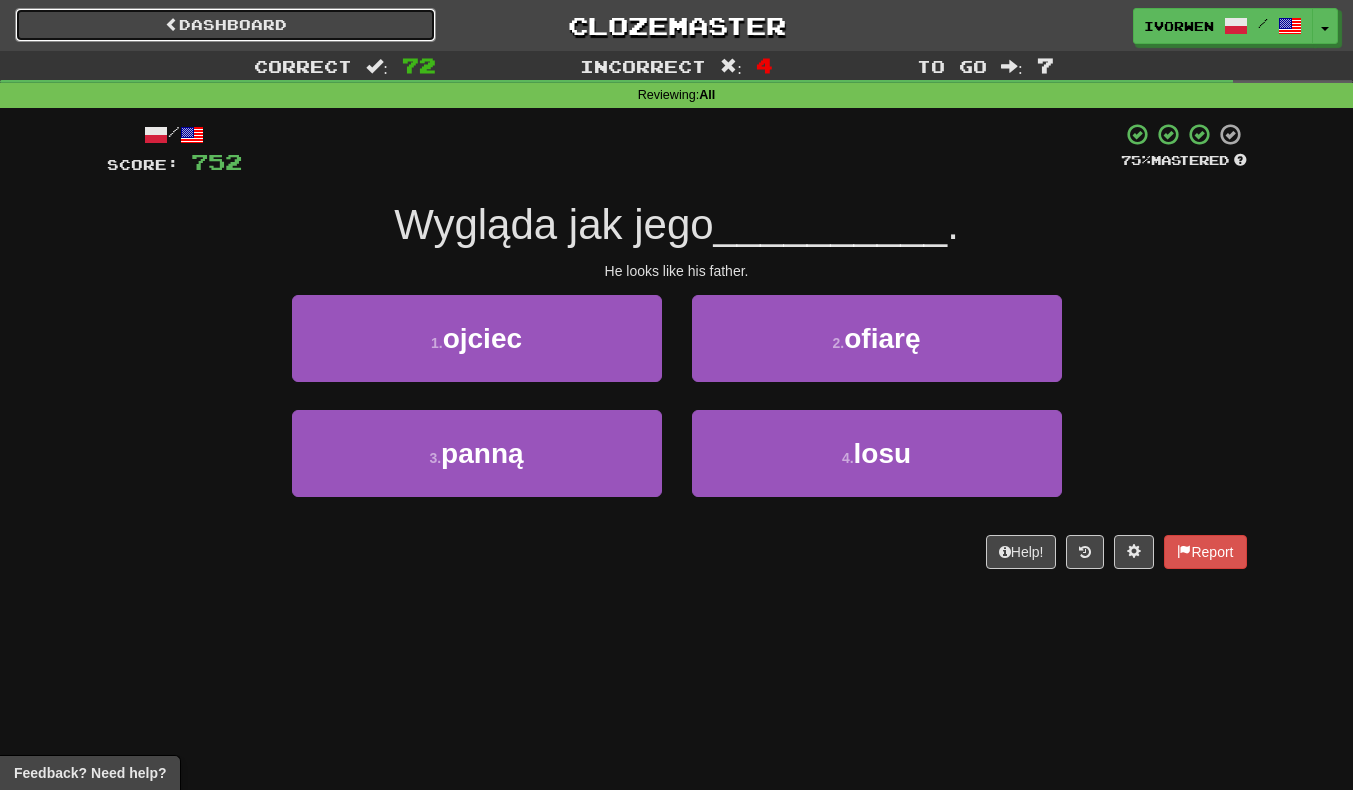 click on "Dashboard" at bounding box center [225, 25] 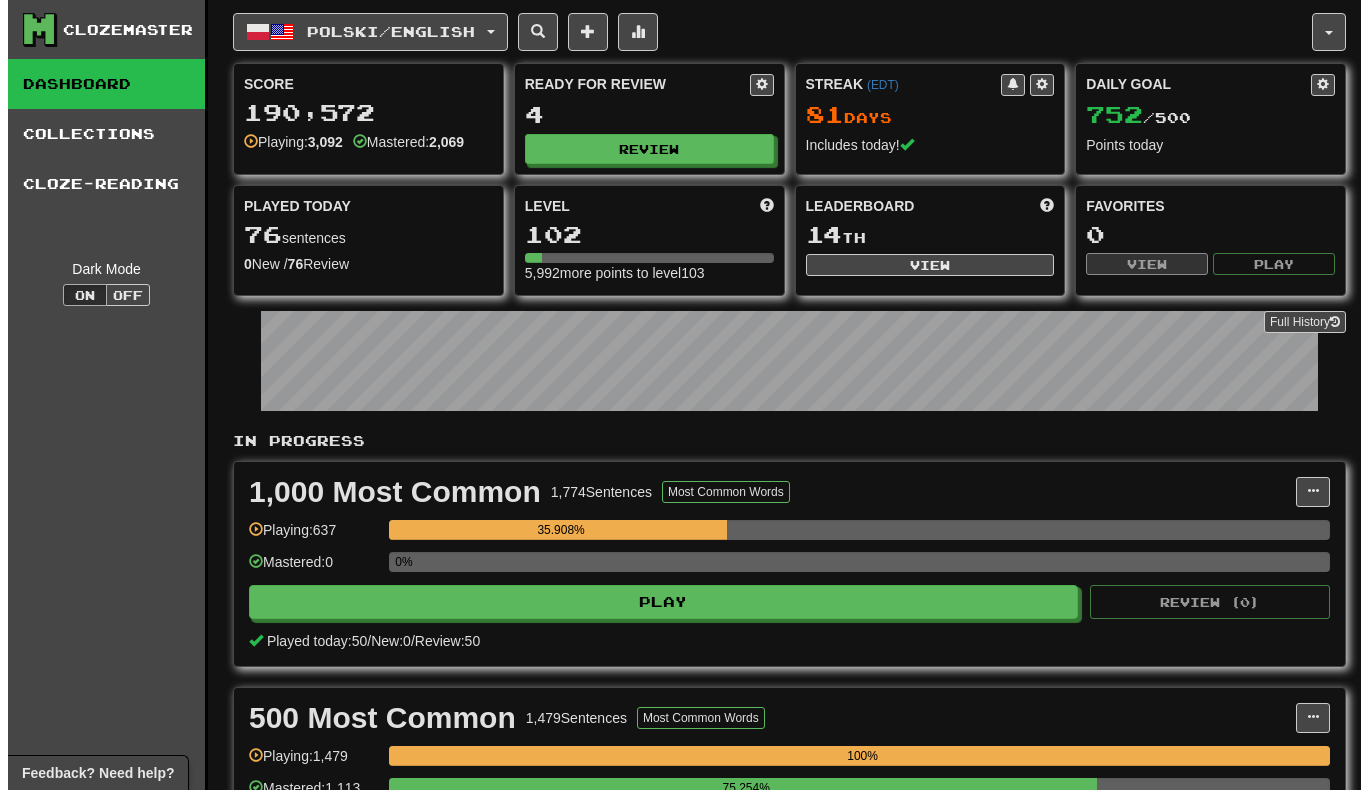 scroll, scrollTop: 0, scrollLeft: 0, axis: both 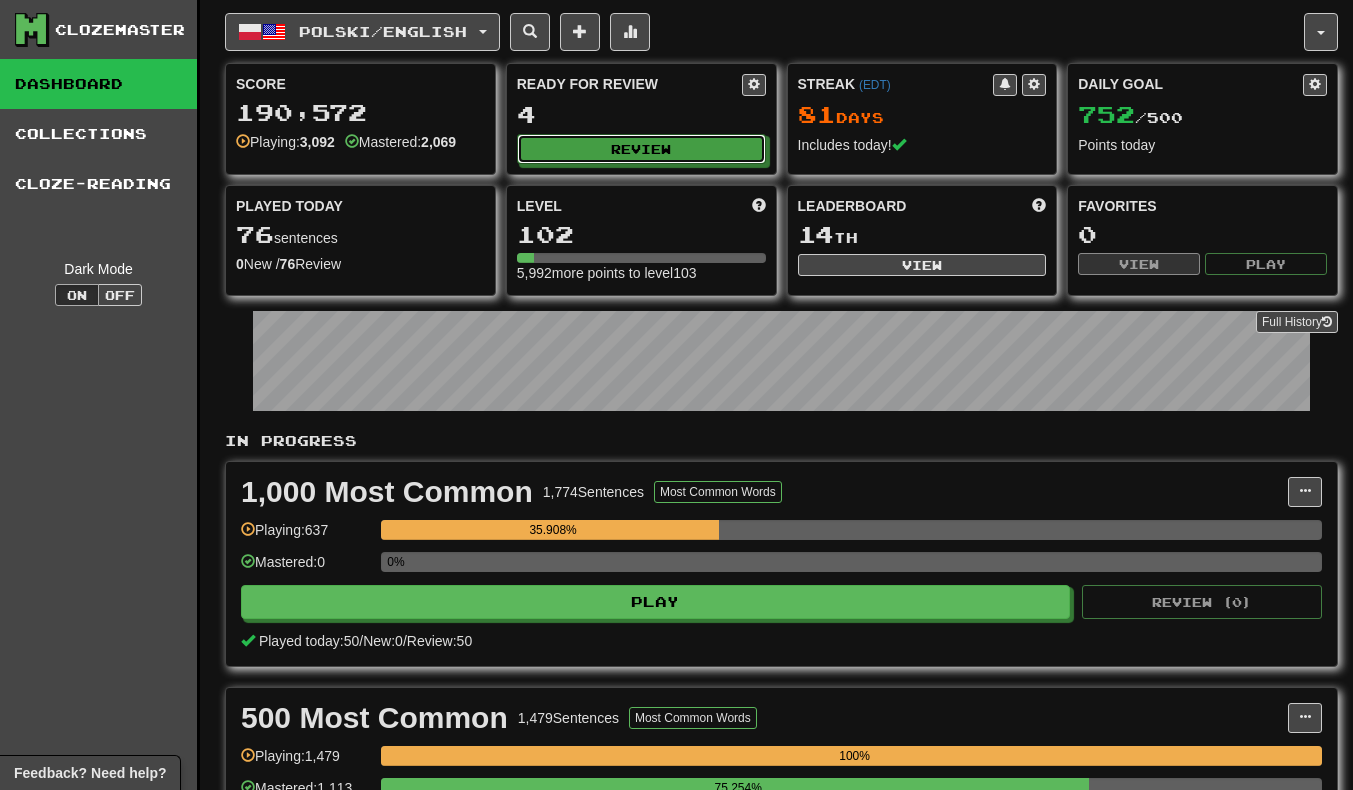 click on "Review" at bounding box center [641, 149] 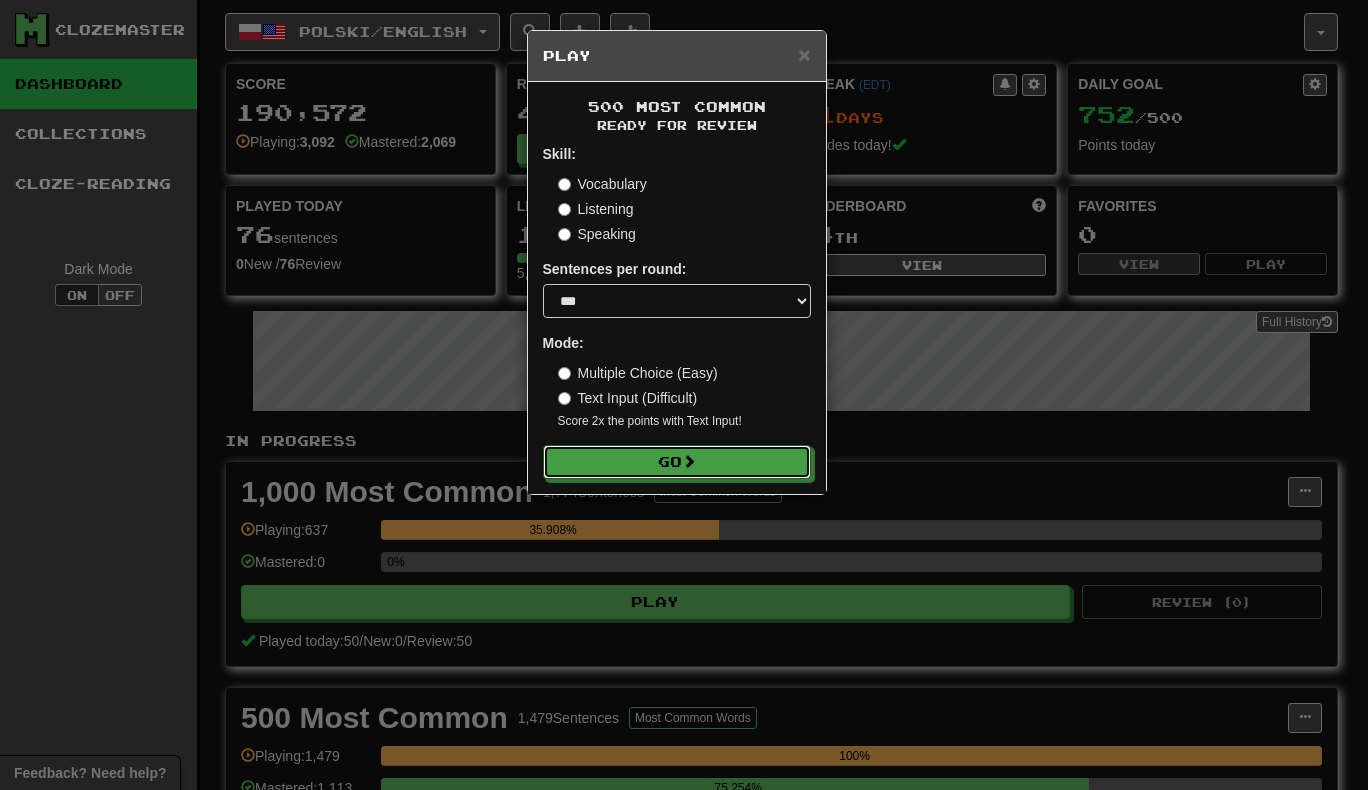 click on "Go" at bounding box center (677, 462) 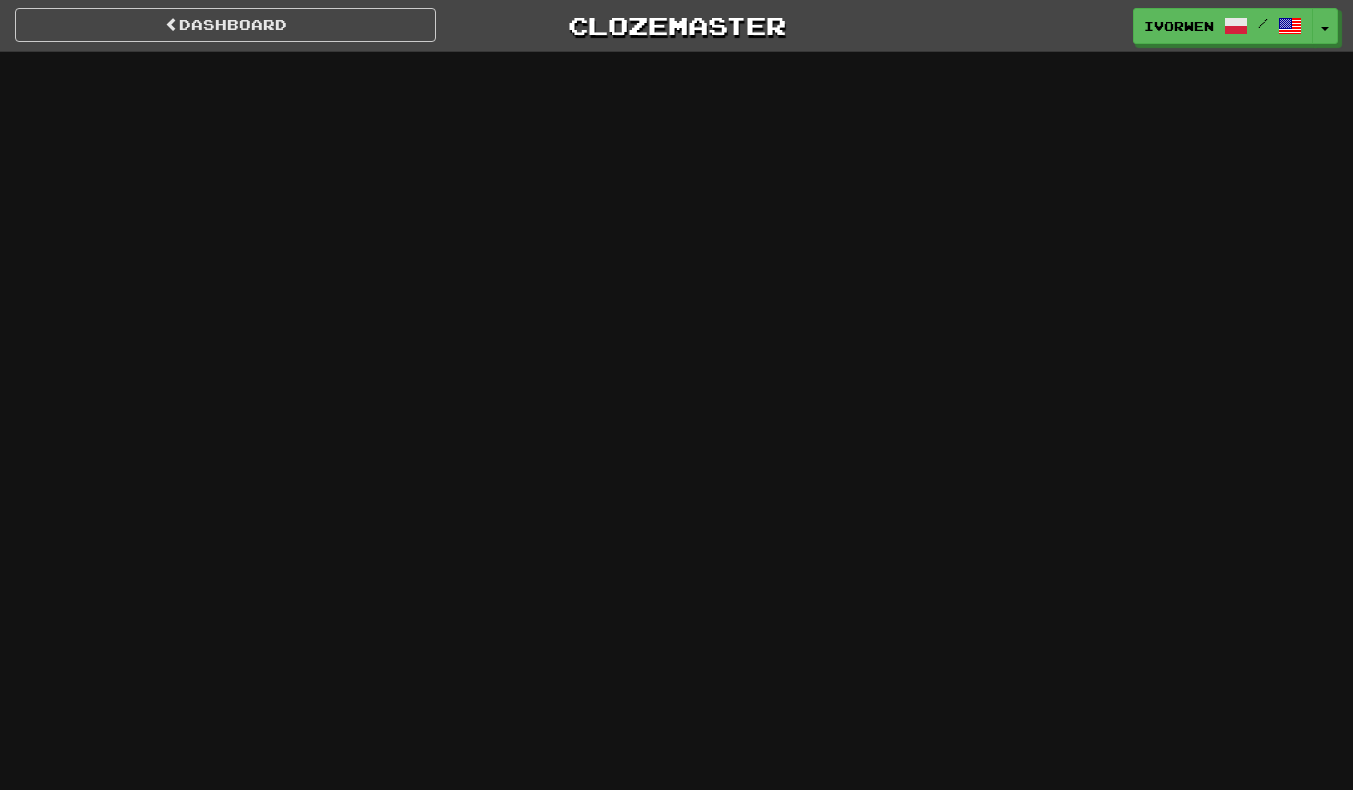 scroll, scrollTop: 0, scrollLeft: 0, axis: both 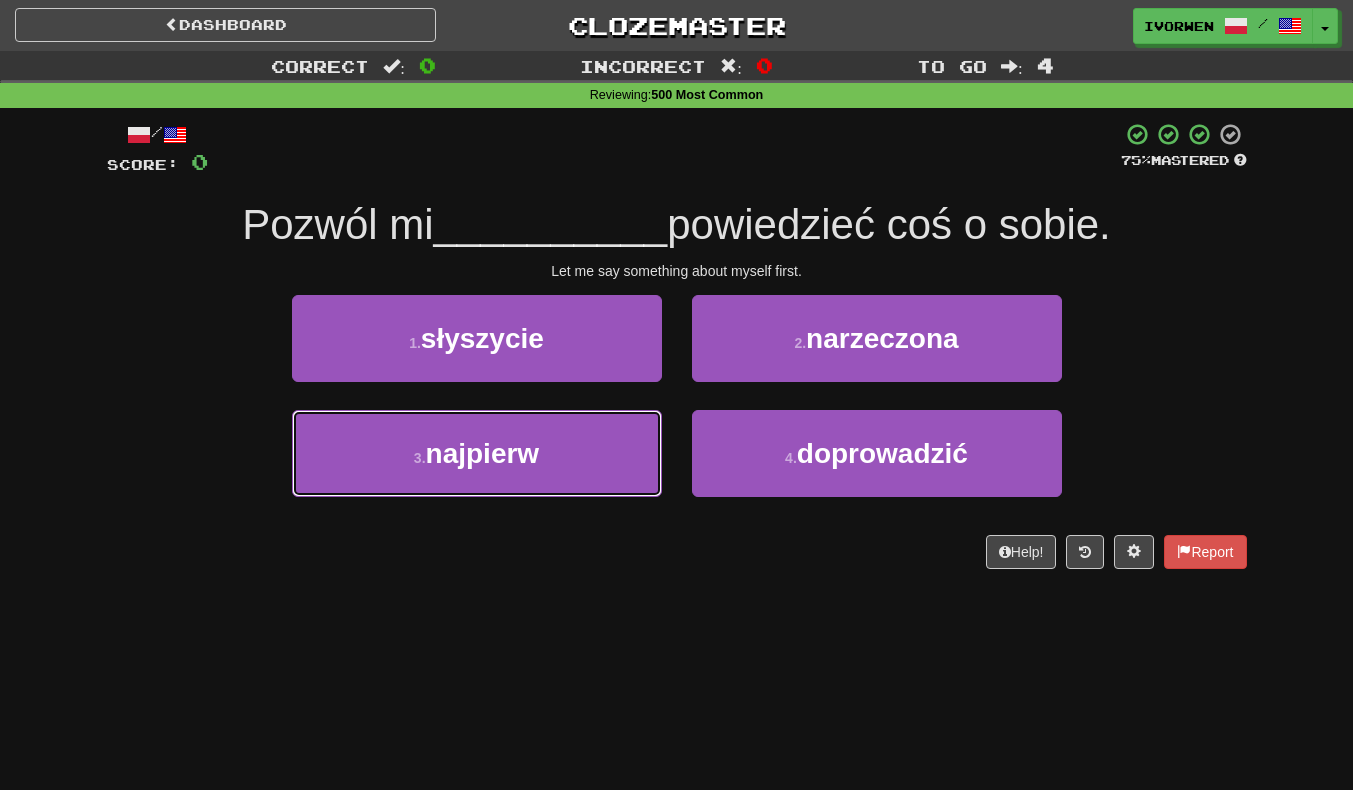 click on "najpierw" at bounding box center (483, 453) 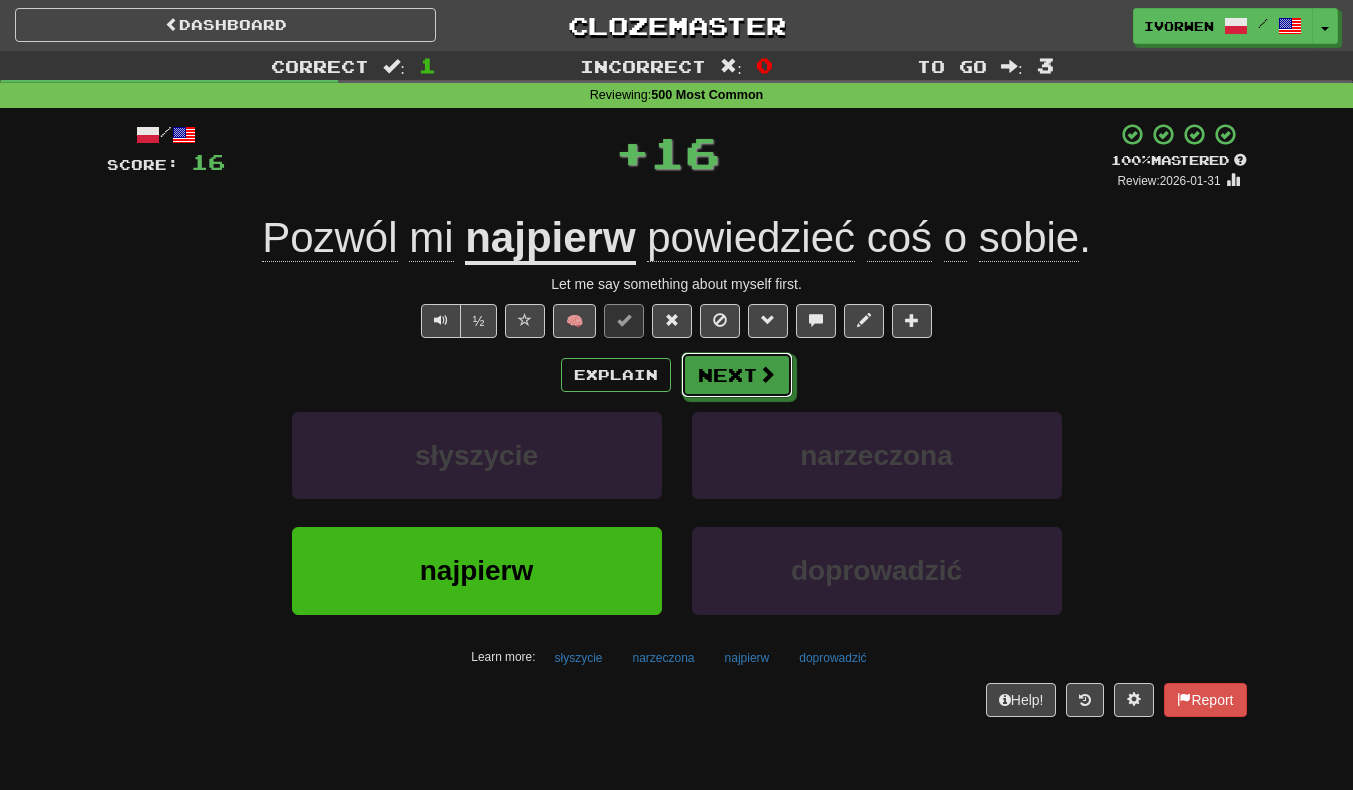 click on "Next" at bounding box center (737, 375) 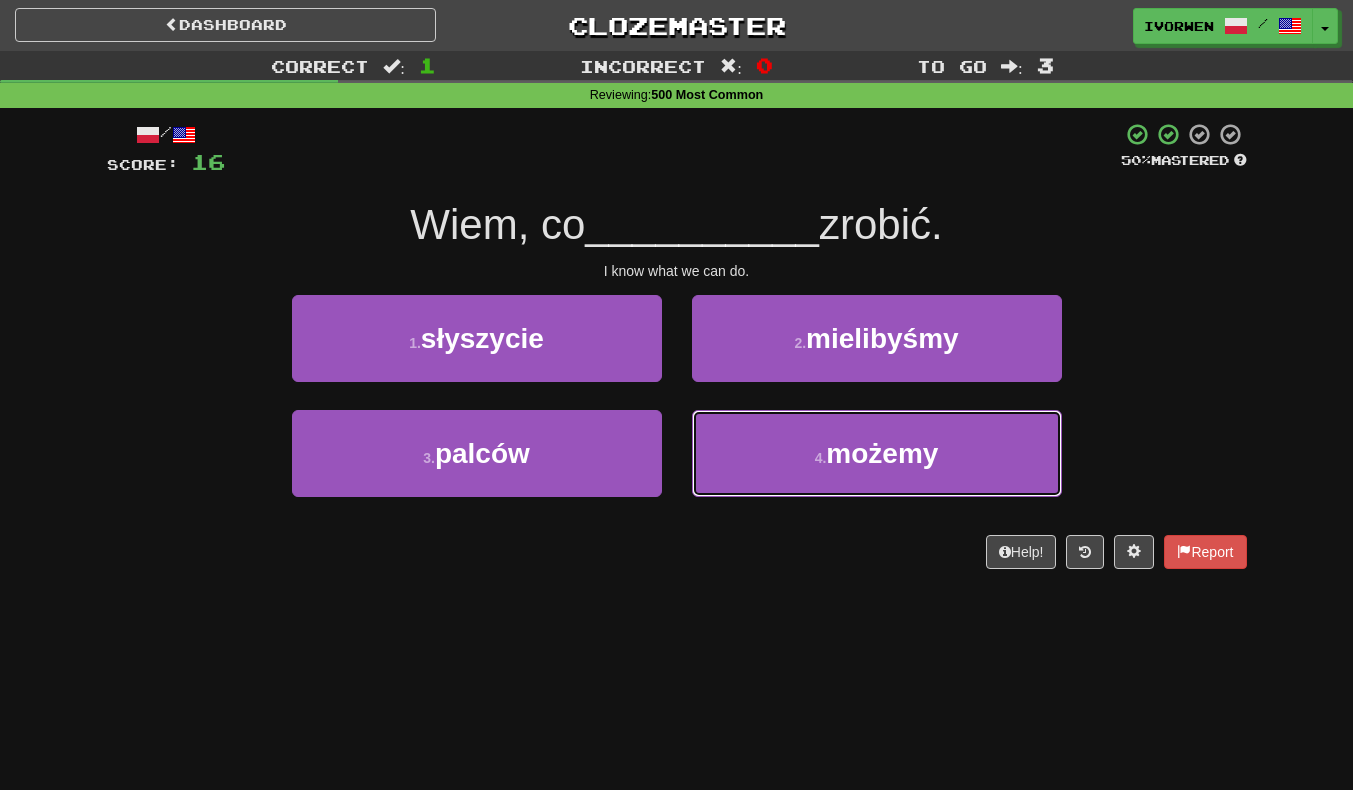click on "4 .  możemy" at bounding box center (877, 453) 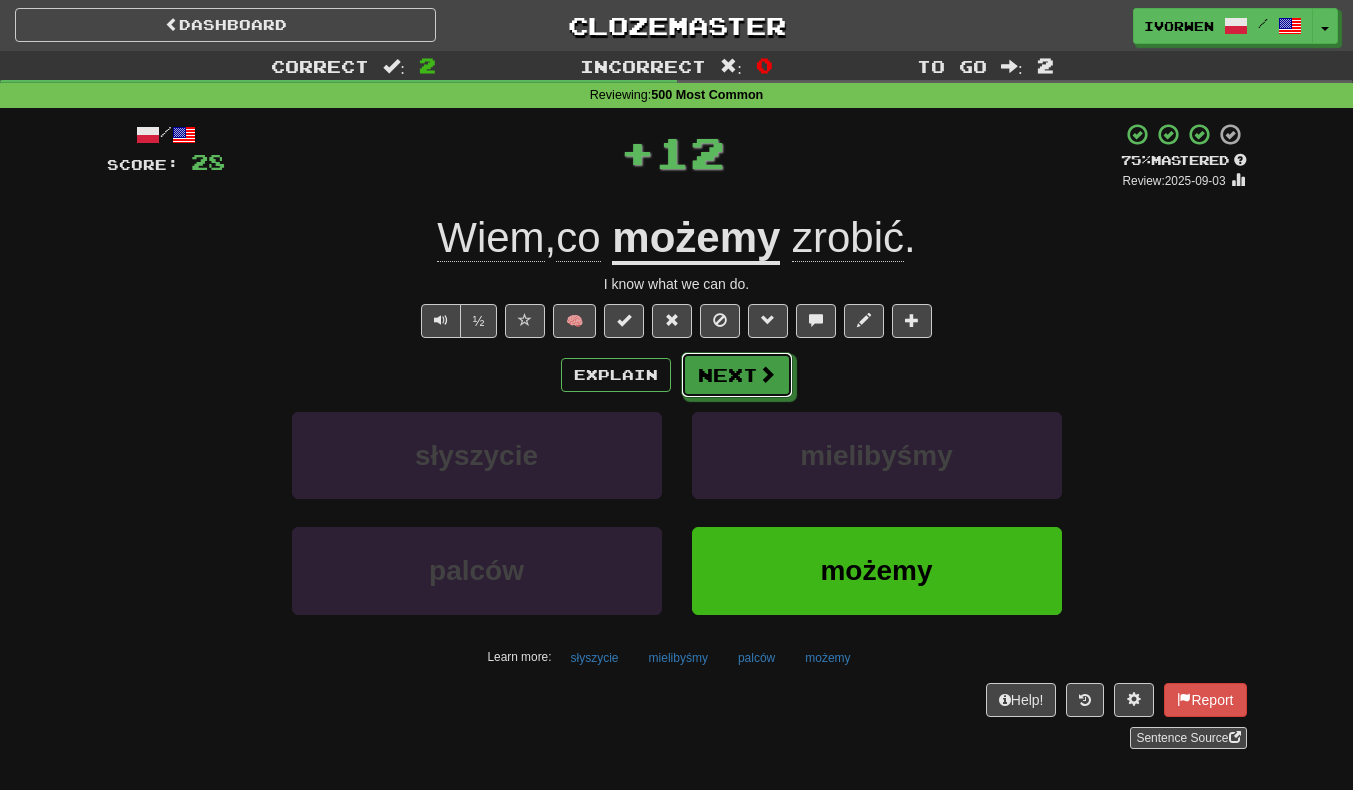 click on "Next" at bounding box center (737, 375) 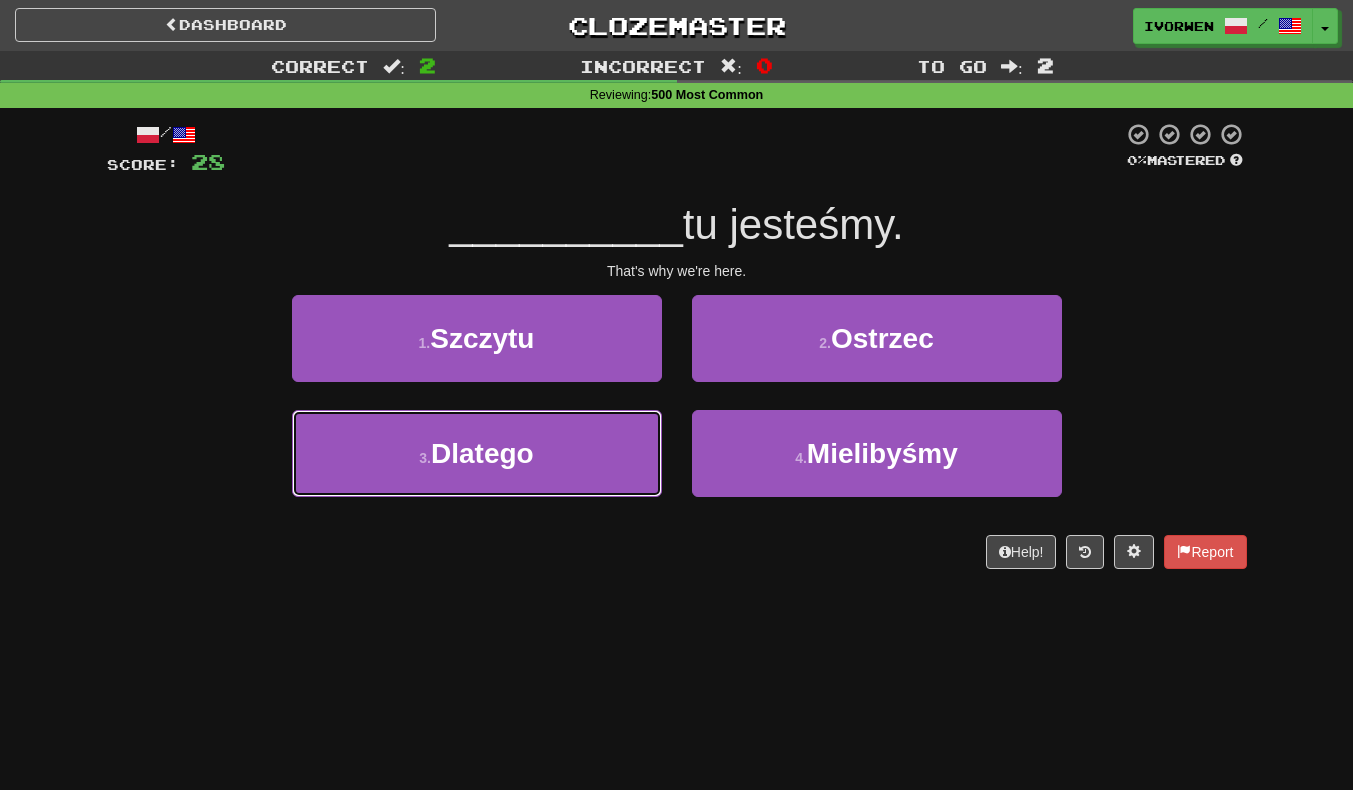 click on "Dlatego" at bounding box center [482, 453] 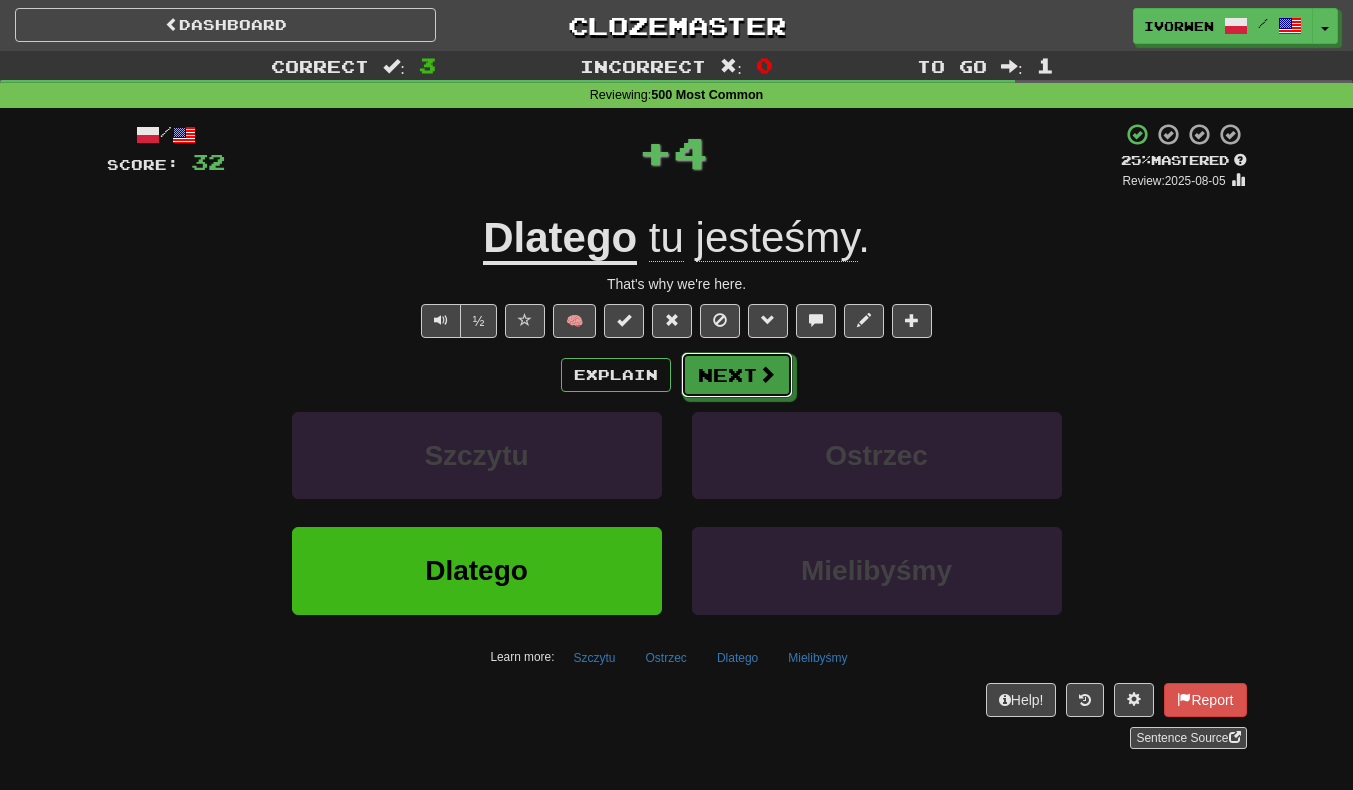 click on "Next" at bounding box center [737, 375] 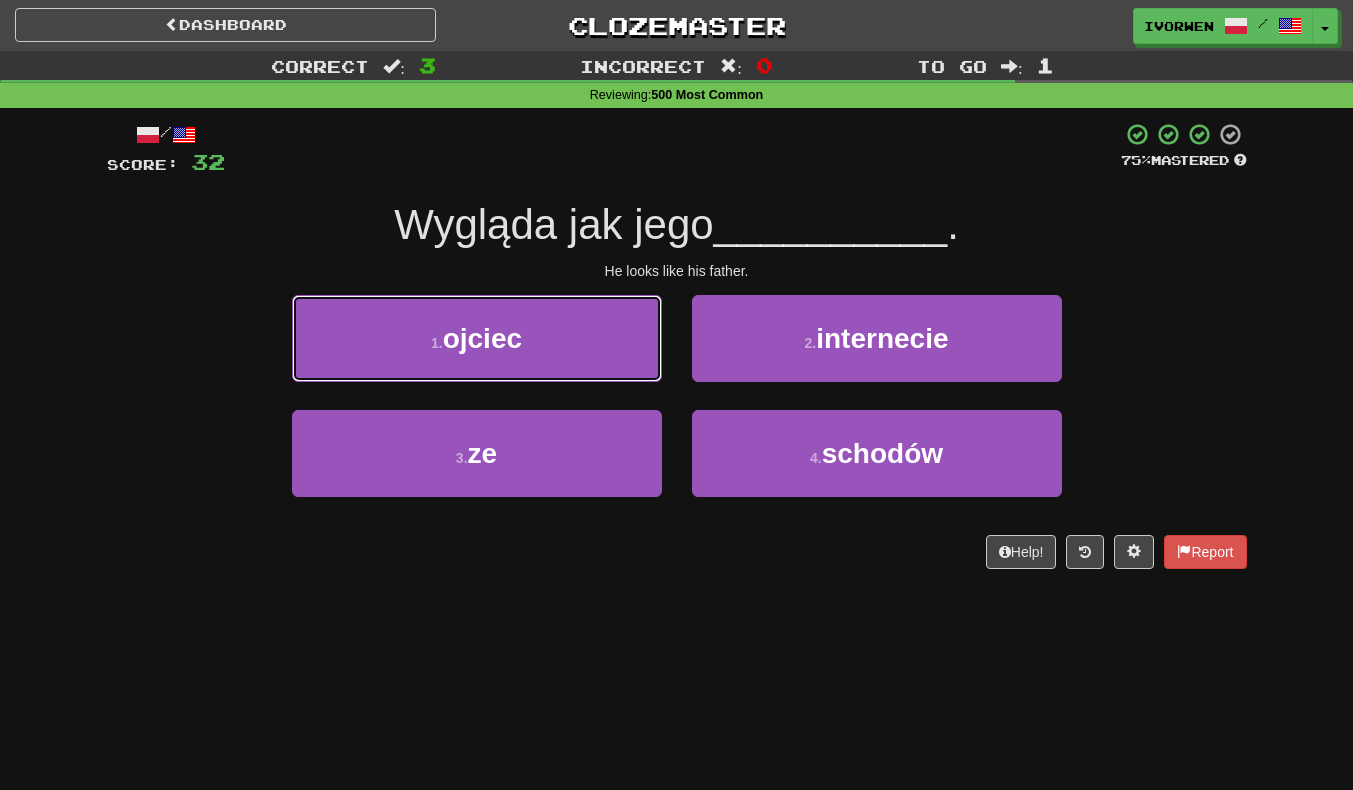 click on "ojciec" at bounding box center (482, 338) 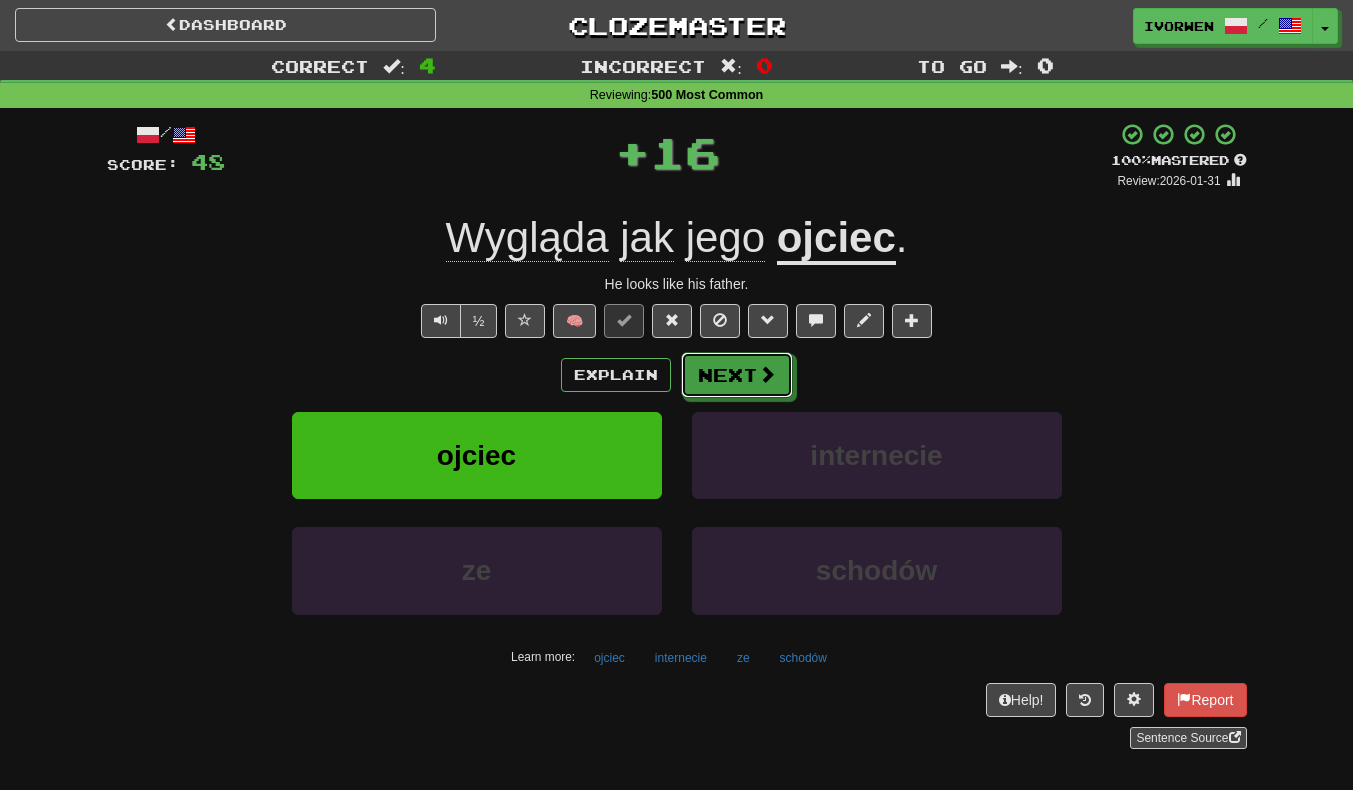 click on "Next" at bounding box center [737, 375] 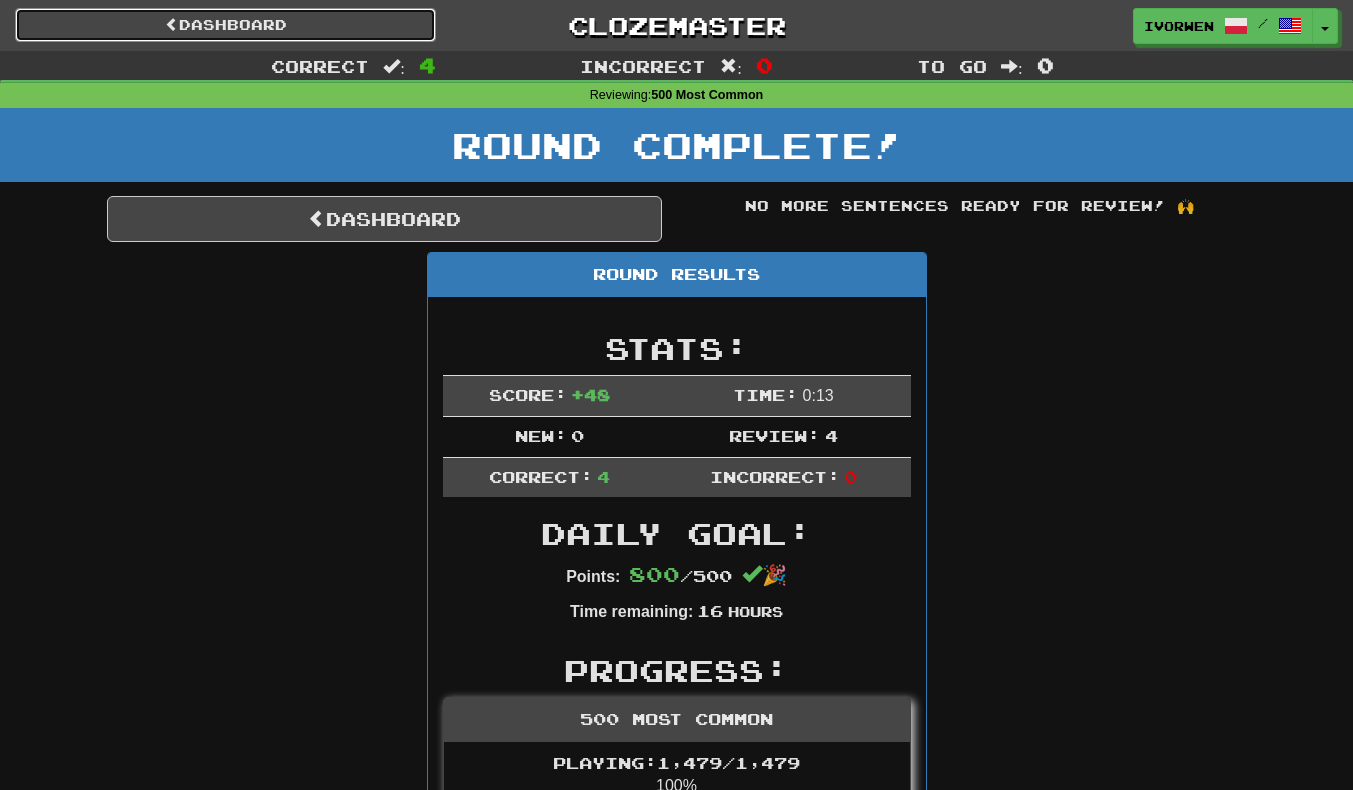 click on "Dashboard" at bounding box center [225, 25] 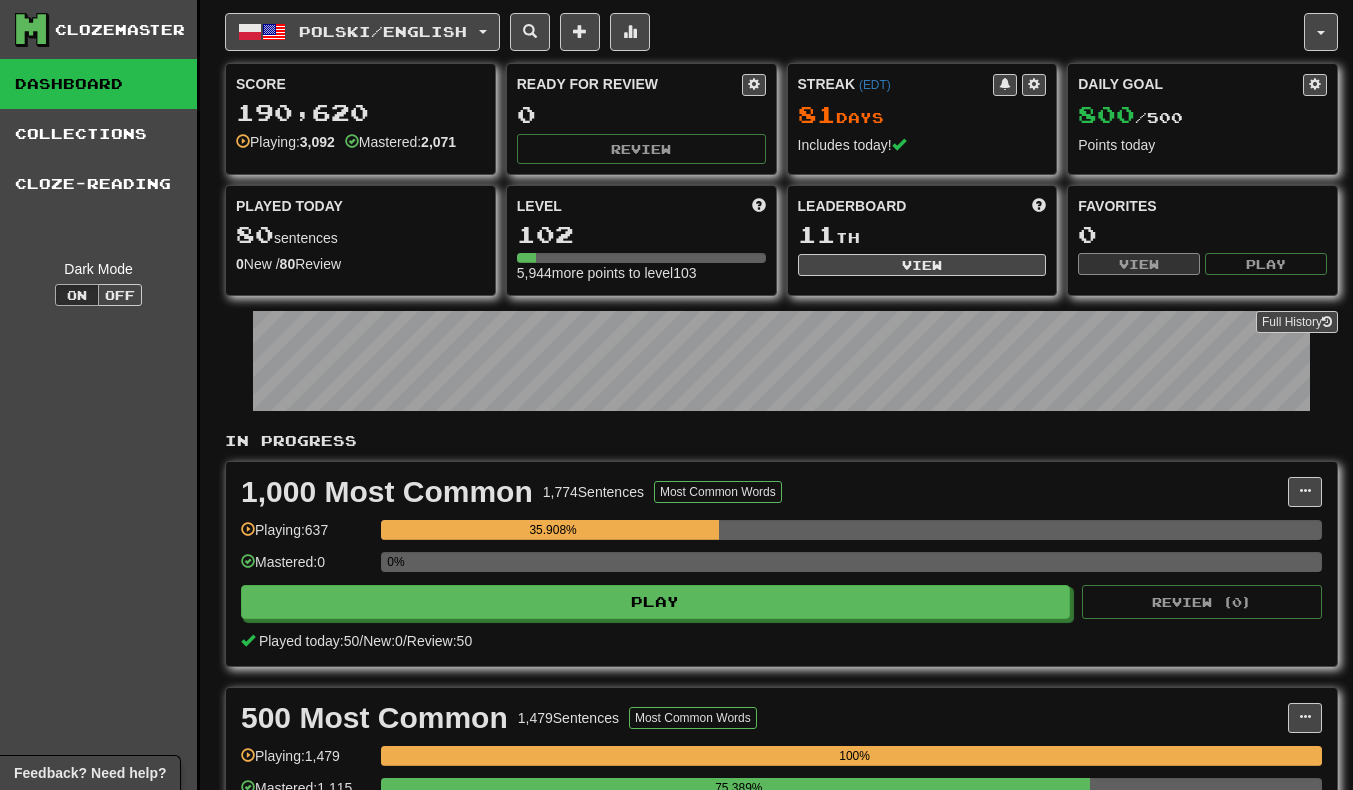 scroll, scrollTop: 0, scrollLeft: 0, axis: both 